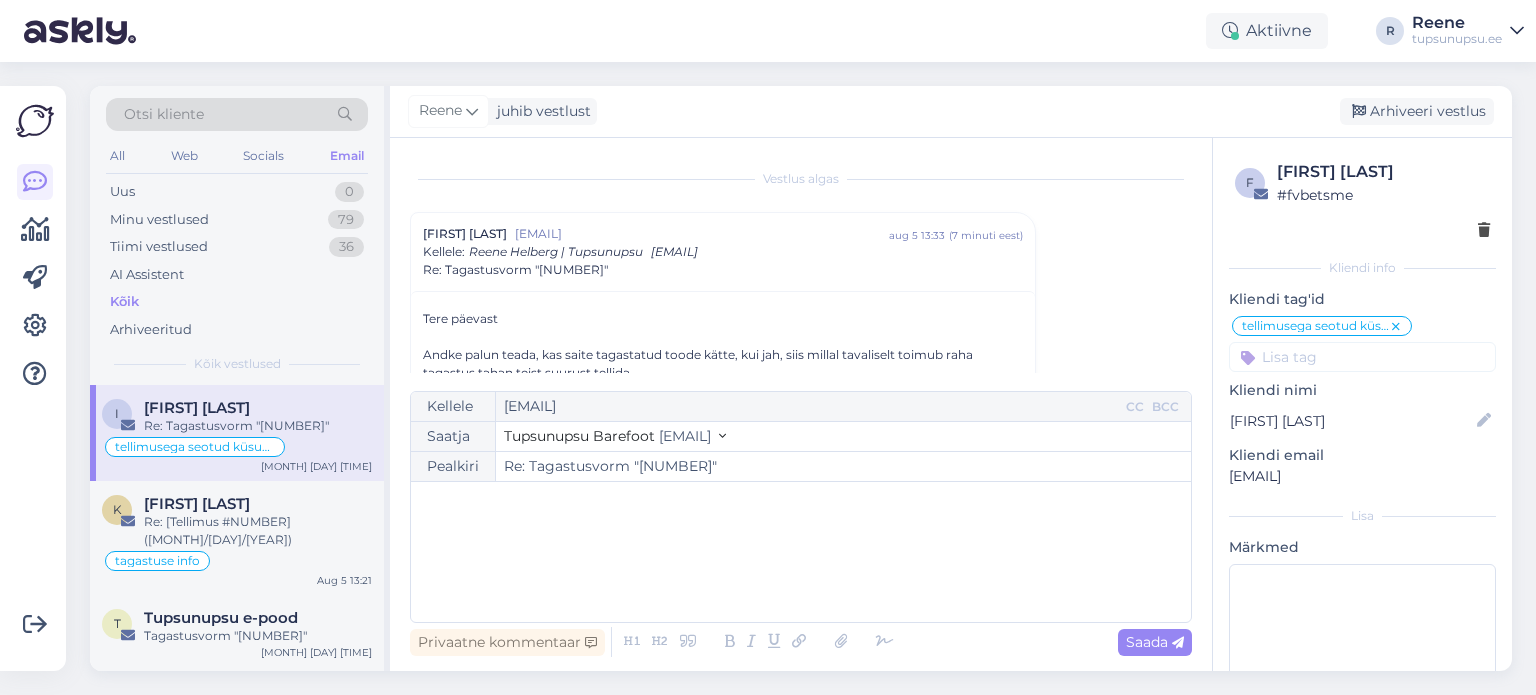 scroll, scrollTop: 0, scrollLeft: 0, axis: both 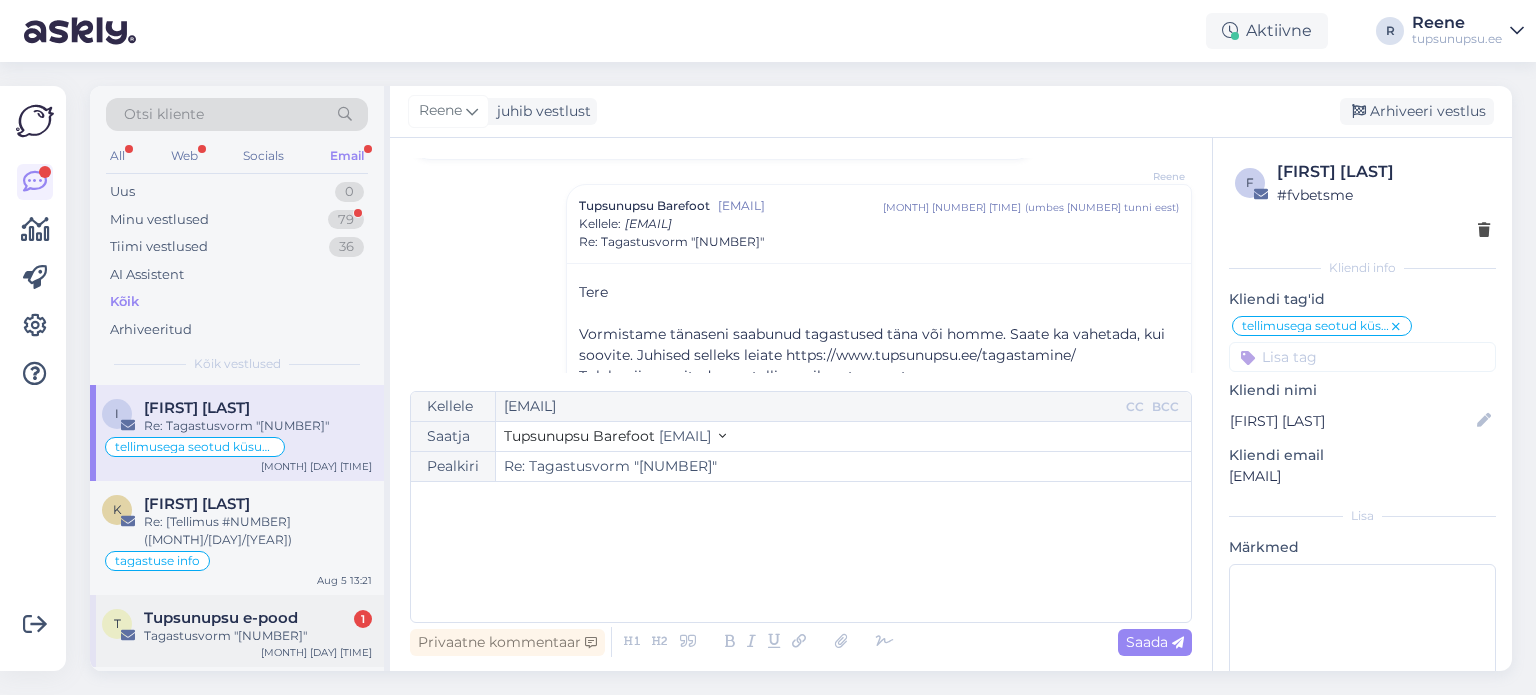 click on "T Tupsunupsu e-pood 1 Tagastusvorm "[NUMBER]" [MONTH] [DAY] [TIME]" at bounding box center (237, 631) 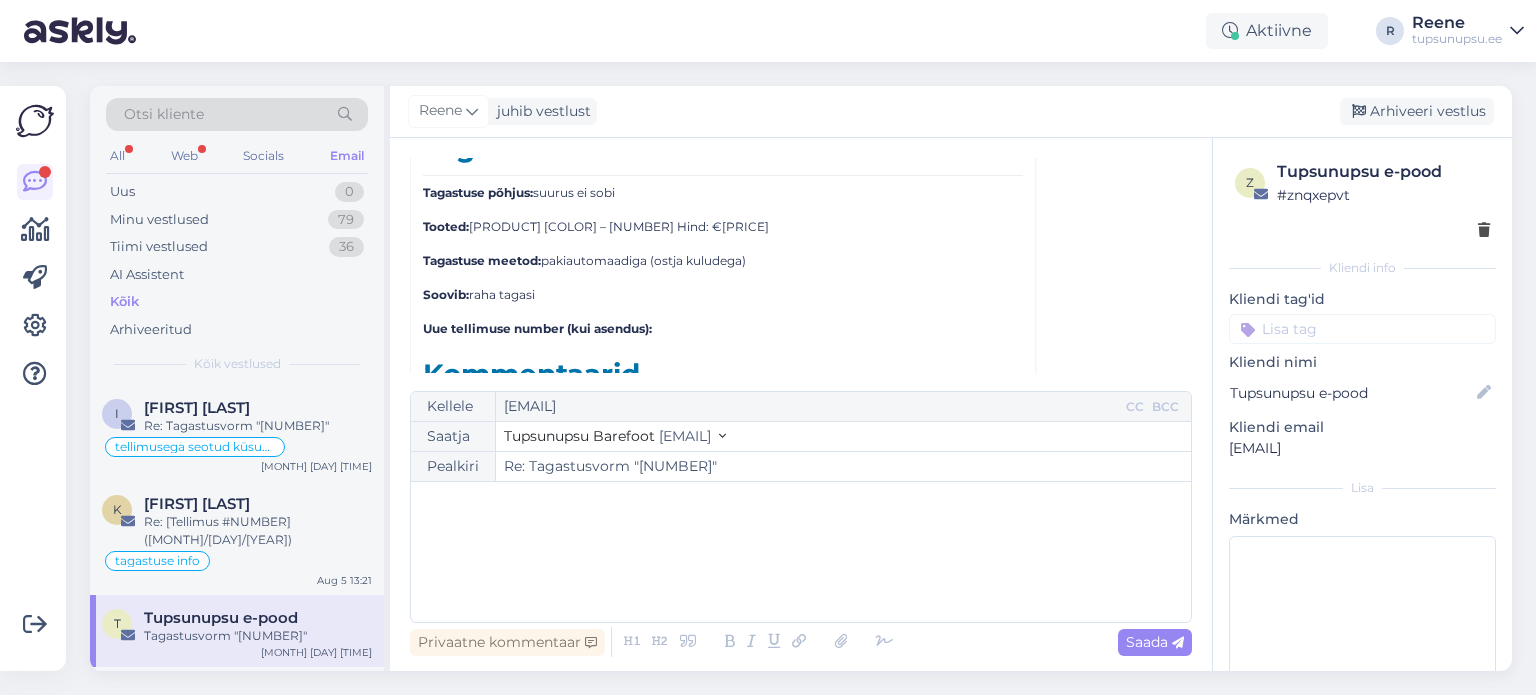 scroll, scrollTop: 7829, scrollLeft: 0, axis: vertical 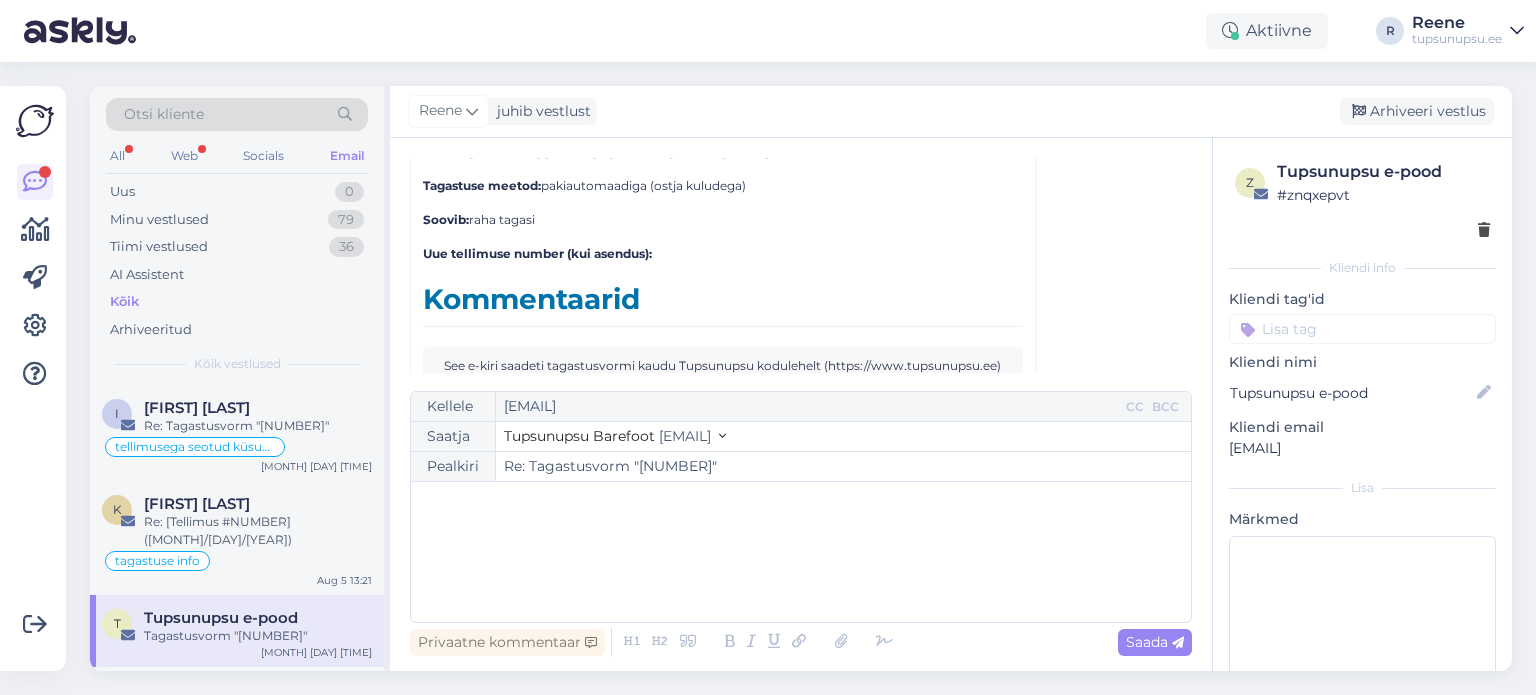 click on "All Web Socials  Email" at bounding box center [237, 158] 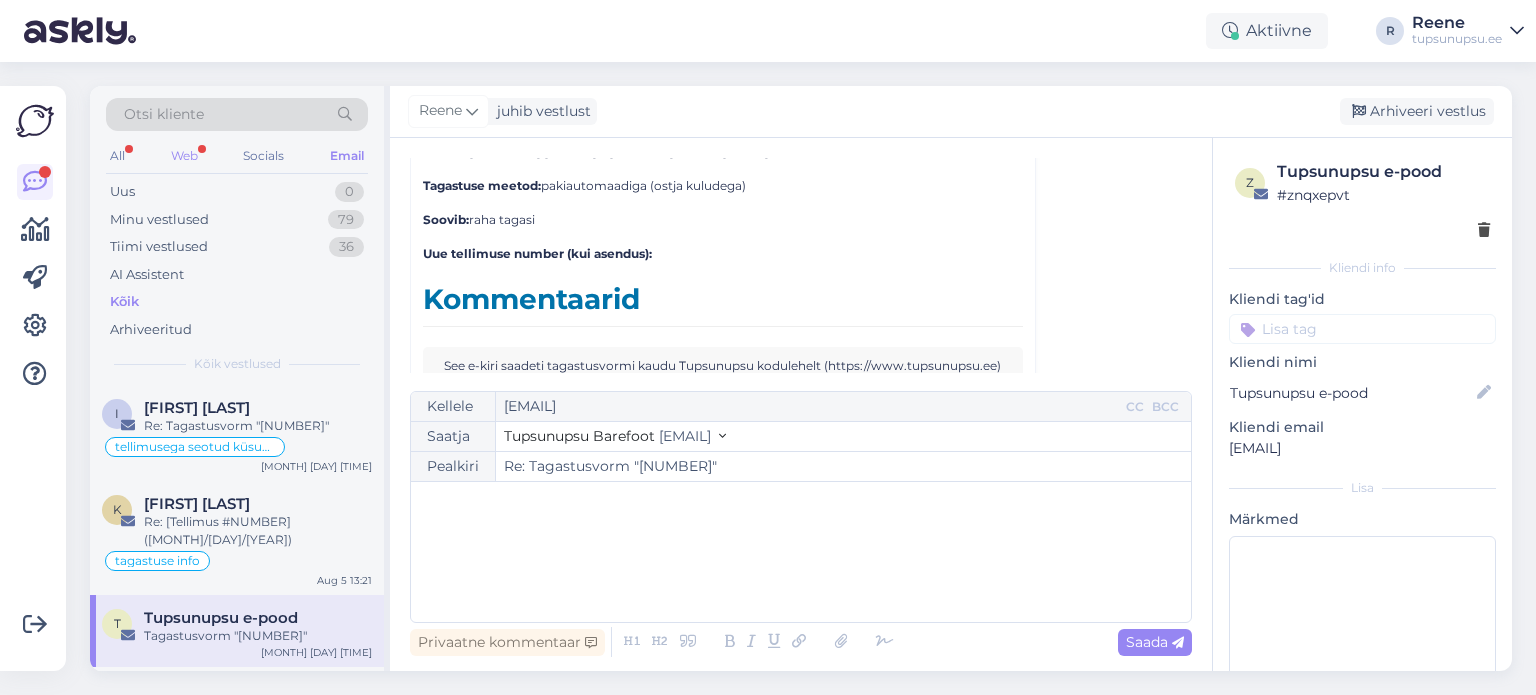 click on "Web" at bounding box center [184, 156] 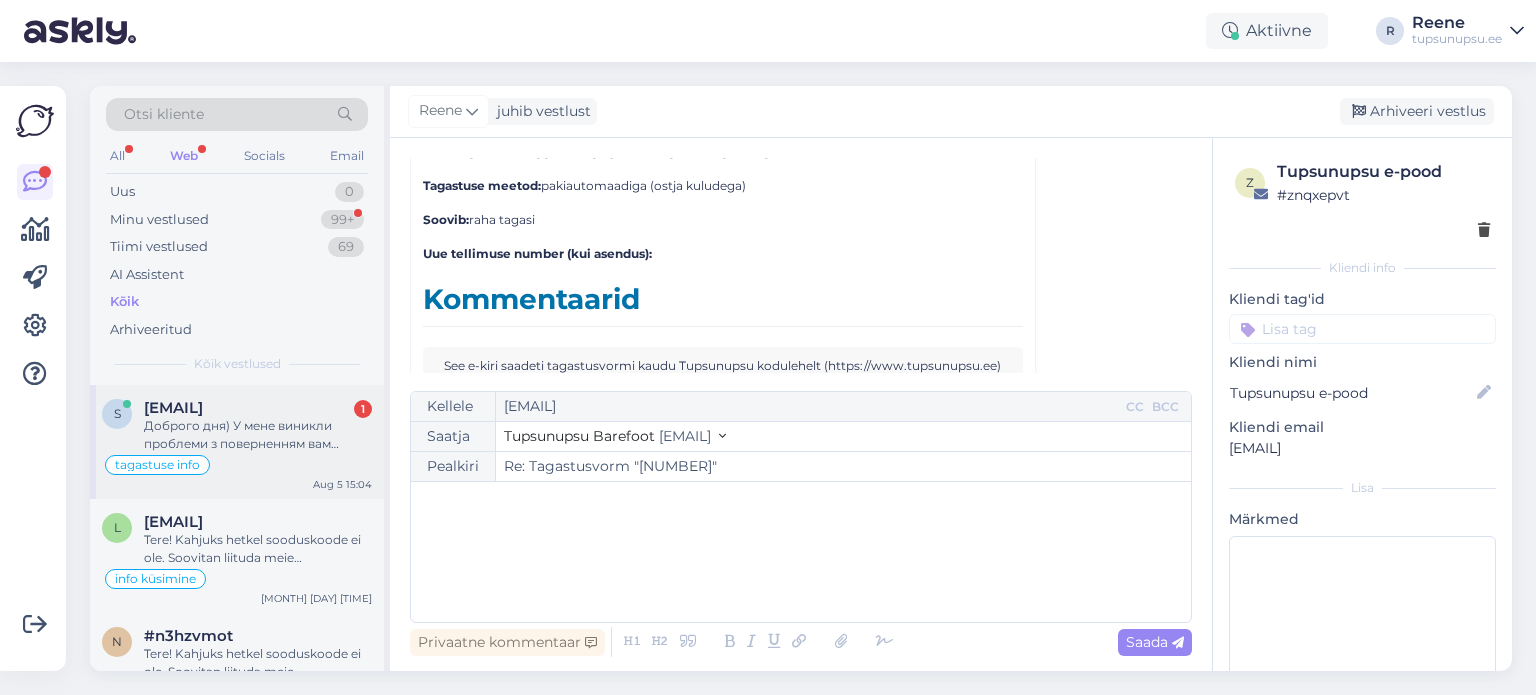 click on "Доброго дня) У мене виникли проблеми з поверненням вам взуття. Посилка повернулася назад з позначкою неповна адреса доставки." at bounding box center (258, 435) 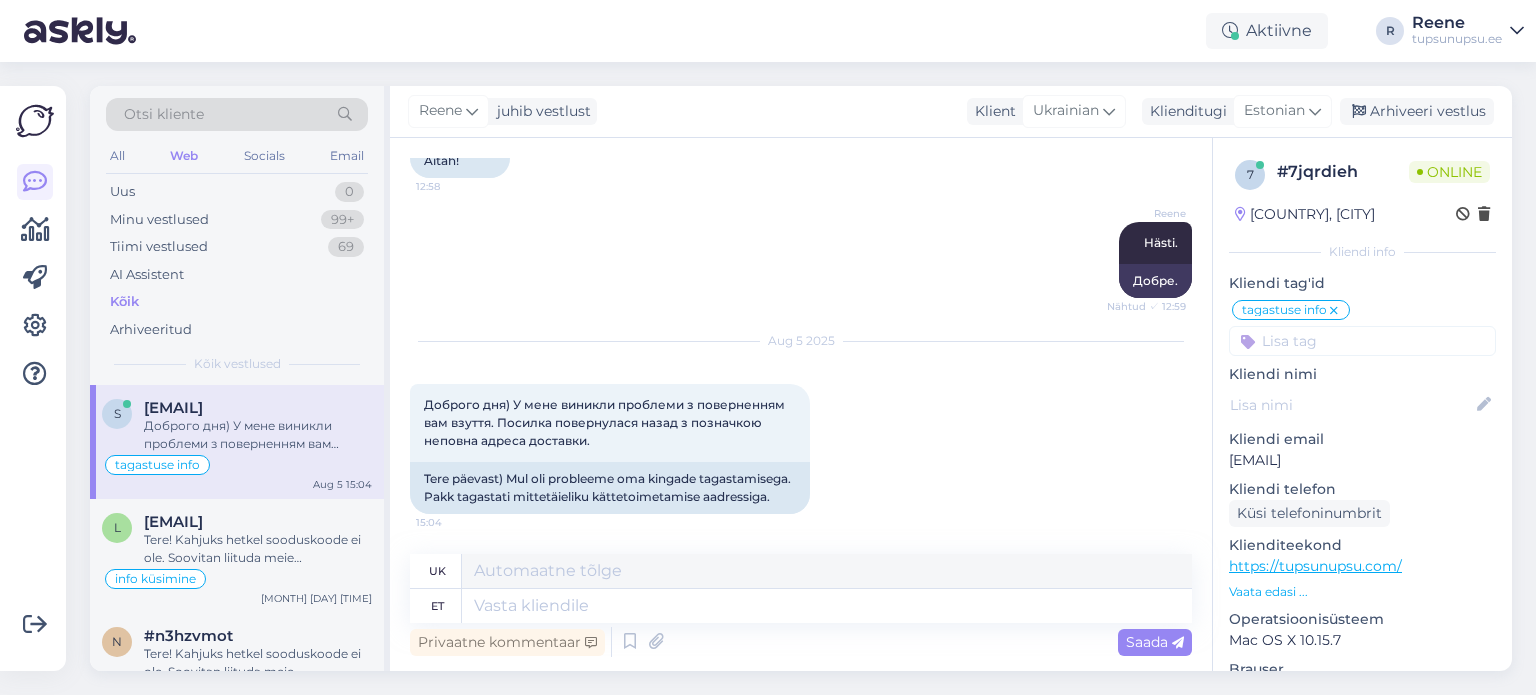 scroll, scrollTop: 3287, scrollLeft: 0, axis: vertical 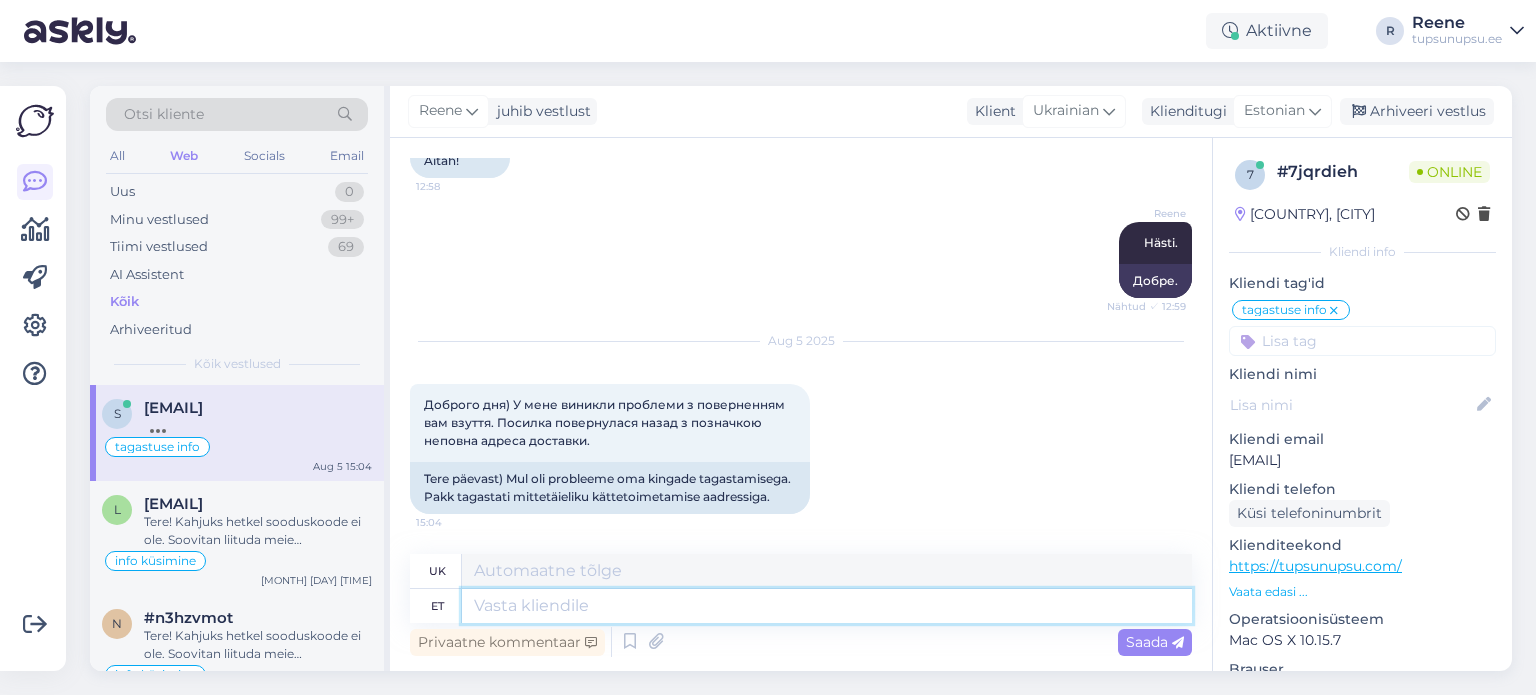 click at bounding box center [827, 606] 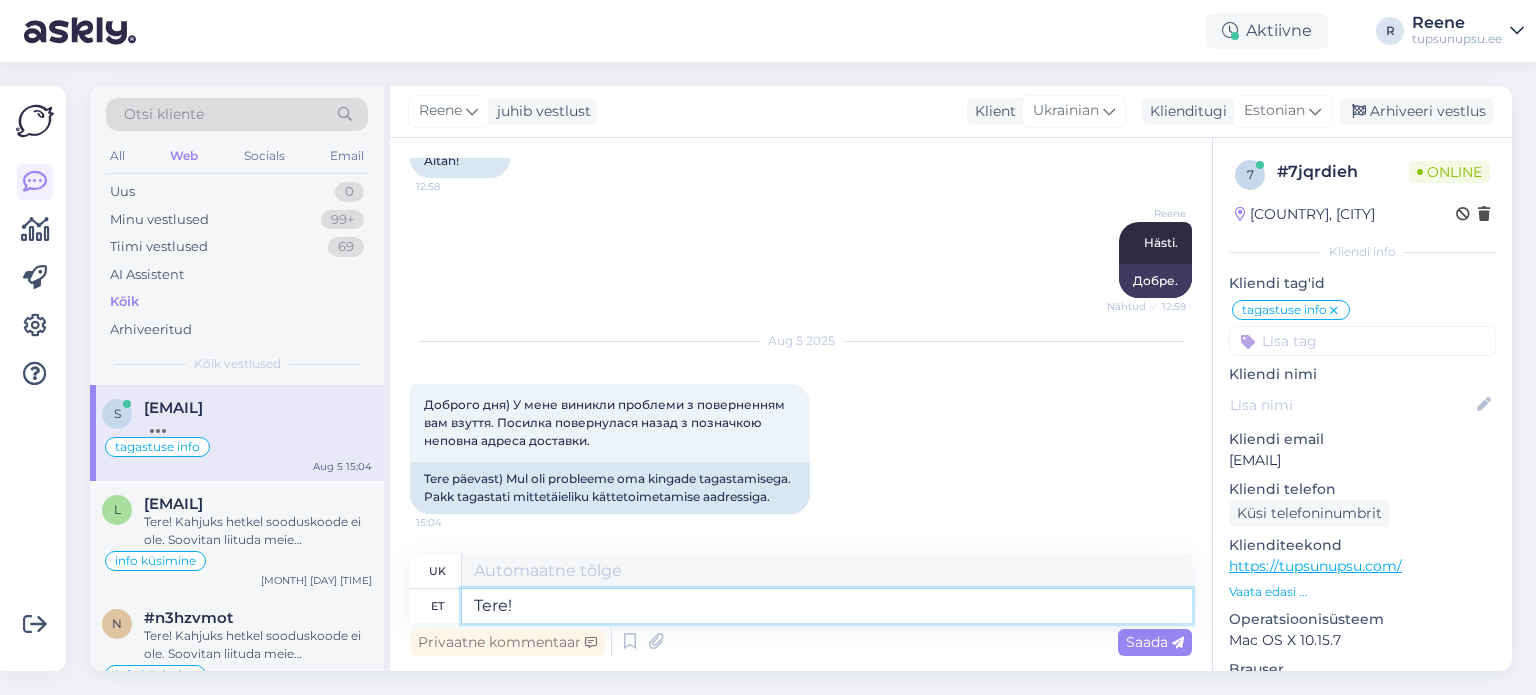 type on "Tere!" 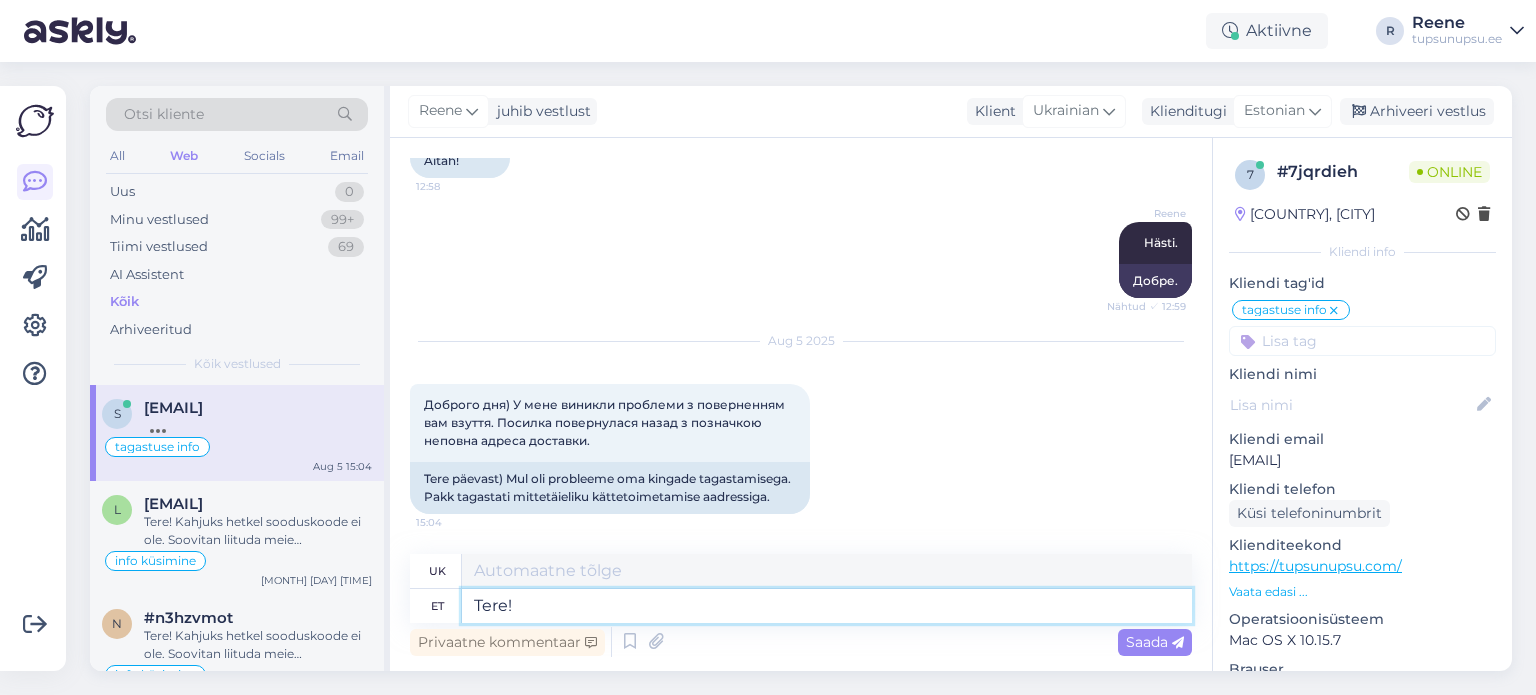 type on "Привіт!" 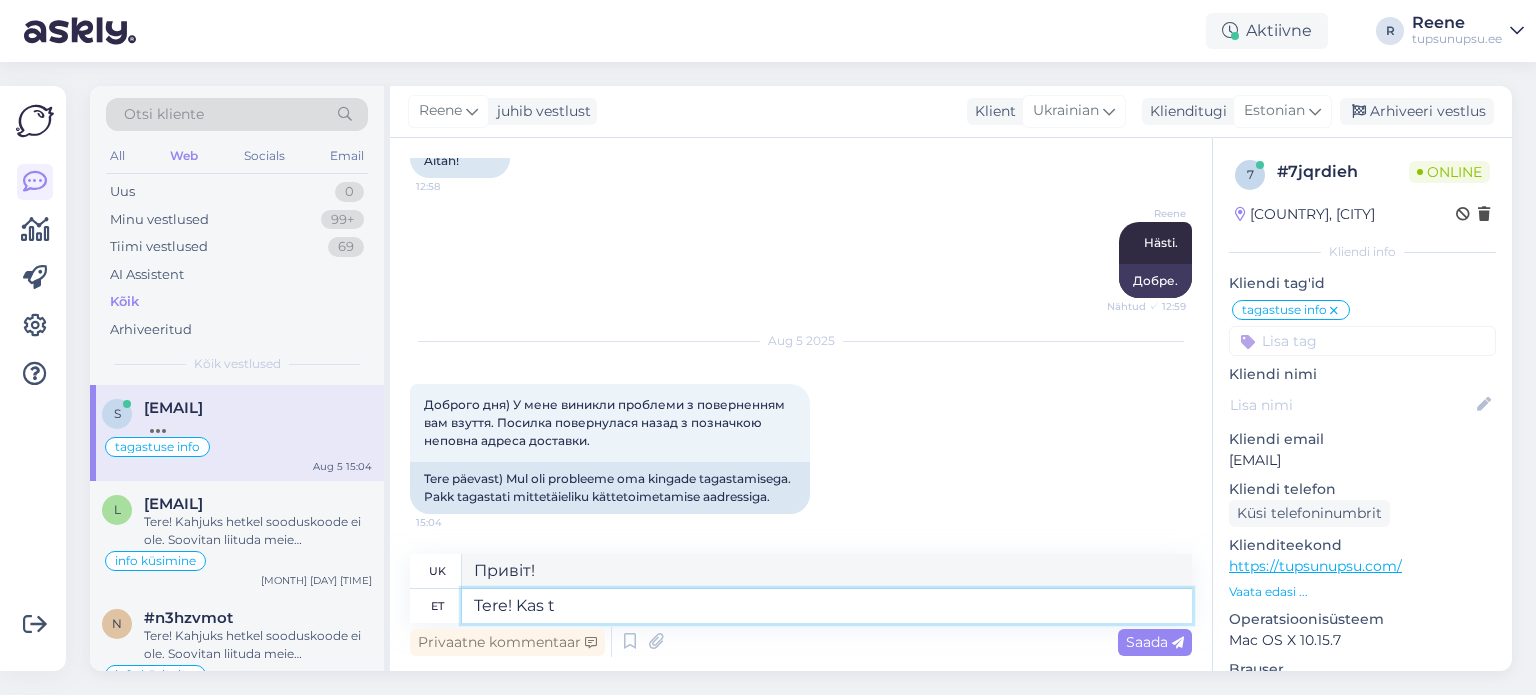 type on "Tere! Kas te" 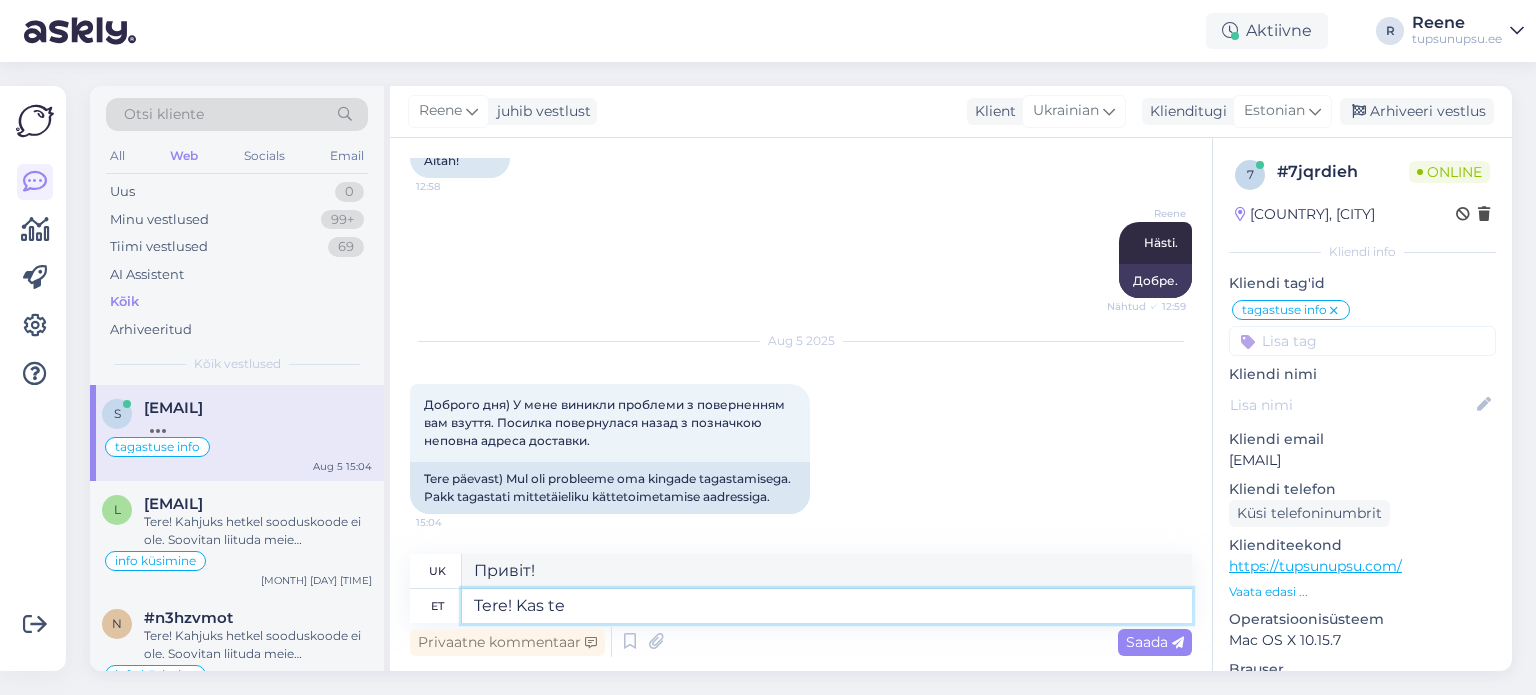 type on "Привіт! Є" 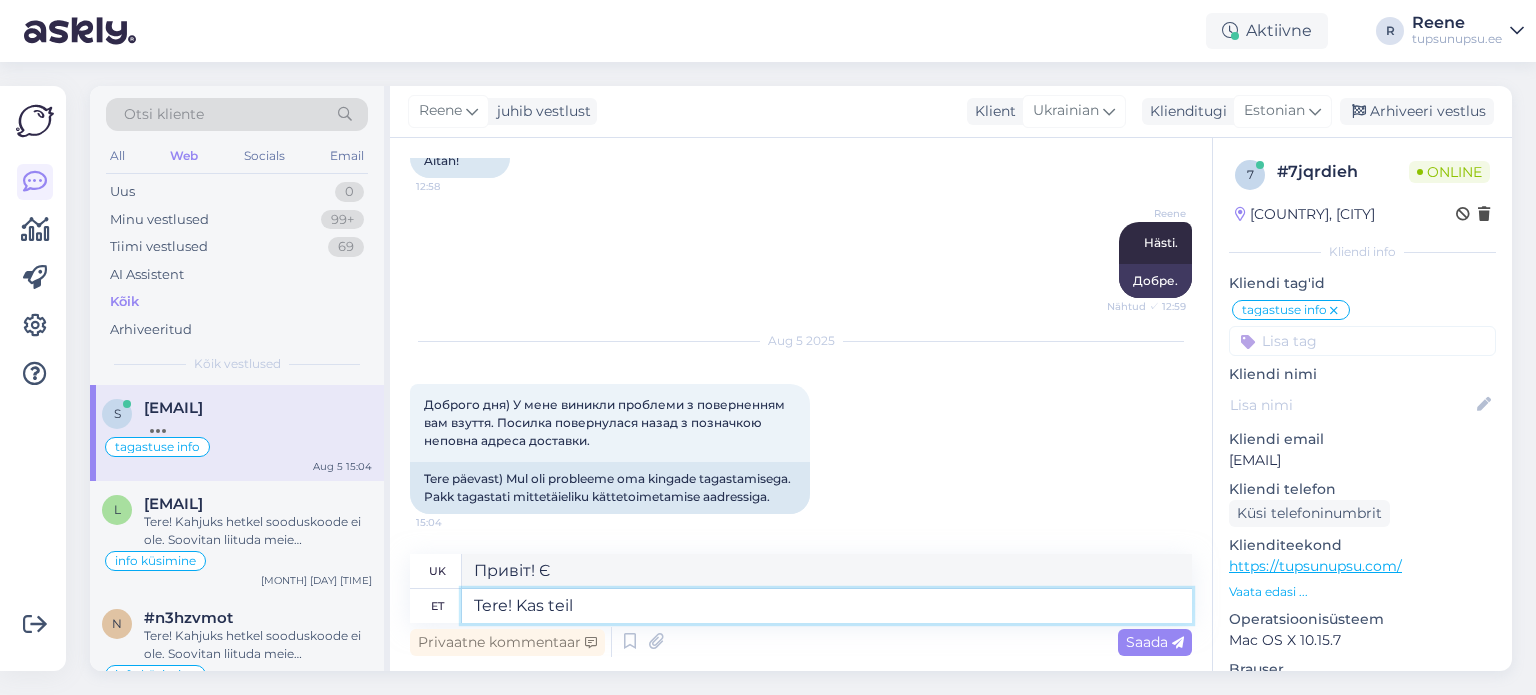 type on "Tere! Kas teil o" 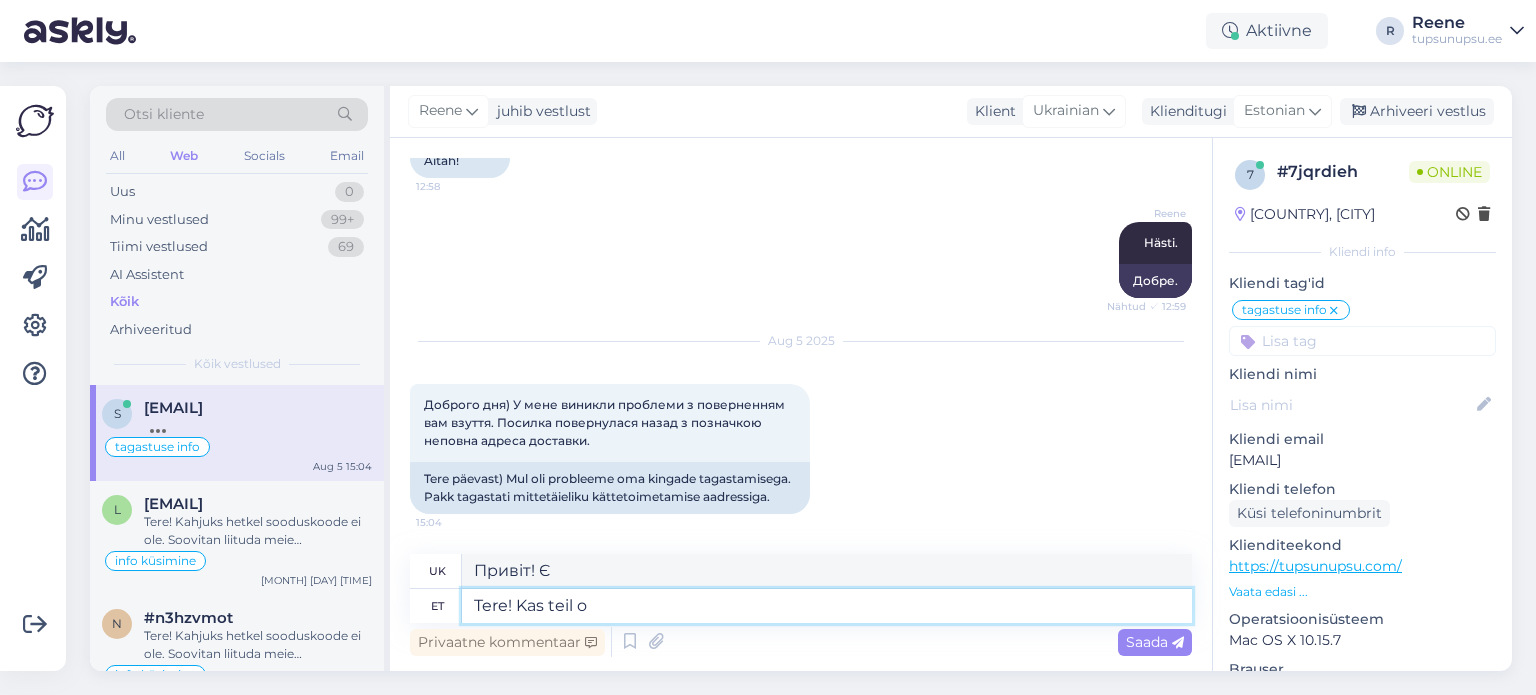 type on "Привіт! У вас є" 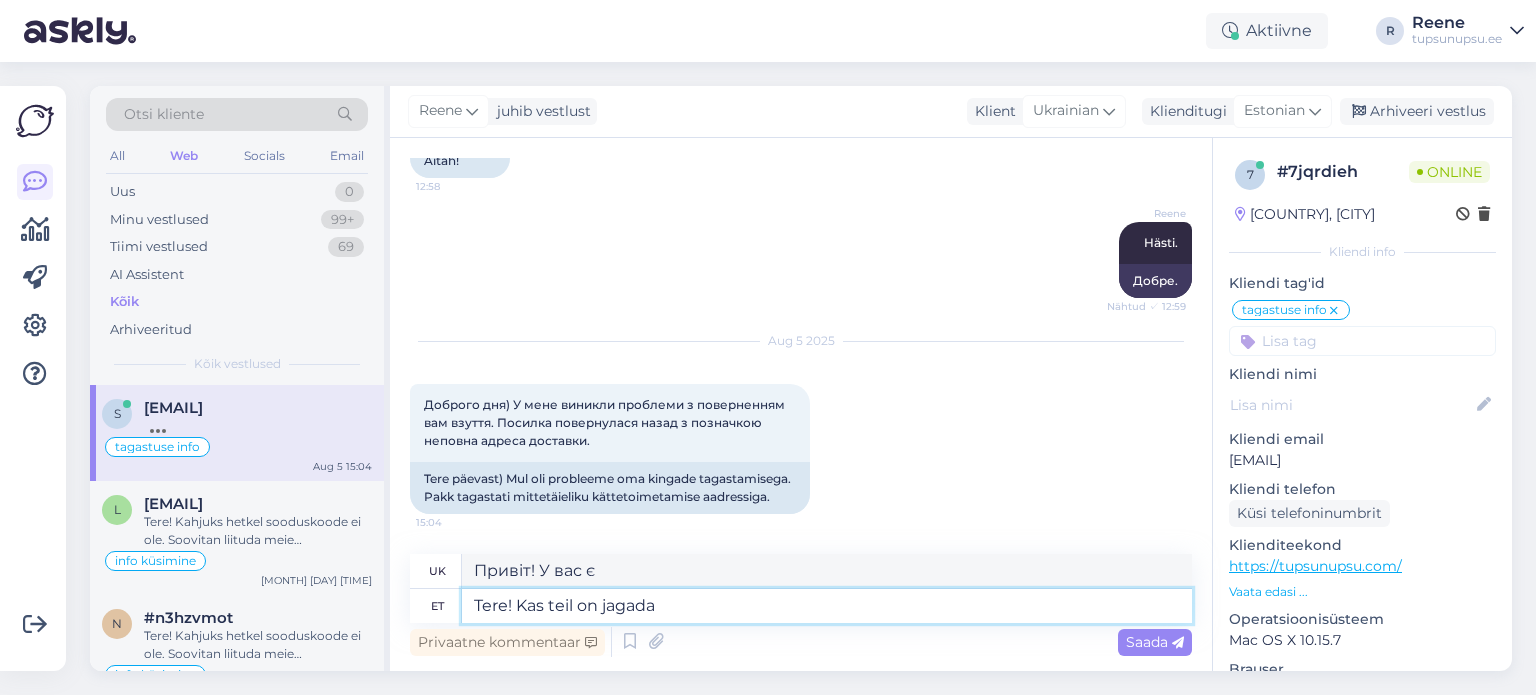 type on "Tere! Kas teil on jagada p" 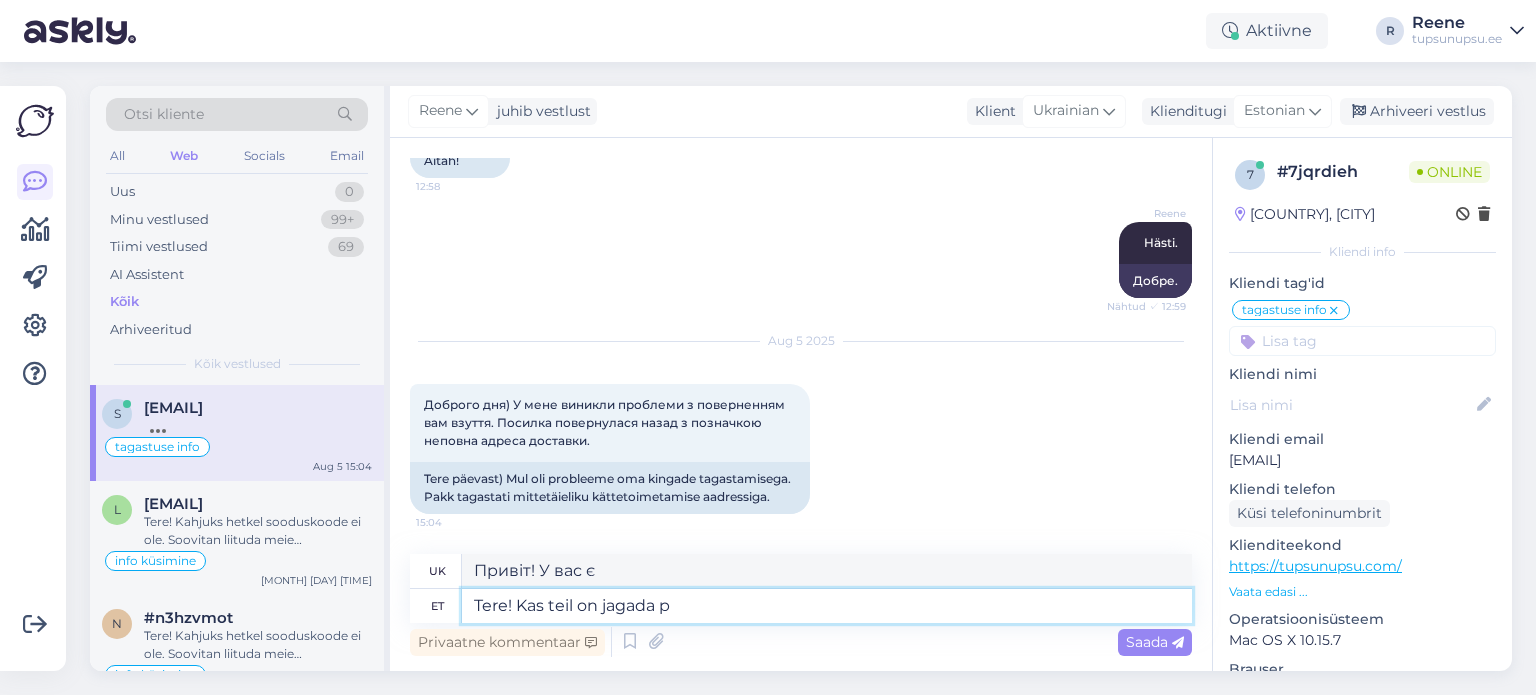 type on "Привіт! Чи маєте чим поділитися?" 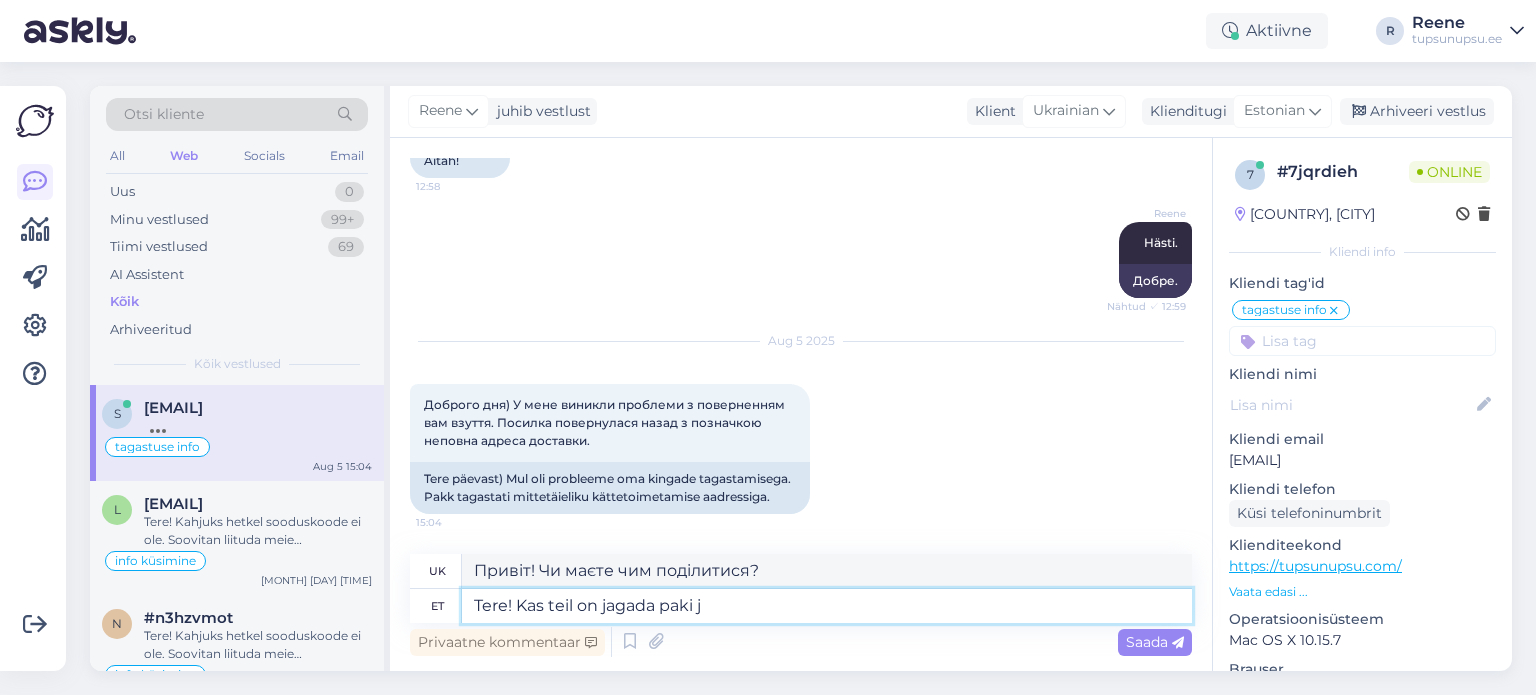 type on "Tere! Kas teil on jagada paki jä" 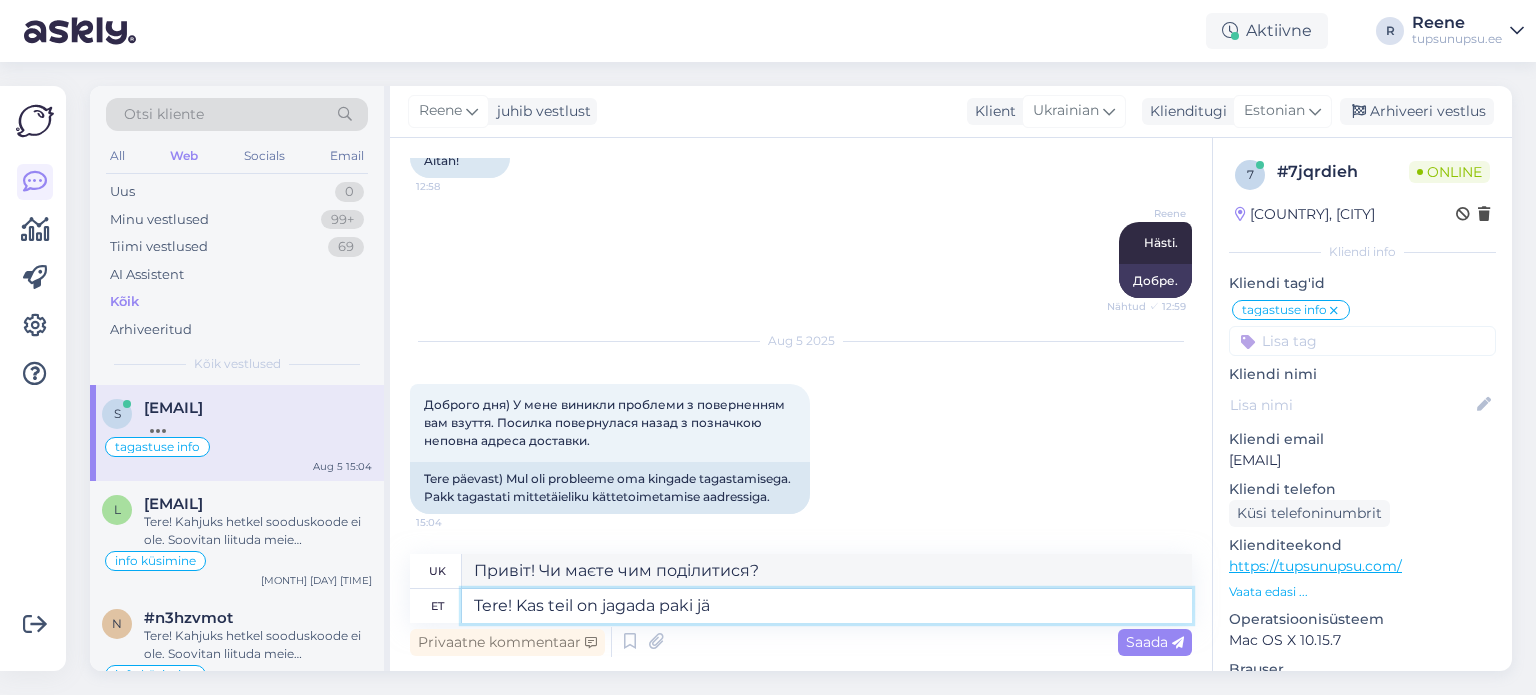type on "Привіт! У вас є посилка, якою ви хочете поділитися?" 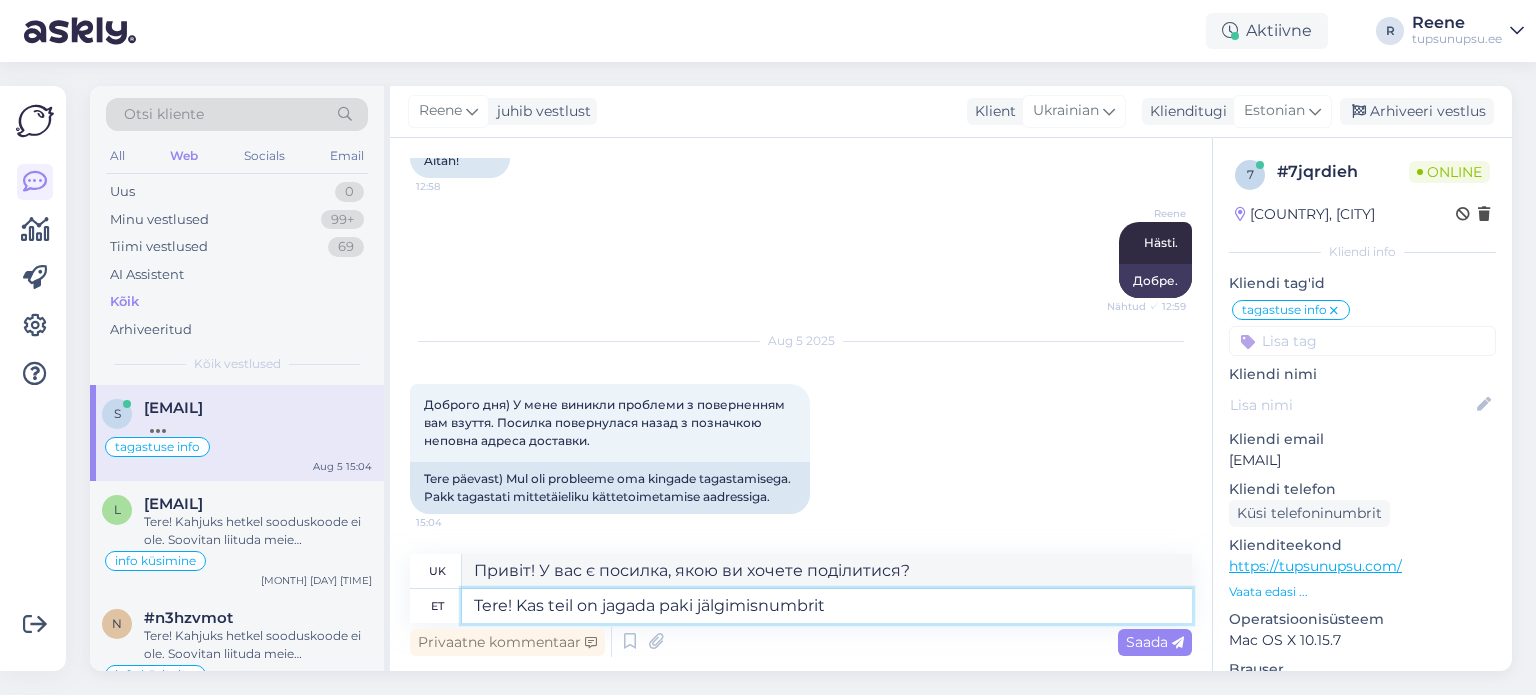 type on "Tere! Kas teil on jagada paki jälgimisnumbrit?" 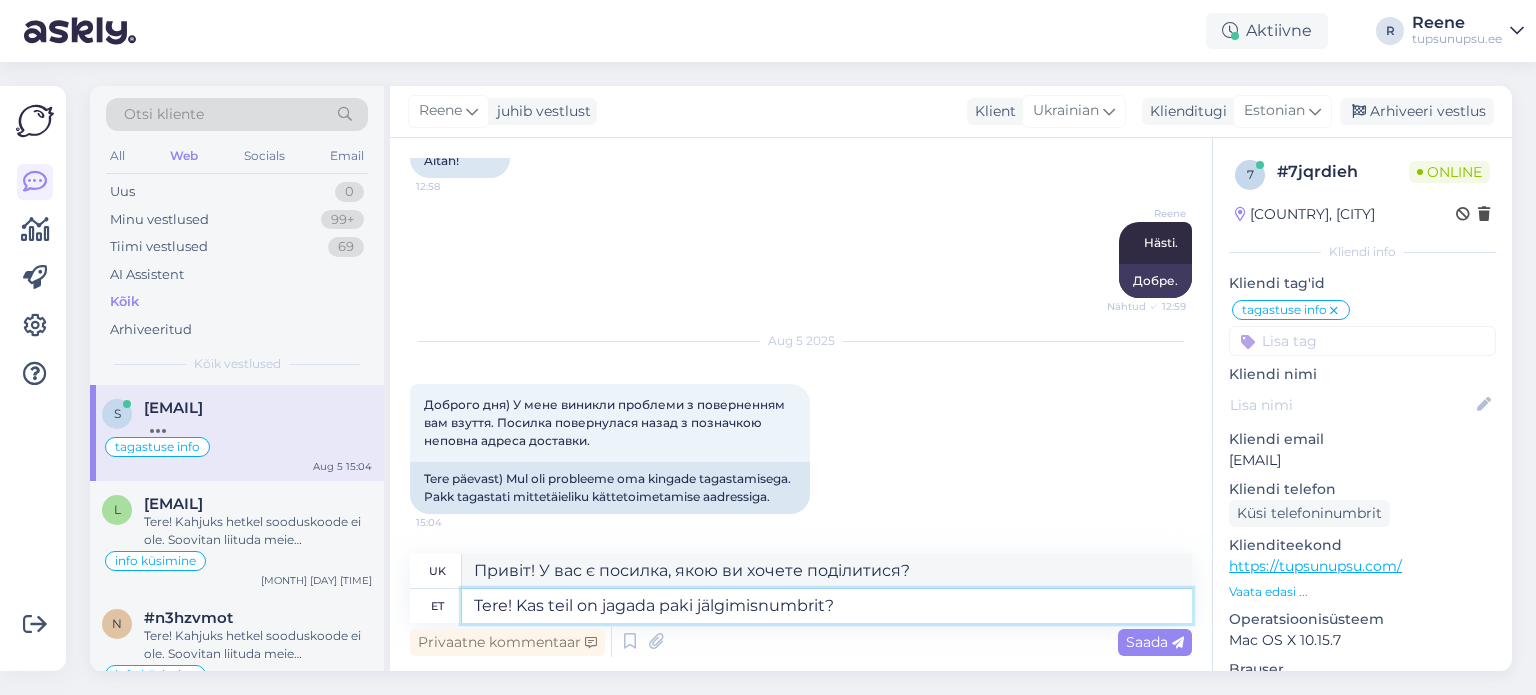type on "Привіт! Чи маєте ви номер відстеження посилки, щоб поділитися ним?" 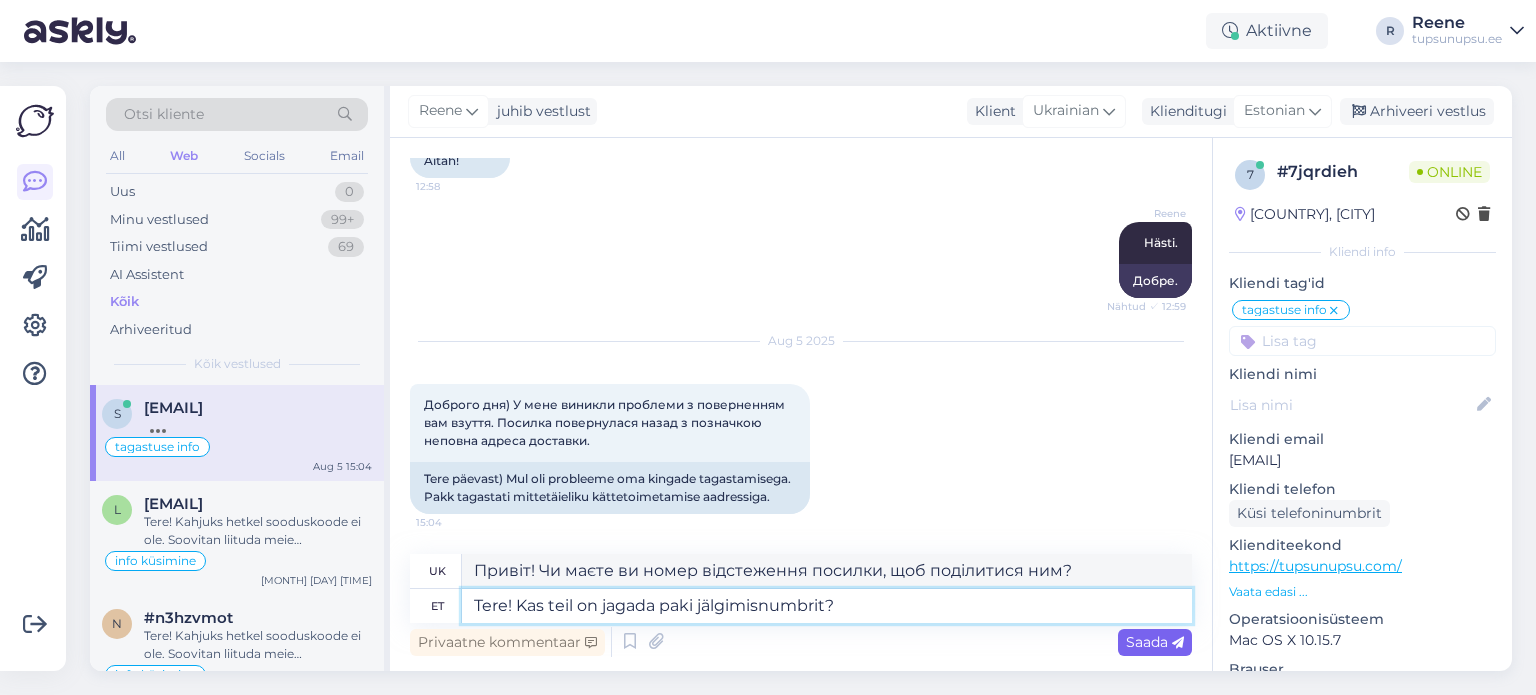 type on "Tere! Kas teil on jagada paki jälgimisnumbrit?" 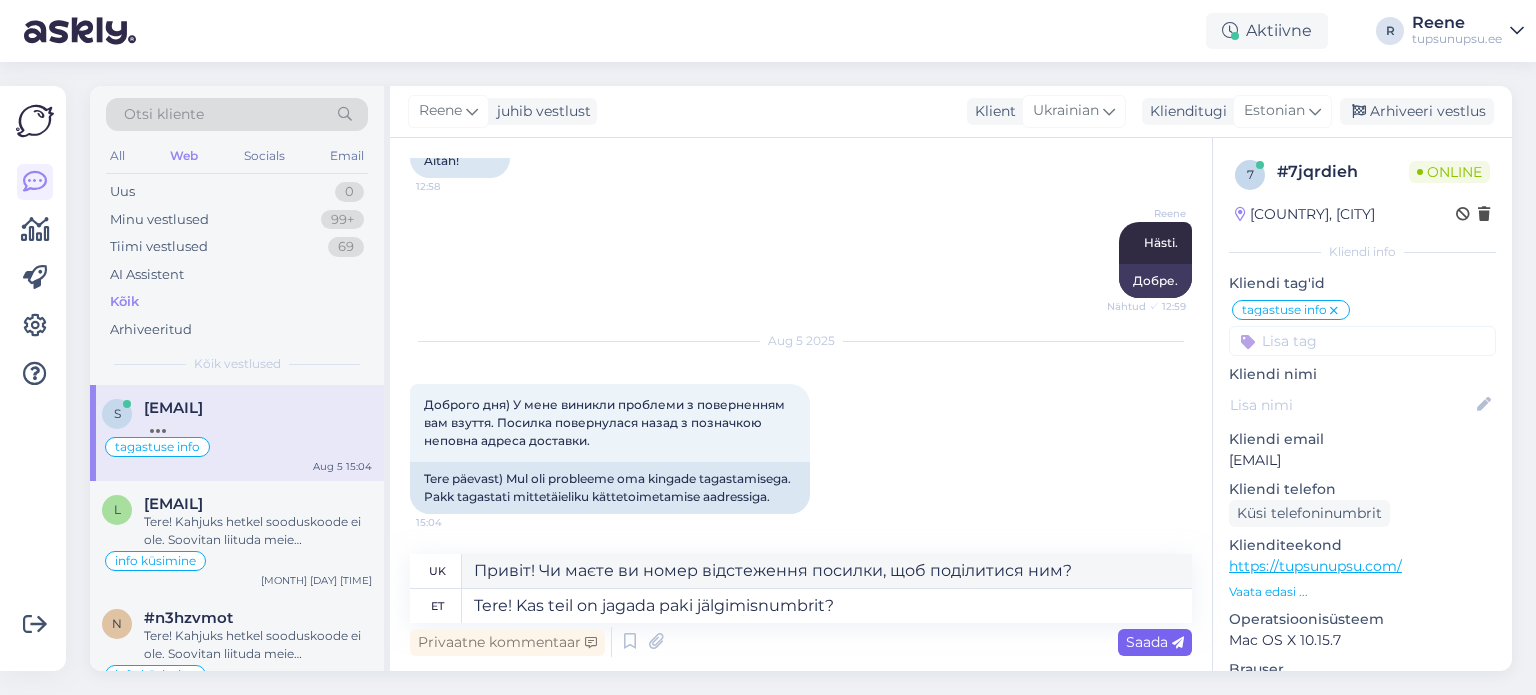 click on "Saada" at bounding box center (1155, 642) 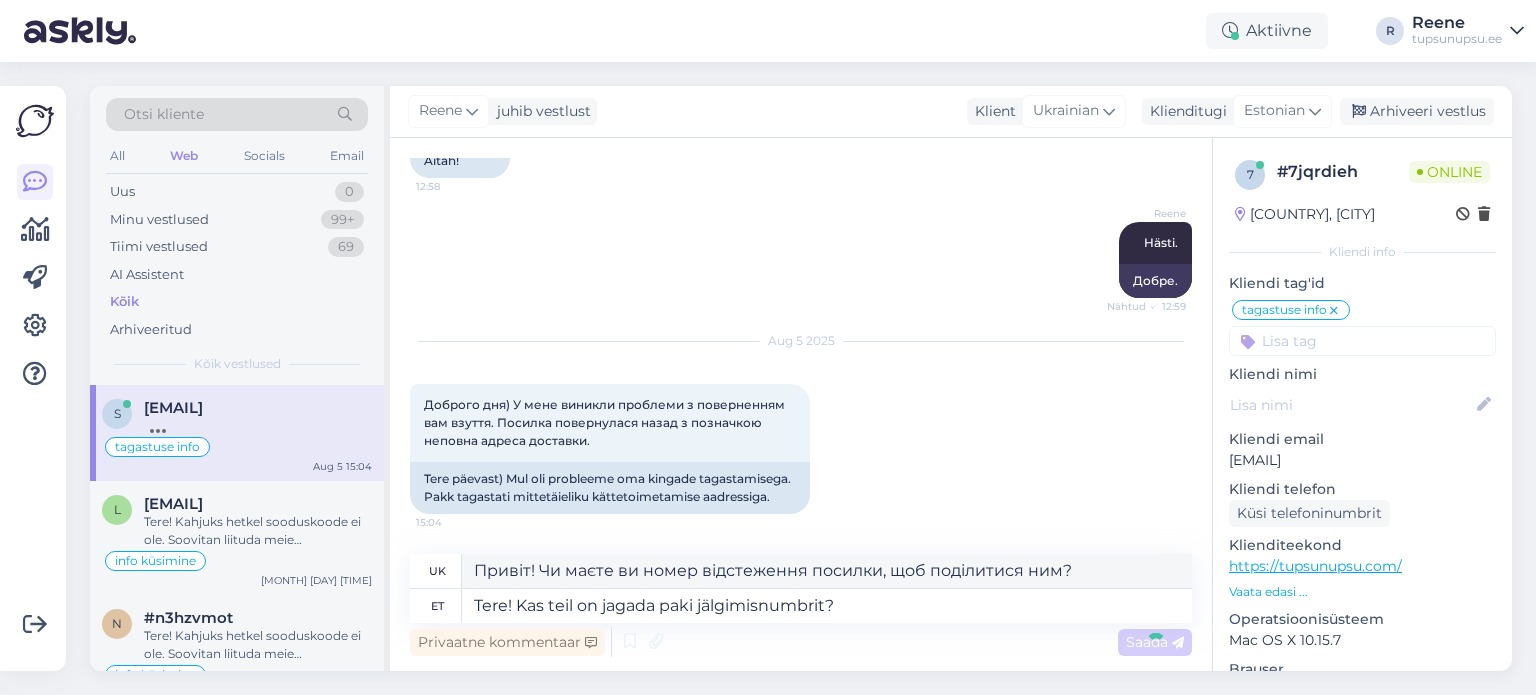 type 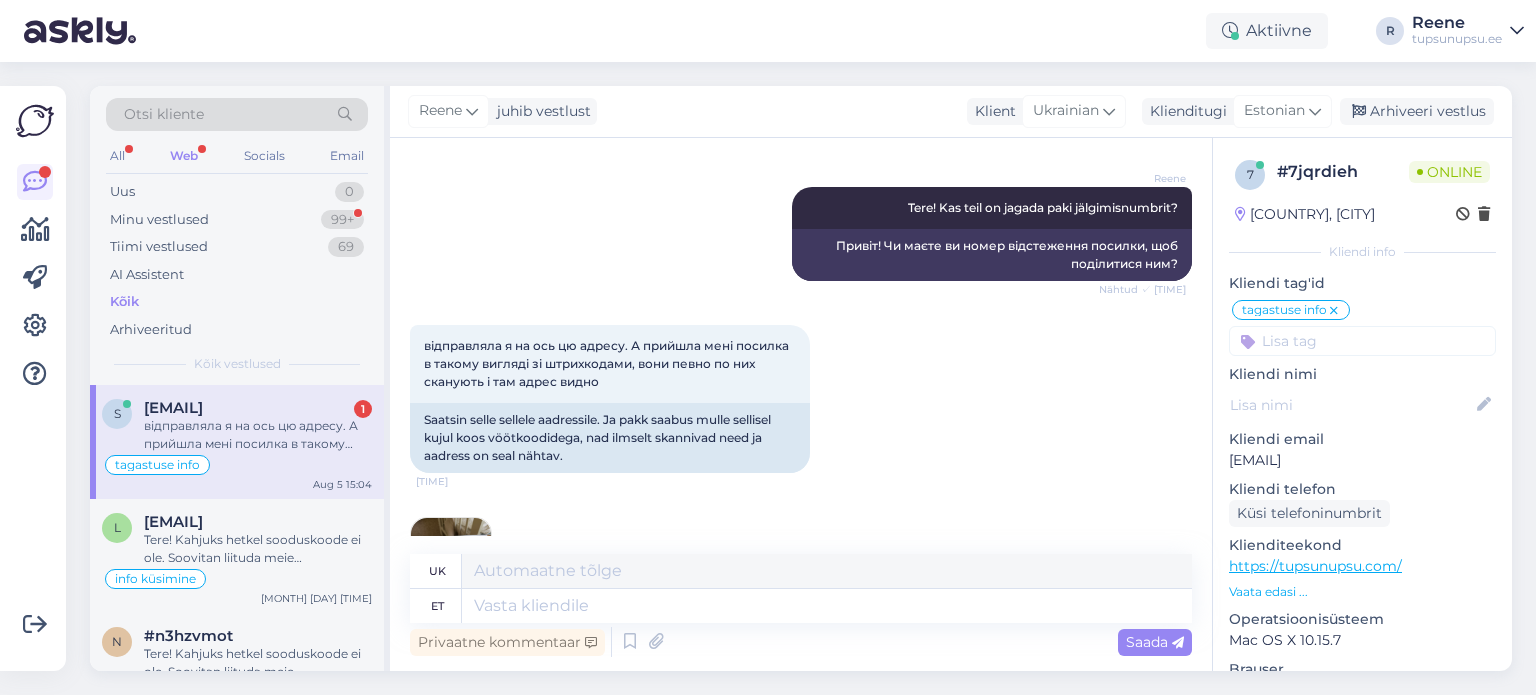 scroll, scrollTop: 3994, scrollLeft: 0, axis: vertical 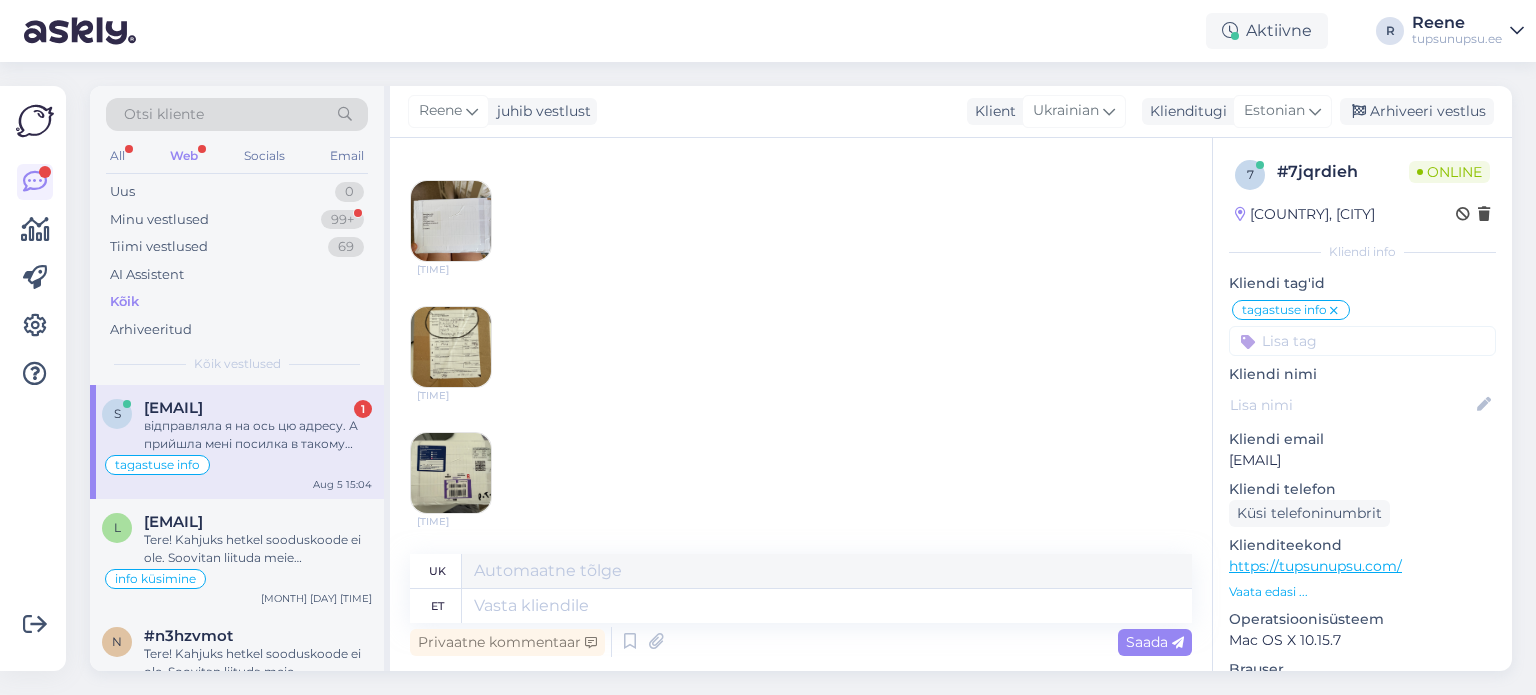 click at bounding box center (451, 221) 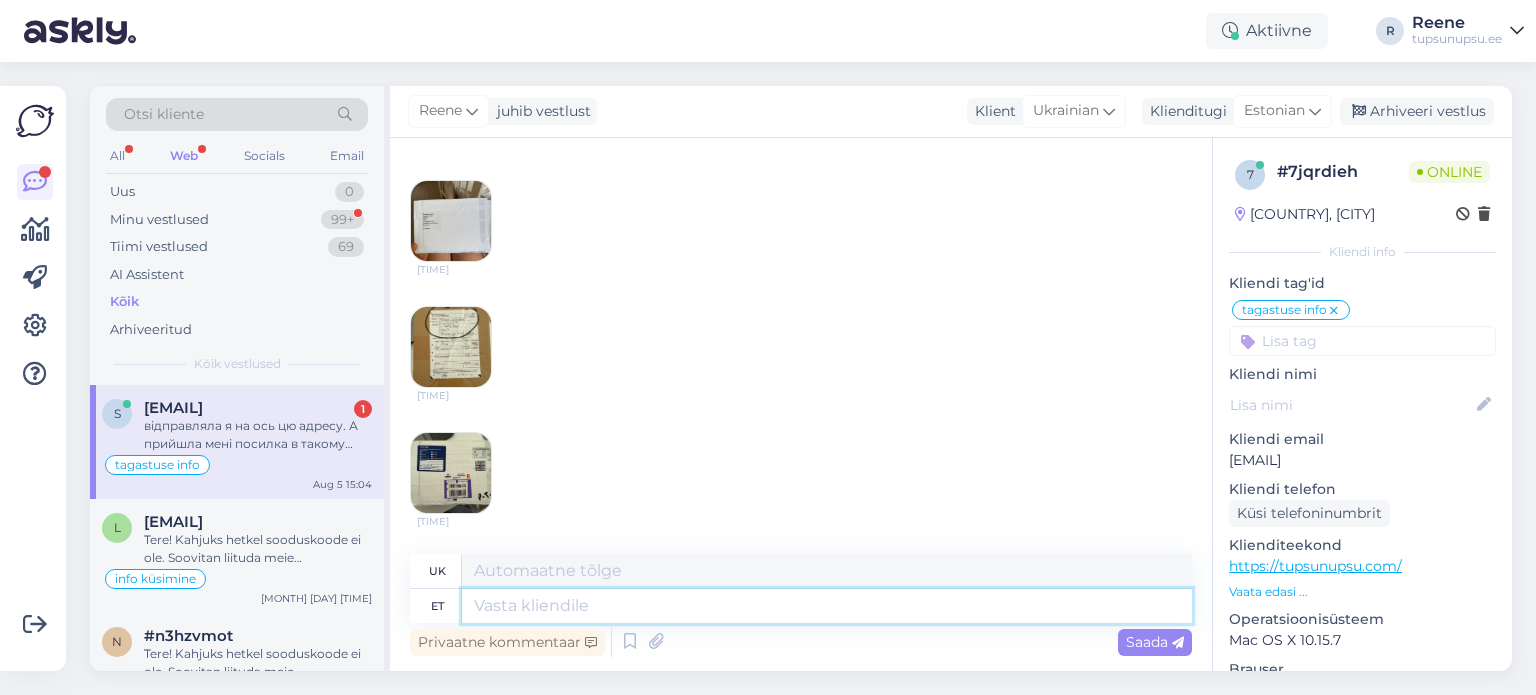 click at bounding box center [827, 606] 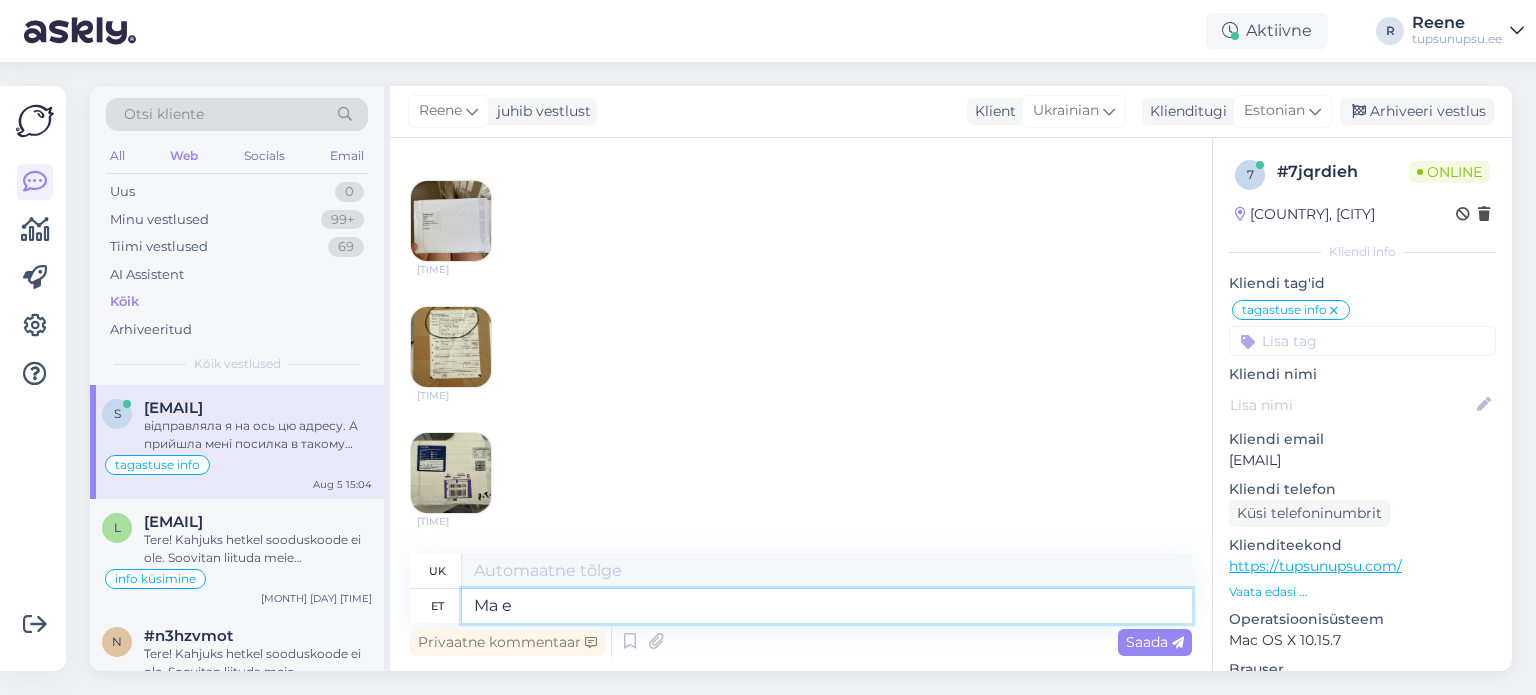 type on "Ma ei" 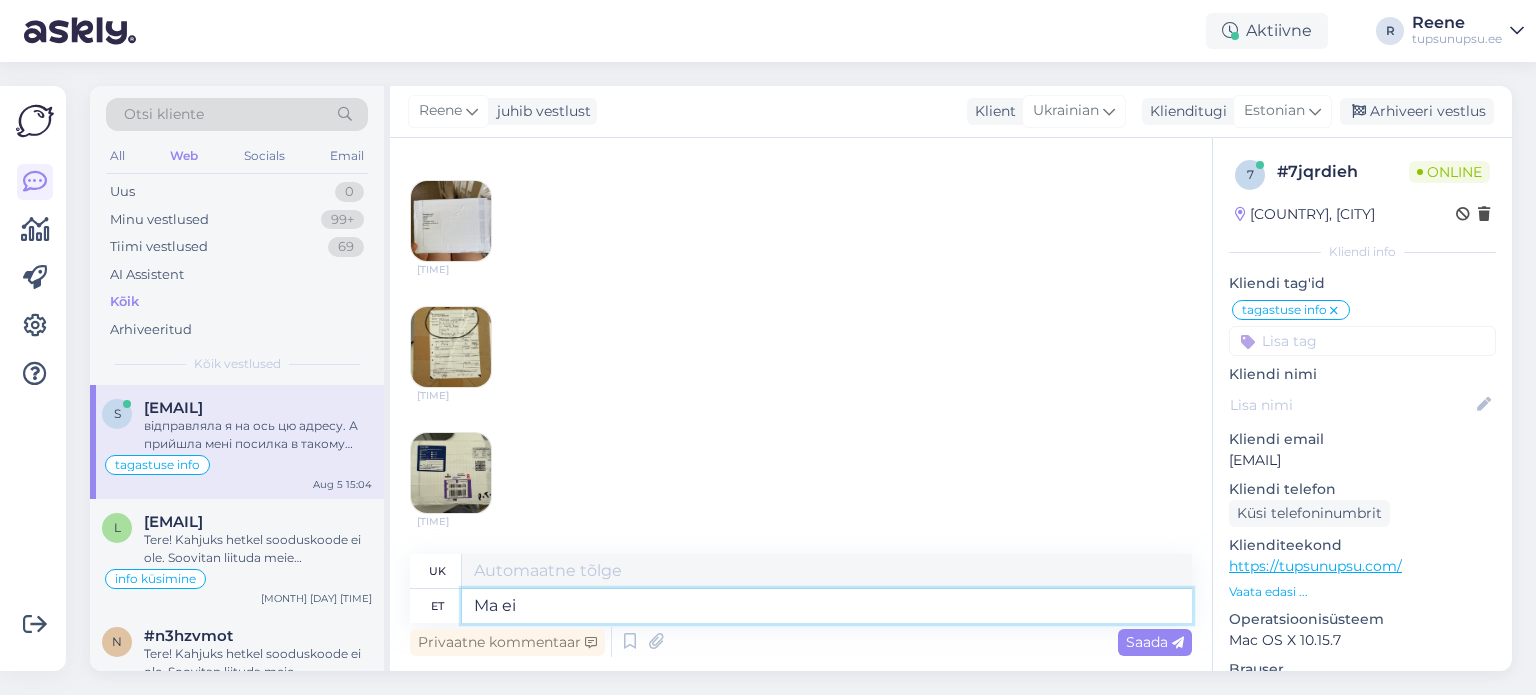 type on "Я" 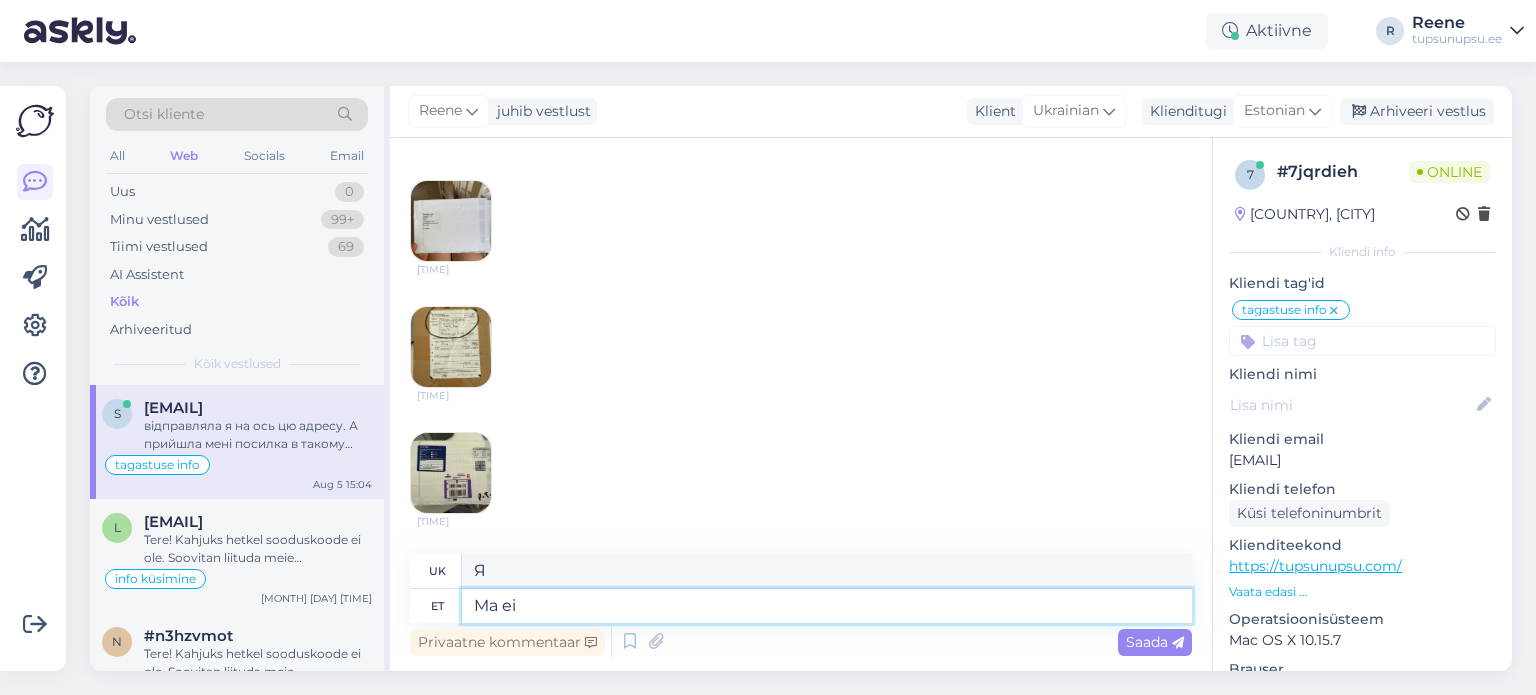 type on "Ma ei n" 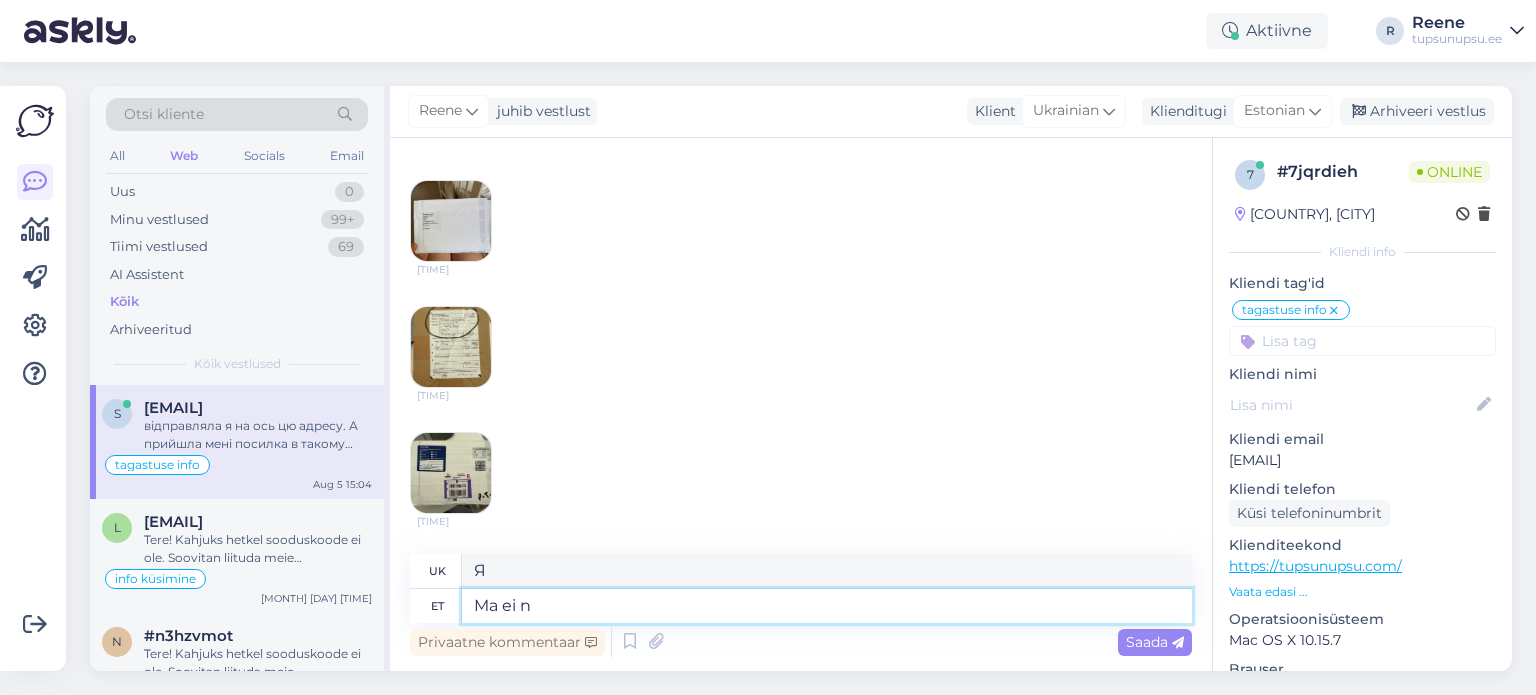 type on "Я не" 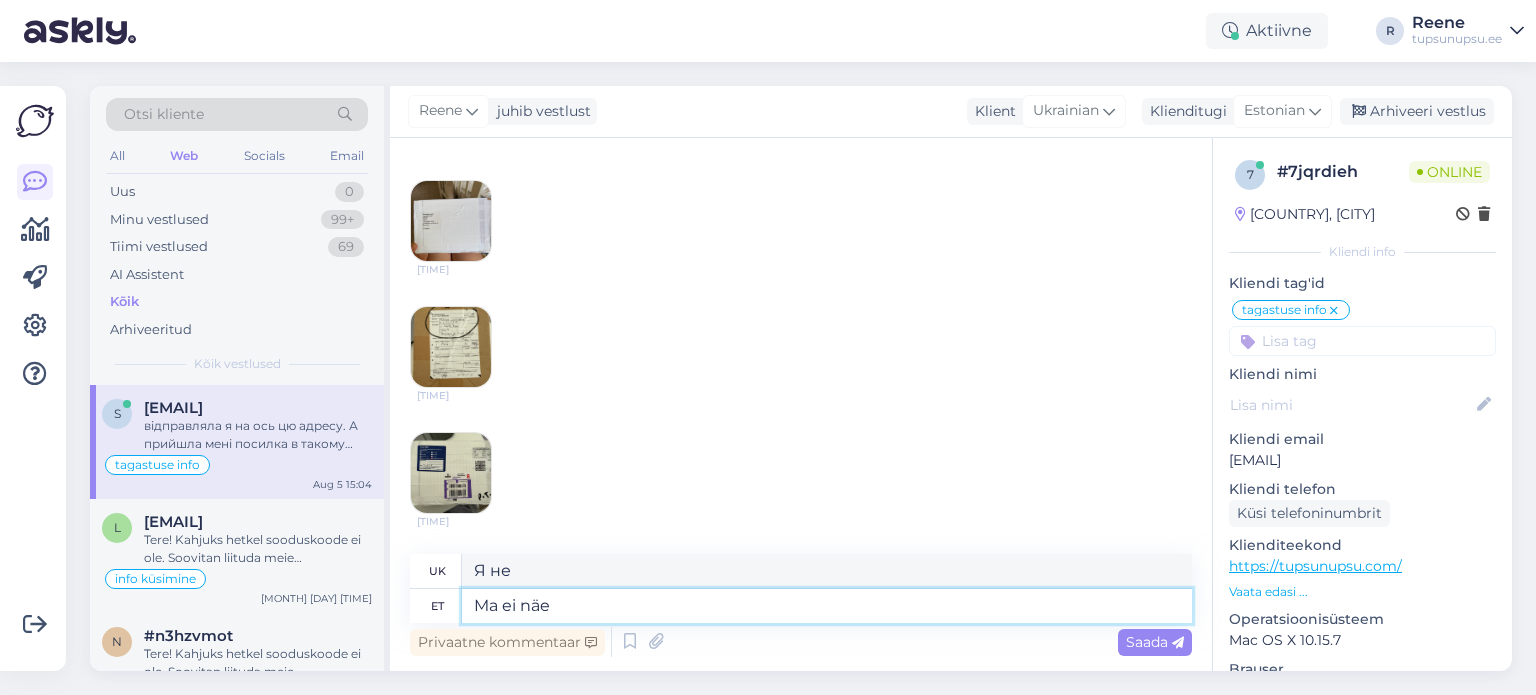 type on "Ma ei näe k" 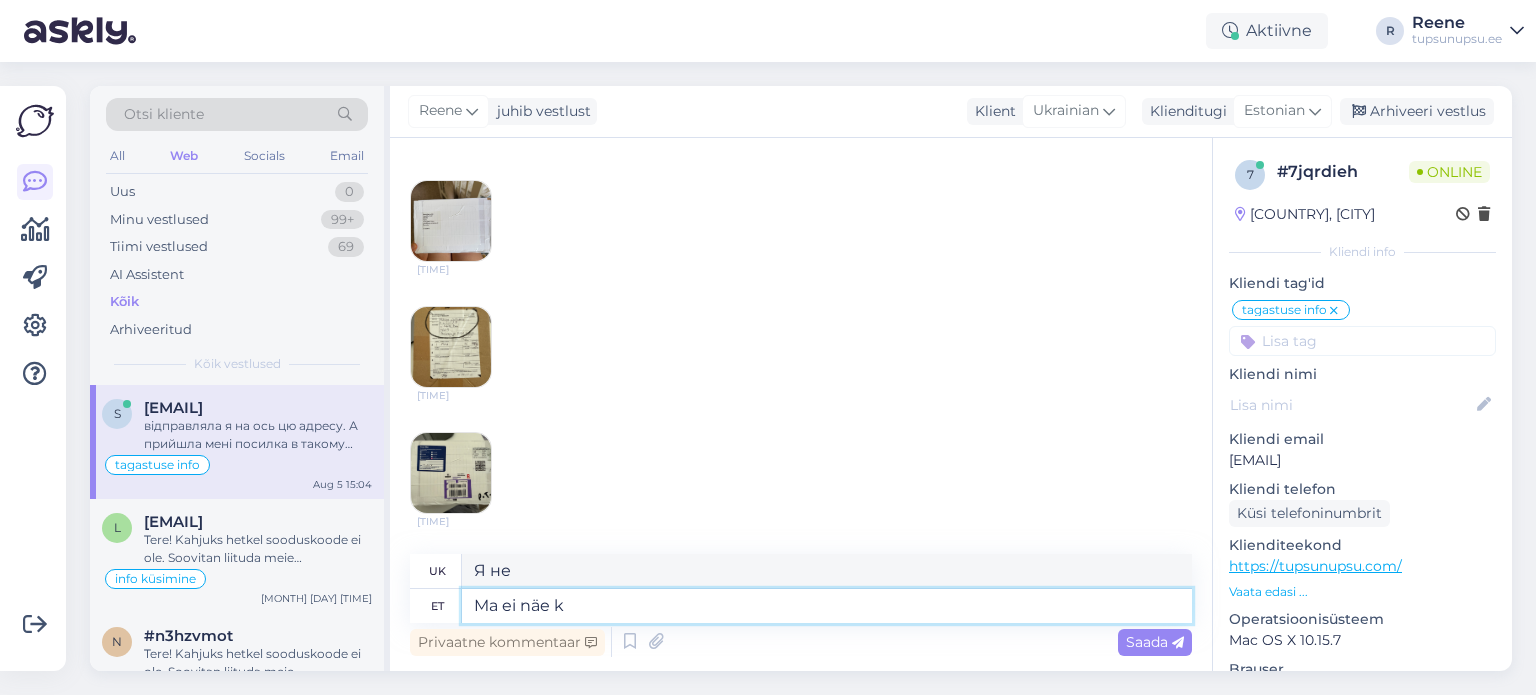 type on "Я не бачу." 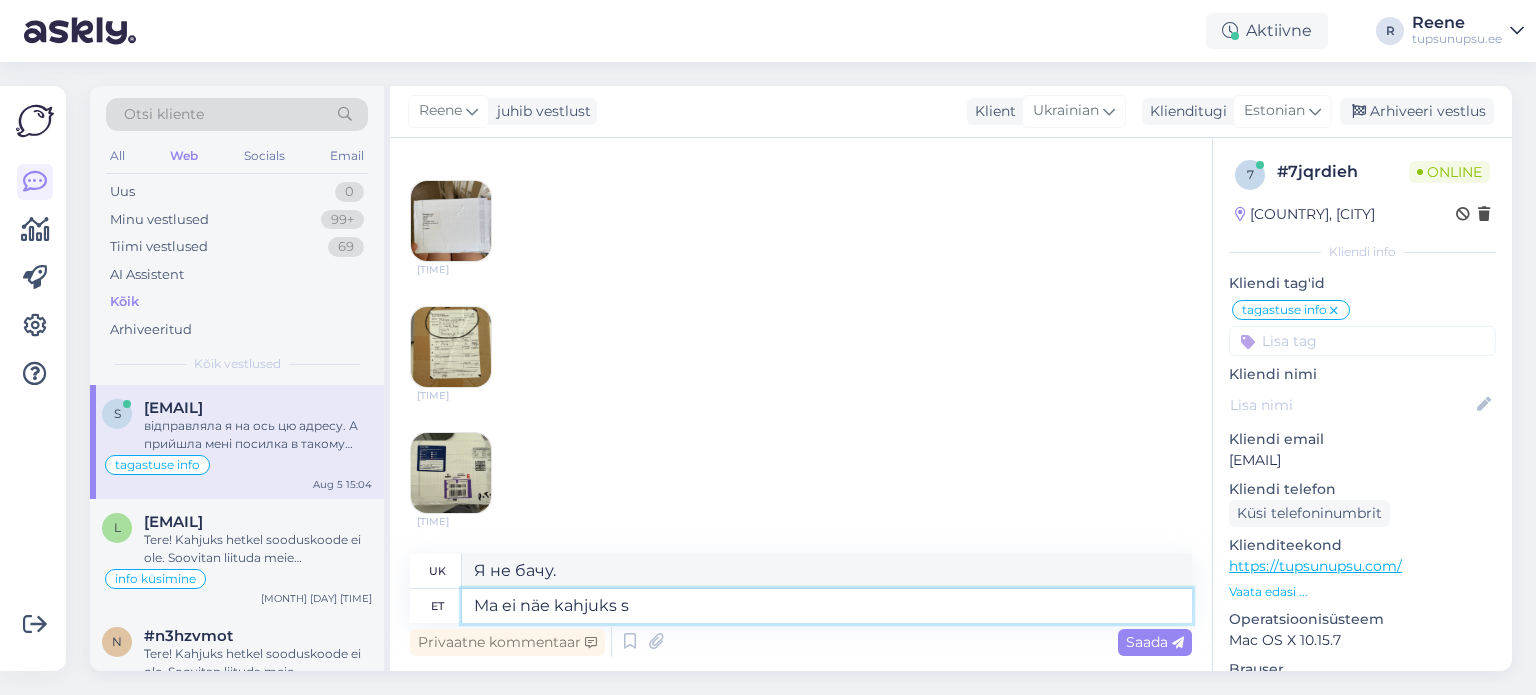type on "Ma ei näe kahjuks se" 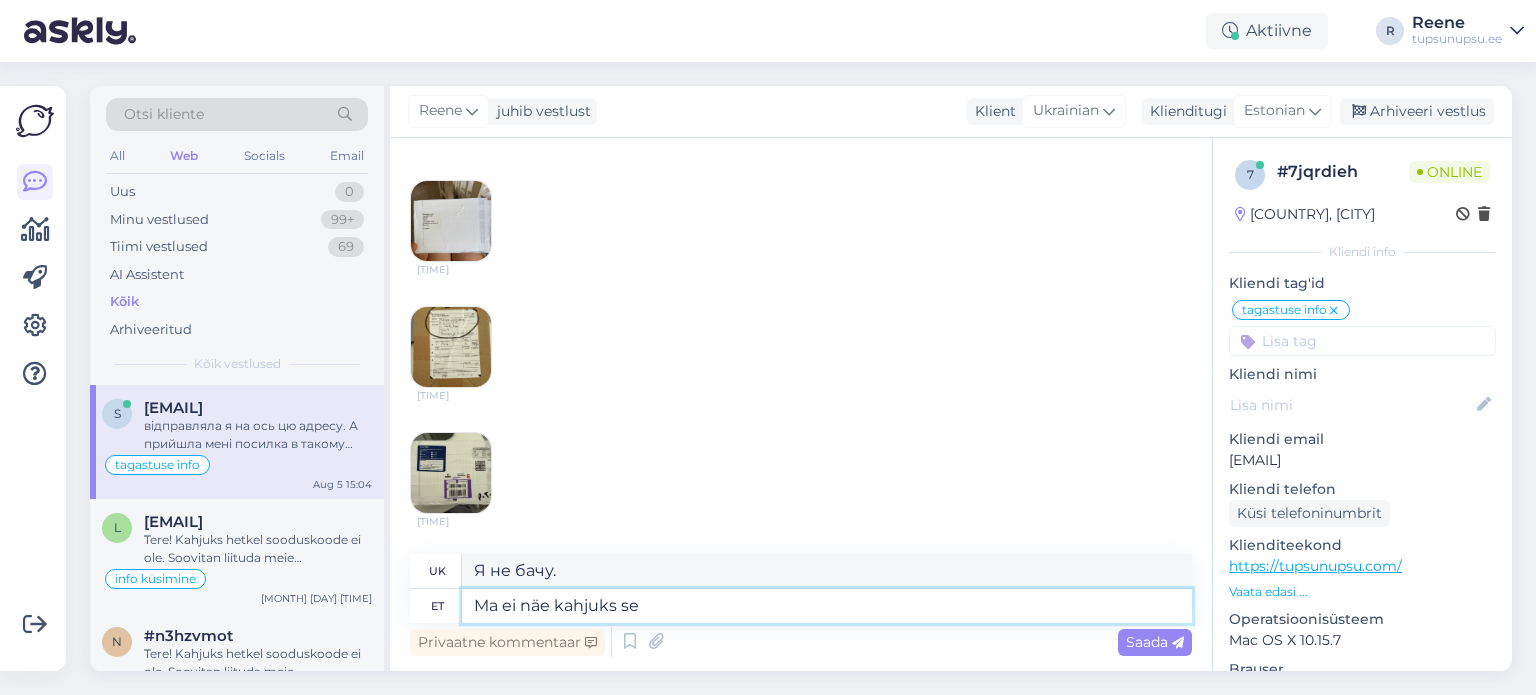 type on "На жаль, я не бачу" 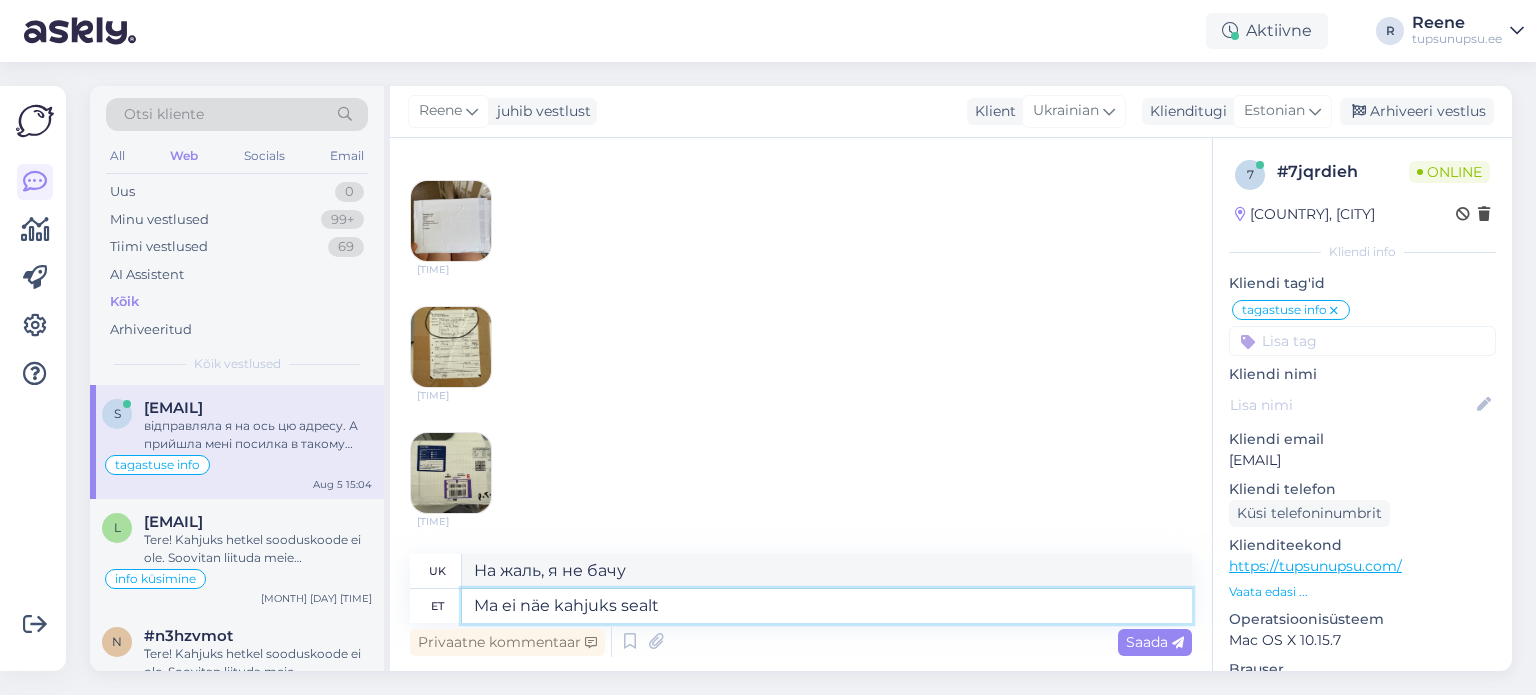 type on "Ma ei näe kahjuks sealt" 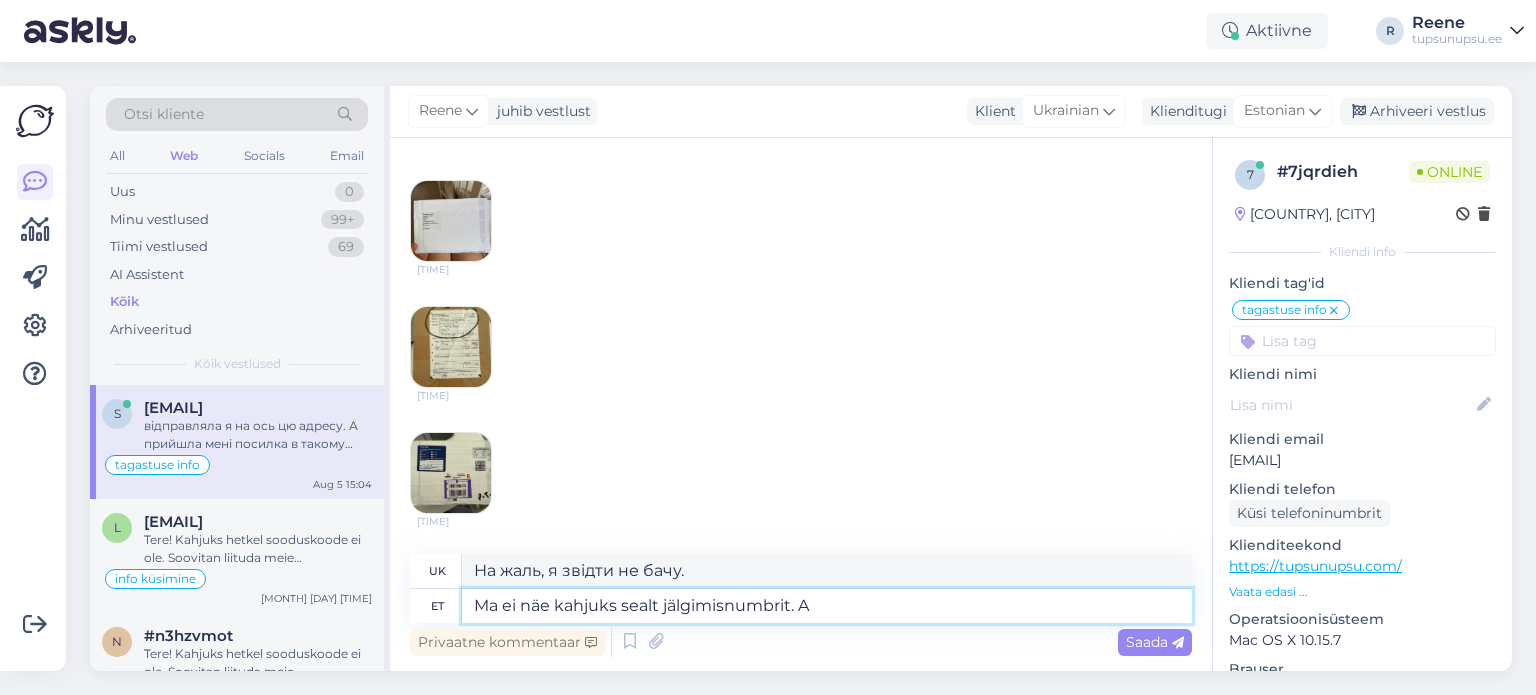 type on "Ma ei näe kahjuks sealt jälgimisnumbrit. Ag" 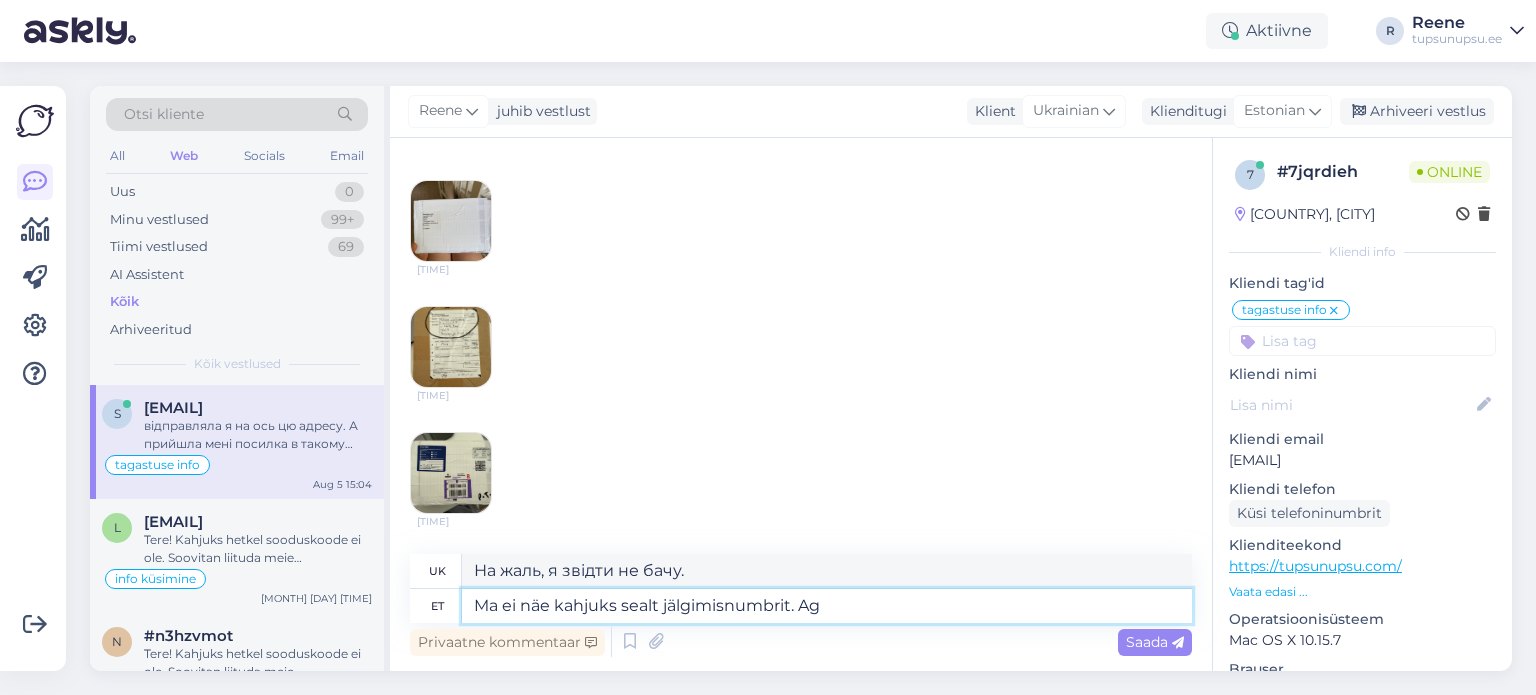 type on "На жаль, я не бачу там номера відстеження." 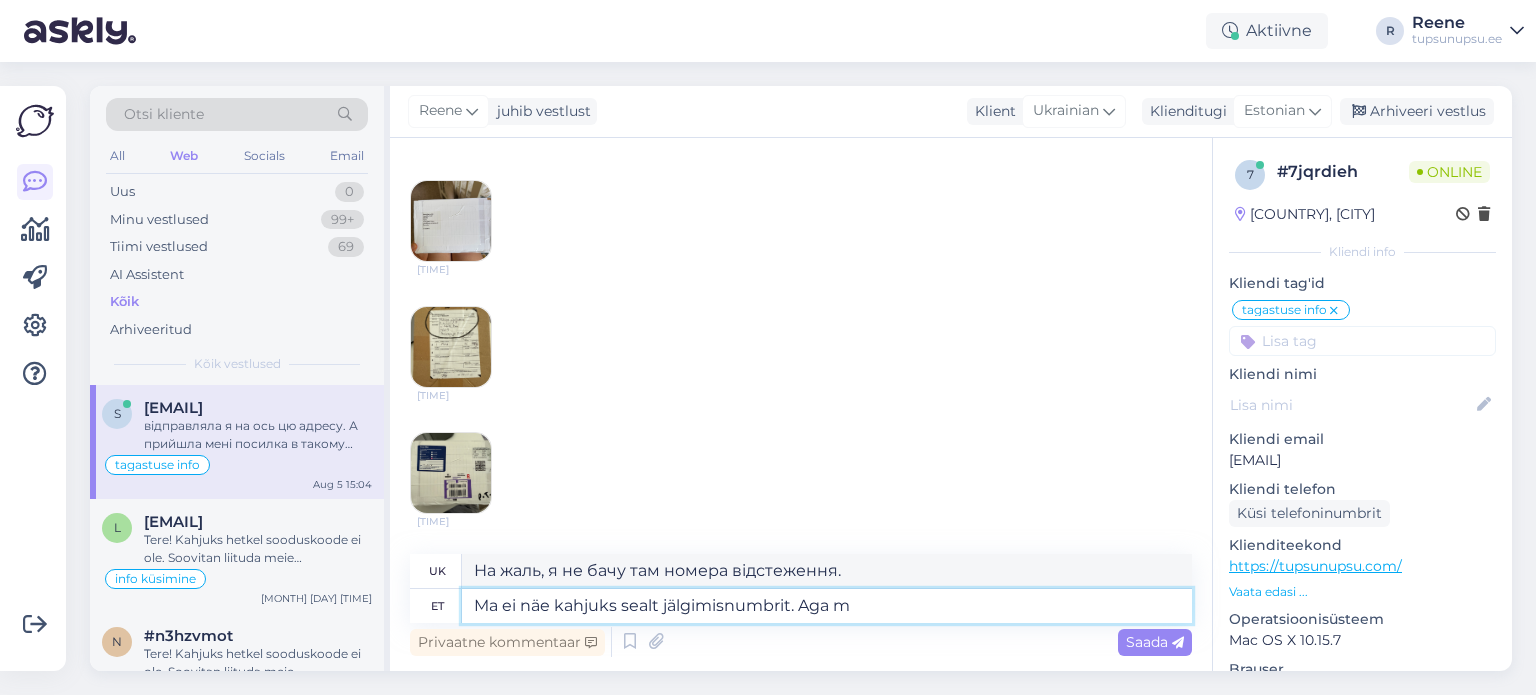 type on "Ma ei näe kahjuks sealt jälgimisnumbrit. Aga me" 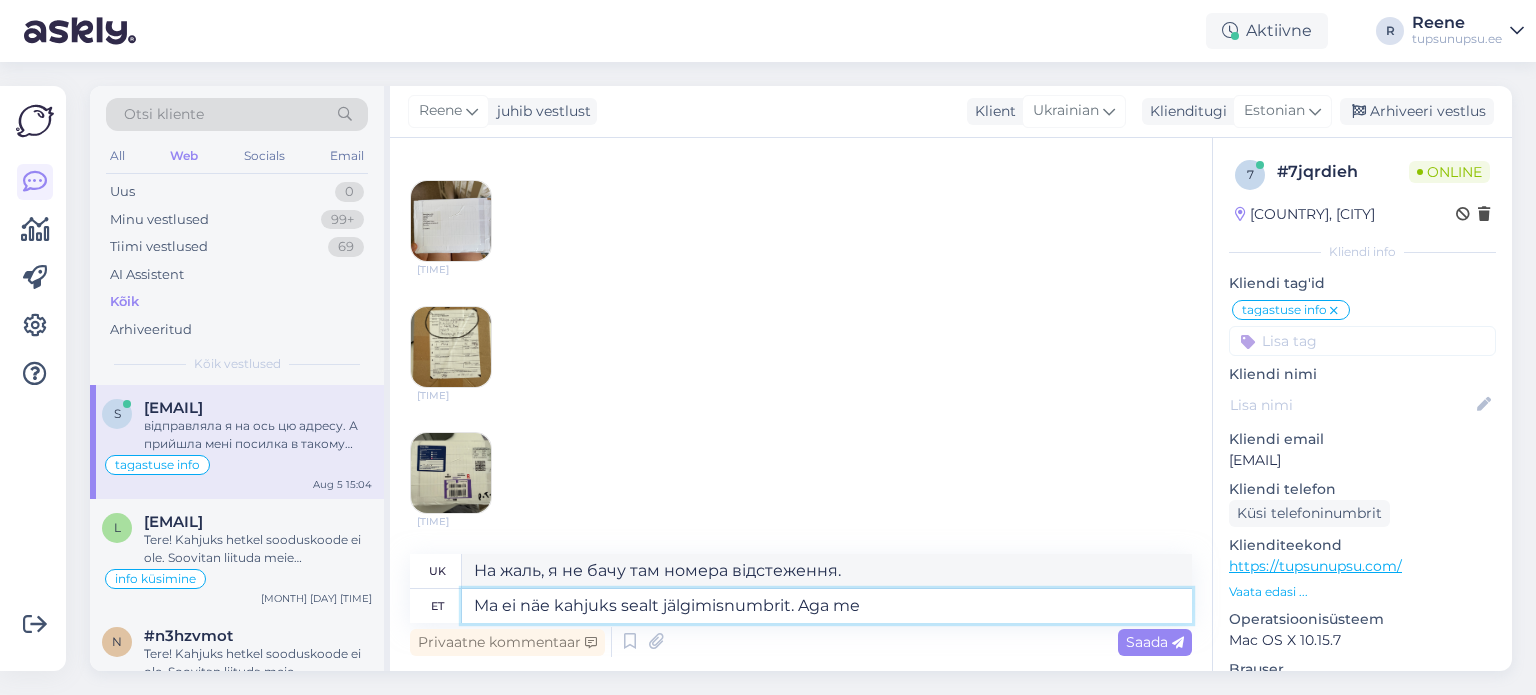type on "На жаль, я не бачу там номера відстеження. Але" 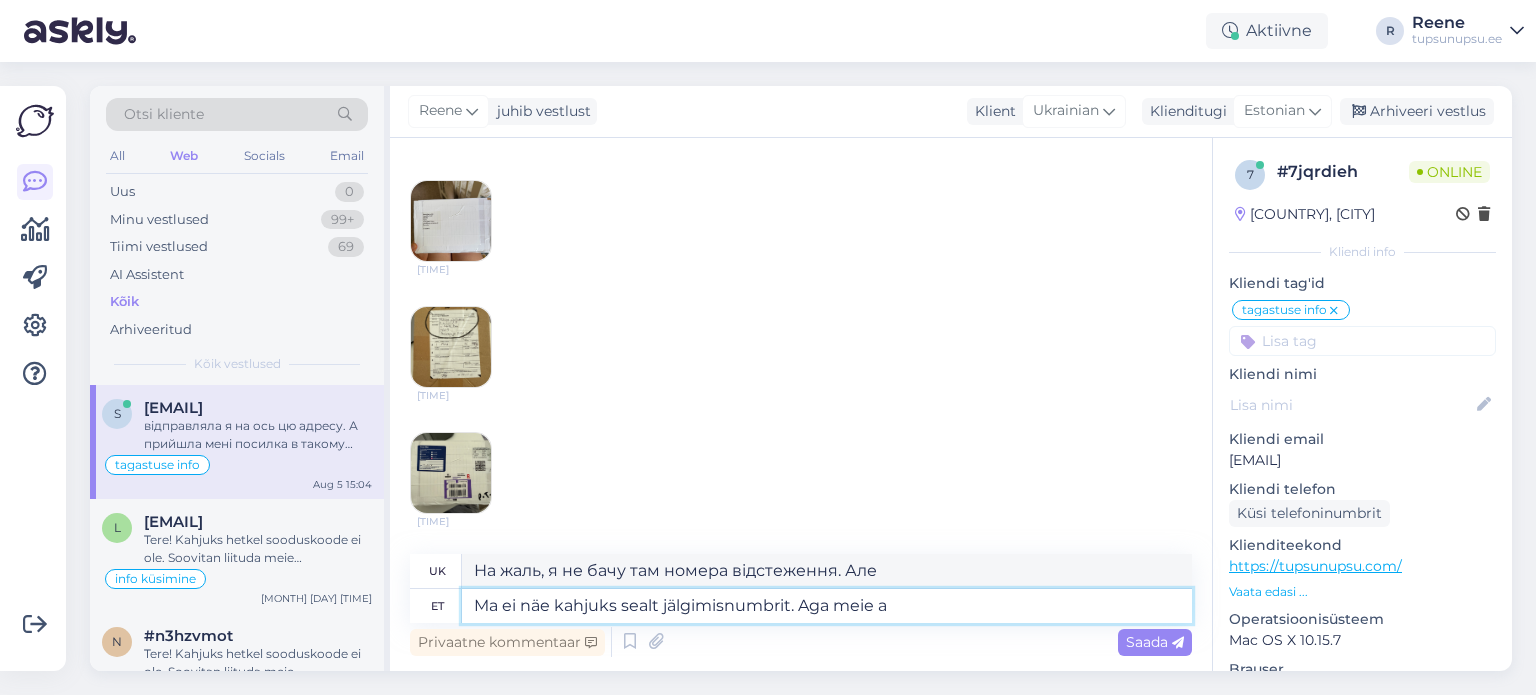 type on "Ma ei näe kahjuks sealt jälgimisnumbrit. Aga meie aa" 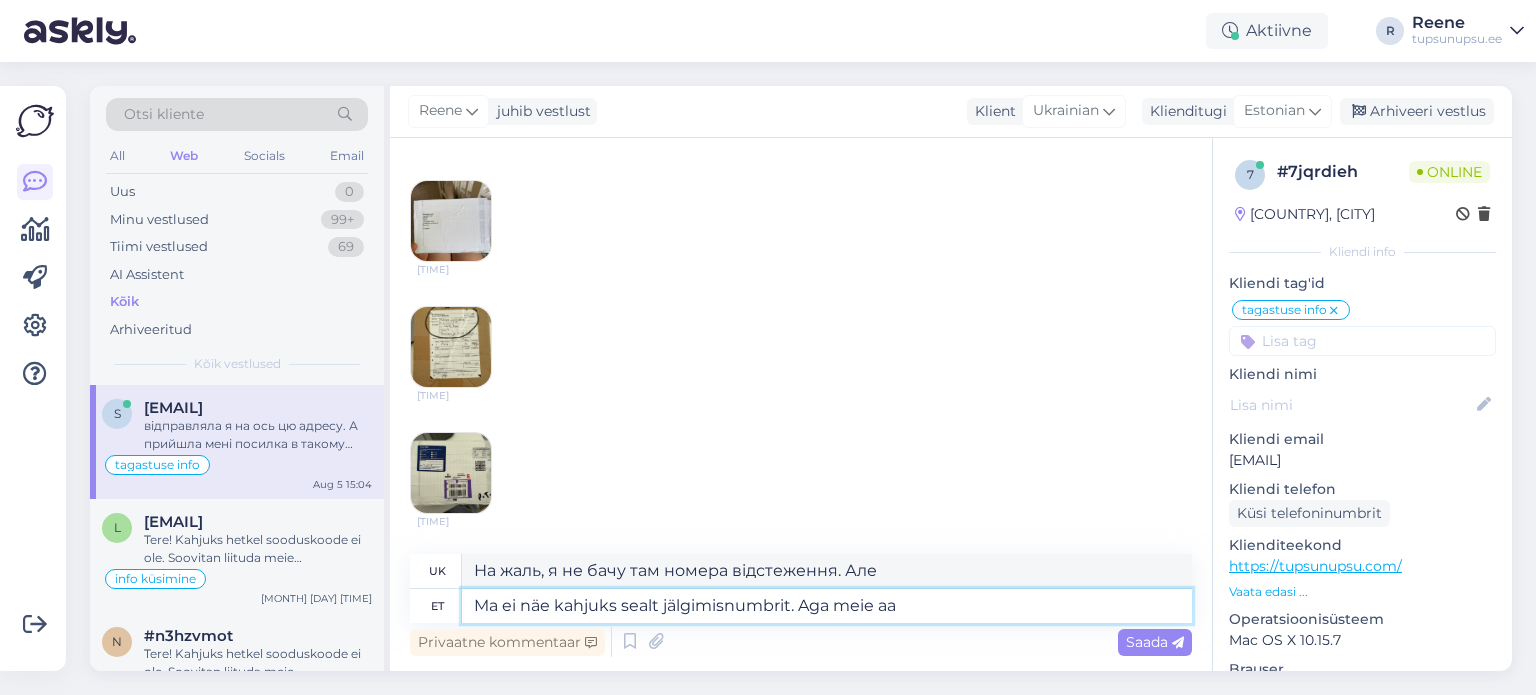 type on "На жаль, я не бачу там номера відстеження. Але ми" 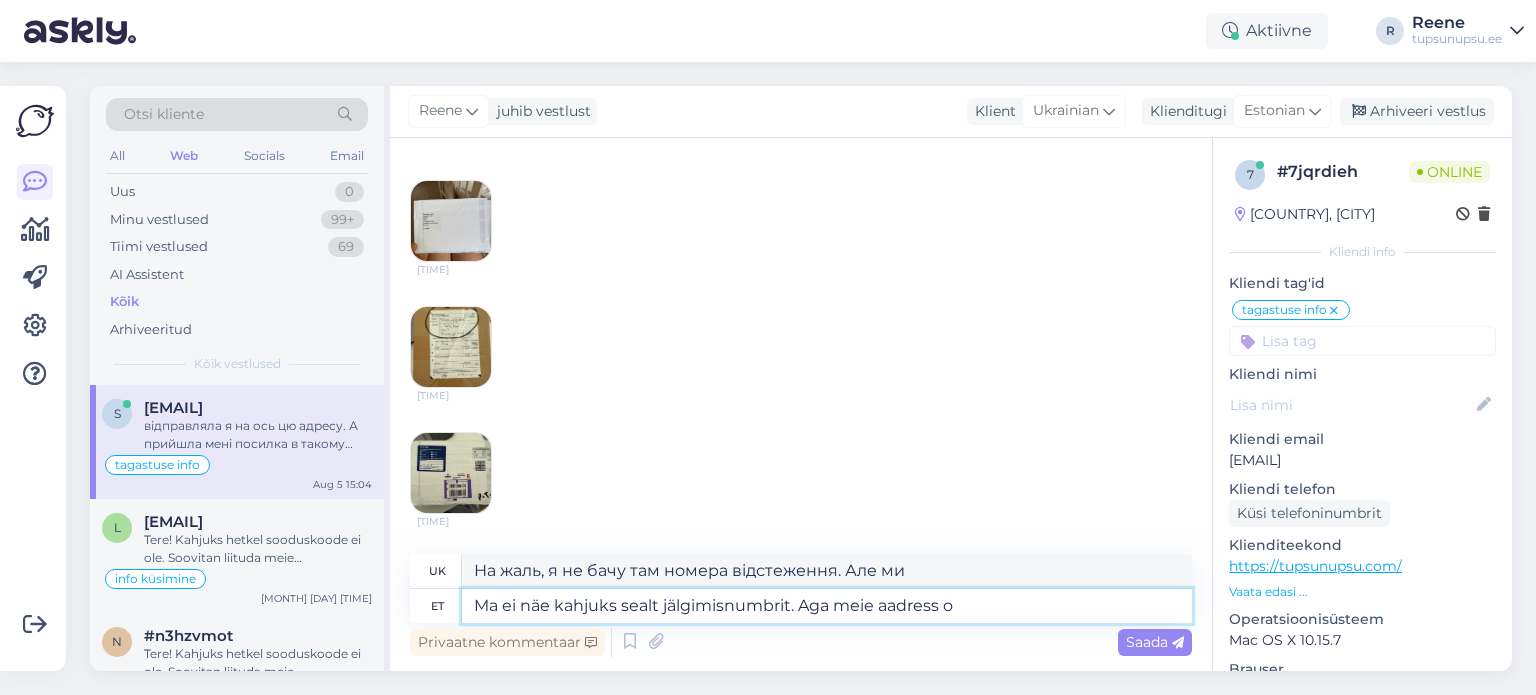 type on "Ma ei näe kahjuks sealt jälgimisnumbrit. Aga meie aadress on" 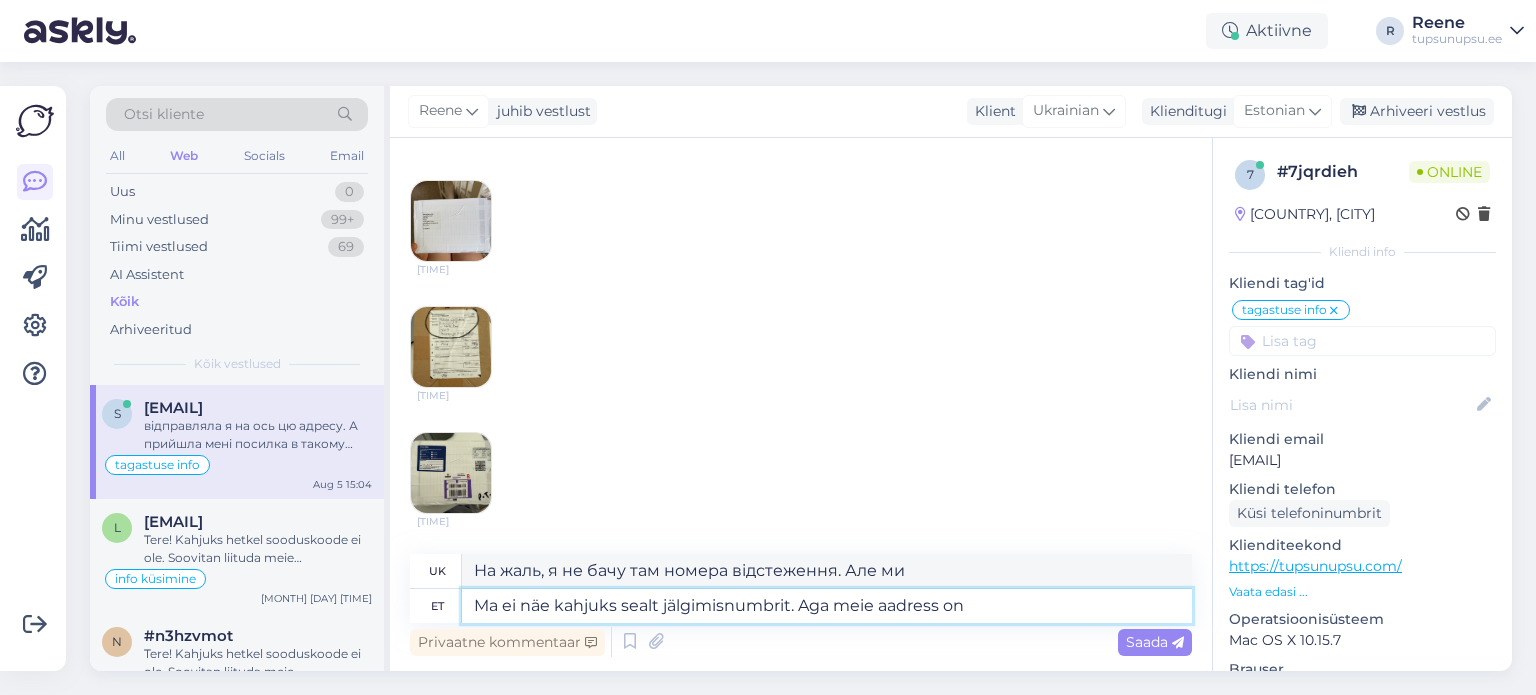 type on "На жаль, я не бачу там номера відстеження. Але наша адреса" 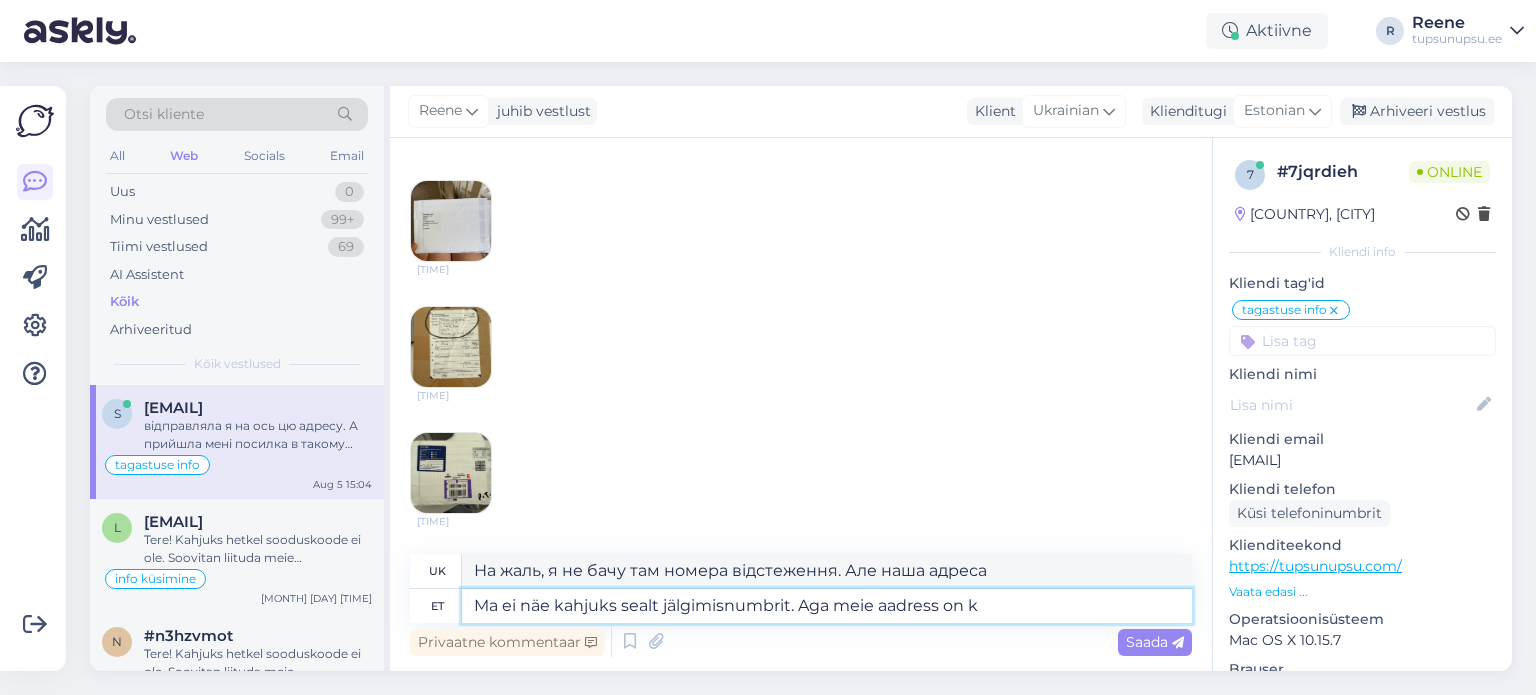 type on "Ma ei näe kahjuks sealt jälgimisnumbrit. Aga meie aadress on ko" 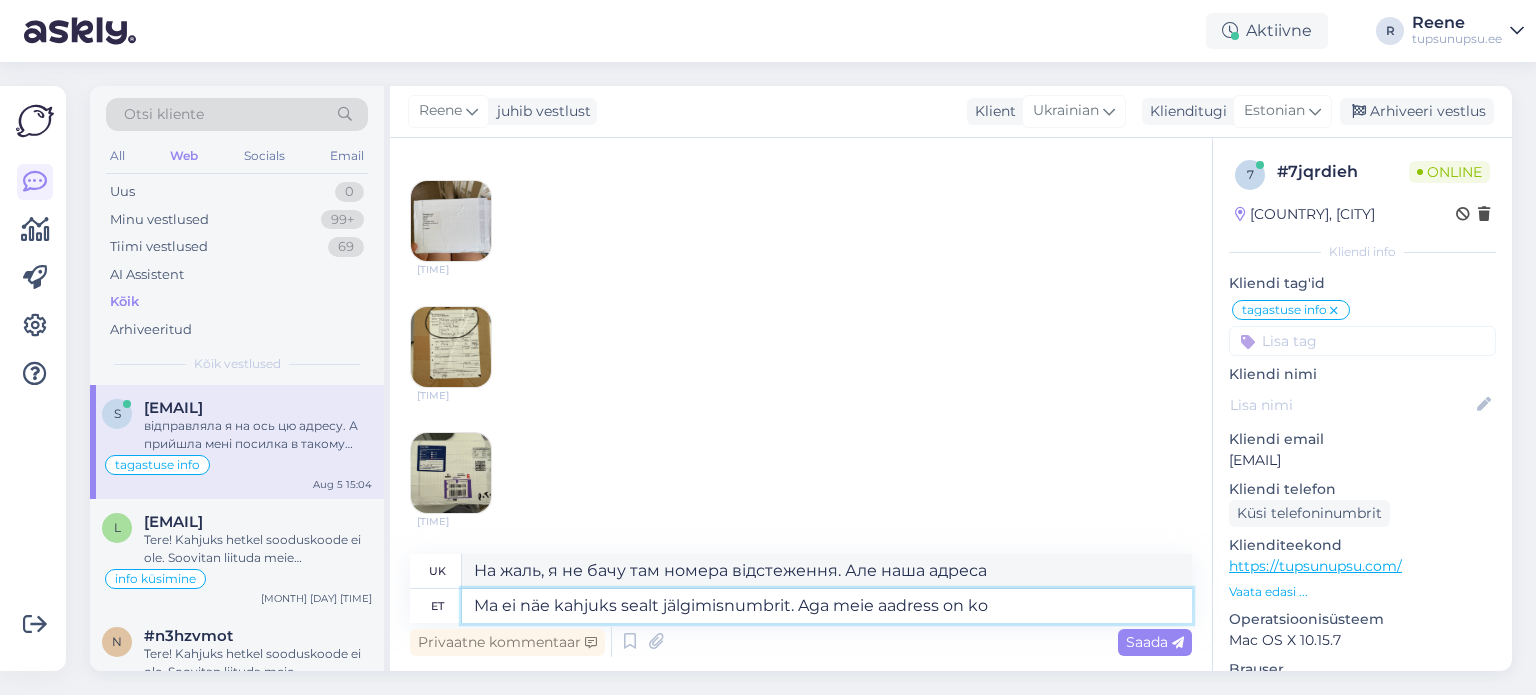 type on "На жаль, я не бачу там номера відстеження. Але наша адреса..." 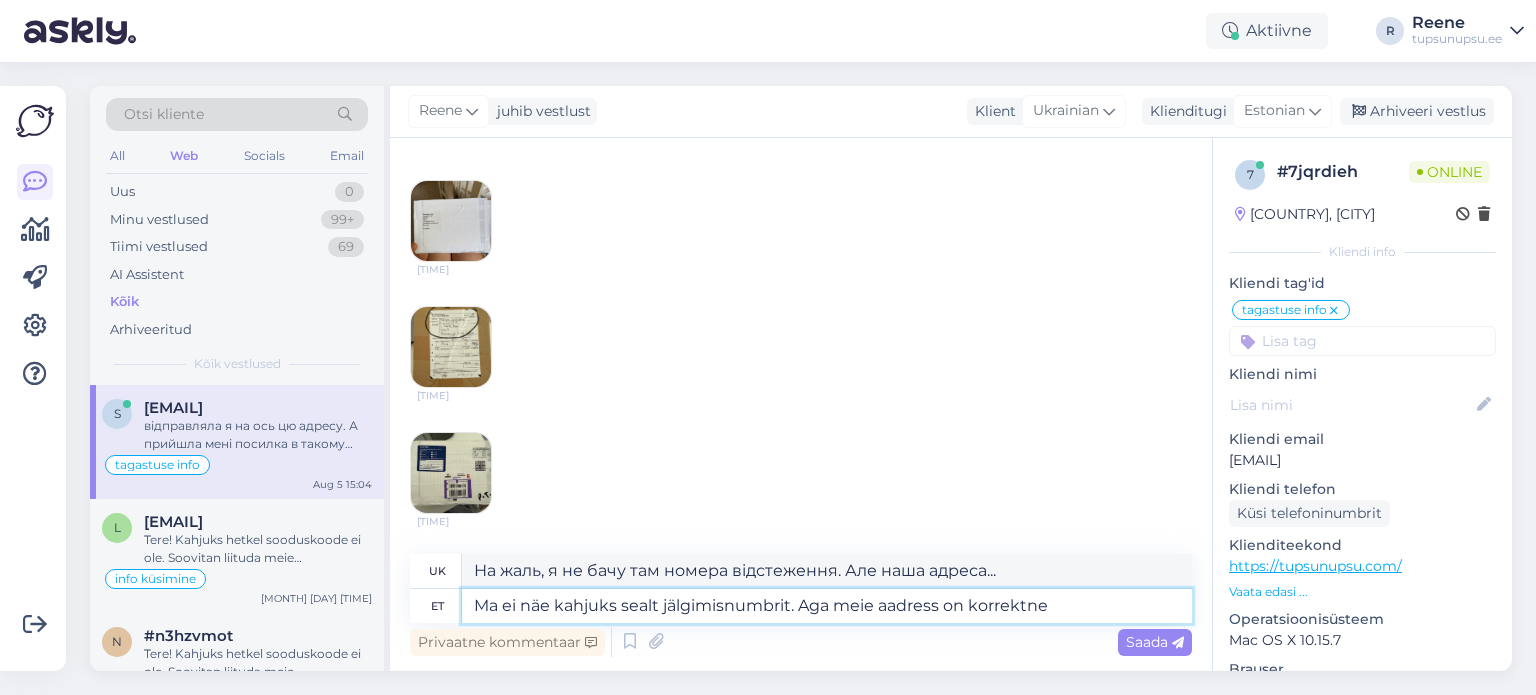 type on "Ma ei näe kahjuks sealt jälgimisnumbrit. Aga meie aadress on korrektne." 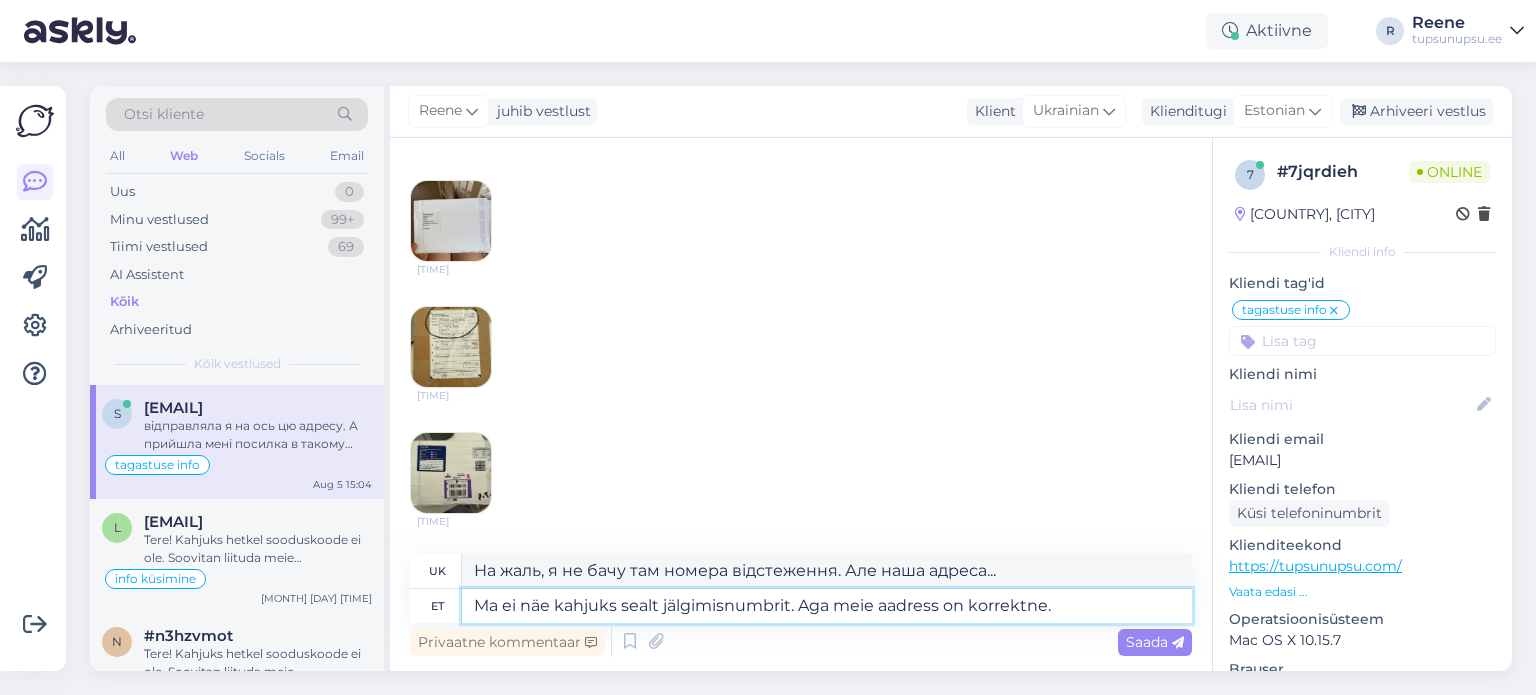 type on "На жаль, я не бачу там номера для відстеження. Але наша адреса правильна." 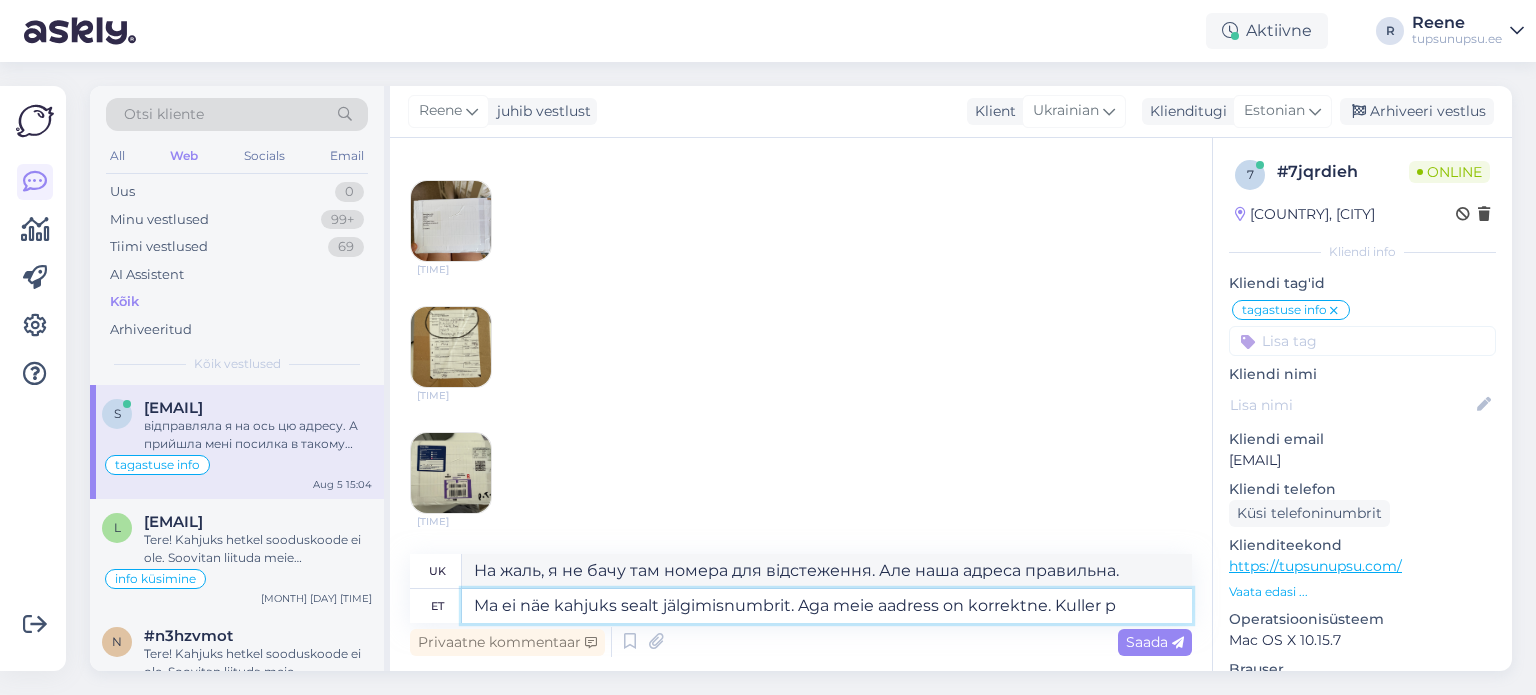 type on "Ma ei näe kahjuks sealt jälgimisnumbrit. Aga meie aadress on korrektne. Kuller po" 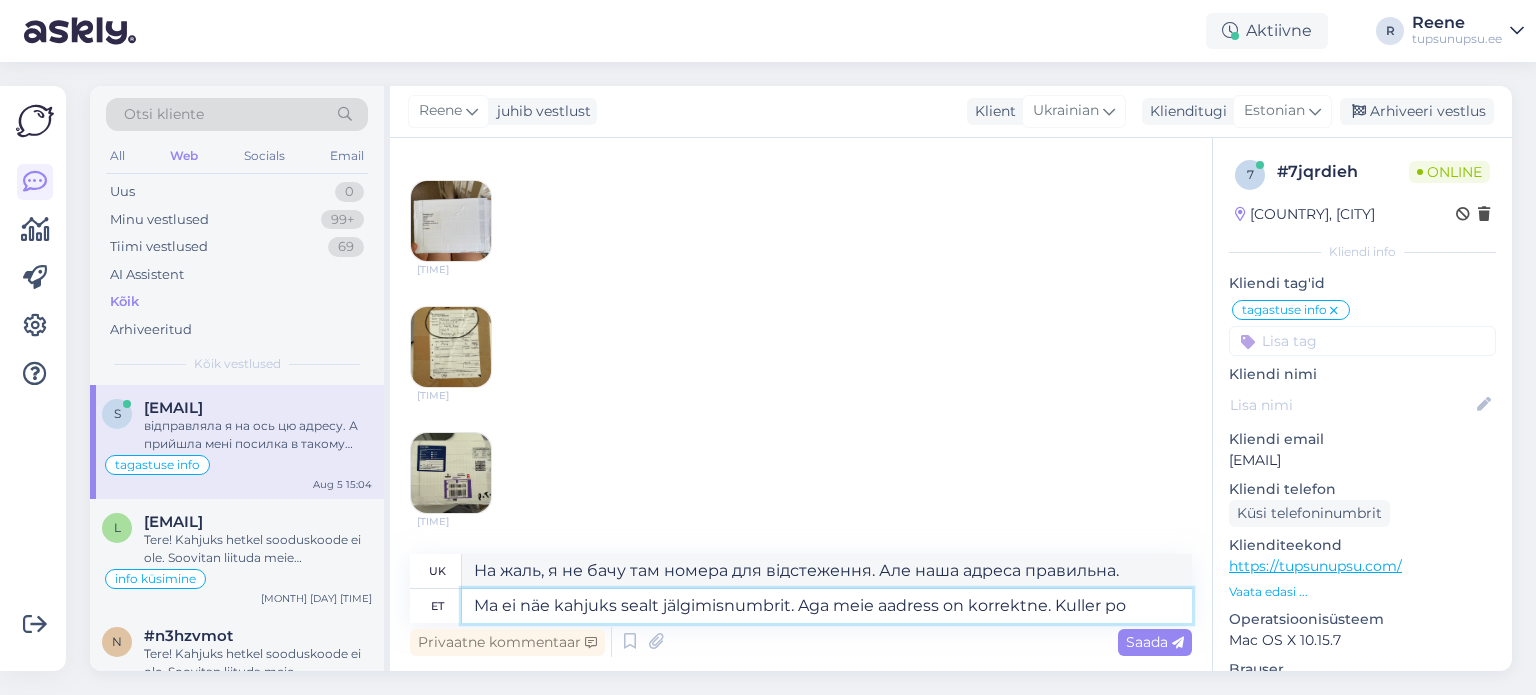 type on "На жаль, я не бачу там номера для відстеження. Але наша адреса правильна. Кур'єр" 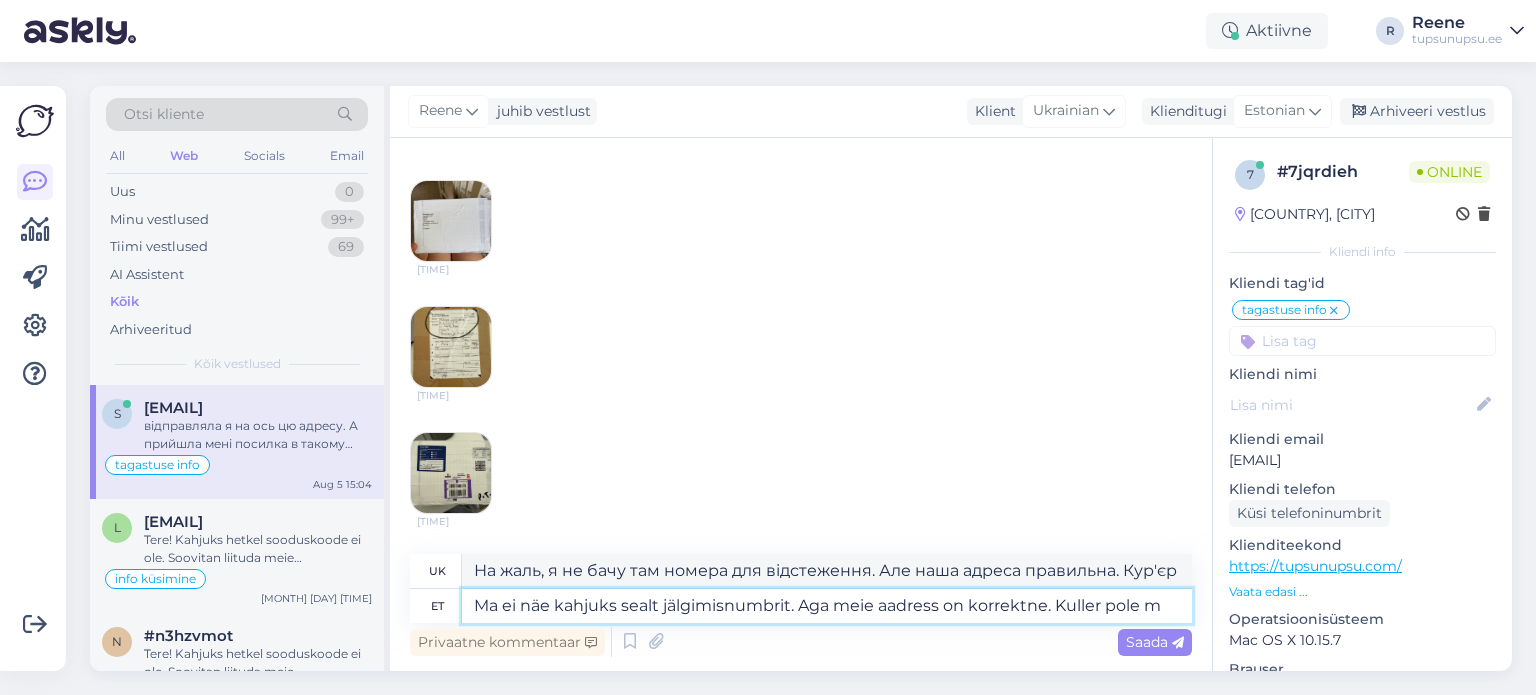 type on "Ma ei näe kahjuks sealt jälgimisnumbrit. Aga meie aadress on korrektne. Kuller pole meile seda p" 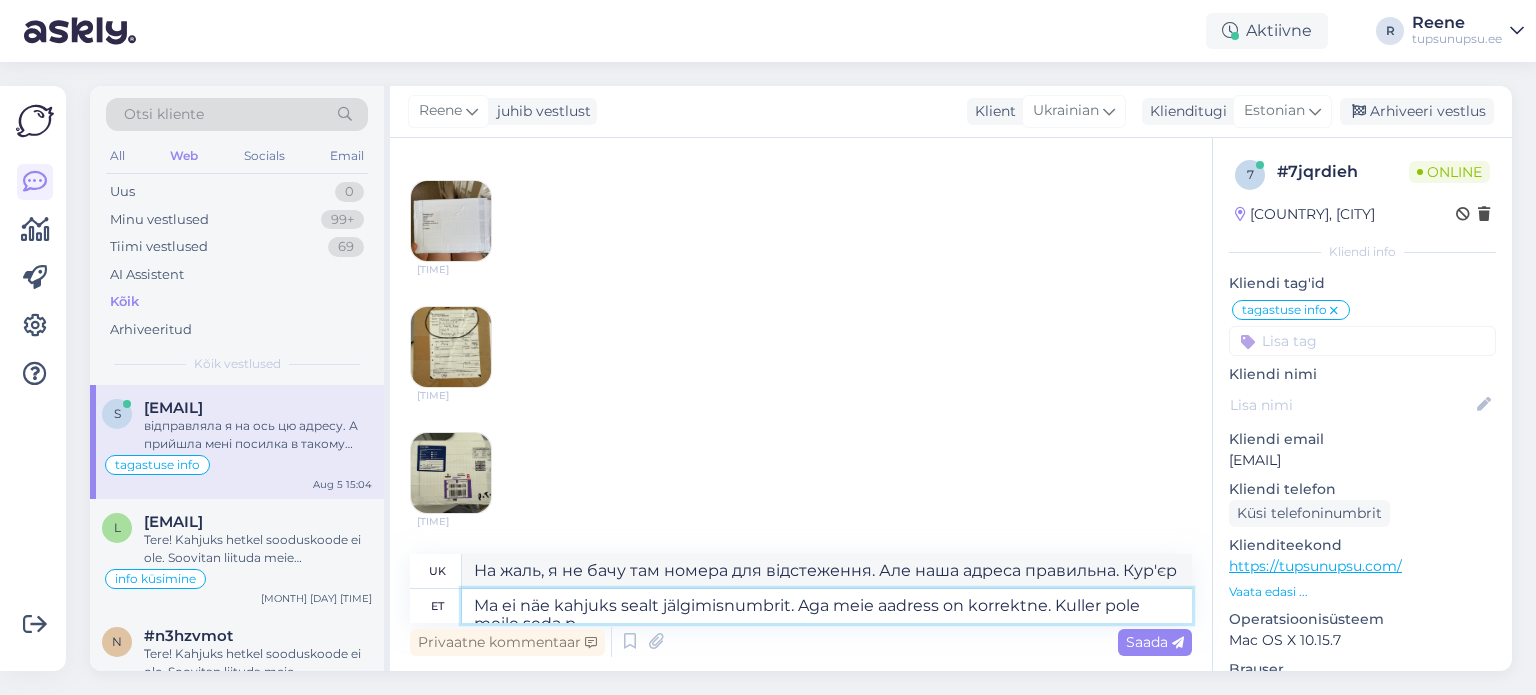 type on "На жаль, я не бачу там номера відстеження. Але наша адреса правильна. Кур'єр не..." 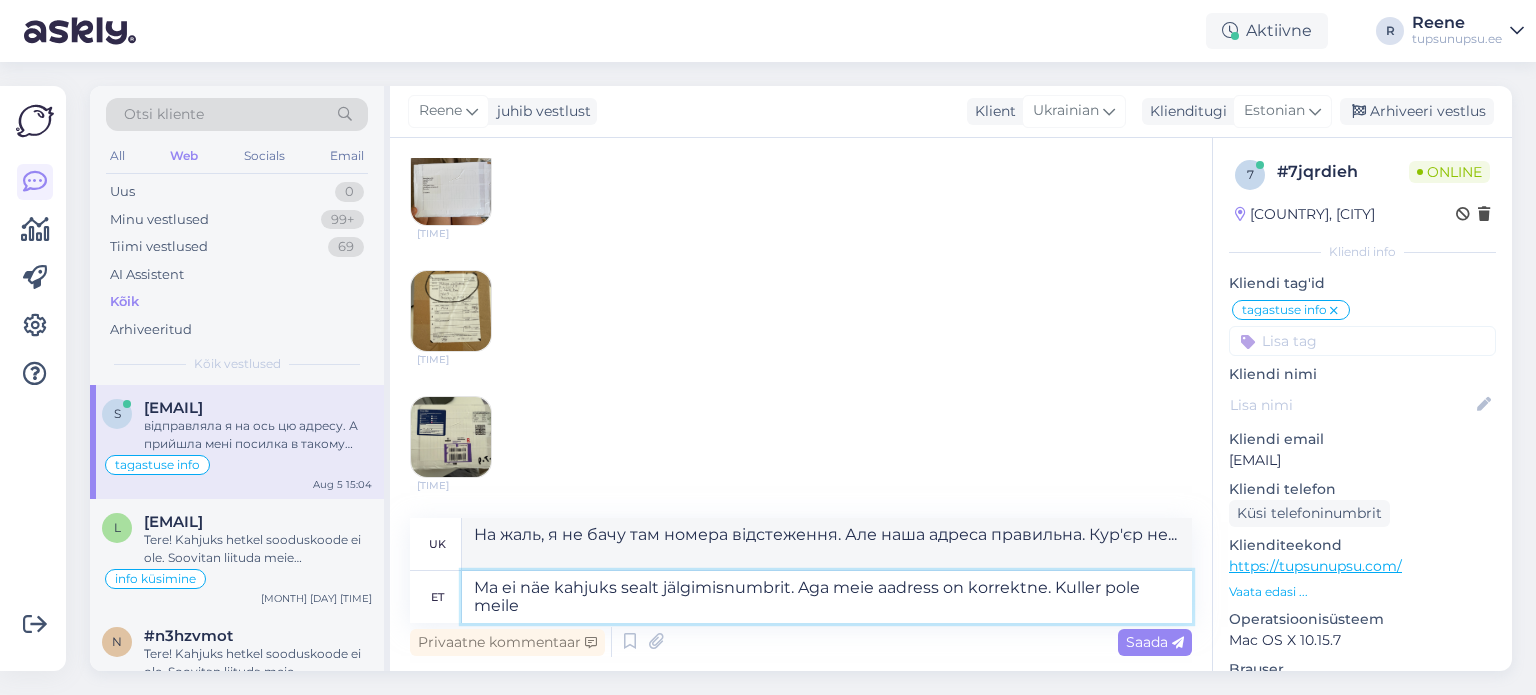 type on "Ma ei näe kahjuks sealt jälgimisnumbrit. Aga meie aadress on korrektne. Kuller pole meile s" 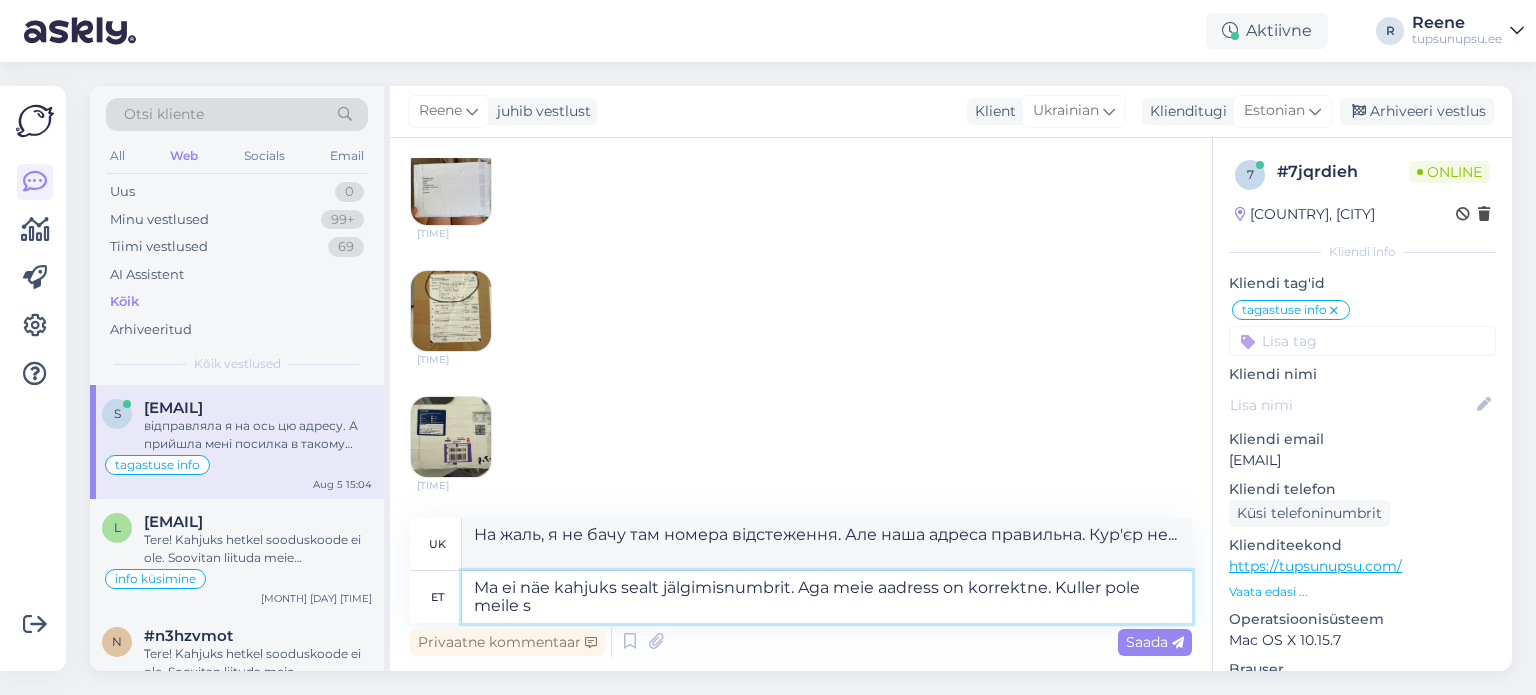type on "На жаль, я не бачу там номера відстеження. Але наша адреса правильна. Кур'єр не для нас." 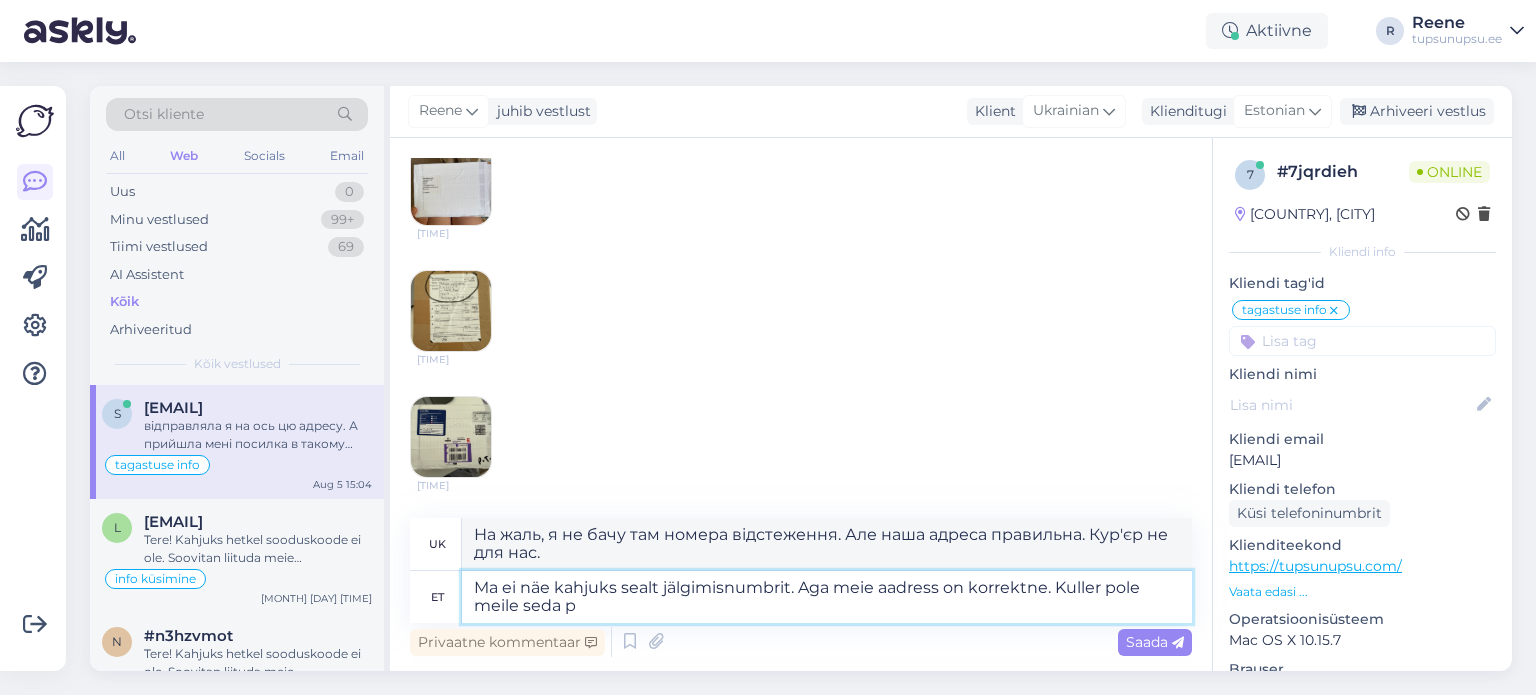 type on "Ma ei näe kahjuks sealt jälgimisnumbrit. Aga meie aadress on korrektne. Kuller pole meile seda pa" 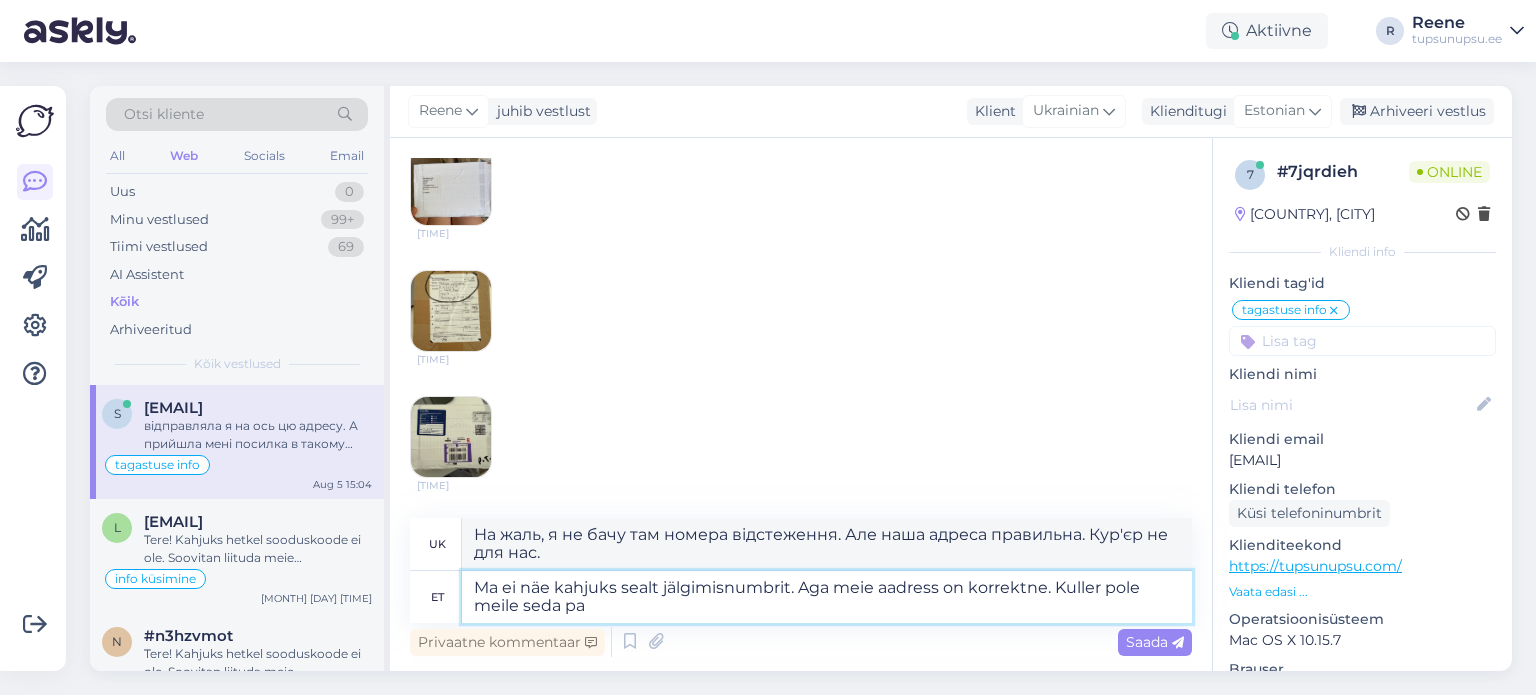 type on "На жаль, я не бачу там номера відстеження. Але наша адреса правильна. Кур'єр нам його не повідомив." 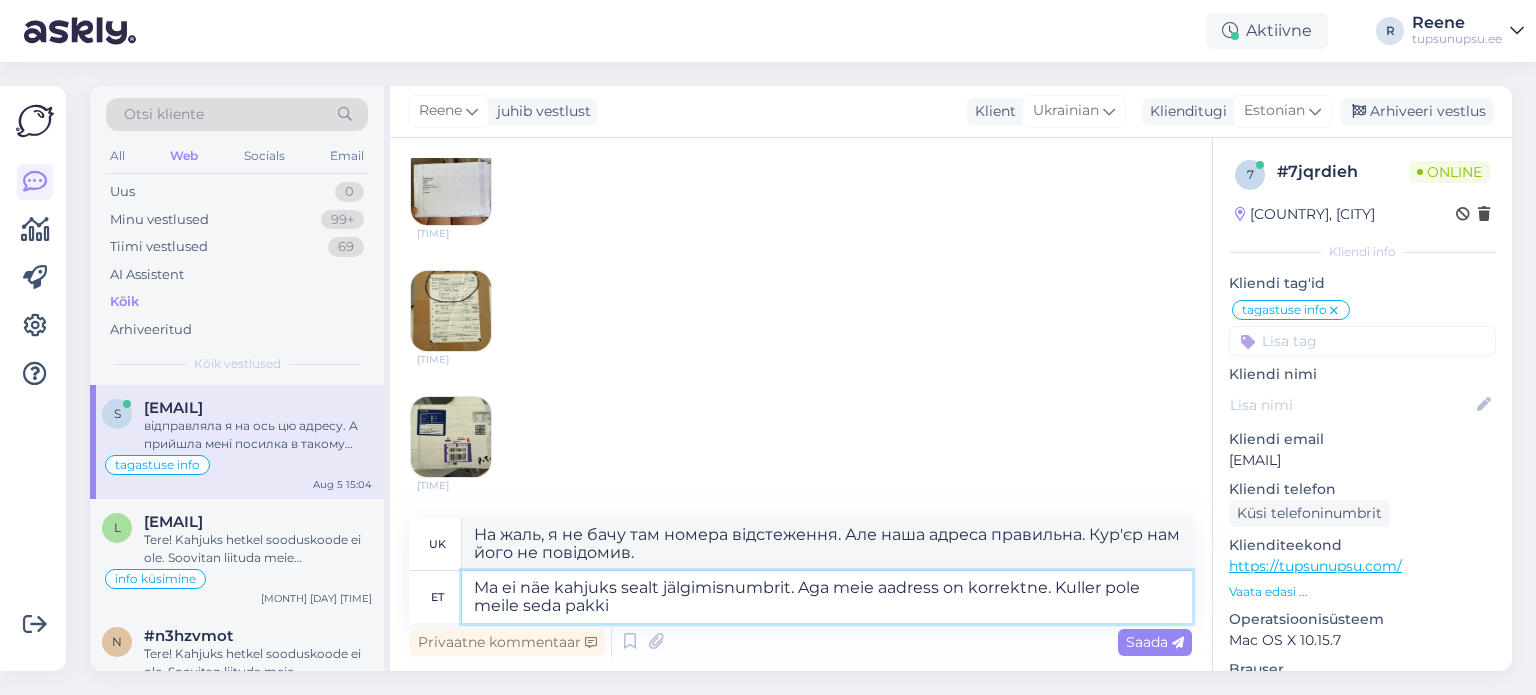 type on "Ma ei näe kahjuks sealt jälgimisnumbrit. Aga meie aadress on korrektne. Kuller pole meile seda pakki r" 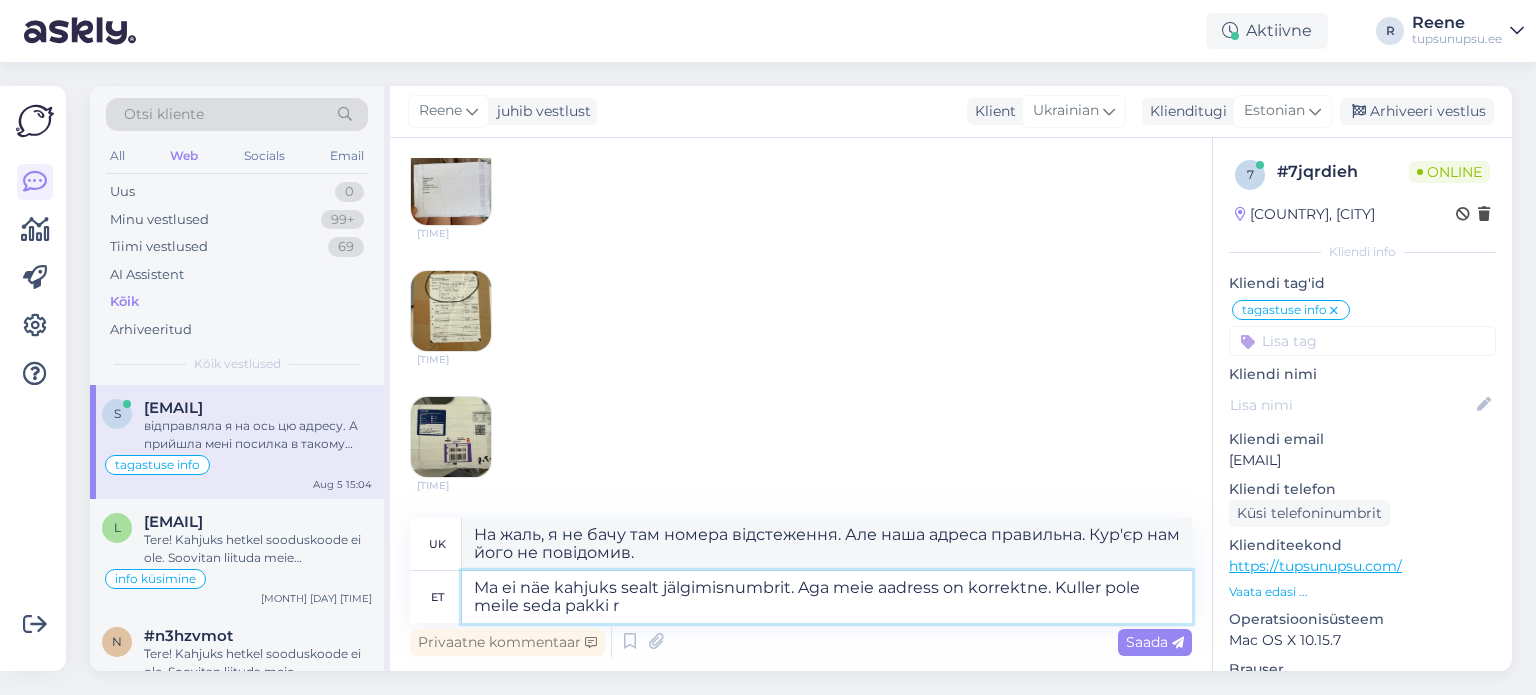 type on "На жаль, я не бачу там номера відстеження. Але наша адреса правильна. Кур'єр не доставив нам посилку." 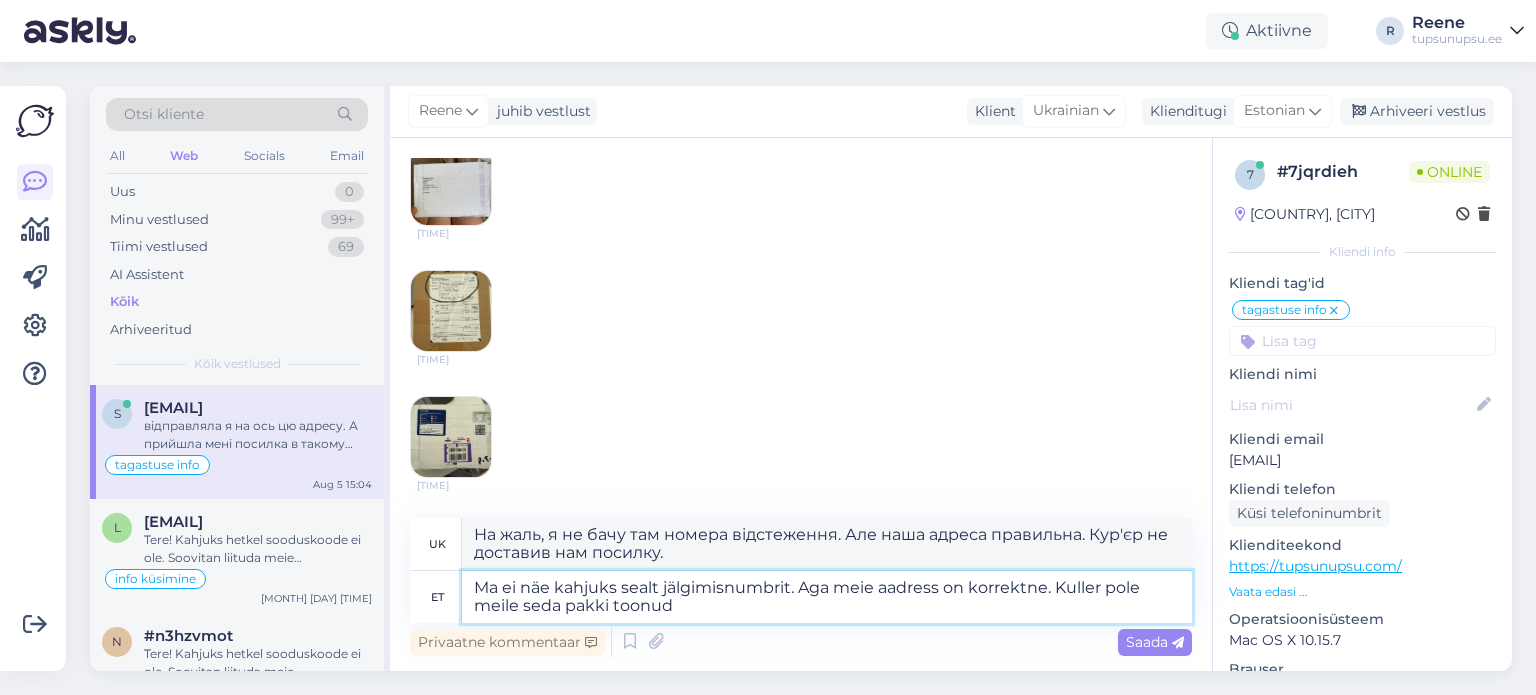 type on "Ma ei näe kahjuks sealt jälgimisnumbrit. Aga meie aadress on korrektne. Kuller pole meile seda pakki toonud." 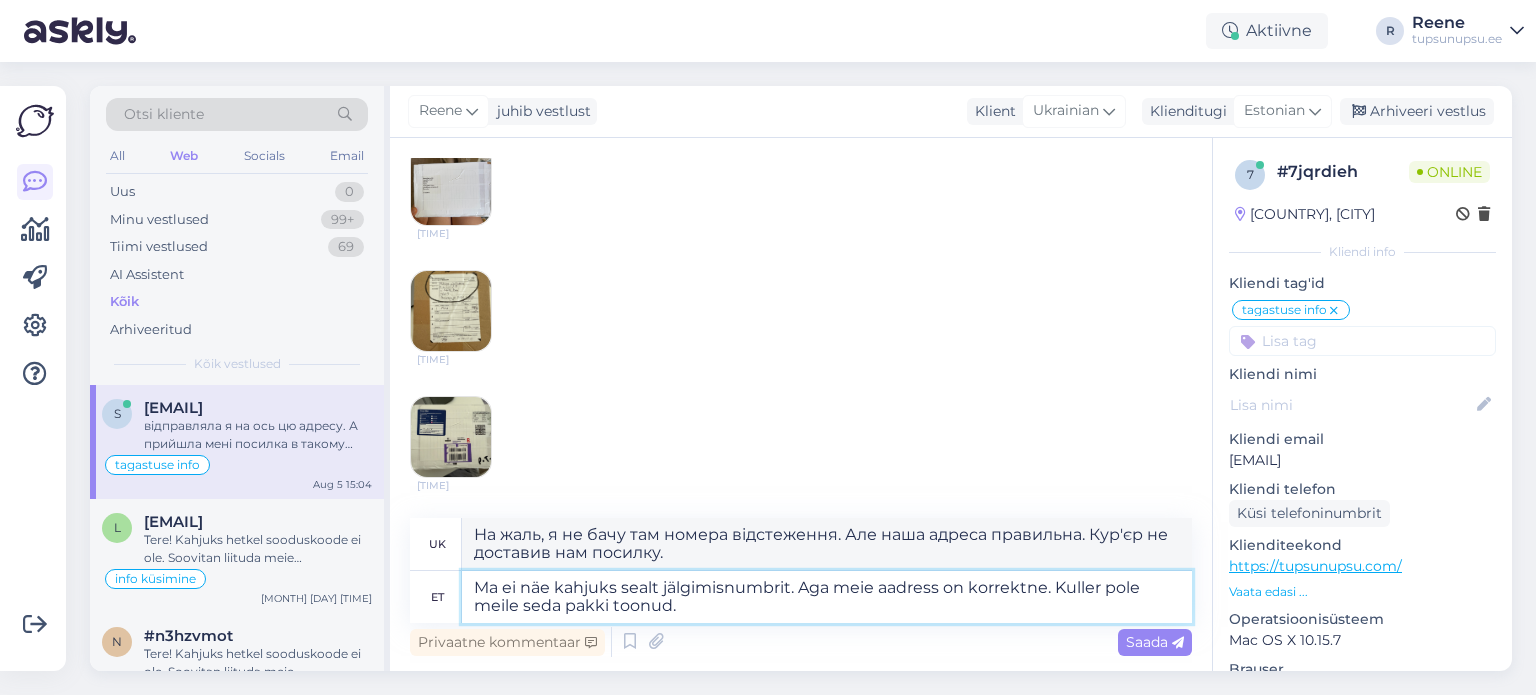 type on "На жаль, я не бачу там номера відстеження. Але наша адреса правильна. Кур'єр не привіз нам цю посилку." 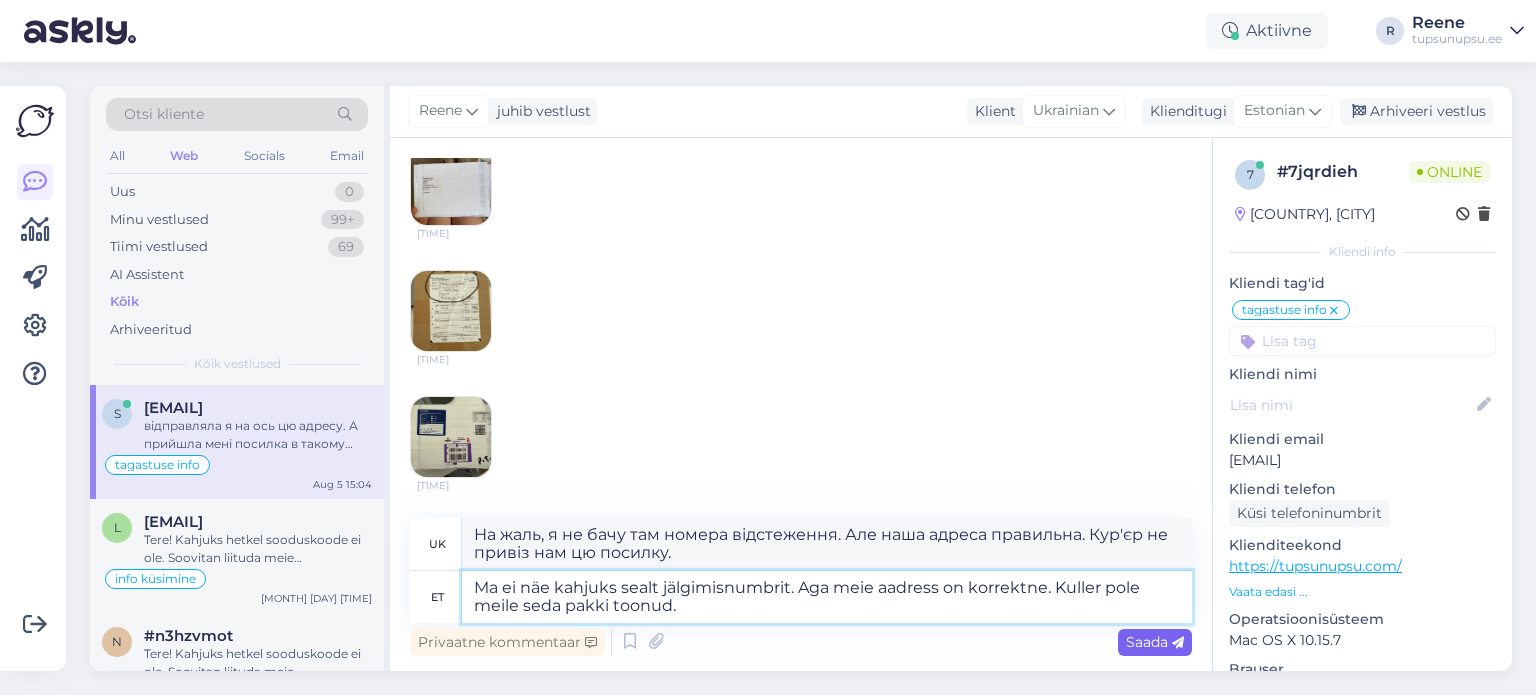 type on "Ma ei näe kahjuks sealt jälgimisnumbrit. Aga meie aadress on korrektne. Kuller pole meile seda pakki toonud." 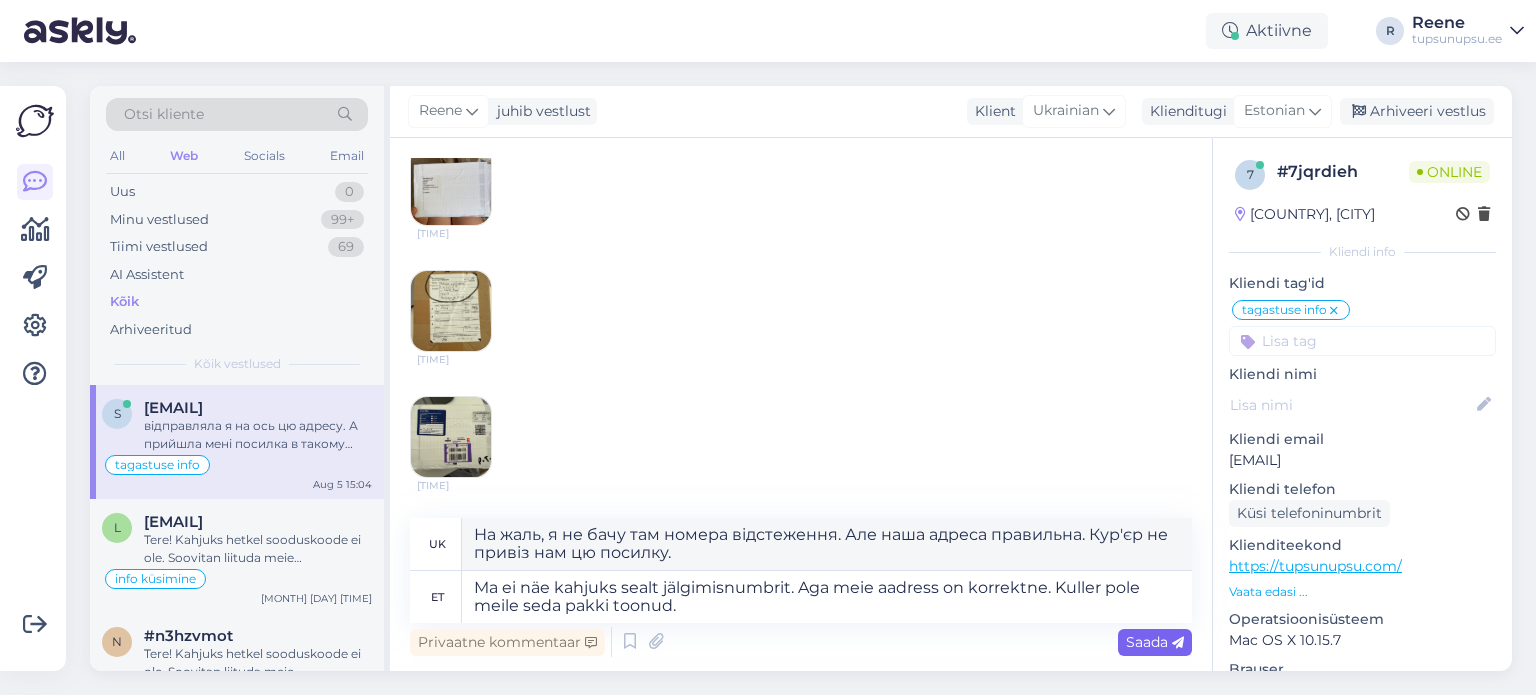 click on "Saada" at bounding box center (1155, 642) 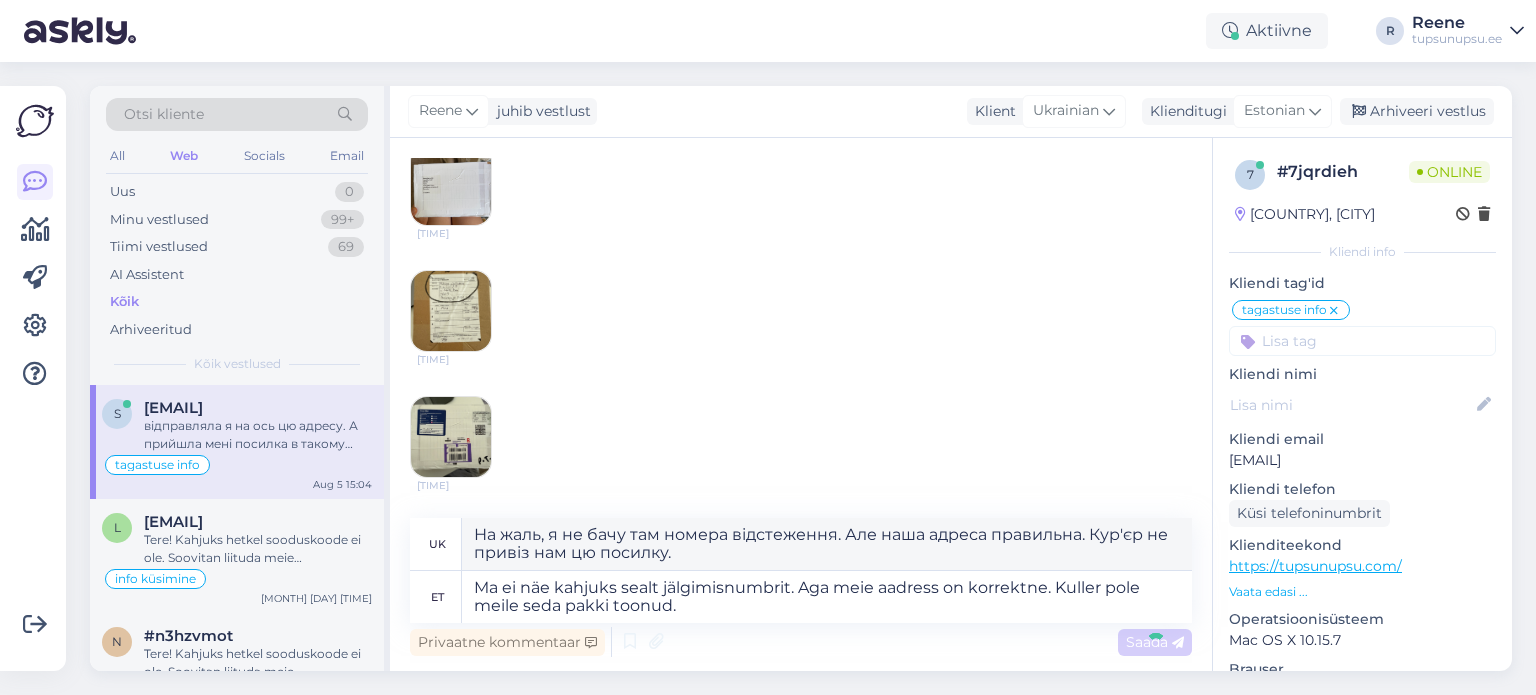 type 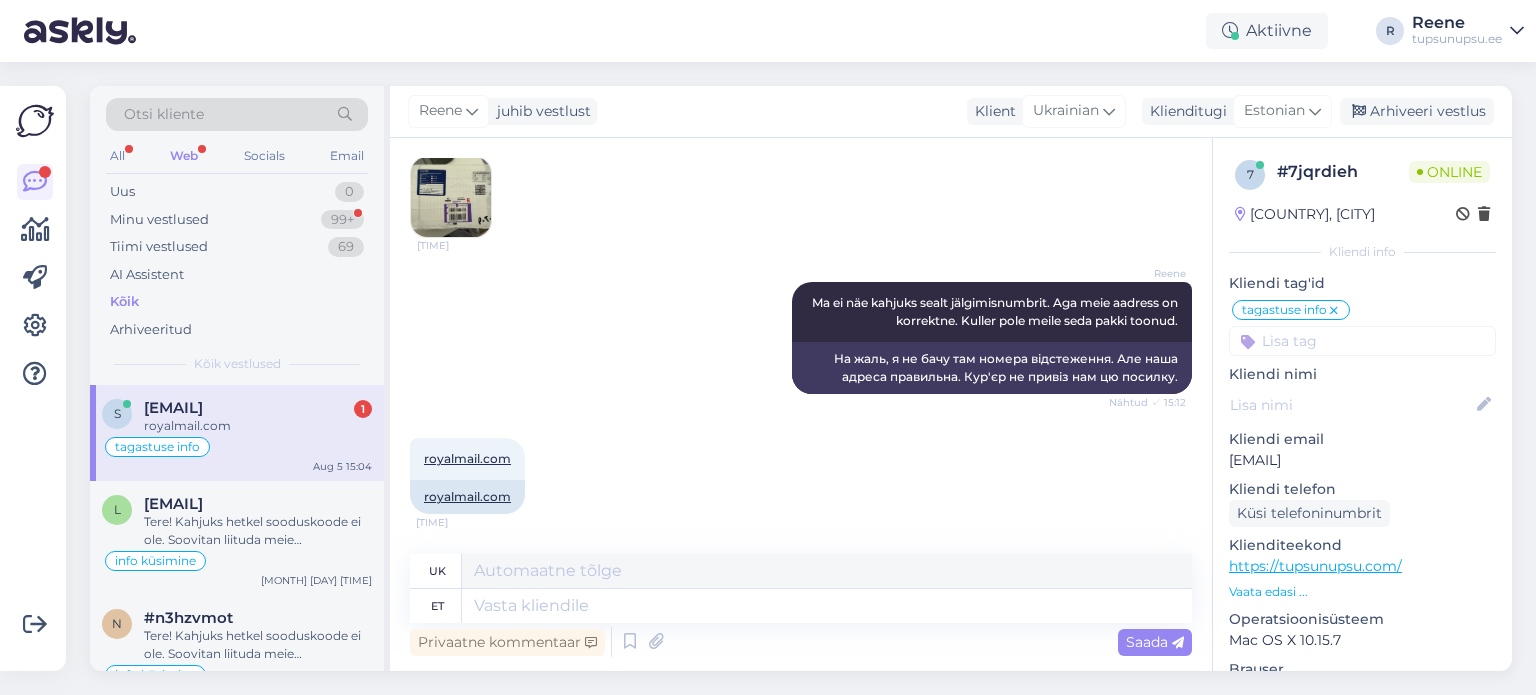 scroll, scrollTop: 4270, scrollLeft: 0, axis: vertical 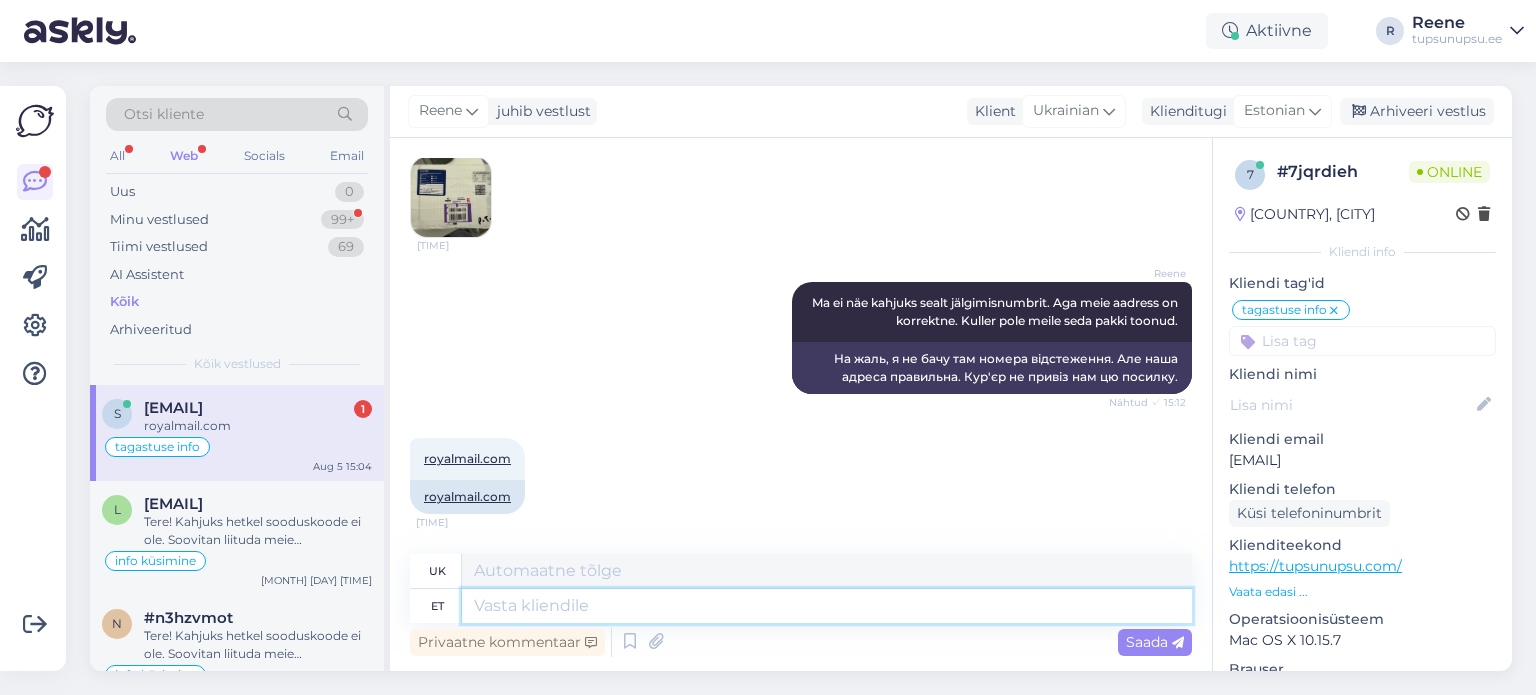 click at bounding box center (827, 606) 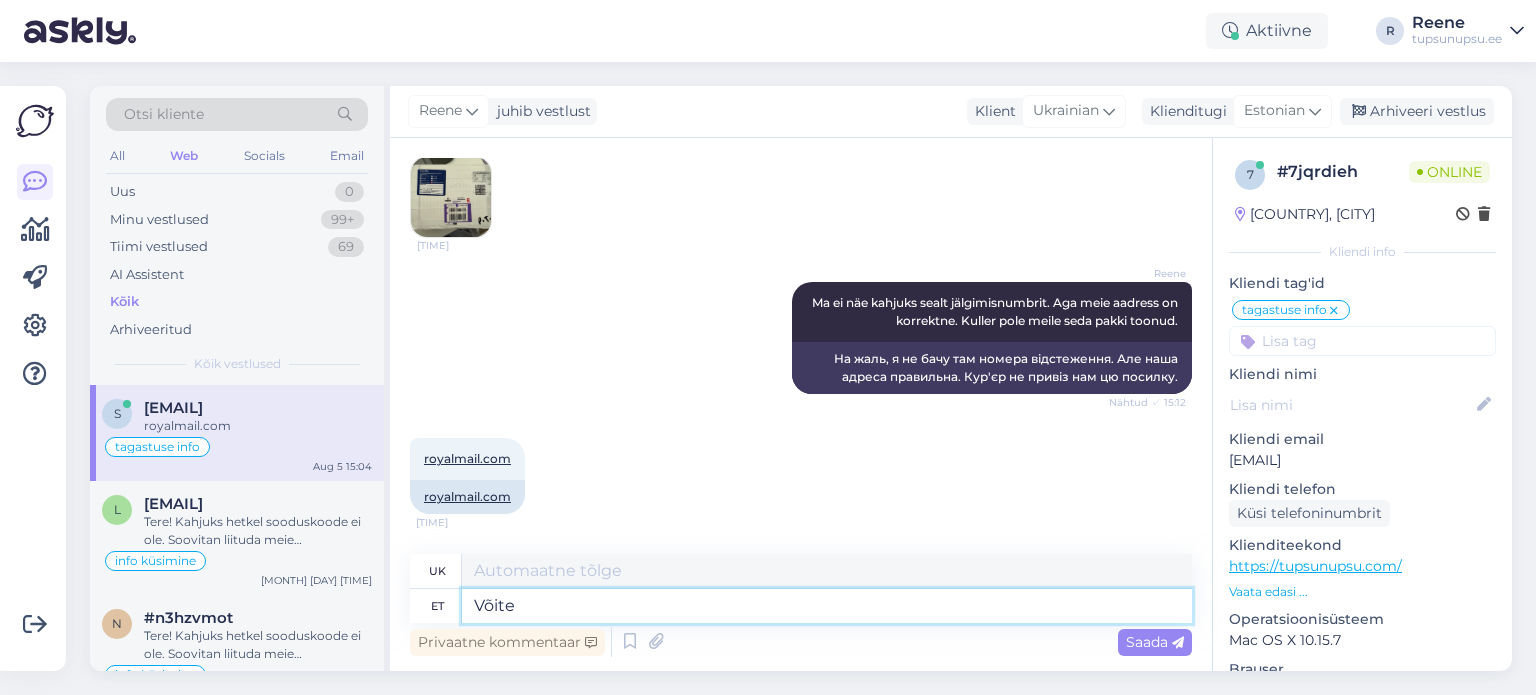 type on "Võite" 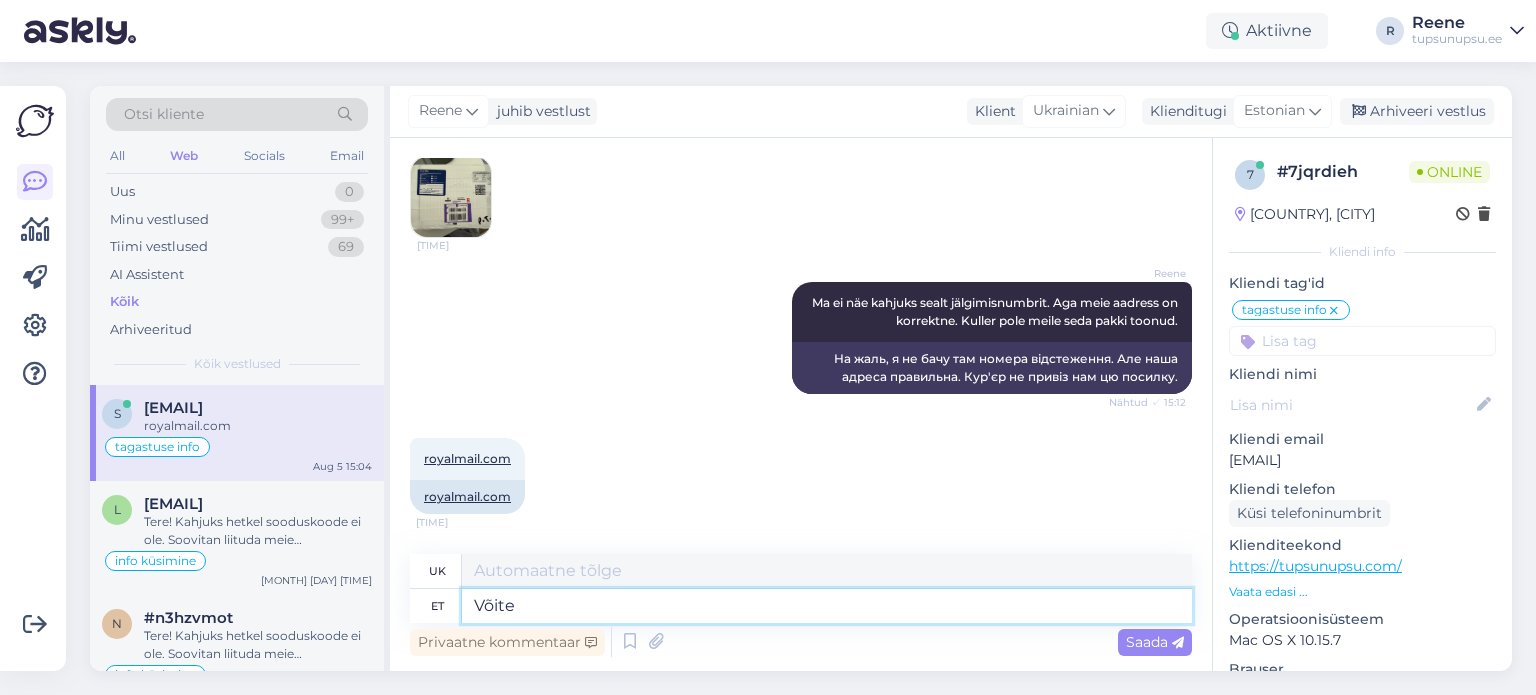 type on "Ви можете" 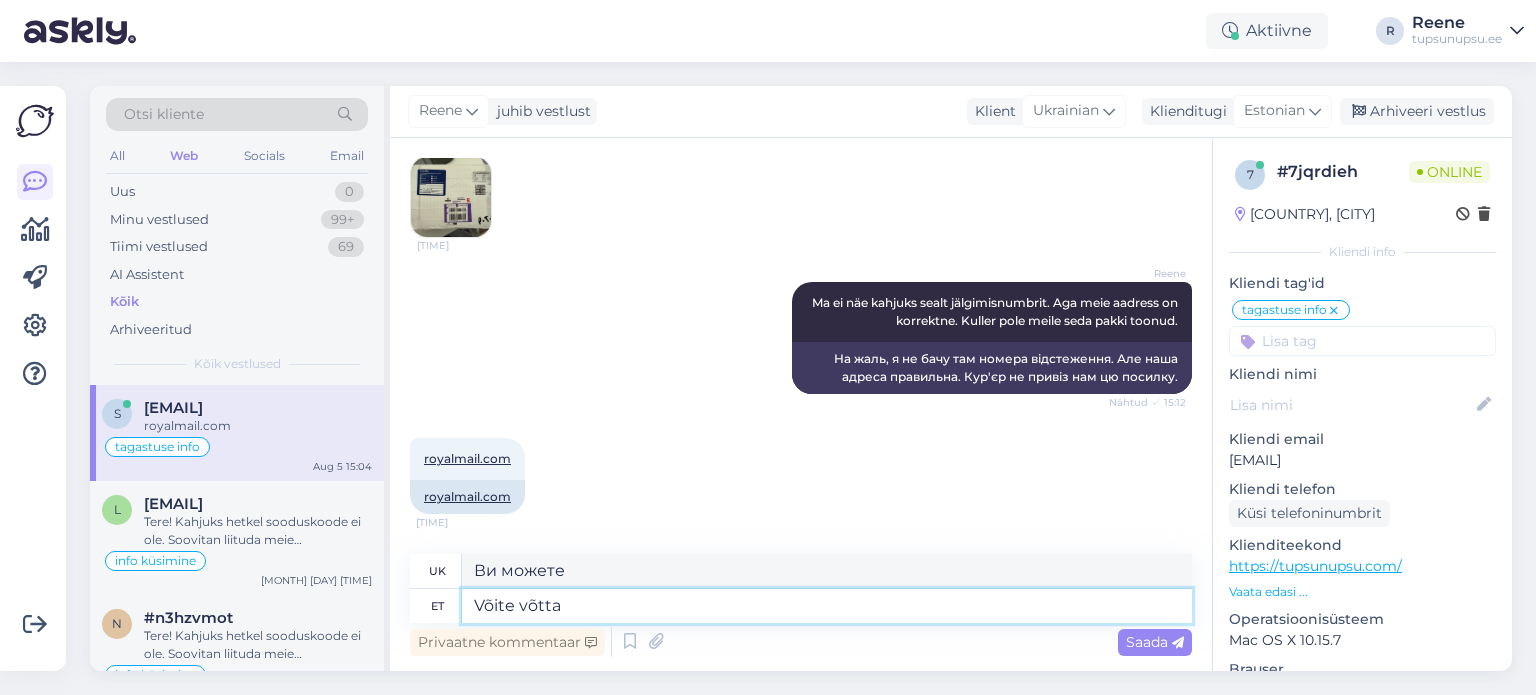 type on "Võite võtta" 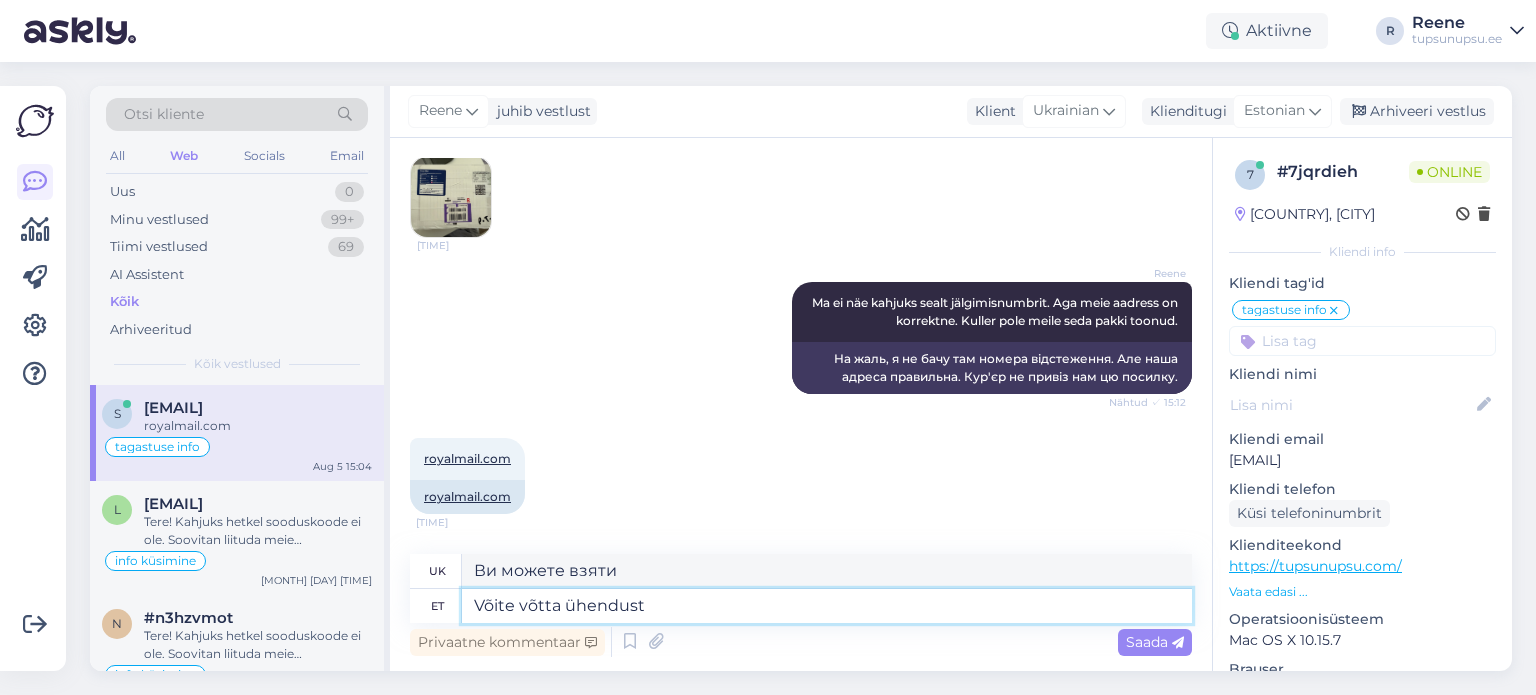 type on "Võite võtta ühendust" 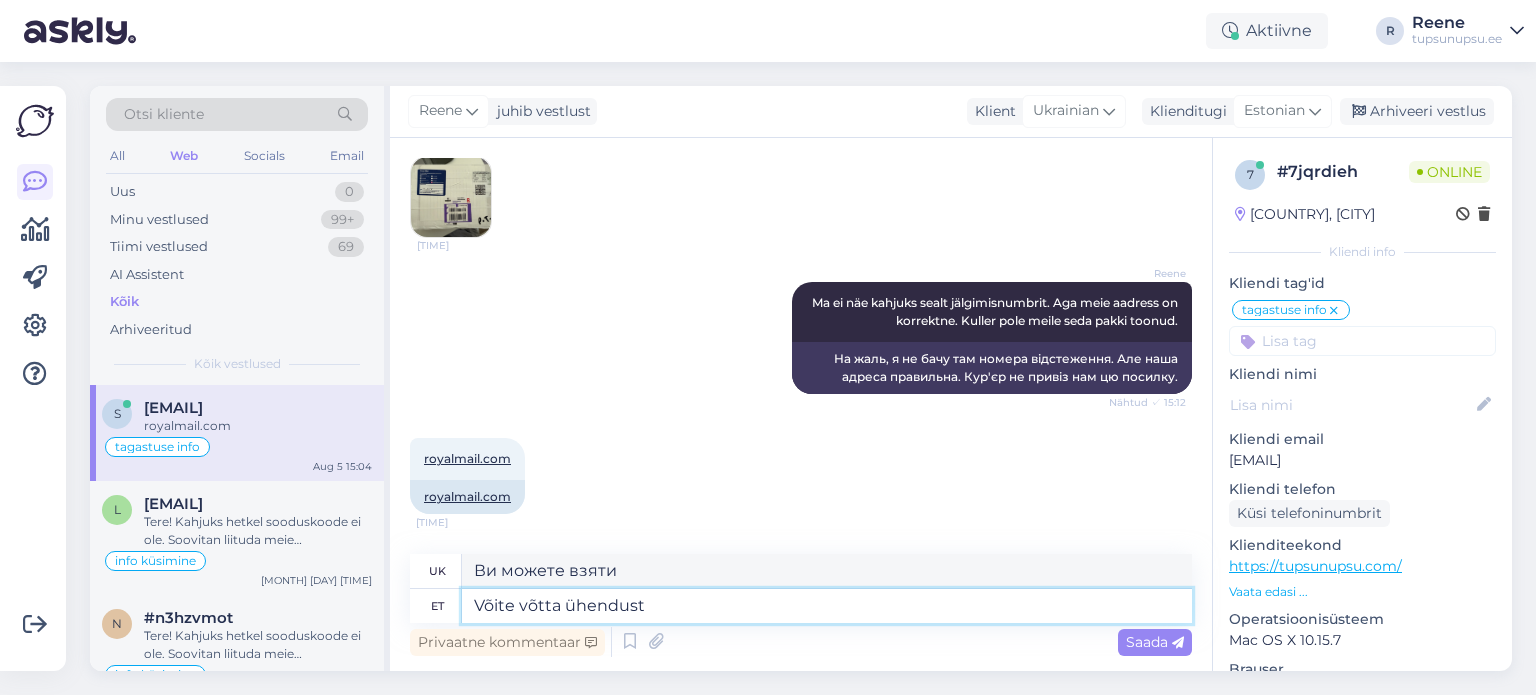 type on "Ви можете зв'язатися" 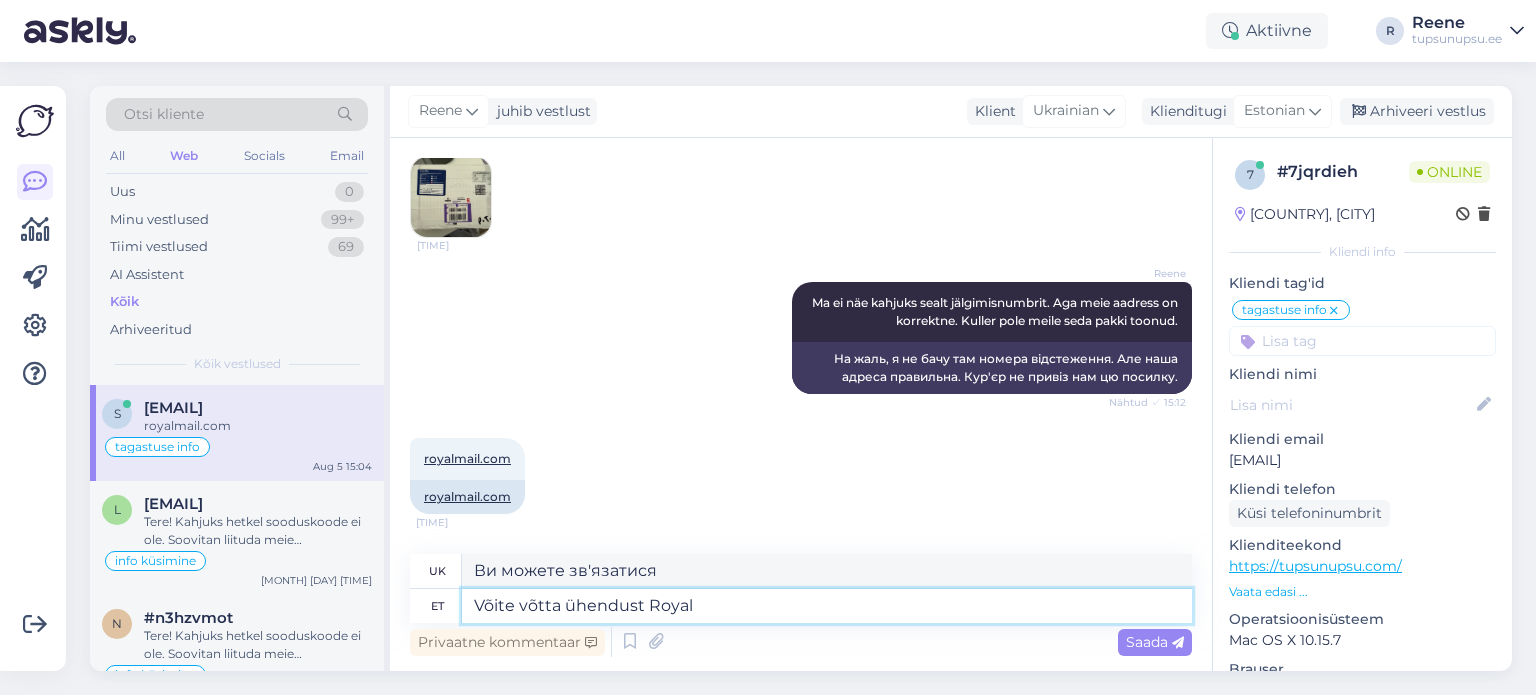 type on "Võite võtta ühendust Royal M" 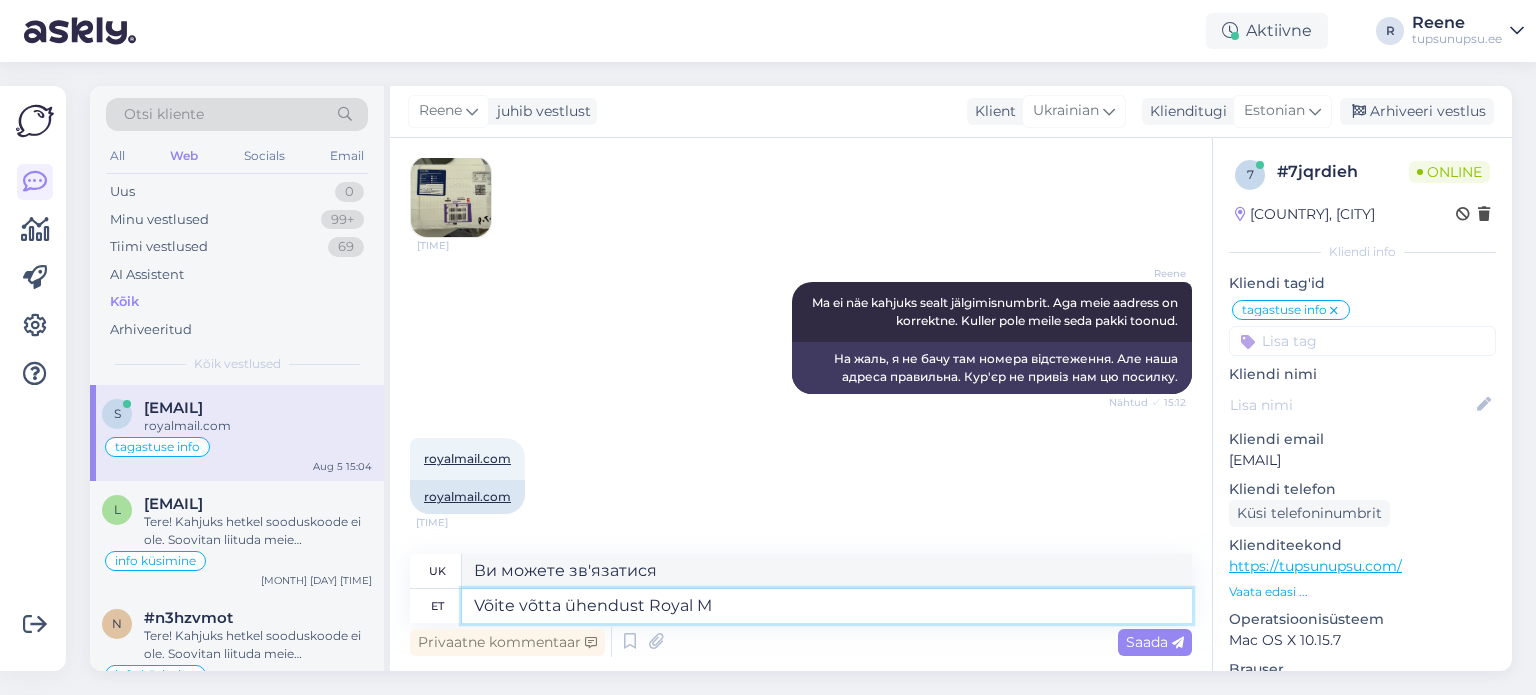 type on "Ви можете зв'язатися з Royal" 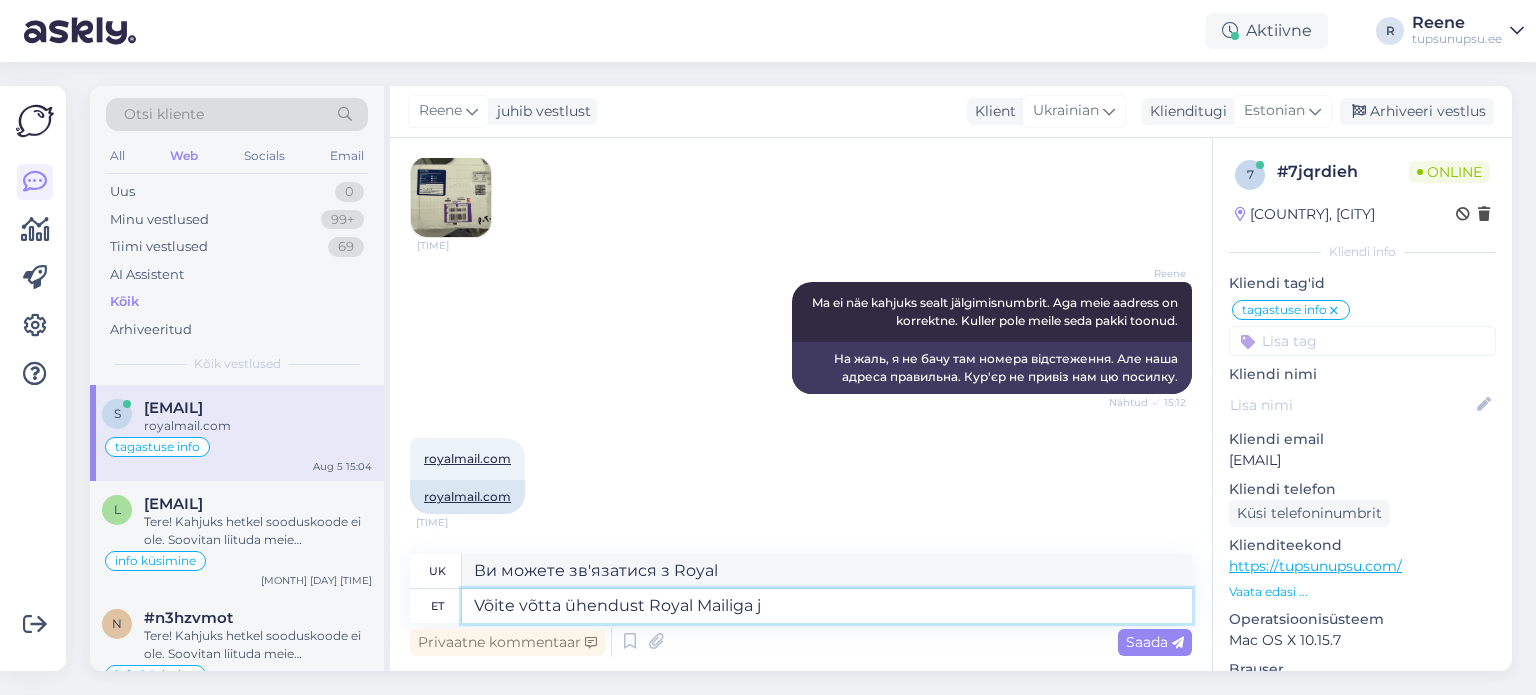 type on "Võite võtta ühendust Royal Mailiga ja" 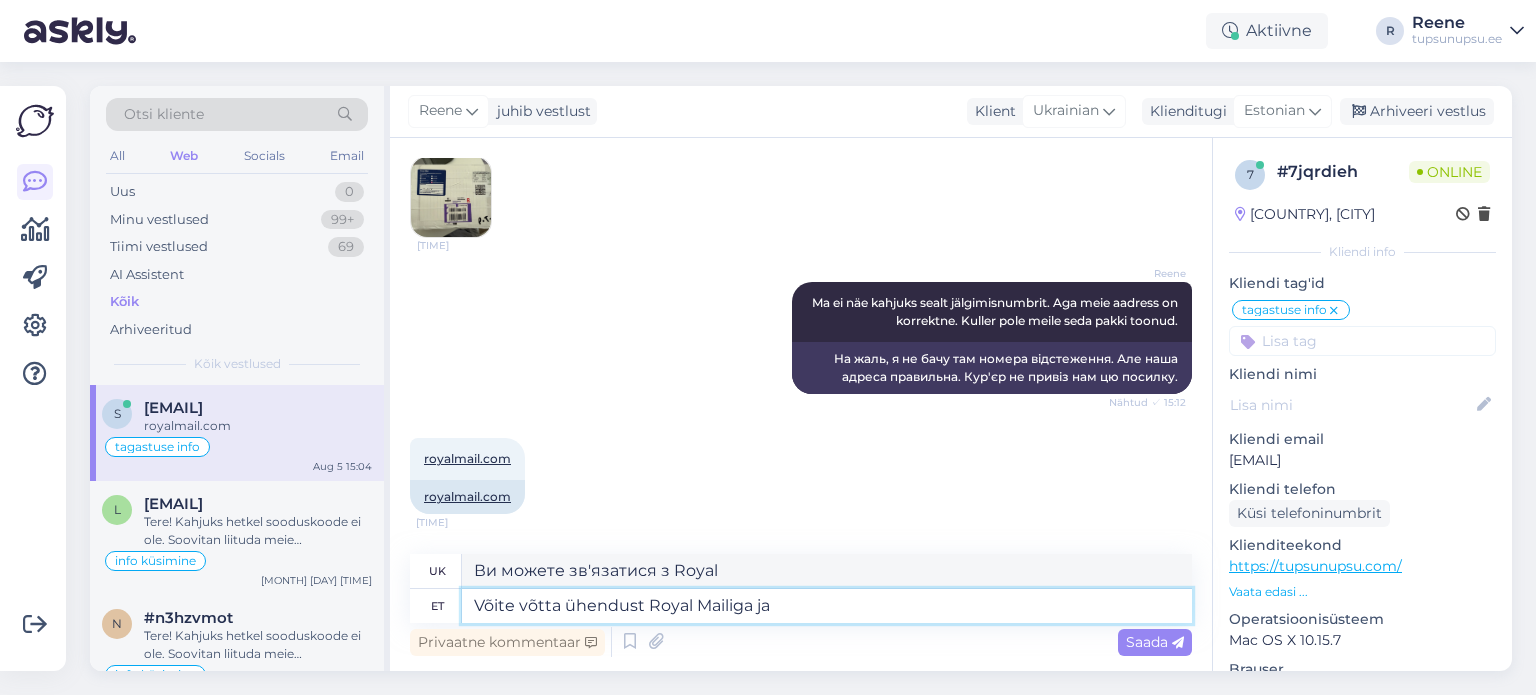 type on "Ви можете зв’язатися з Королівською поштою" 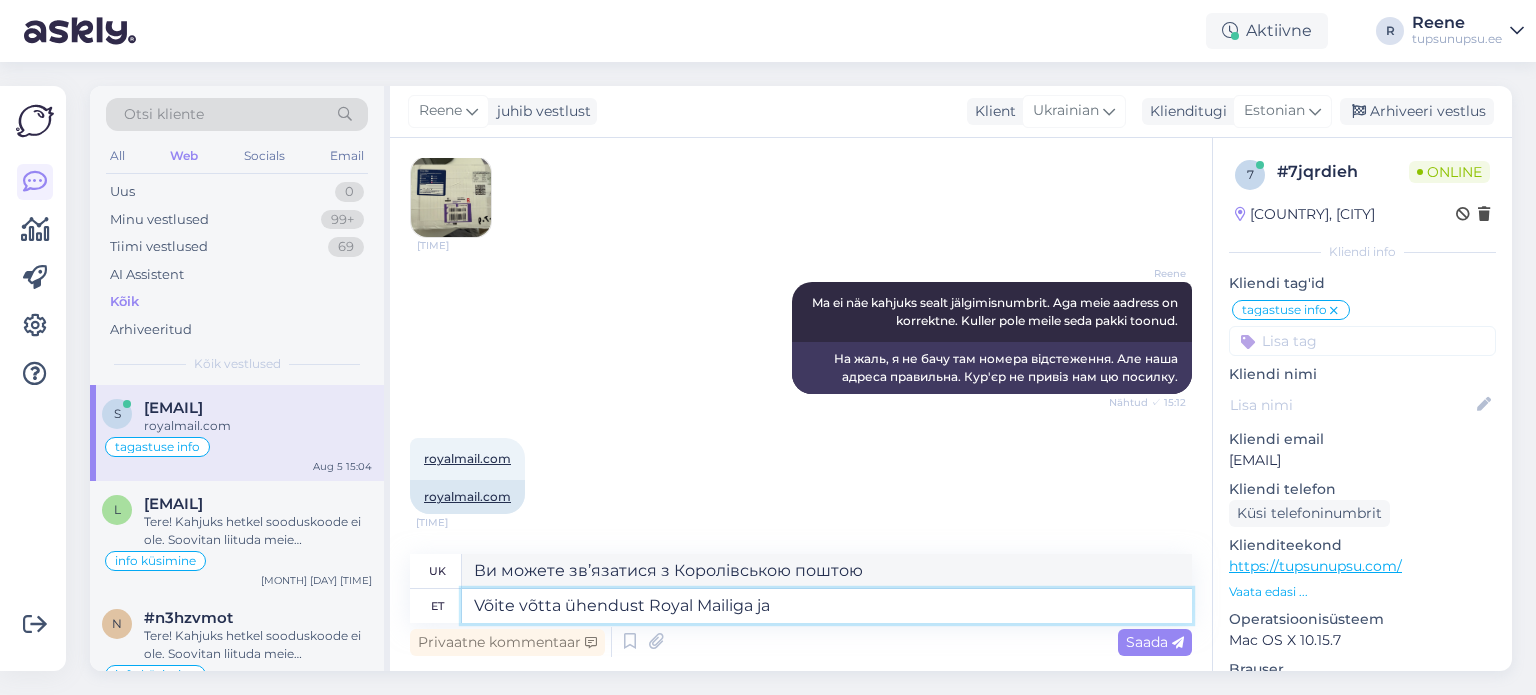 type on "Võite võtta ühendust Royal Mailiga ja" 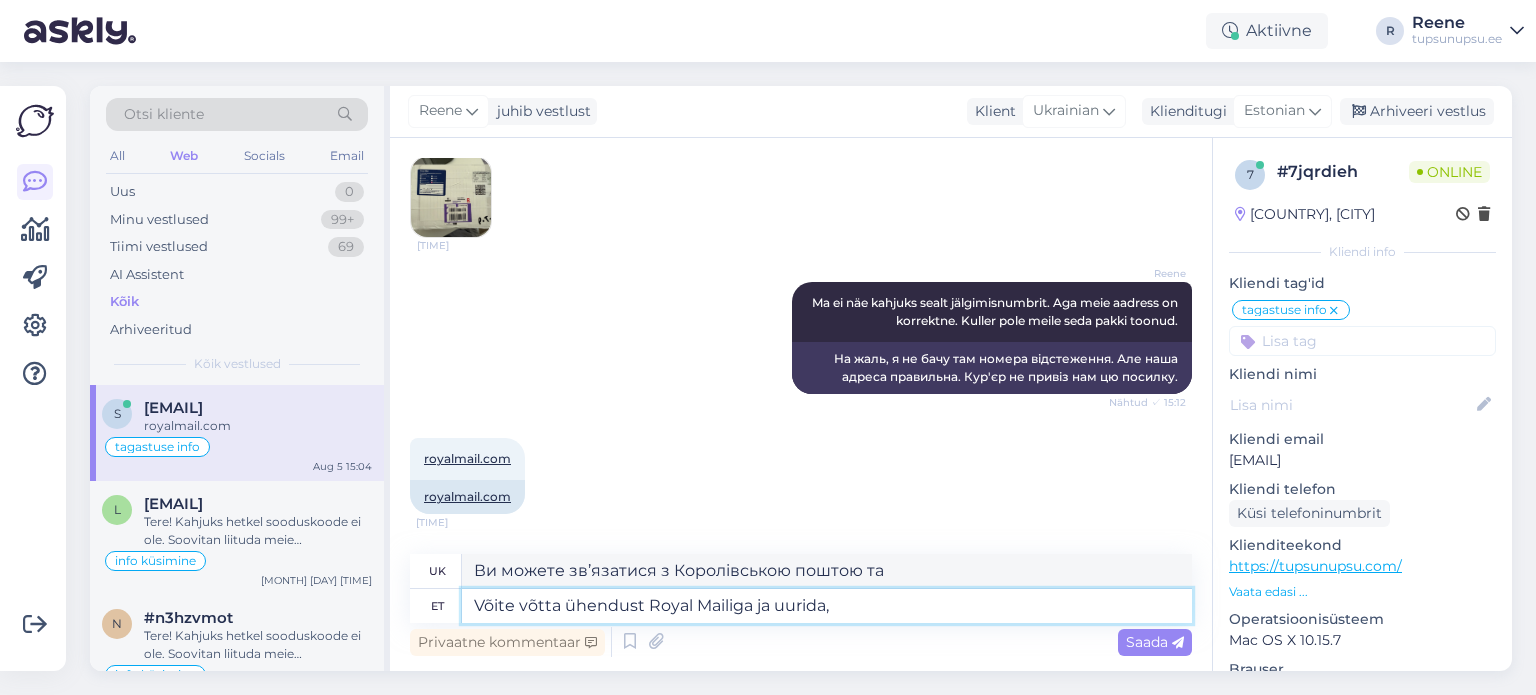 type on "Võite võtta ühendust Royal Mailiga ja uurida, m" 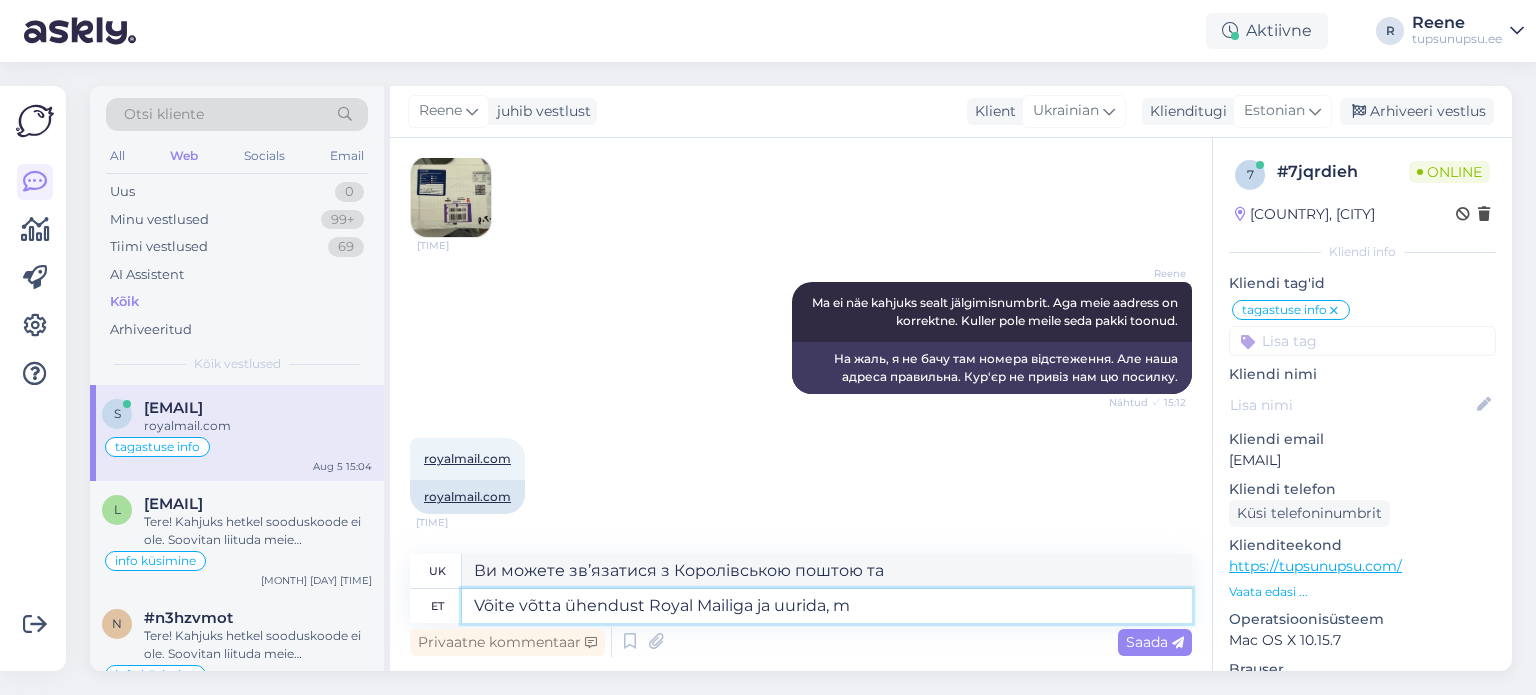 type on "Ви можете зв'язатися з Королівською поштою та дізнатися," 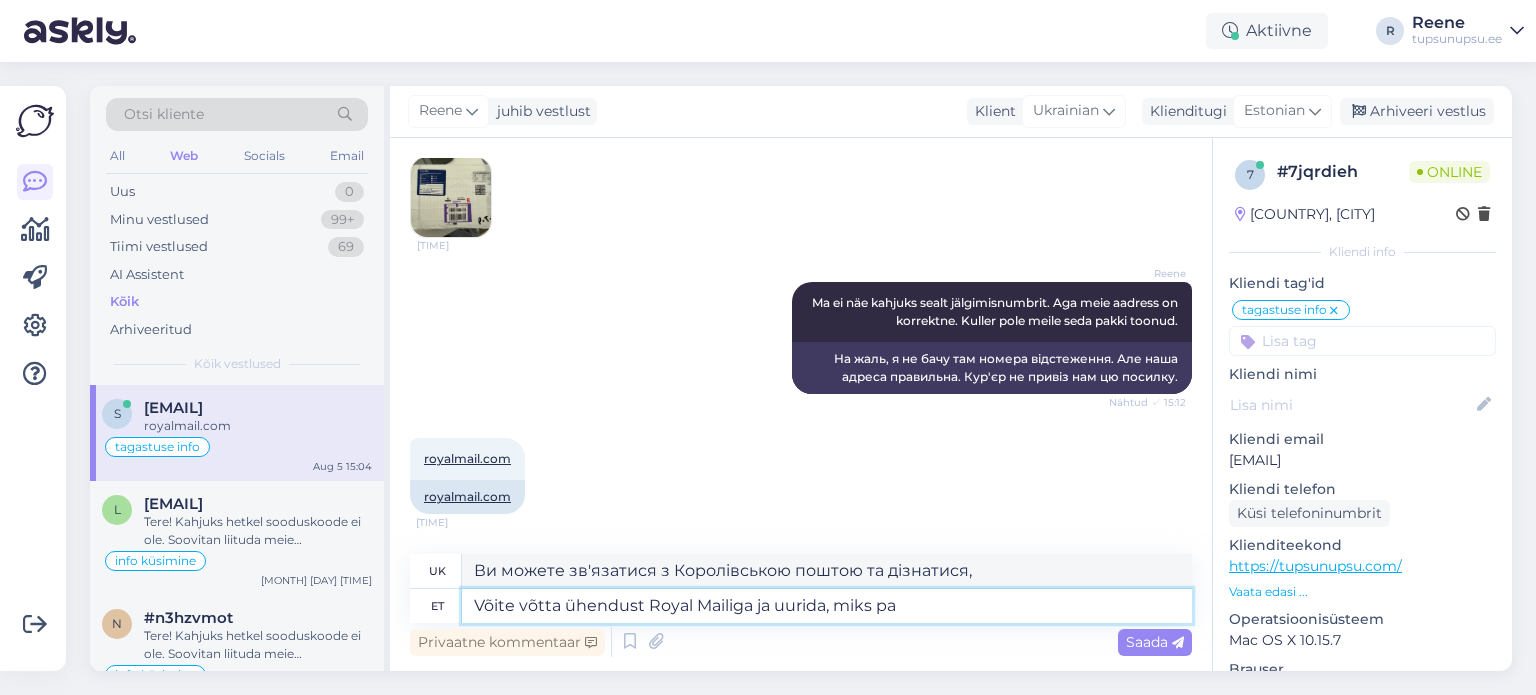 type on "Võite võtta ühendust Royal Mailiga ja uurida, miks pak" 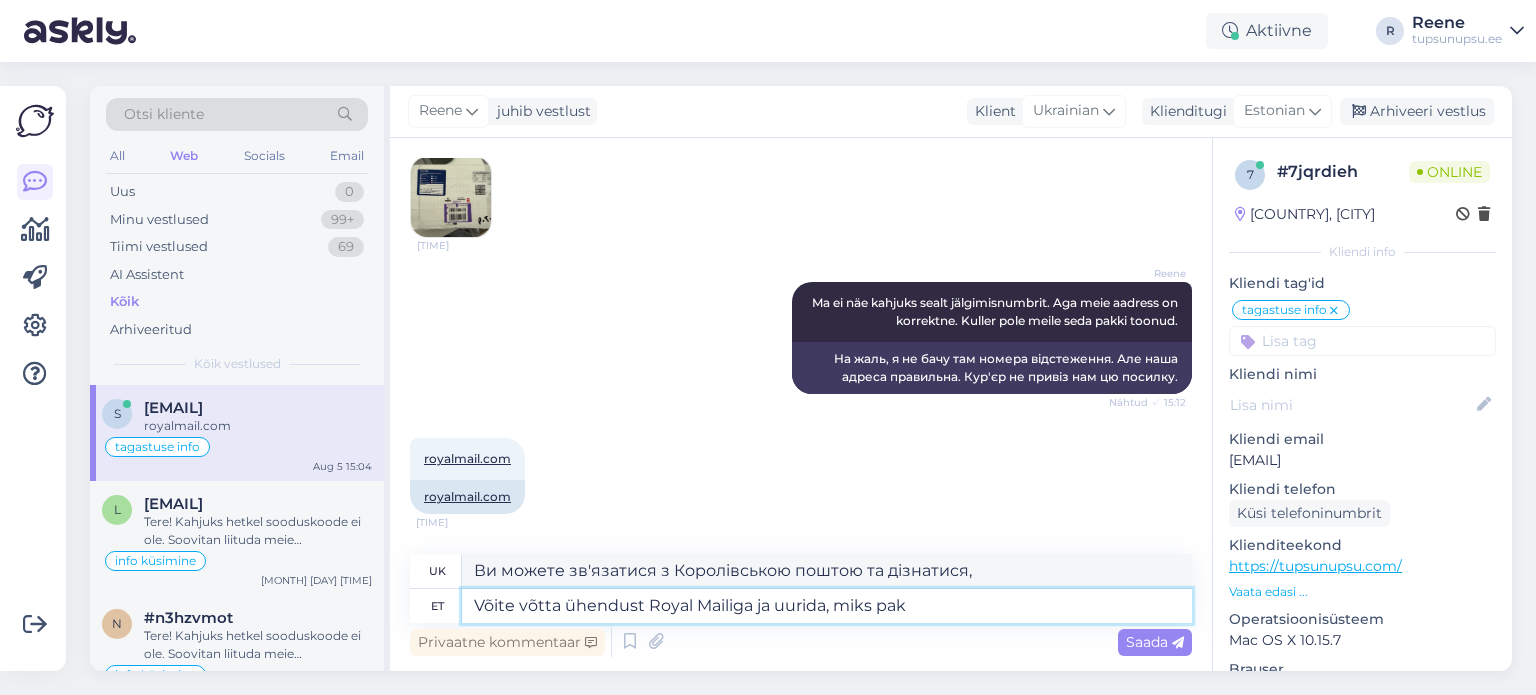 type on "Ви можете зв’язатися з Royal Mail та дізнатися, чому" 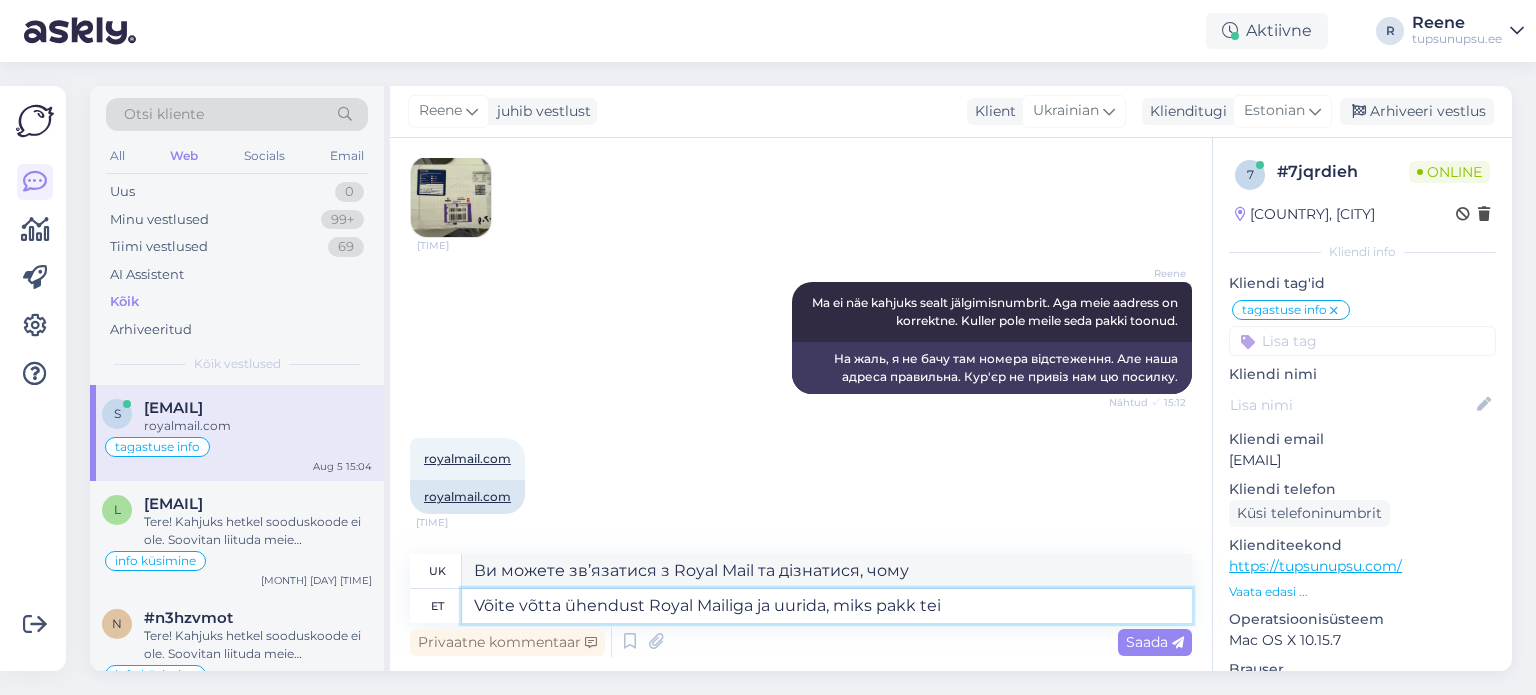 type on "Võite võtta ühendust Royal Mailiga ja uurida, miks pakk teil" 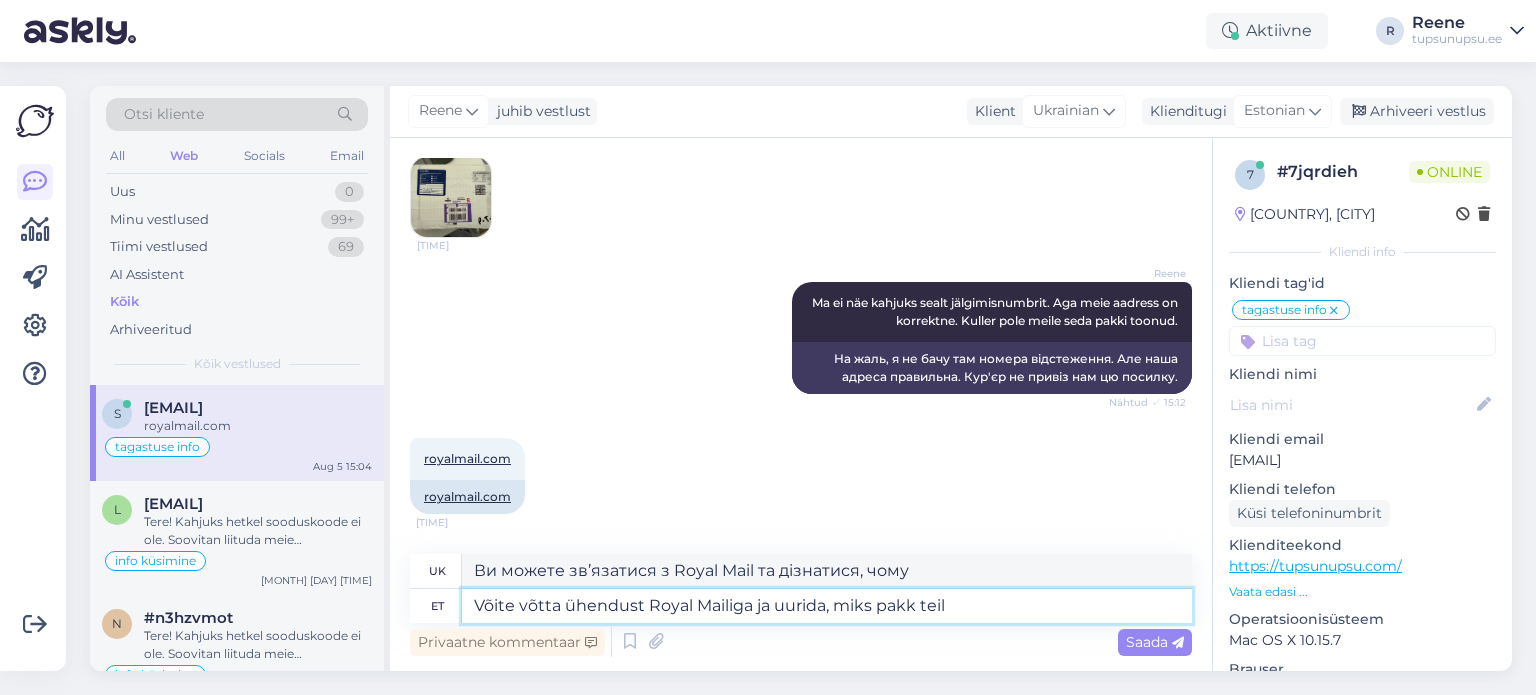 type on "Ви можете зв’язатися з Royal Mail та дізнатися, чому посилка" 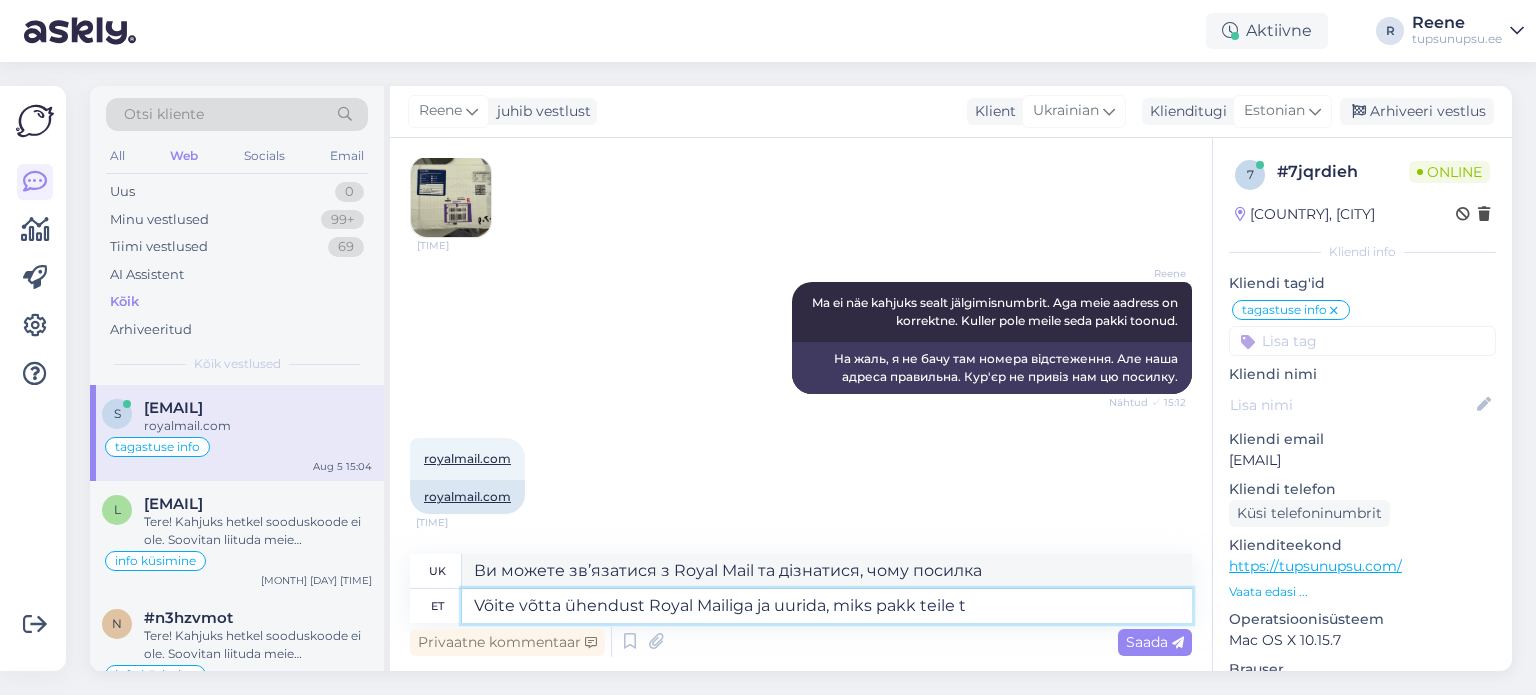 type on "Võite võtta ühendust Royal Mailiga ja uurida, miks pakk teile ta" 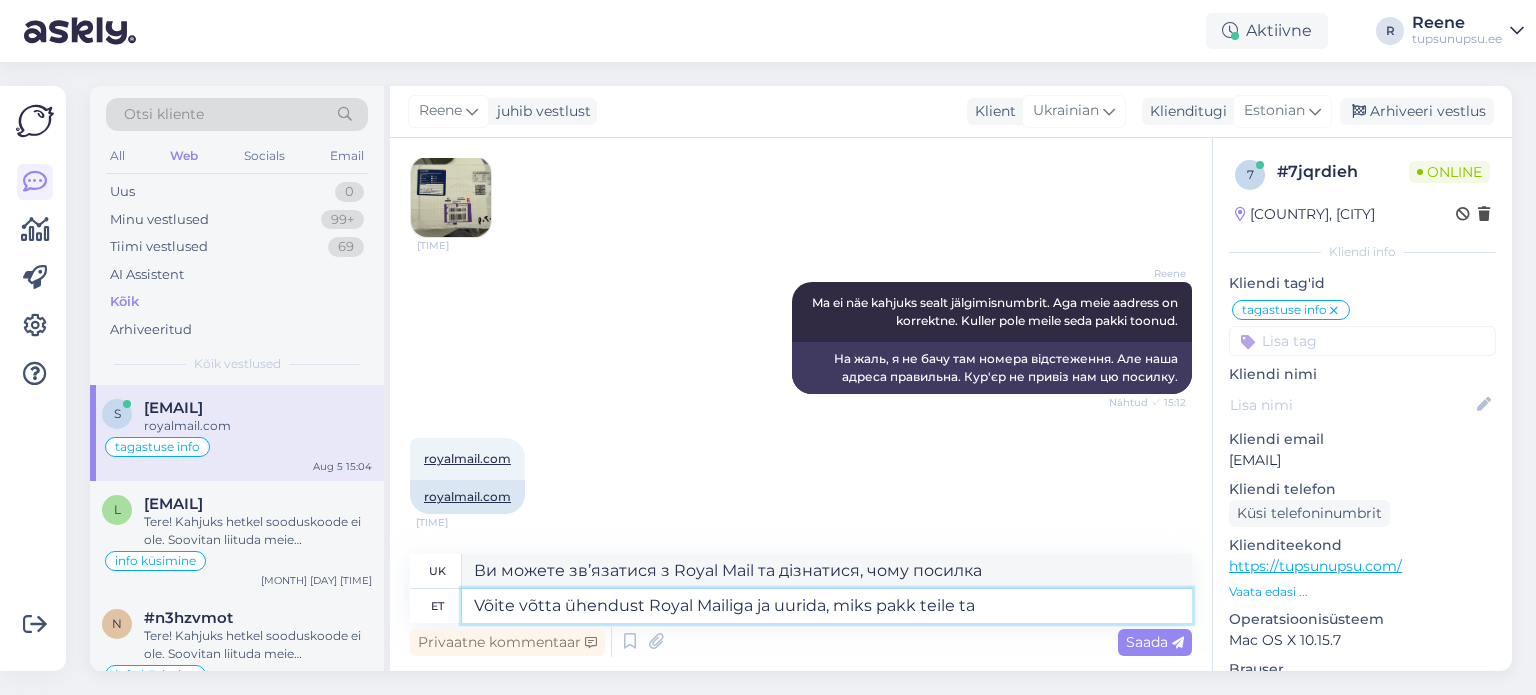 type on "Ви можете зв'язатися з Royal Mail та дізнатися, чому посилку вам не доставили." 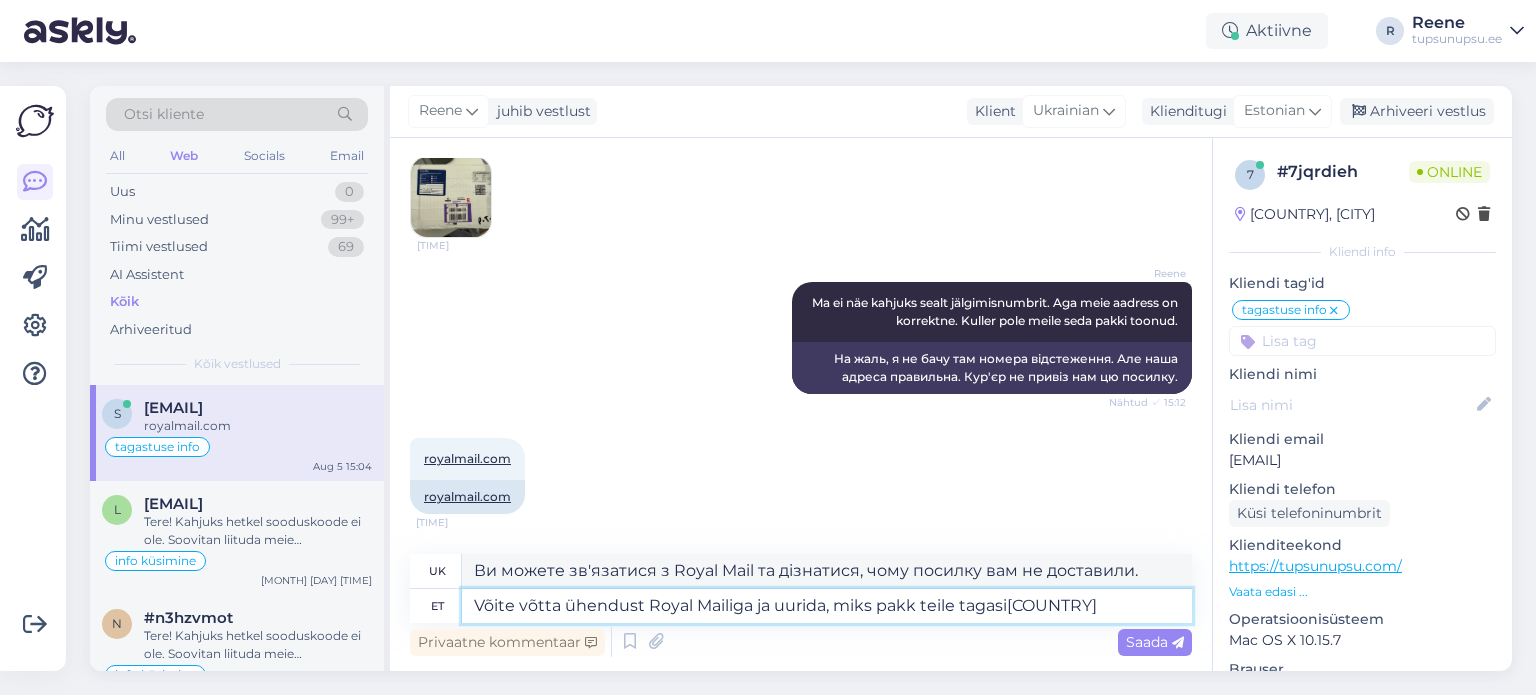 type on "Võite võtta ühendust Royal Mailiga ja uurida, miks pakk teile tagasi t" 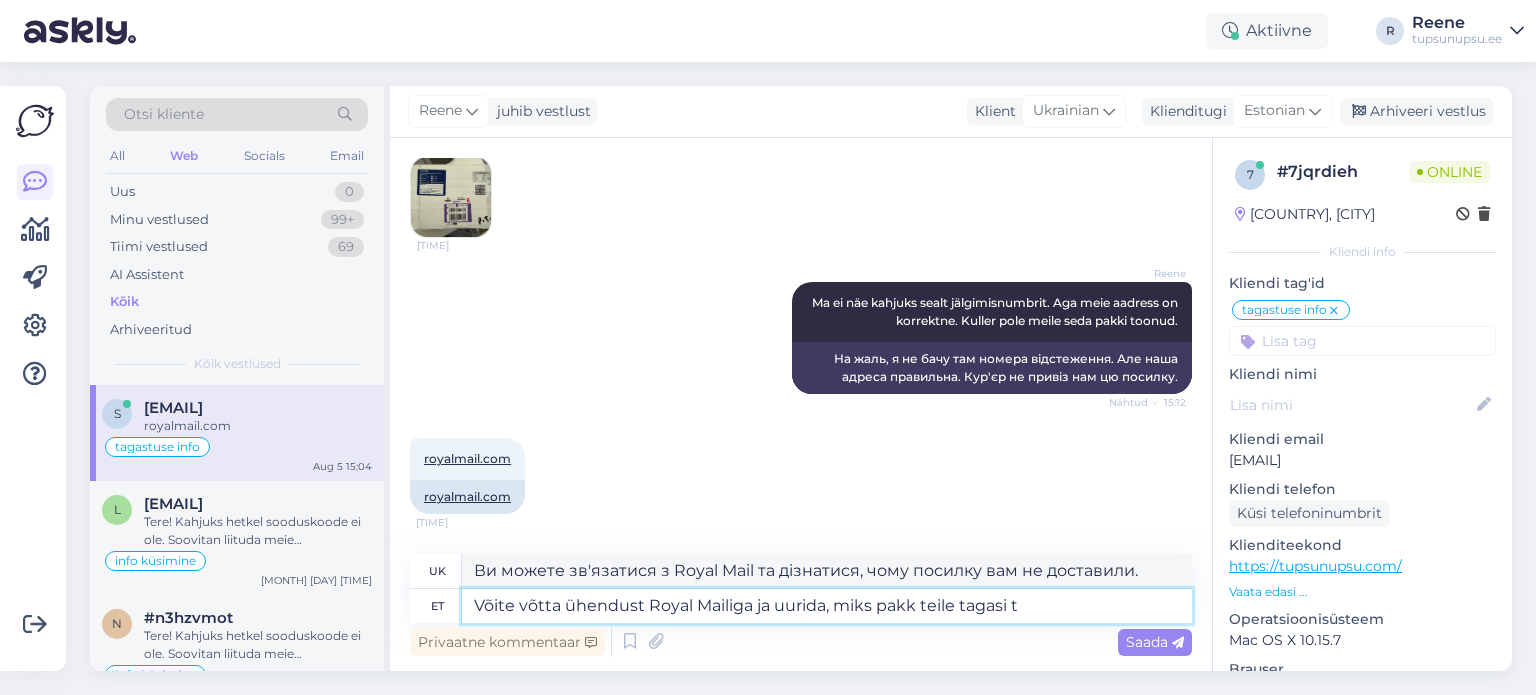 type on "Ви можете зв’язатися з Royal Mail та дізнатися, чому посилку вам повернули." 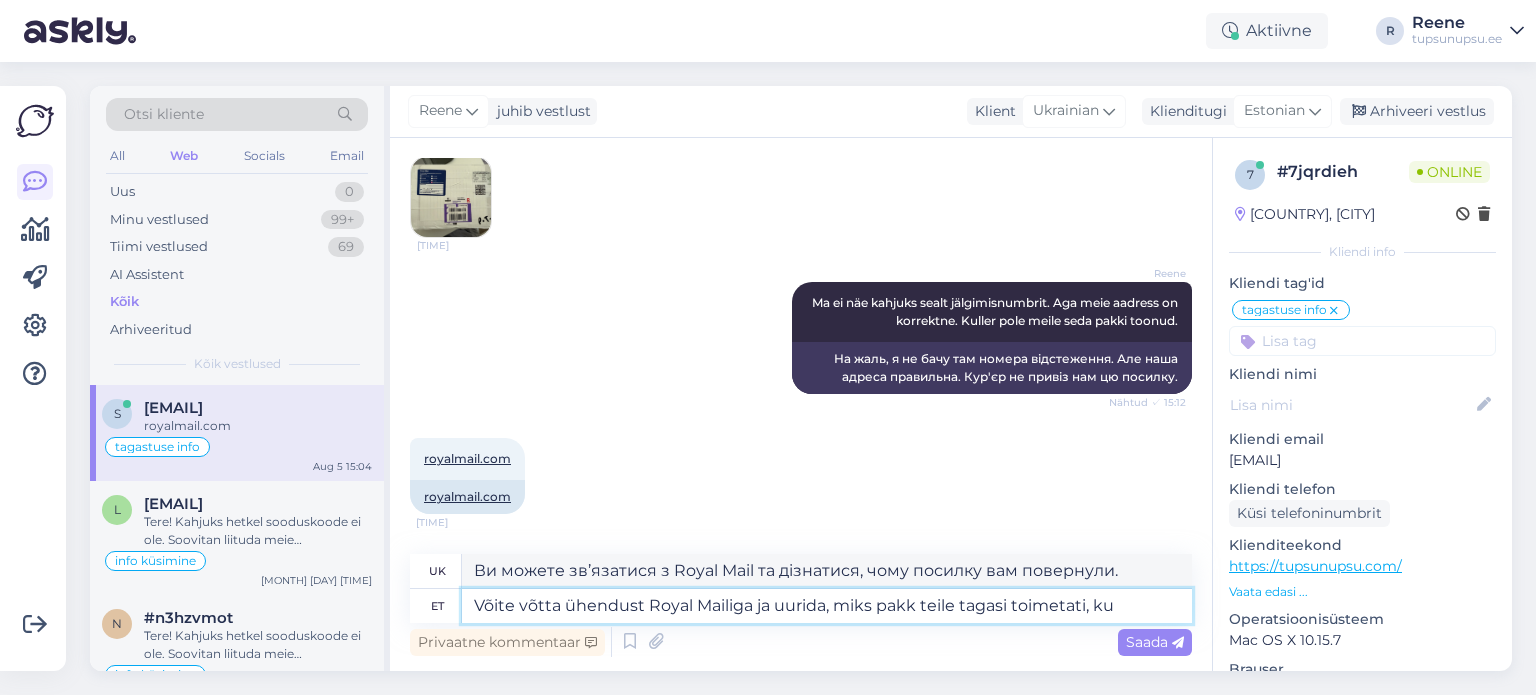 type on "Võite võtta ühendust Royal Mailiga ja uurida, miks pakk teile tagasi toimetati, kui" 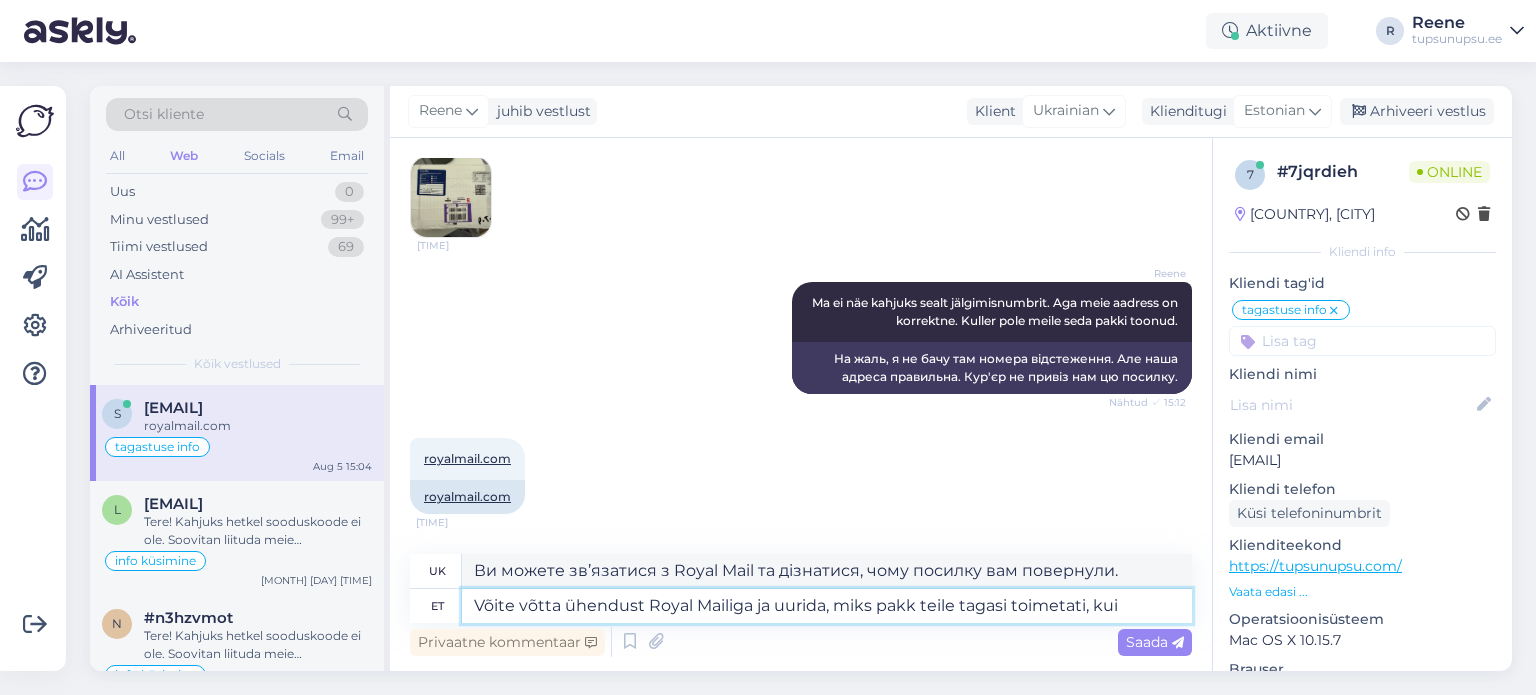 type on "Ви можете зв'язатися з Royal Mail та дізнатися, чому посилку вам повернули," 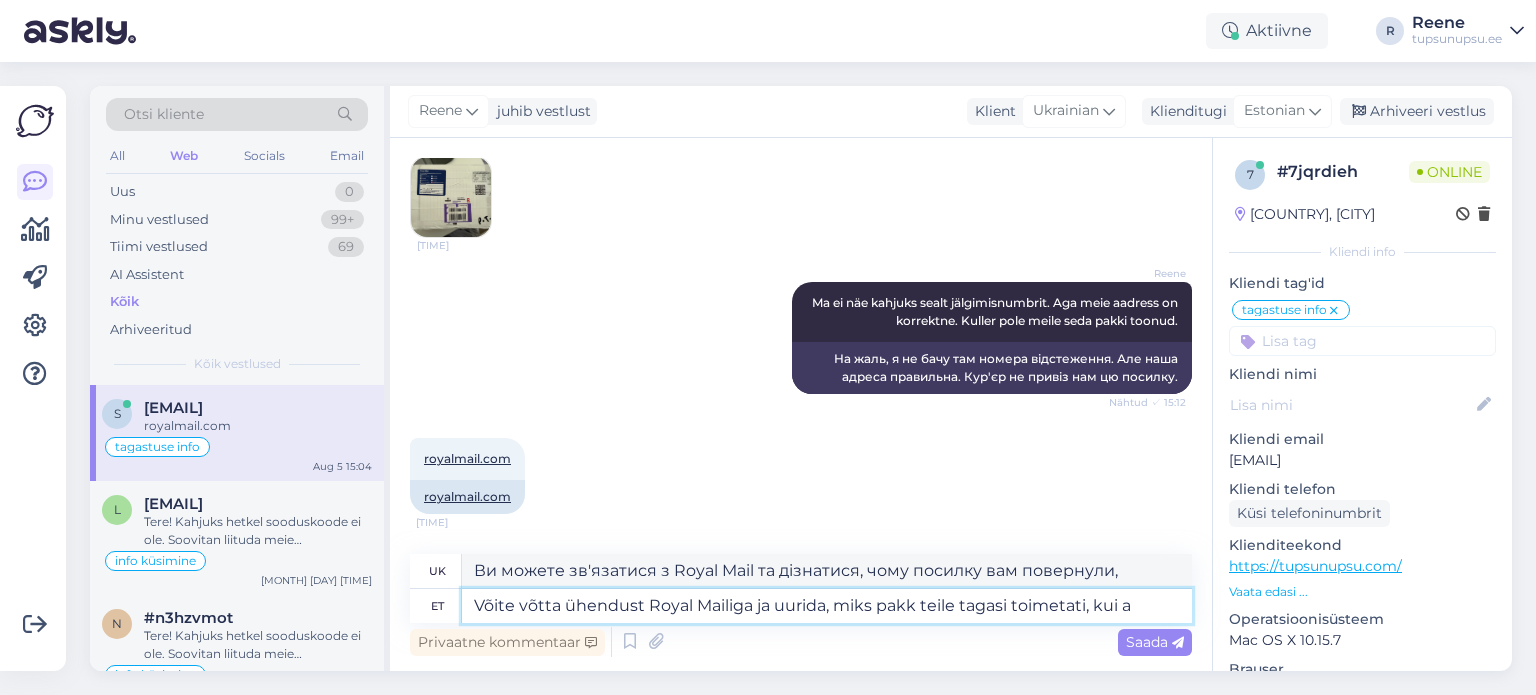 type on "Võite võtta ühendust Royal Mailiga ja uurida, miks pakk teile tagasi toimetati, kui aa" 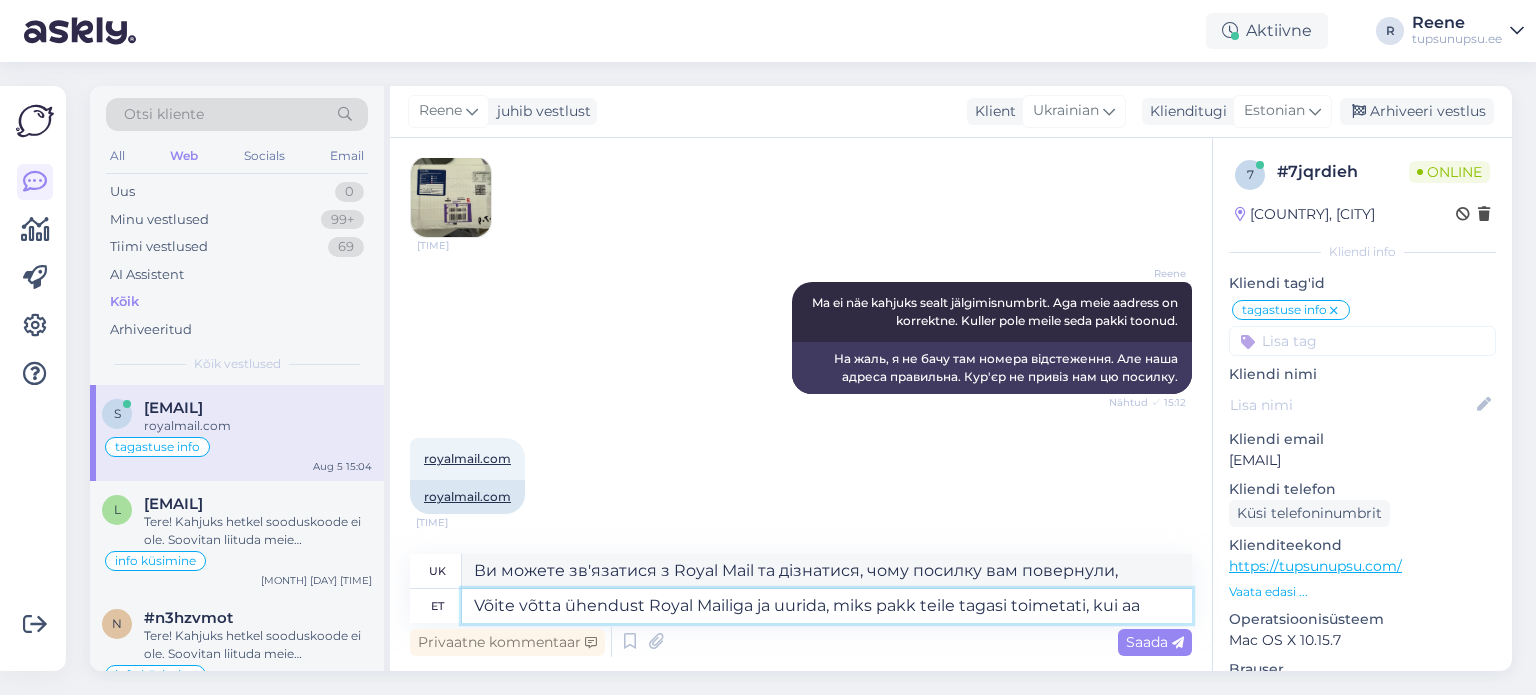 type on "Ви можете зв’язатися з Royal Mail, щоб дізнатися, чому вашу посилку повернули вам, якщо:" 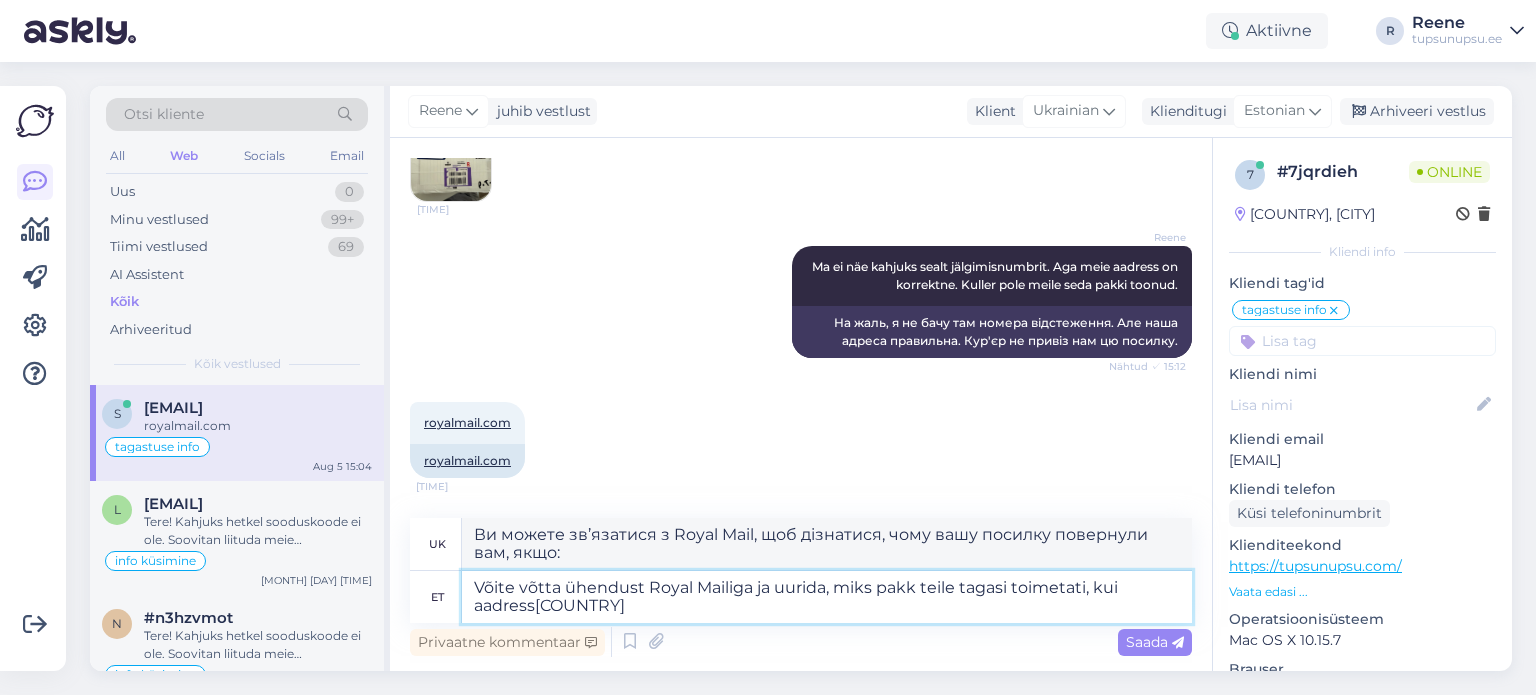 scroll, scrollTop: 4291, scrollLeft: 0, axis: vertical 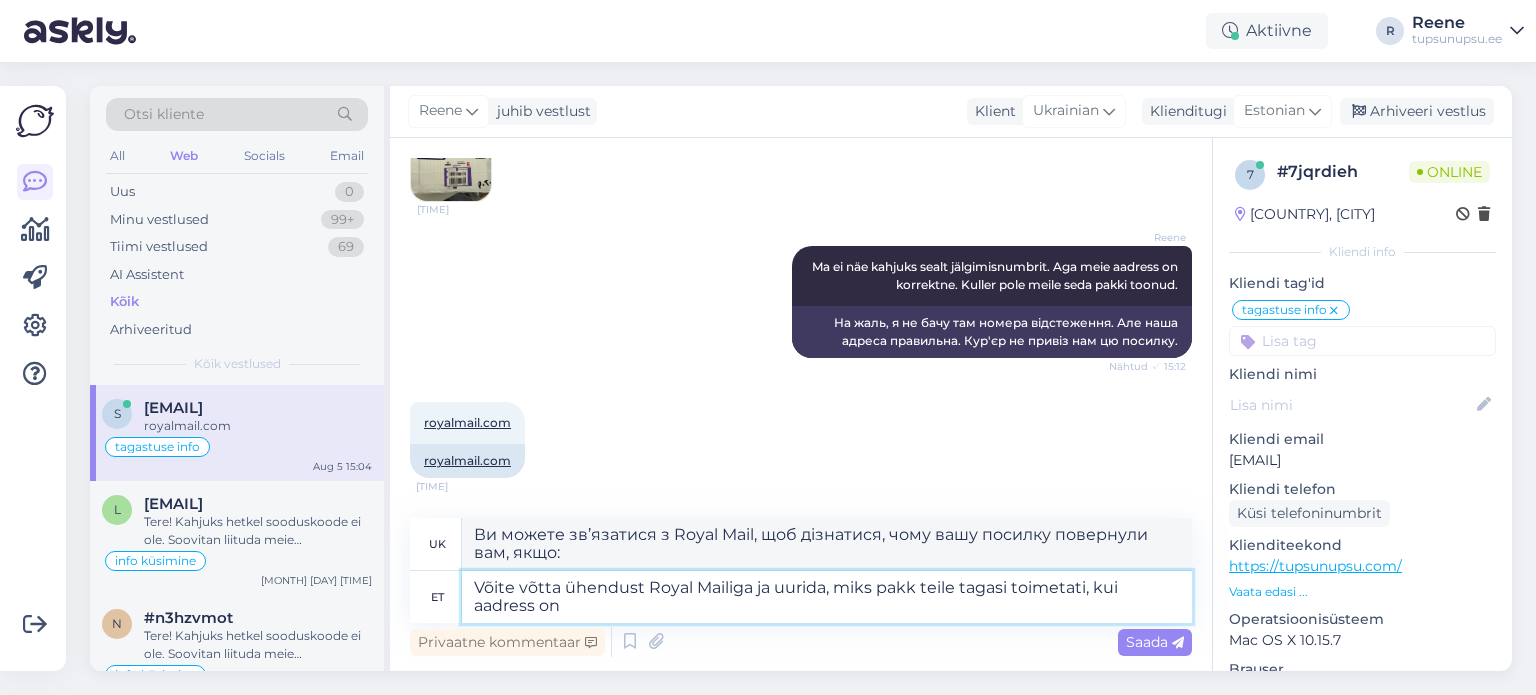 type on "Võite võtta ühendust Royal Mailiga ja uurida, miks pakk teile tagasi toimetati, kui aadress on k" 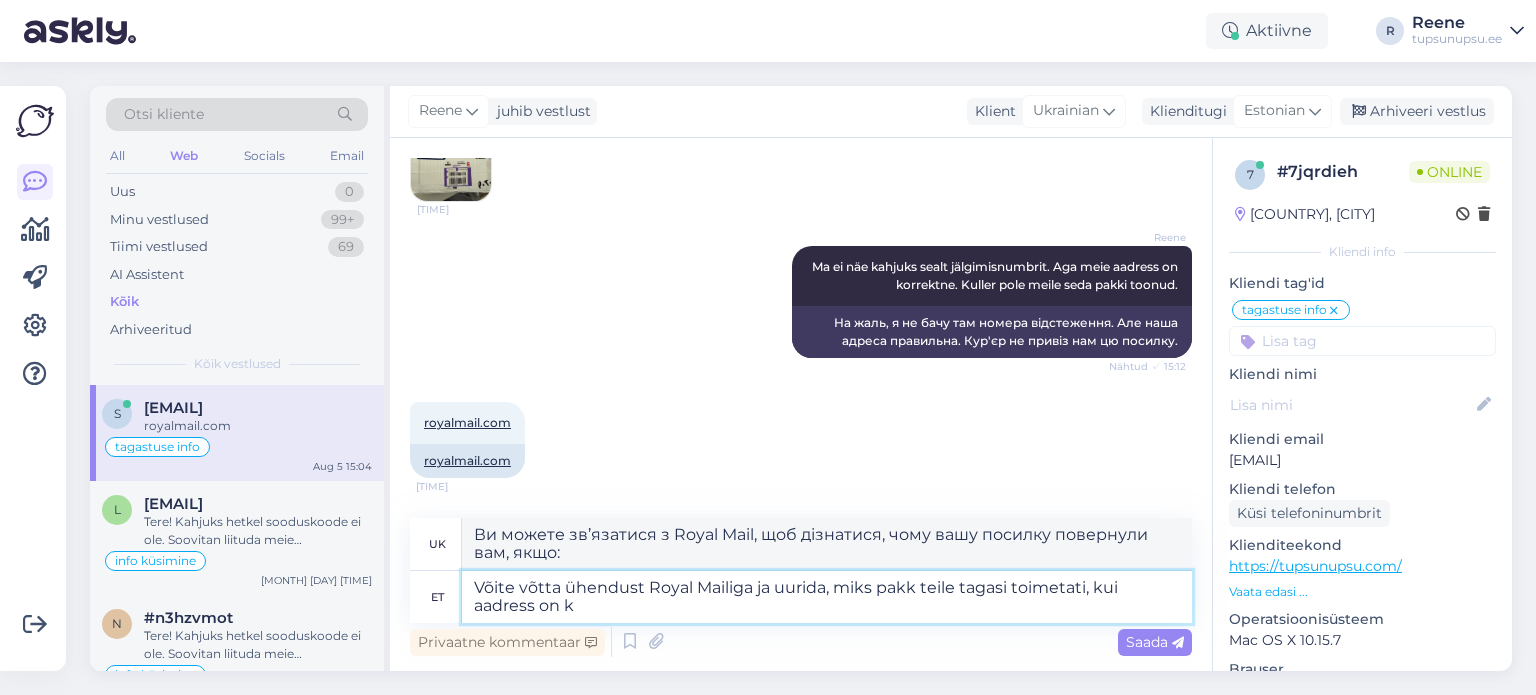 type on "Ви можете зв’язатися з Royal Mail, щоб дізнатися, чому вашу посилку повернули вам, якщо адреса" 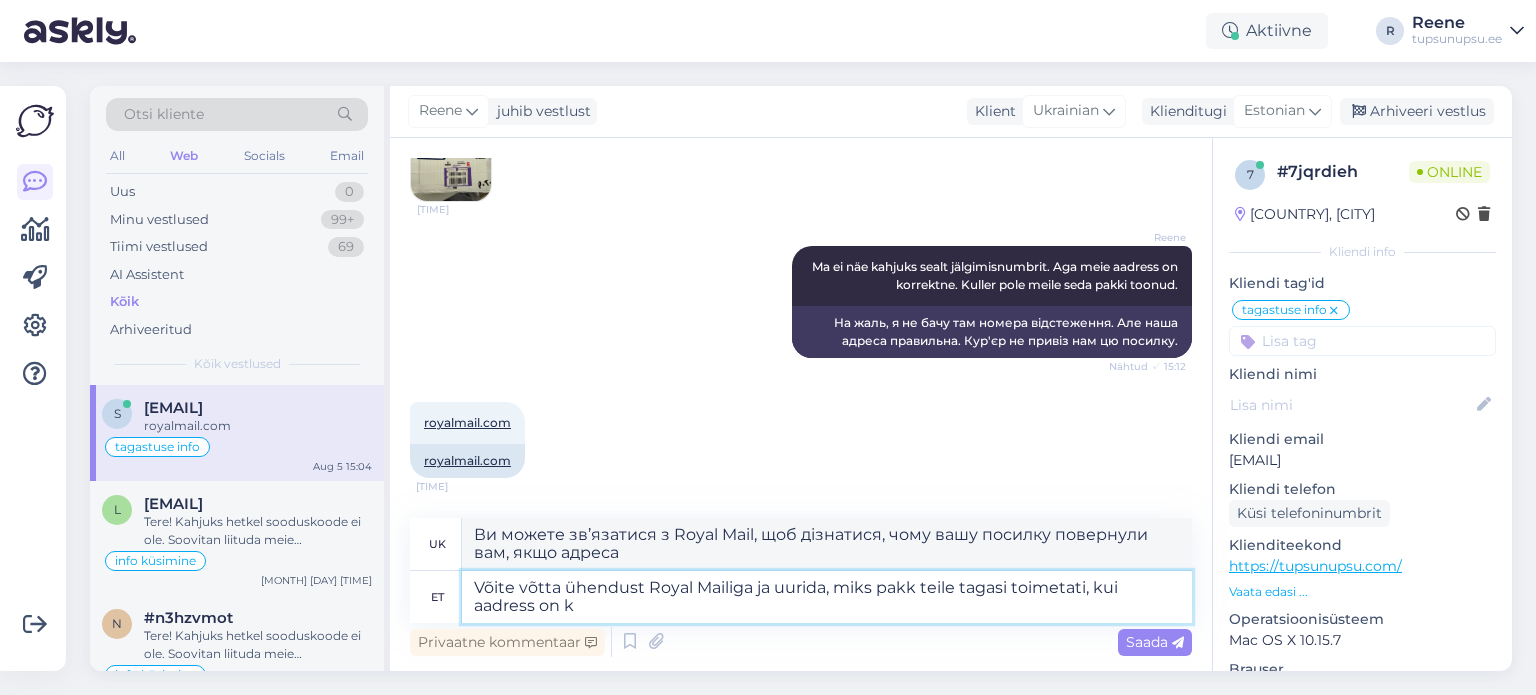 type on "Võite võtta ühendust Royal Mailiga ja uurida, miks pakk teile tagasi toimetati, kui aadress on ko" 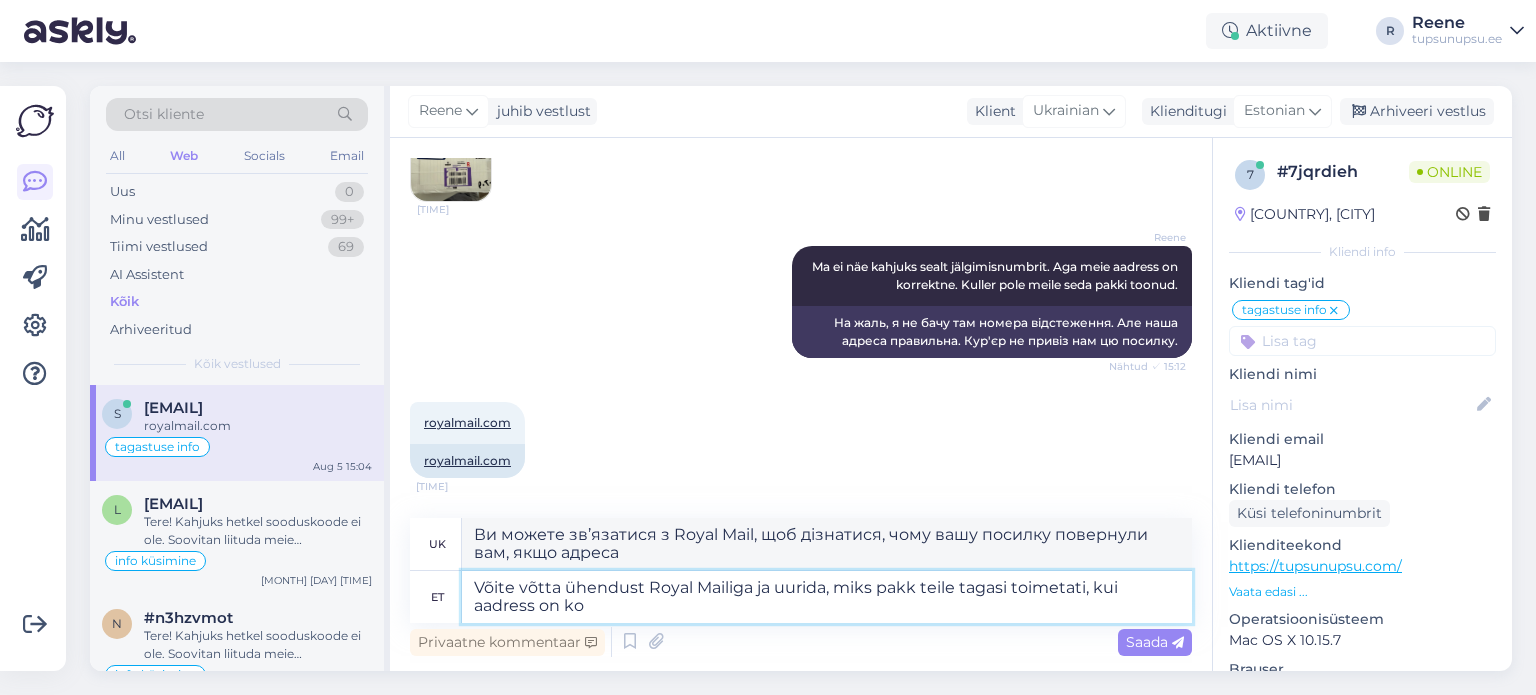 type on "Ви можете зв’язатися з Royal Mail, щоб дізнатися, чому вашу посилку повернули вам, якщо адреса…" 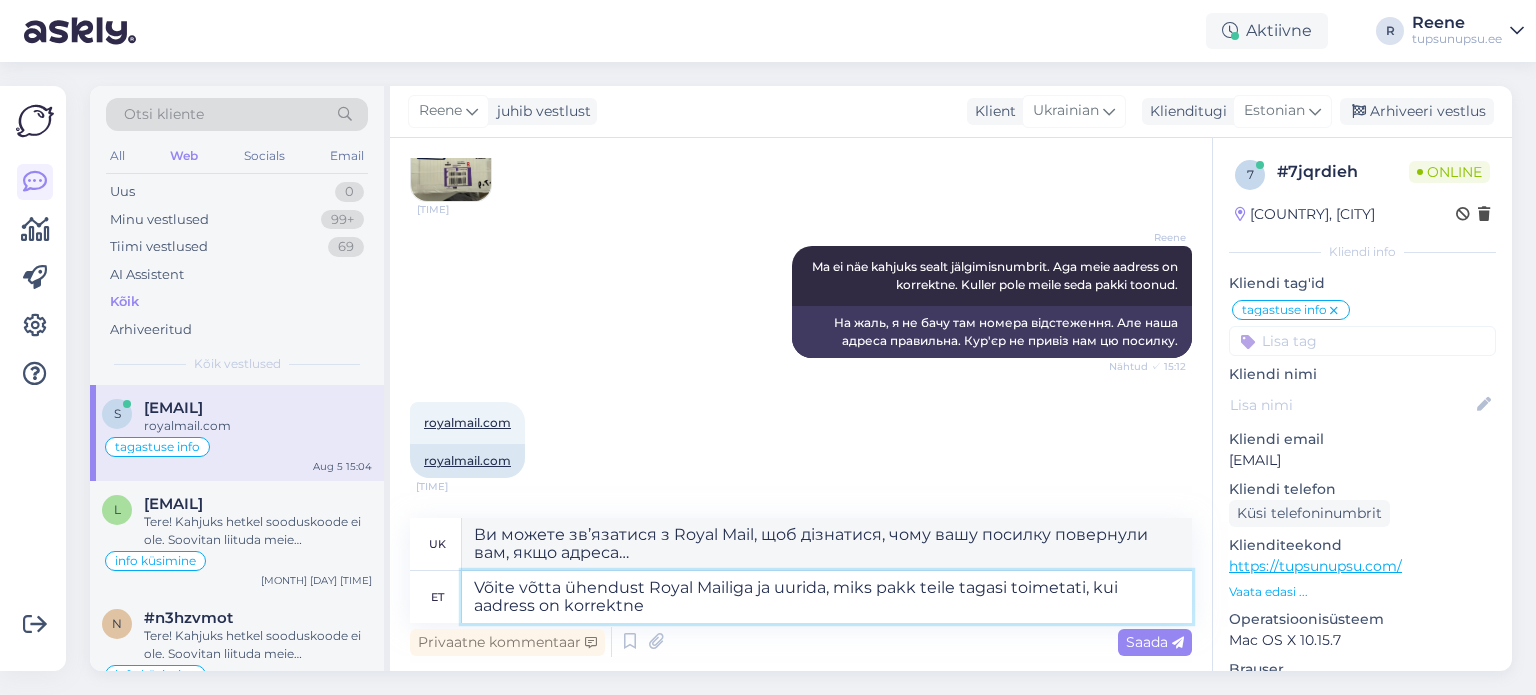 type on "Võite võtta ühendust Royal Mailiga ja uurida, miks pakk teile tagasi toimetati, kui aadress on korrektne." 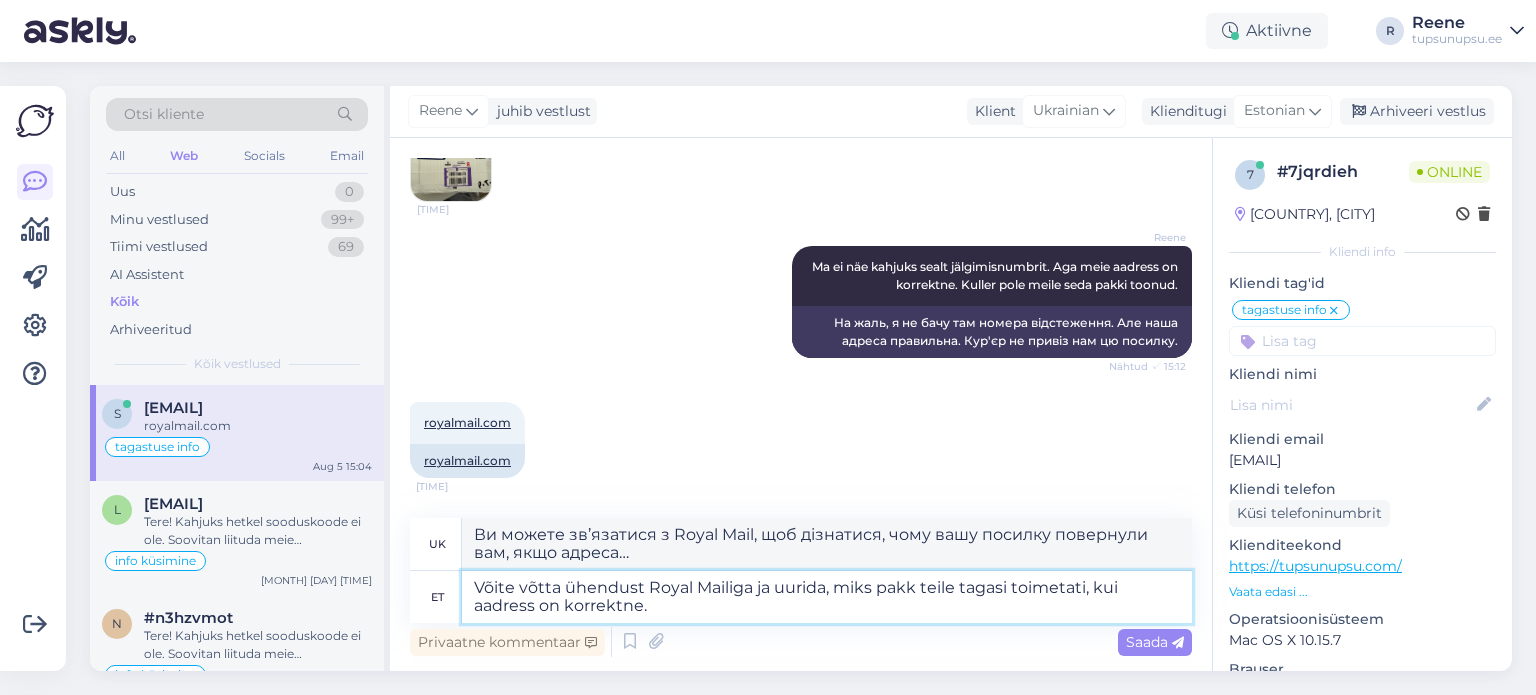 type on "Ви можете зв’язатися з Royal Mail та дізнатися, чому посилку вам повернули, якщо адреса правильна." 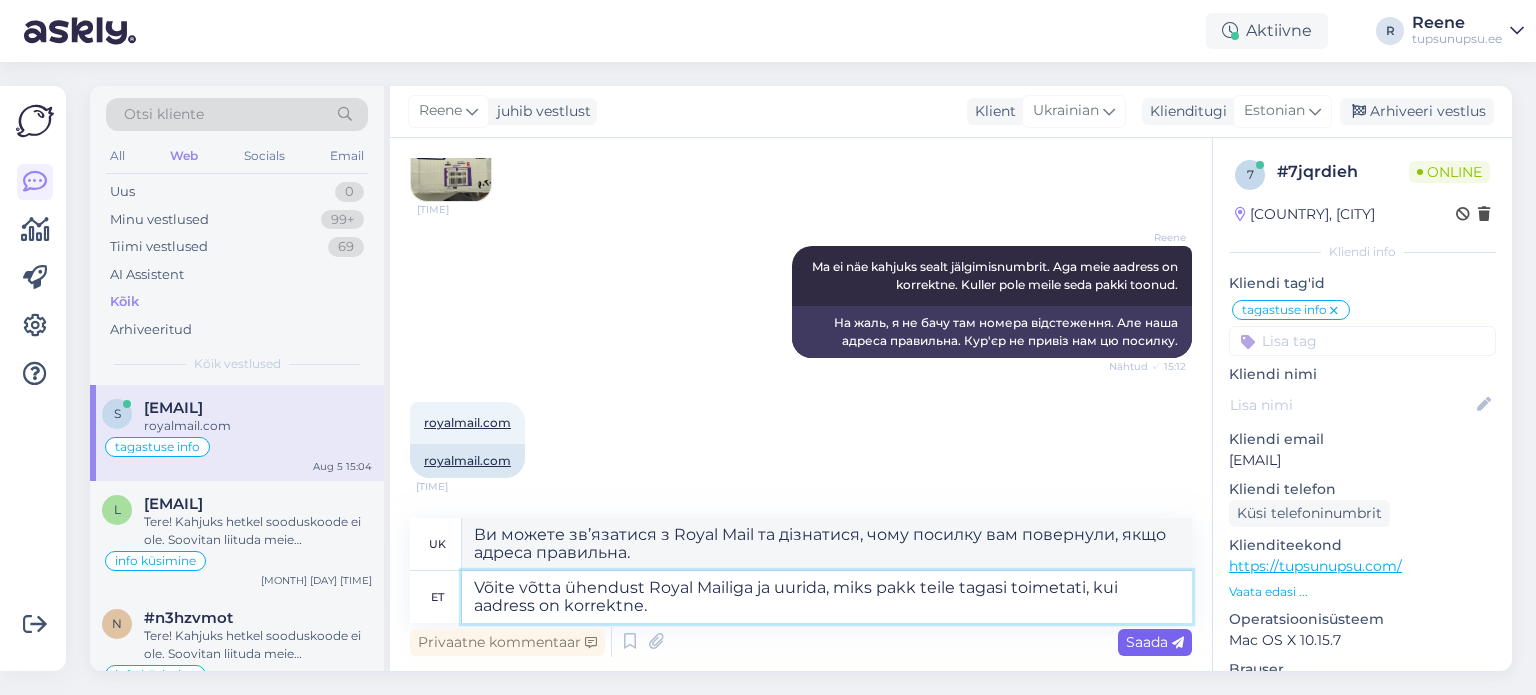 type on "Võite võtta ühendust Royal Mailiga ja uurida, miks pakk teile tagasi toimetati, kui aadress on korrektne." 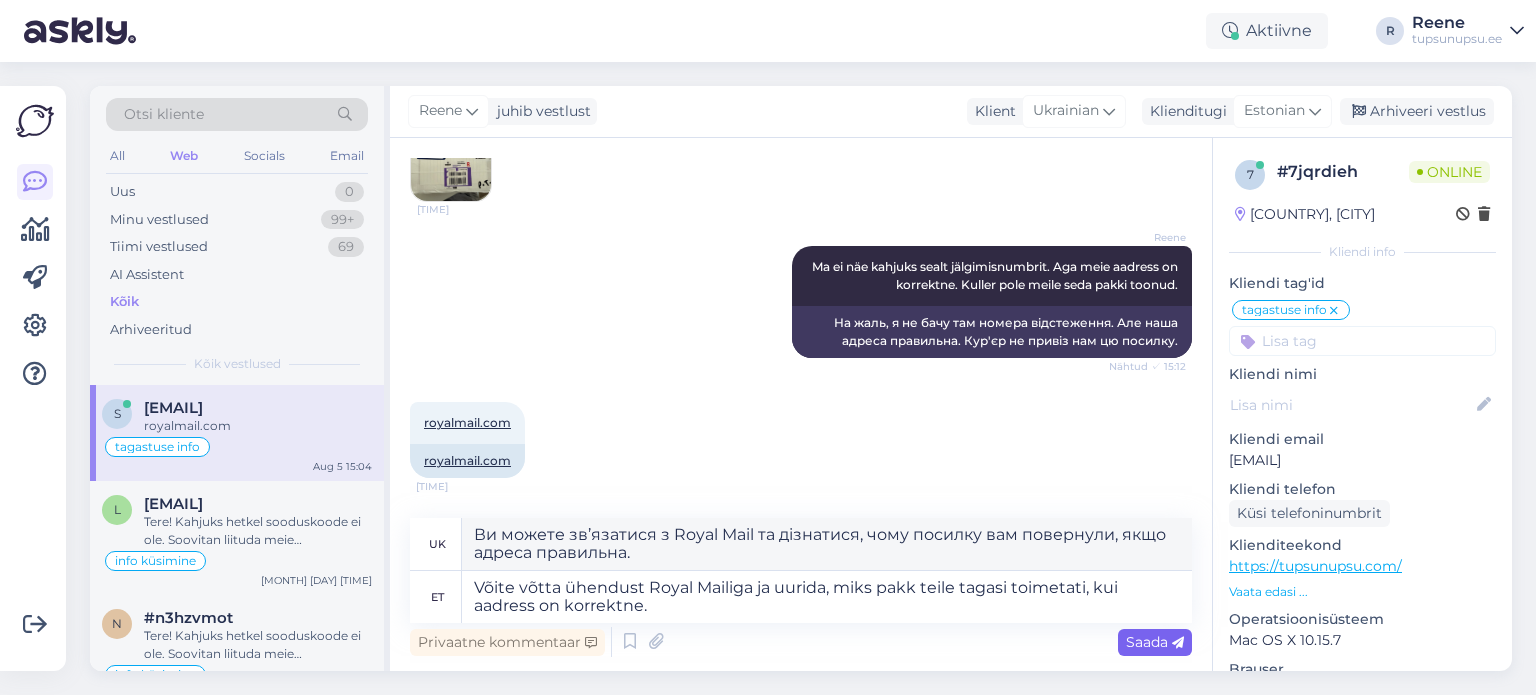click on "Saada" at bounding box center [1155, 642] 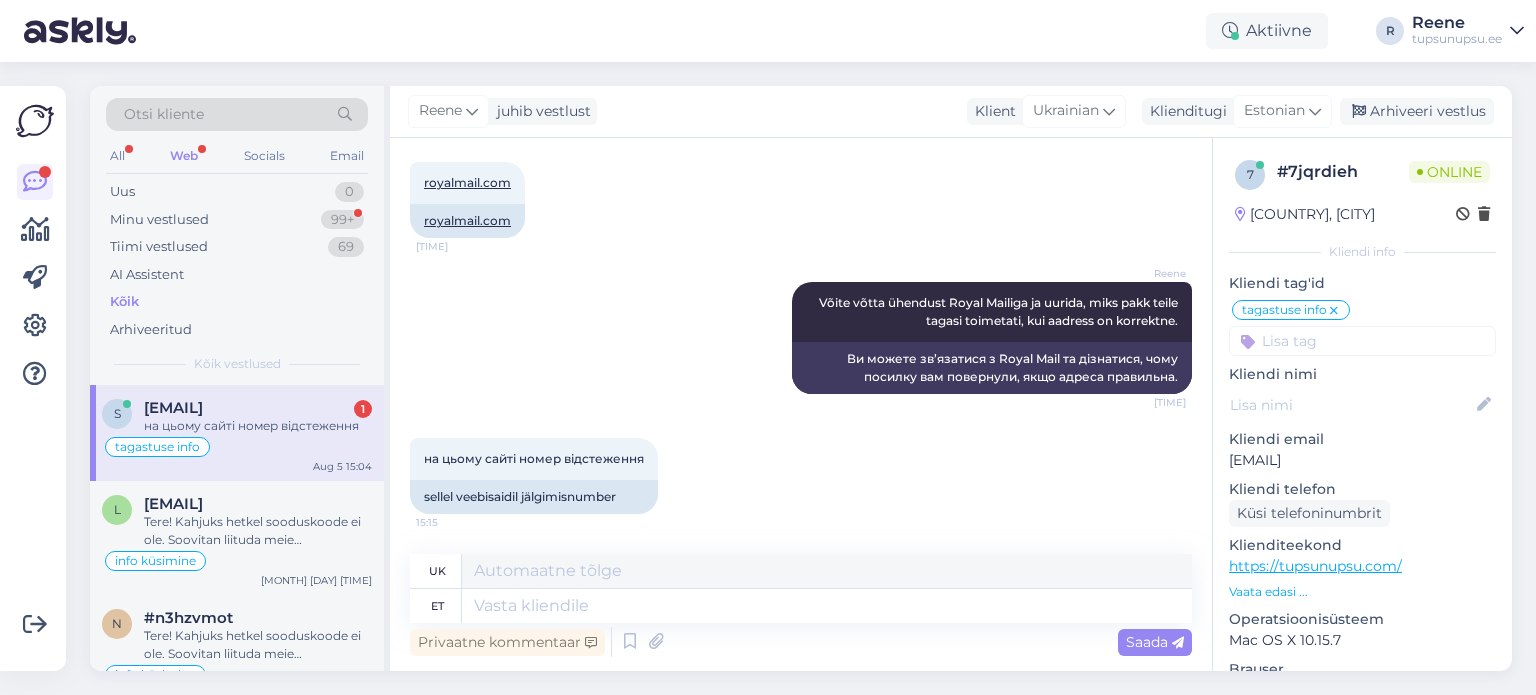 scroll, scrollTop: 4672, scrollLeft: 0, axis: vertical 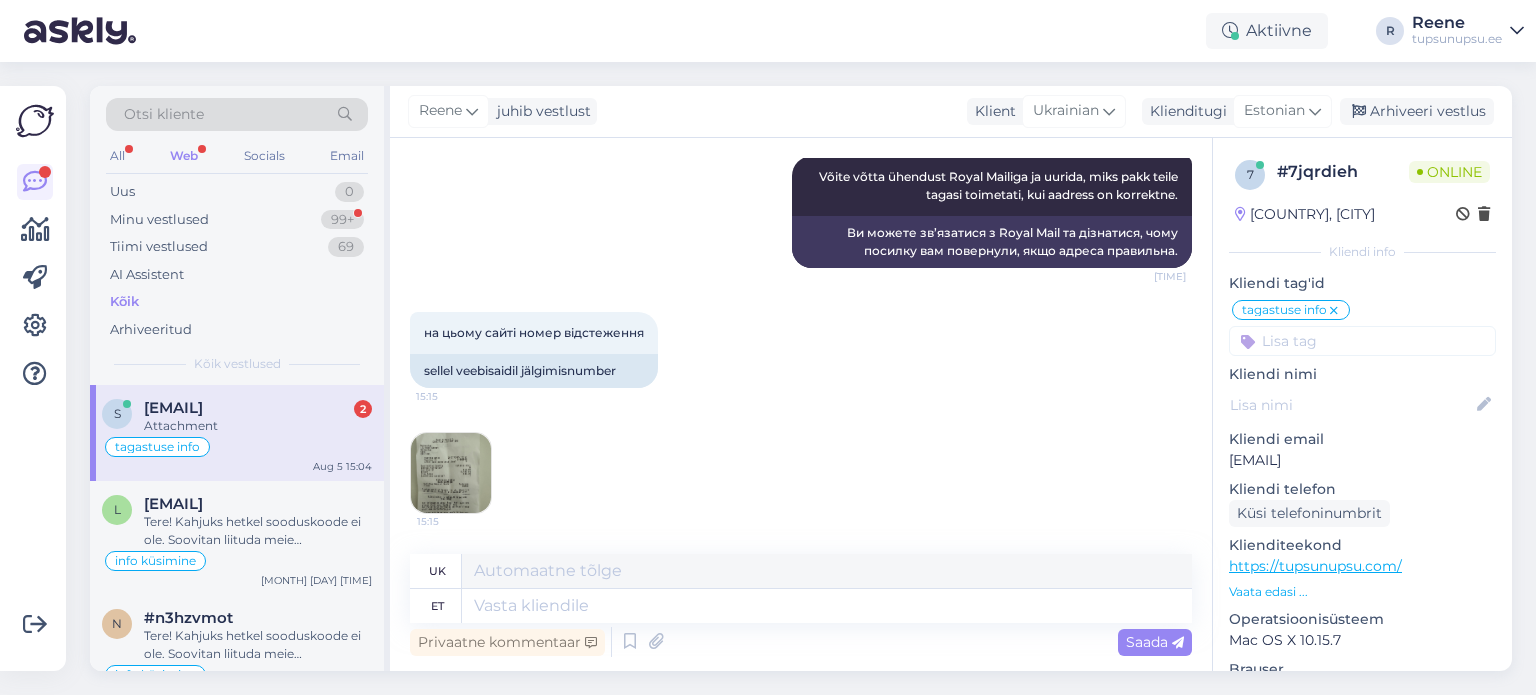 click at bounding box center [451, 473] 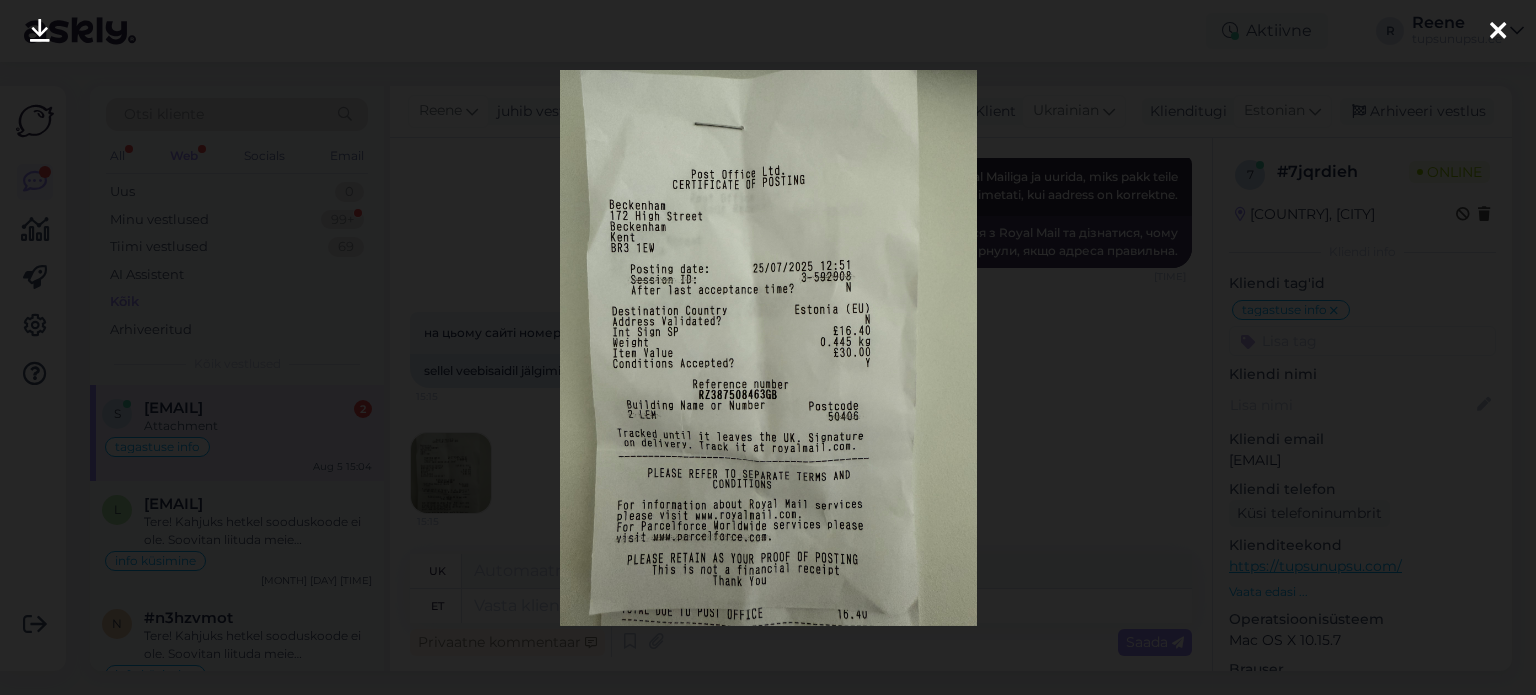 click at bounding box center [1498, 31] 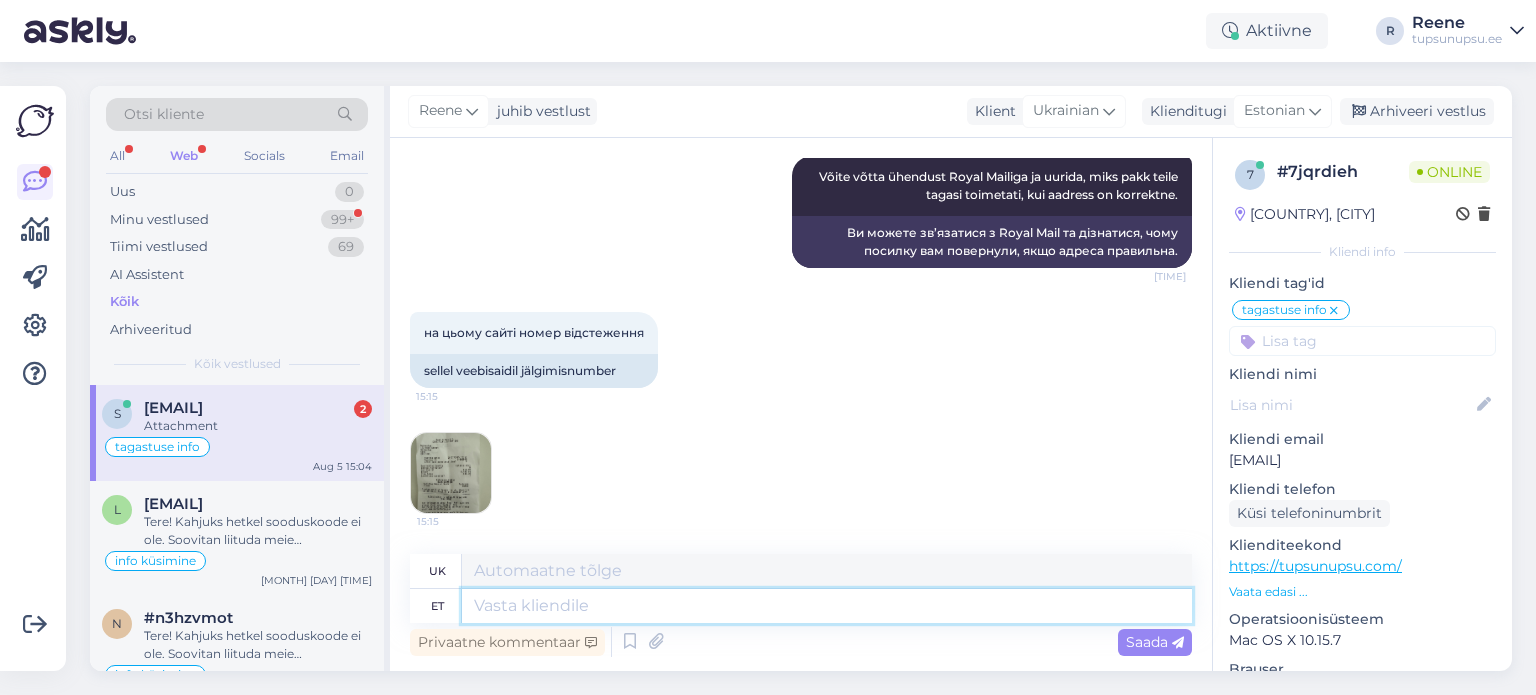 click at bounding box center (827, 606) 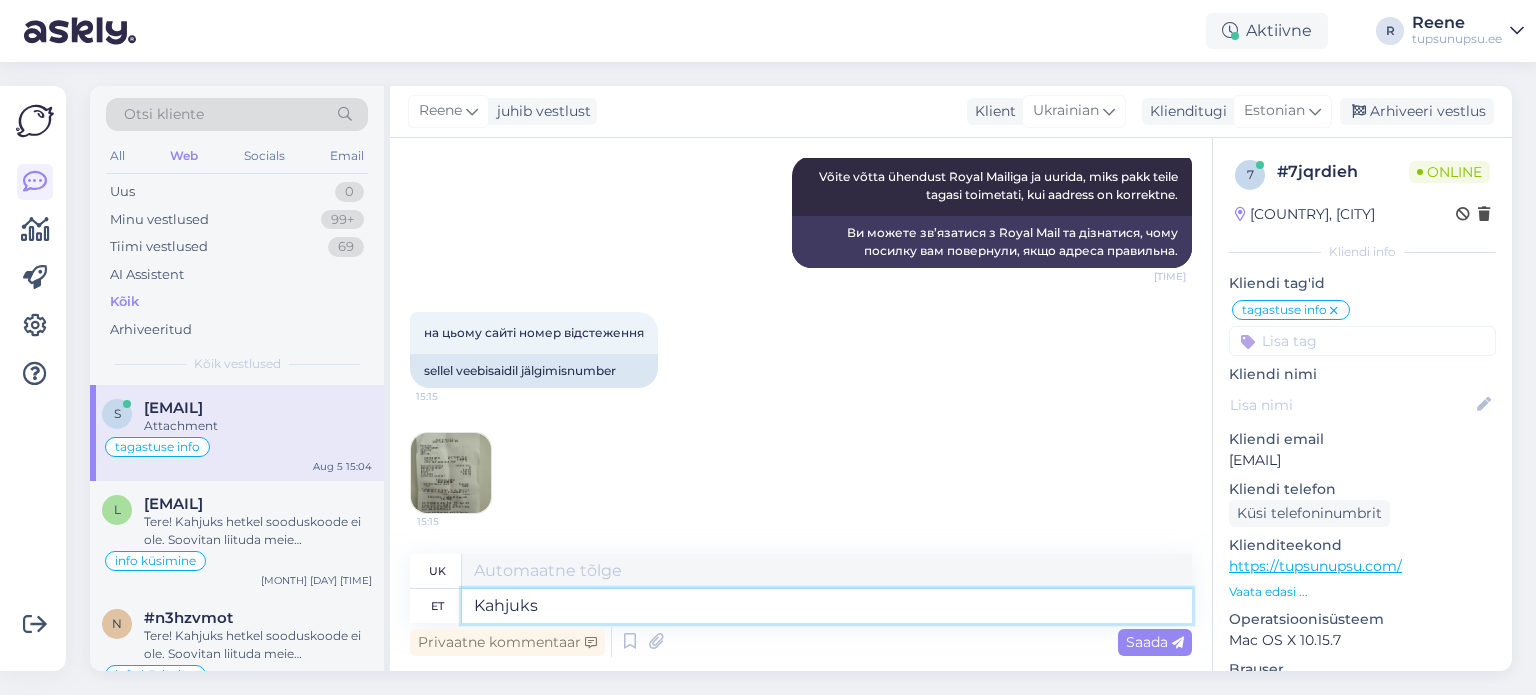 type on "Kahjuks m" 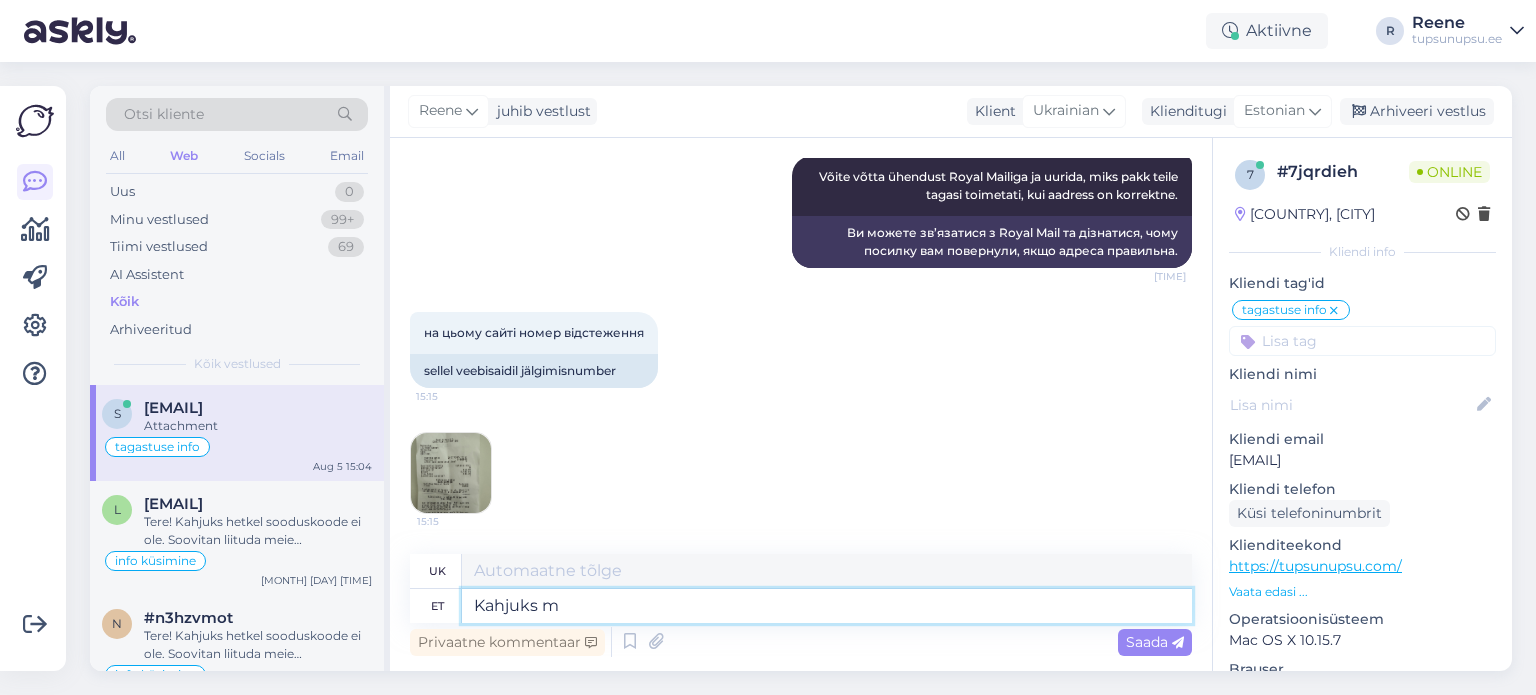 type on "На жаль" 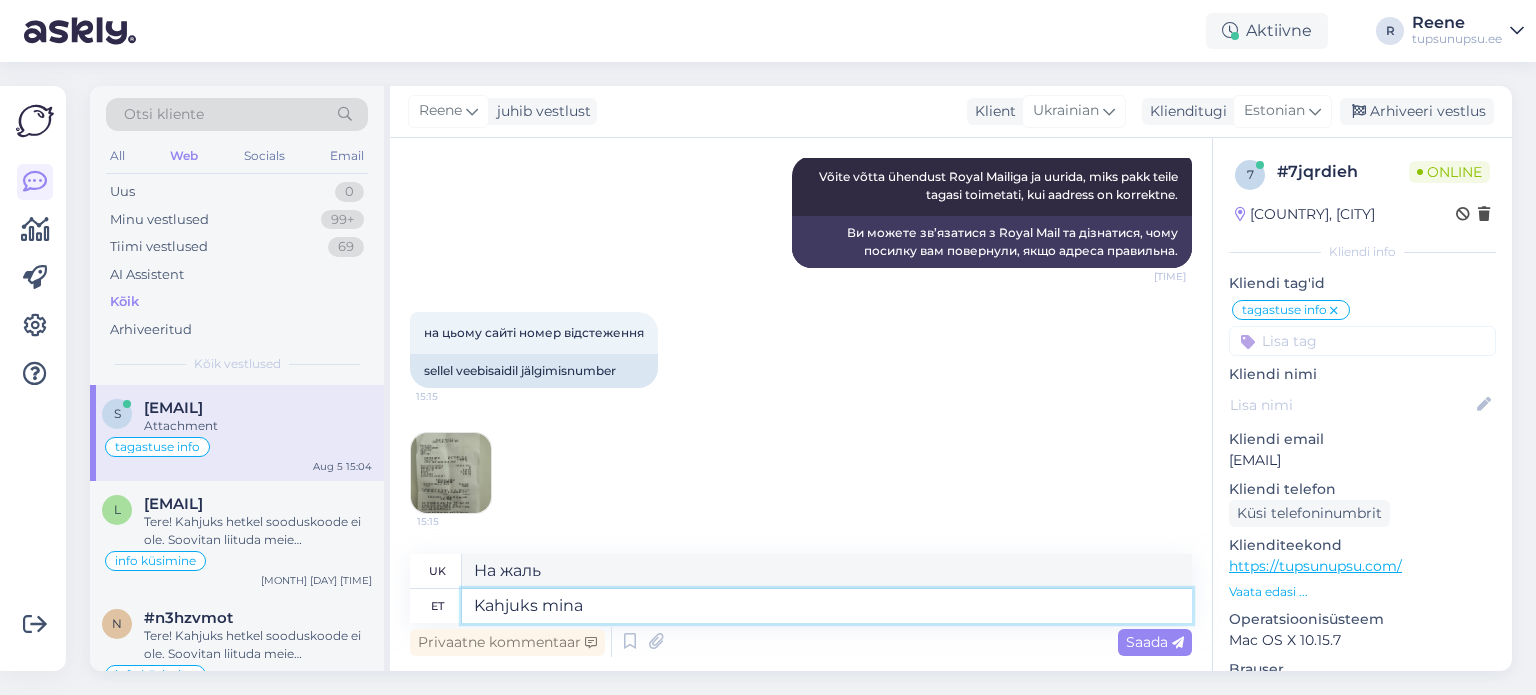 type on "Kahjuks mina o" 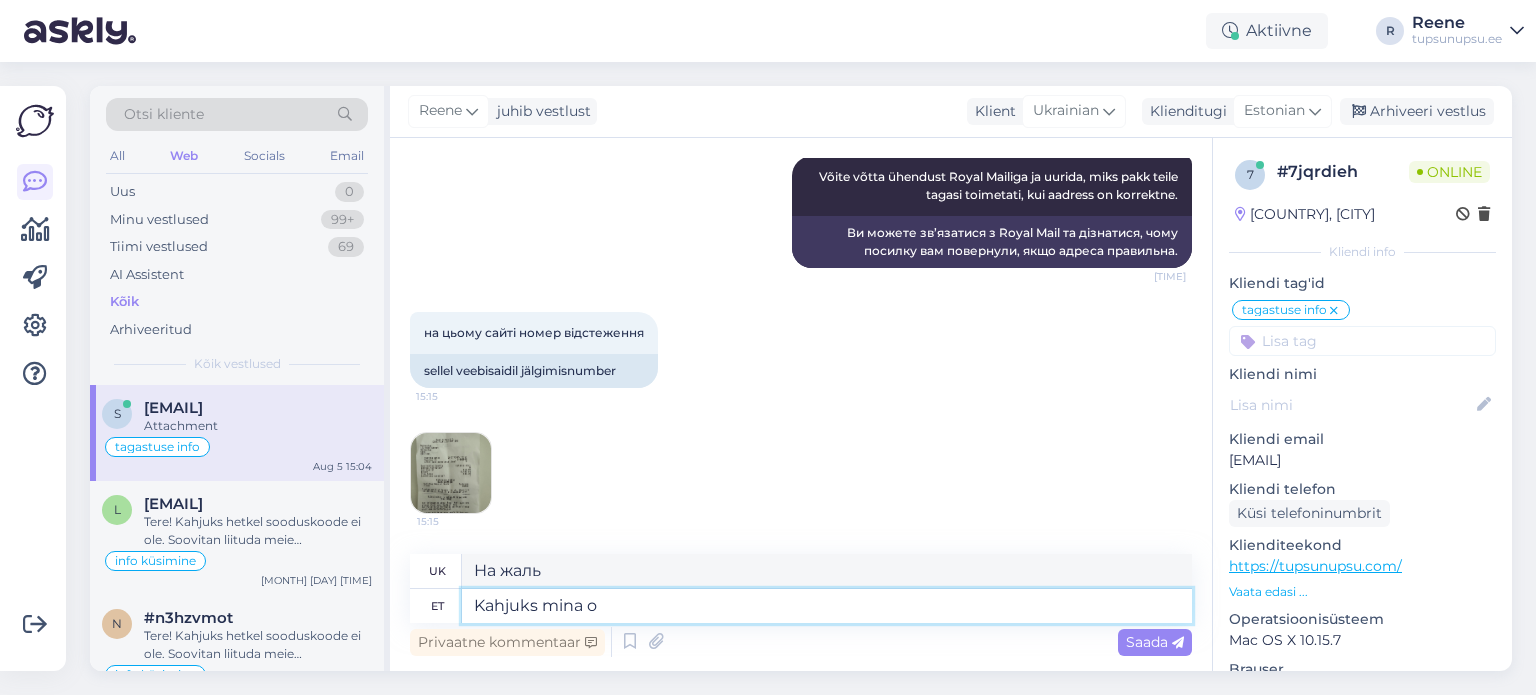type on "На жаль, я" 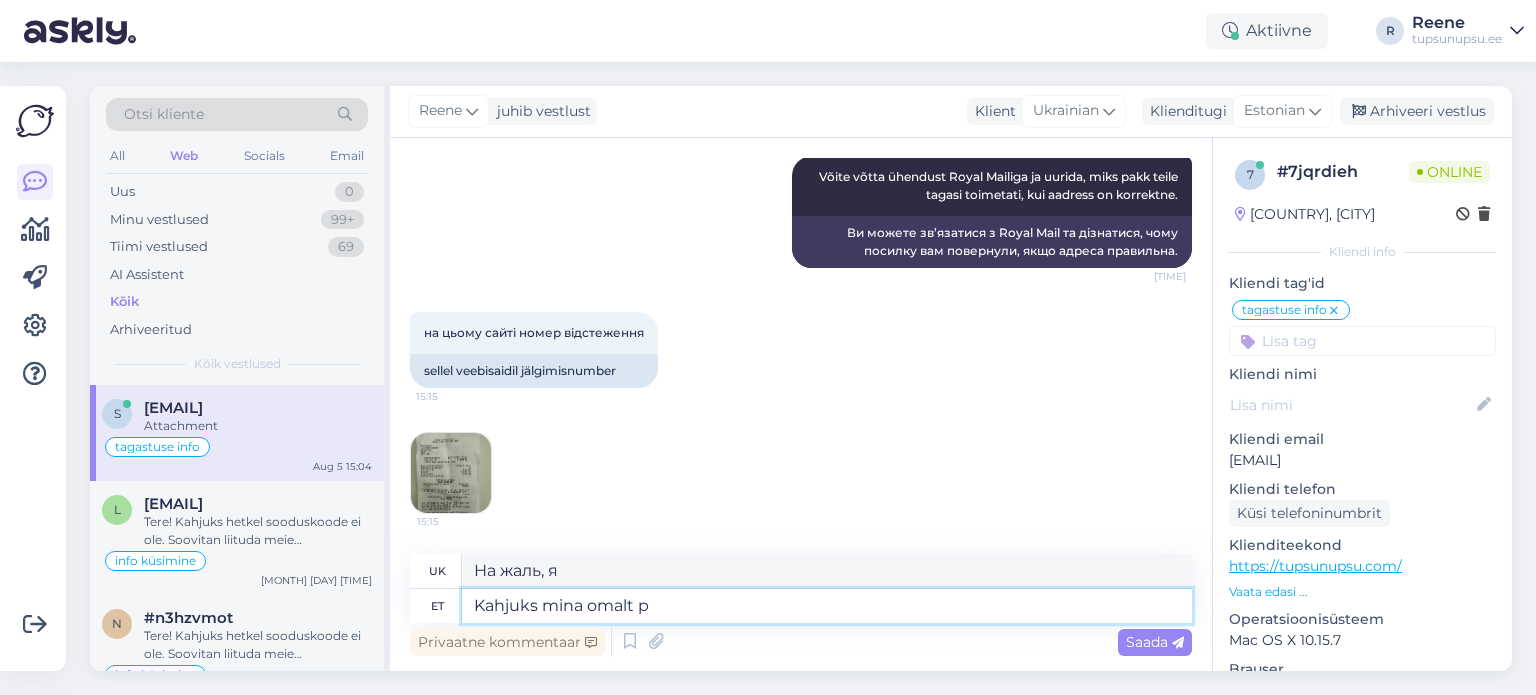 type on "Kahjuks mina omalt po" 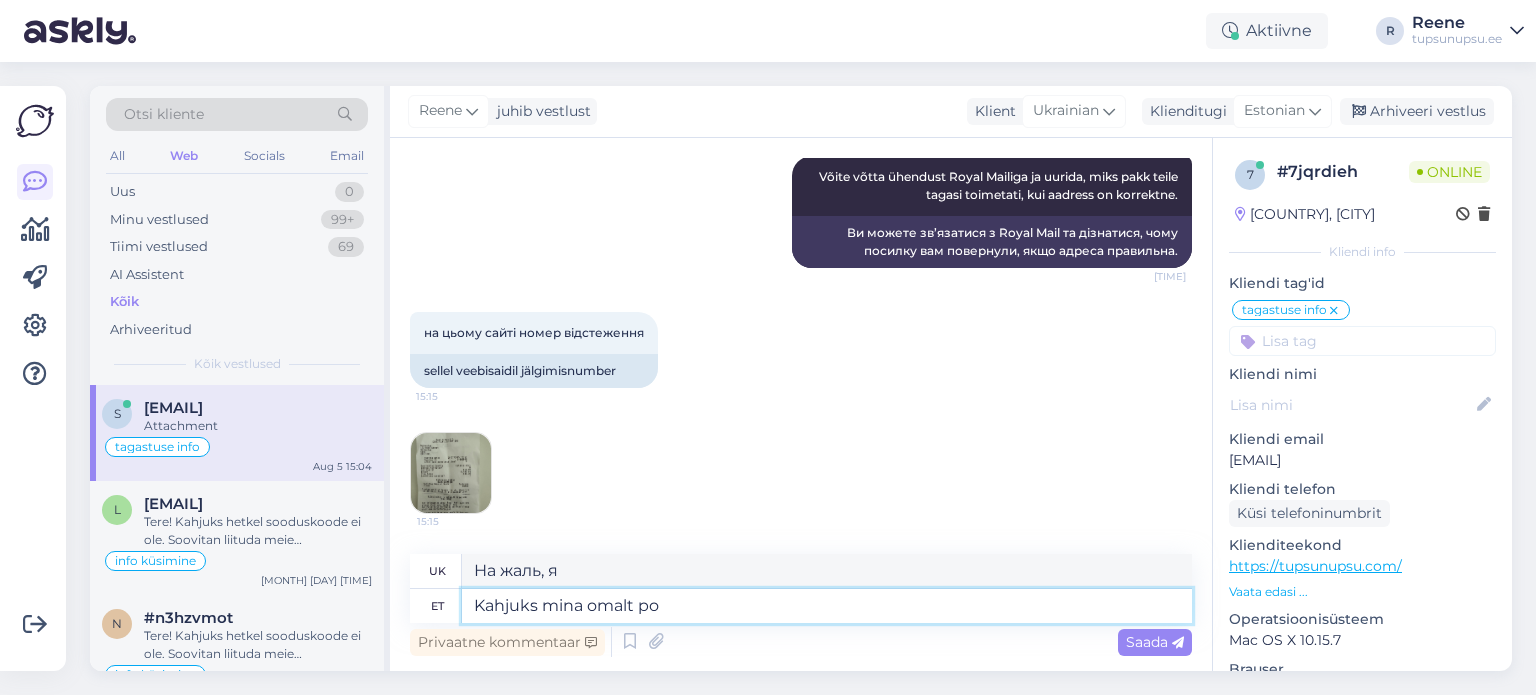 type on "На жаль, я сам" 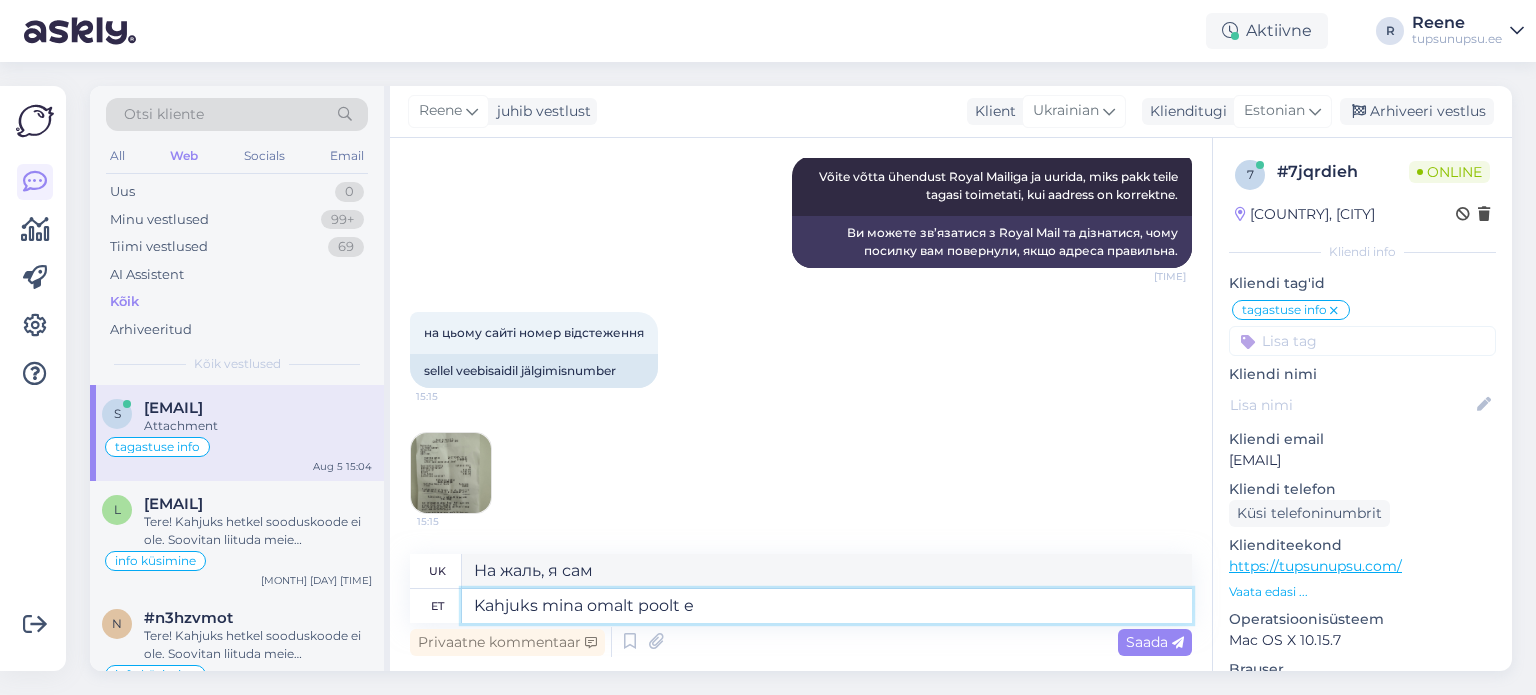 type on "Kahjuks mina omalt poolt ei" 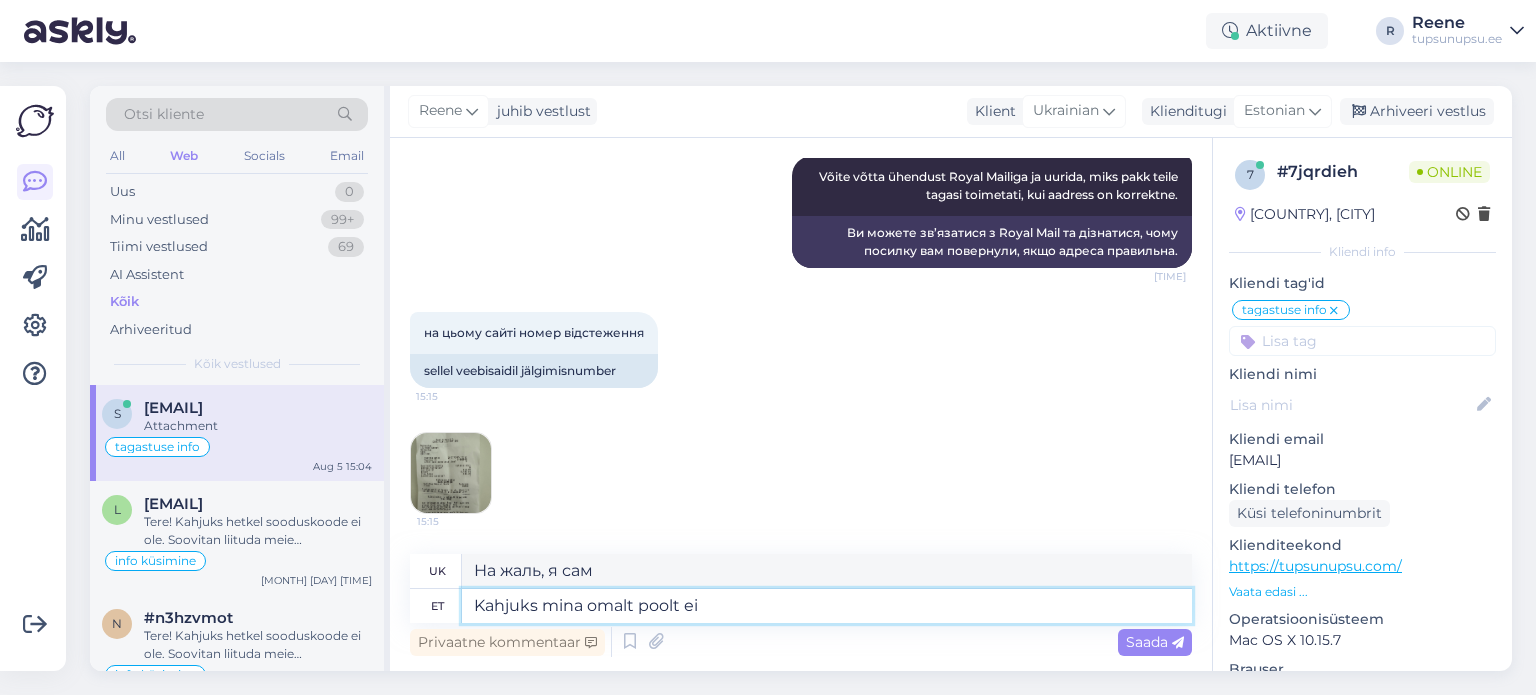 type on "На жаль, з мого боку" 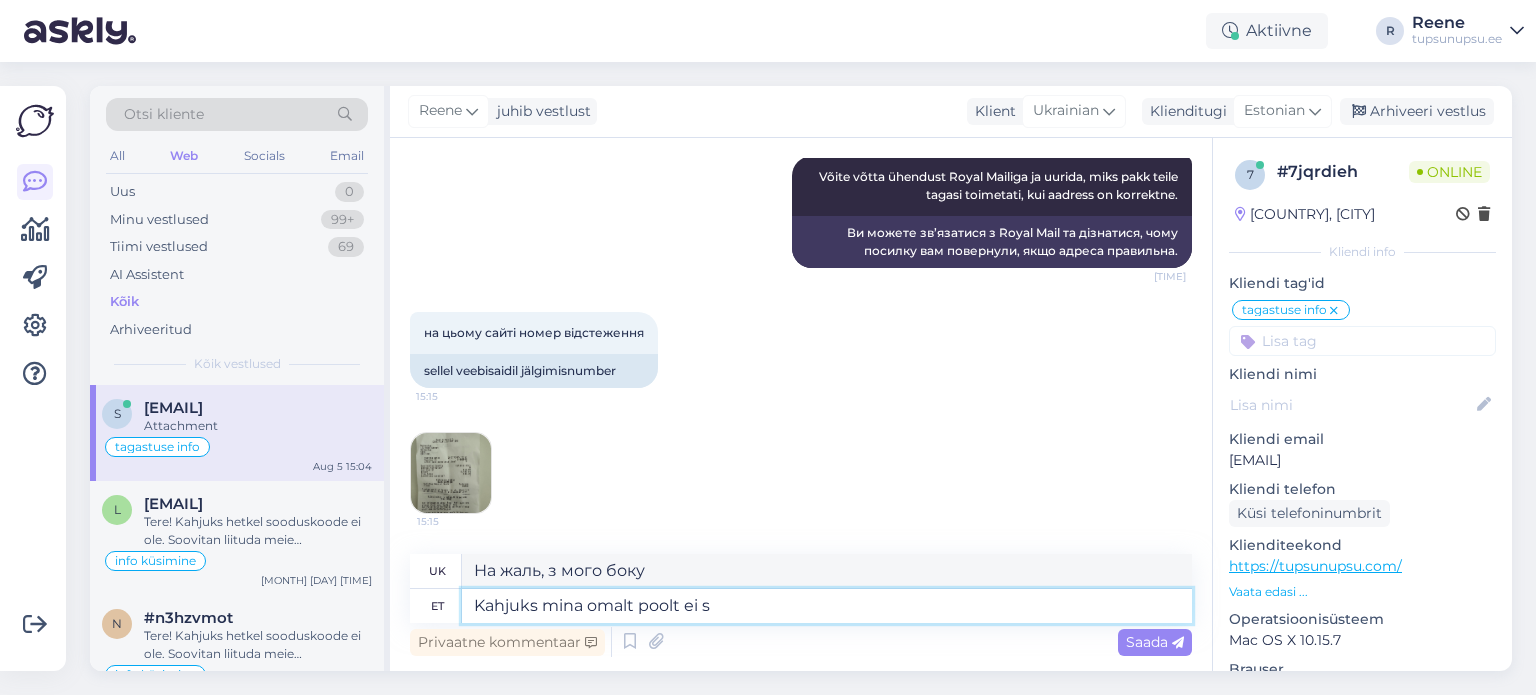 type on "Kahjuks mina omalt poolt ei sa" 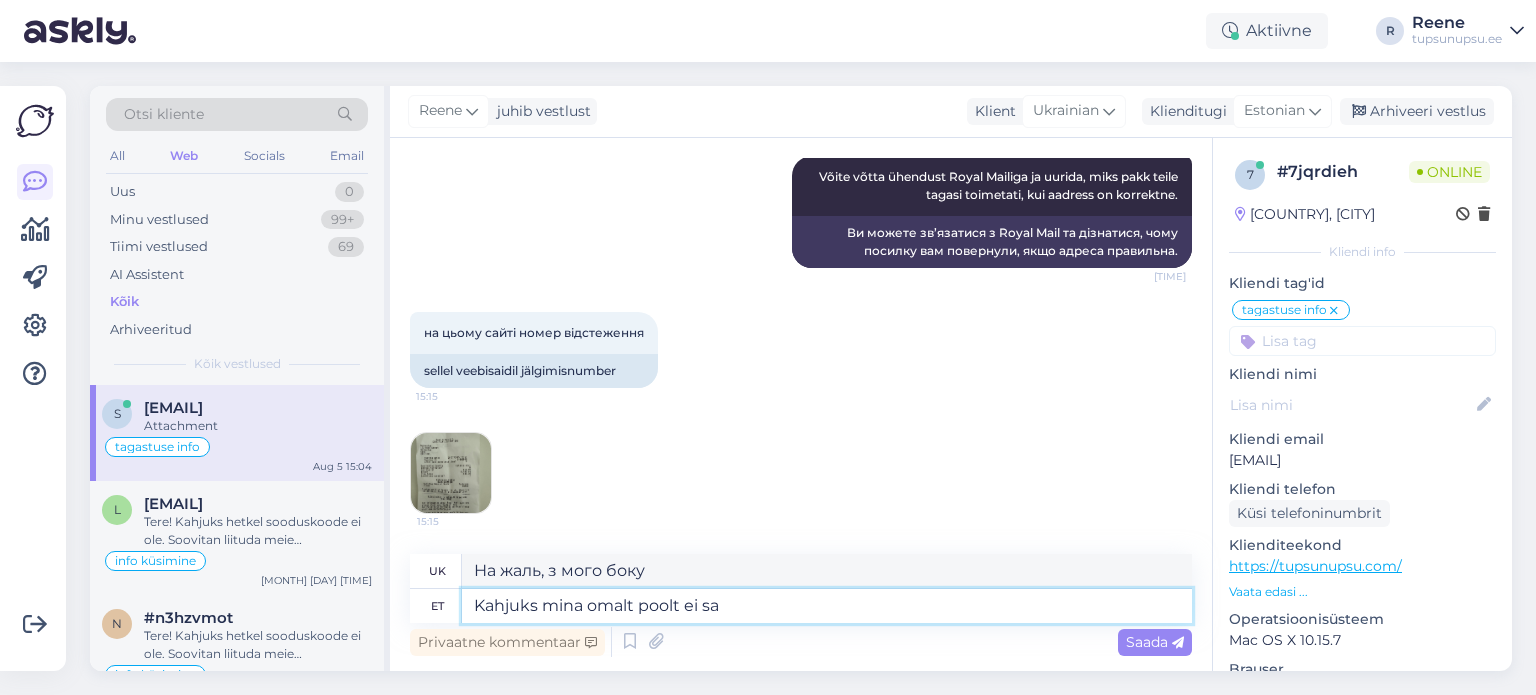 type on "На жаль, я звідти ні" 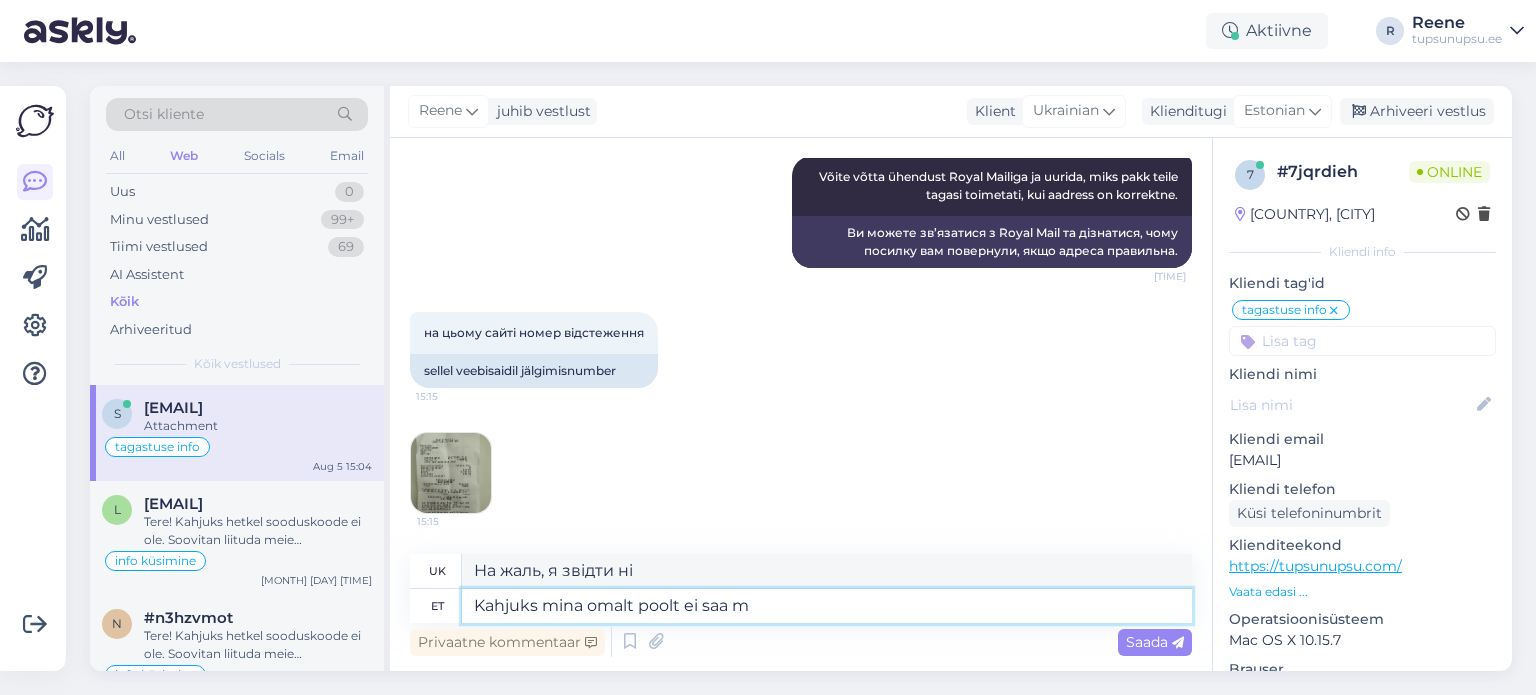 type on "Kahjuks mina omalt poolt ei saa mi" 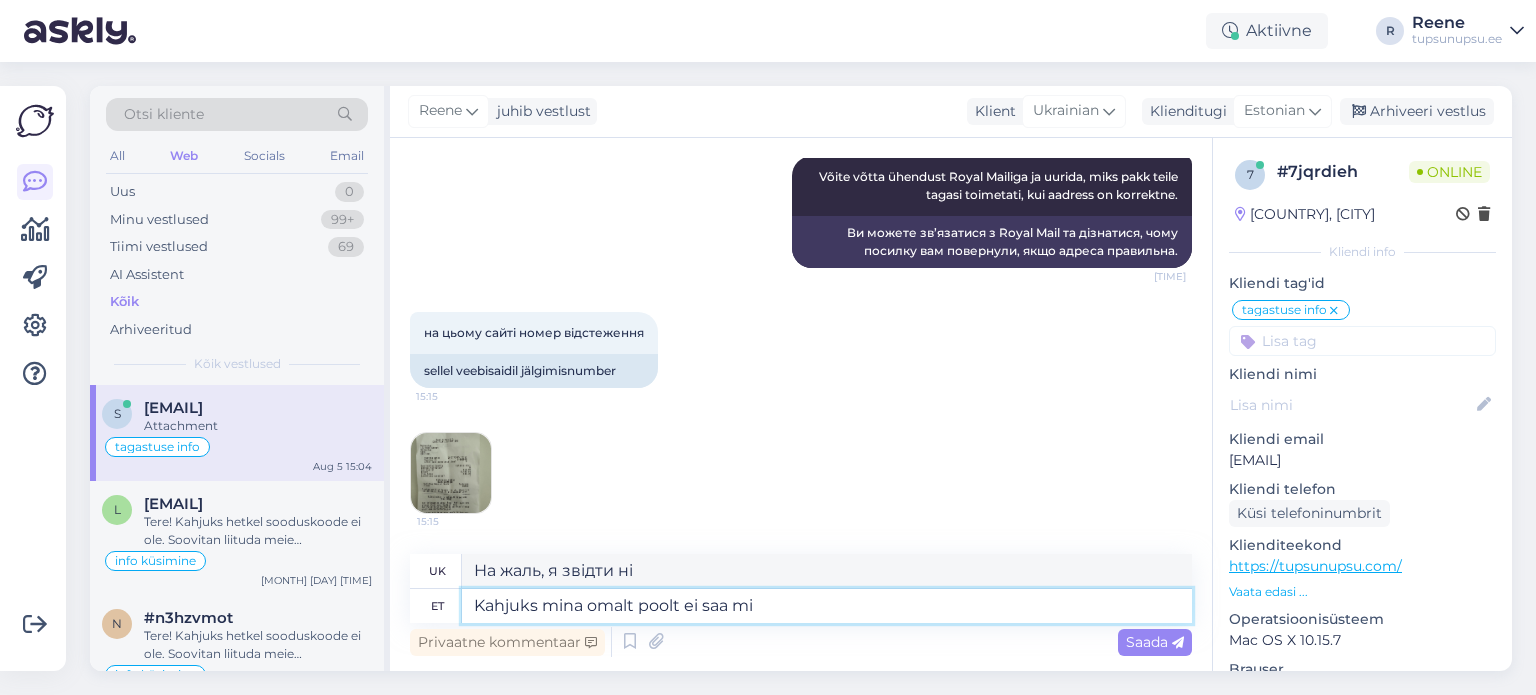 type on "На жаль, я не можу це зробити сам." 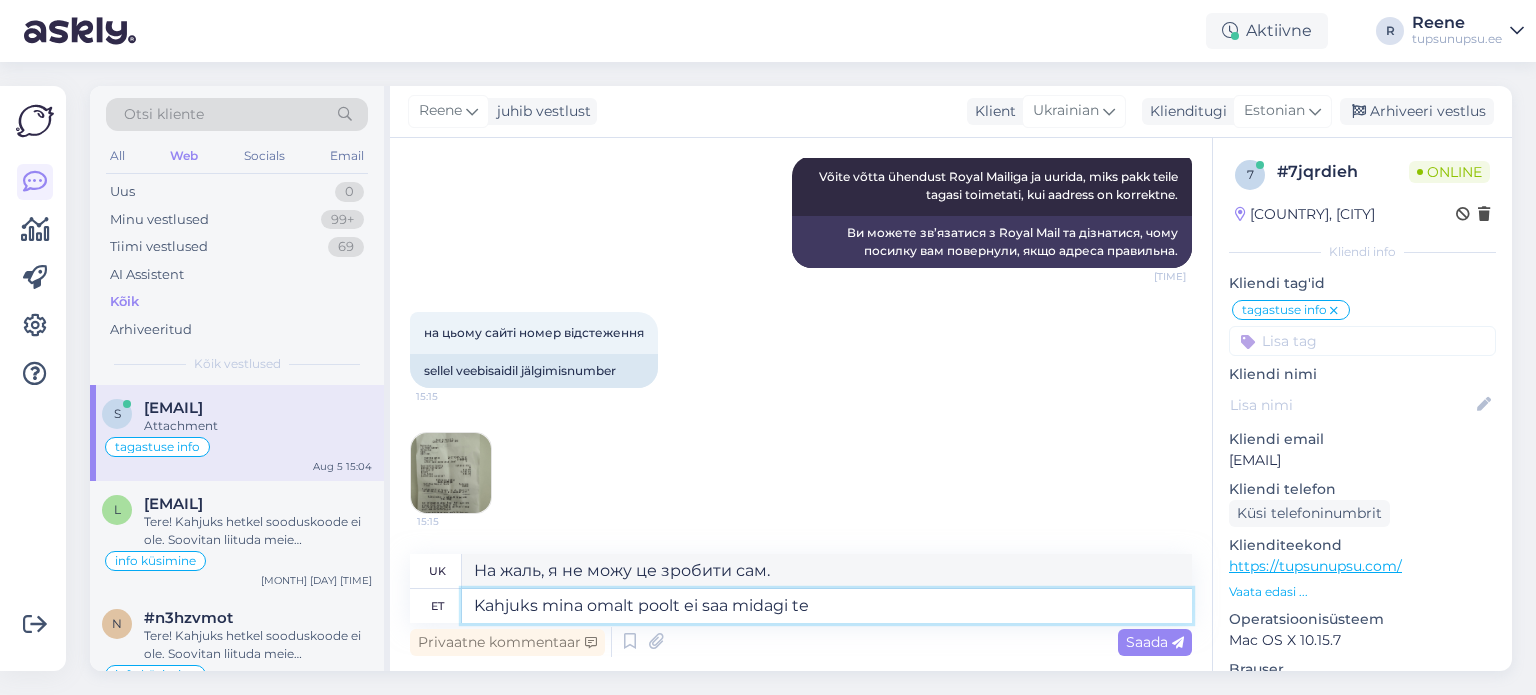 type on "Kahjuks mina omalt poolt ei saa midagi teh" 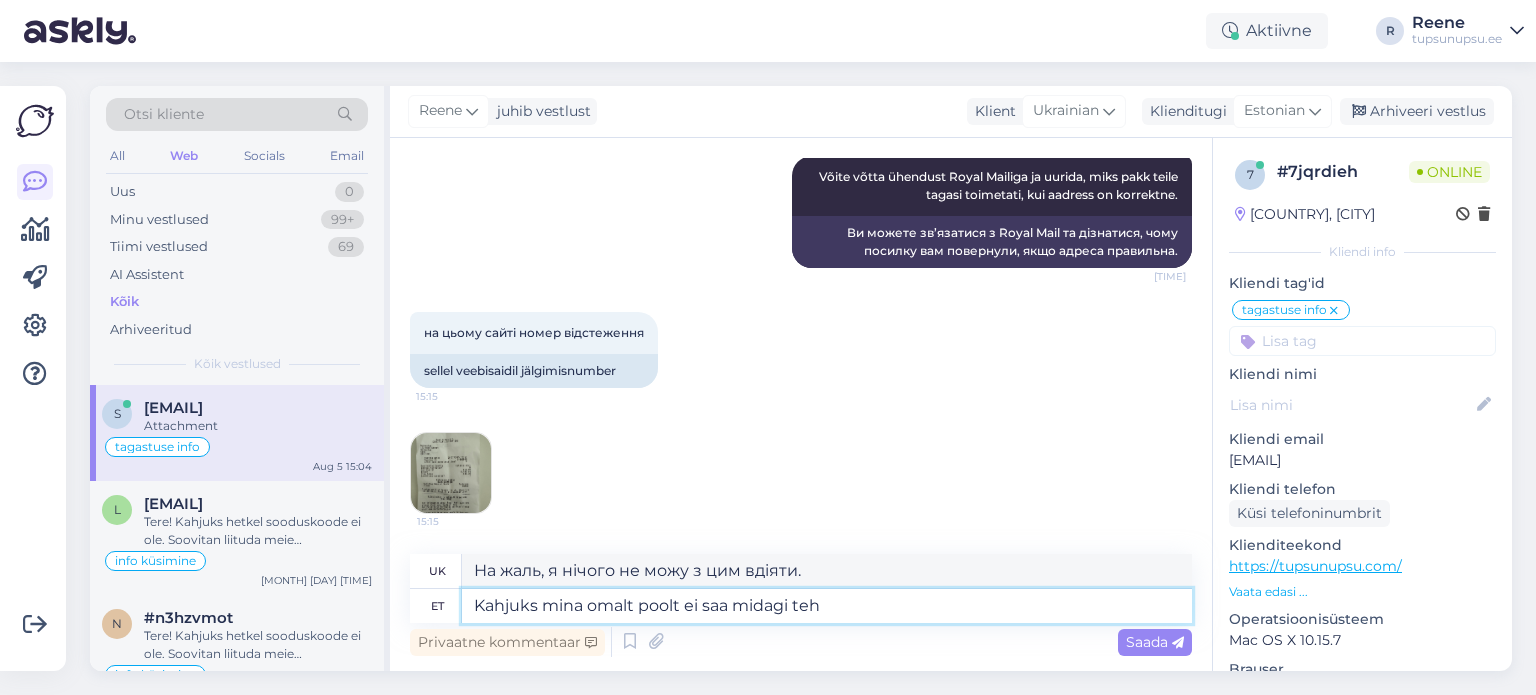 type on "На жаль, я нічого не можу отримати для себе." 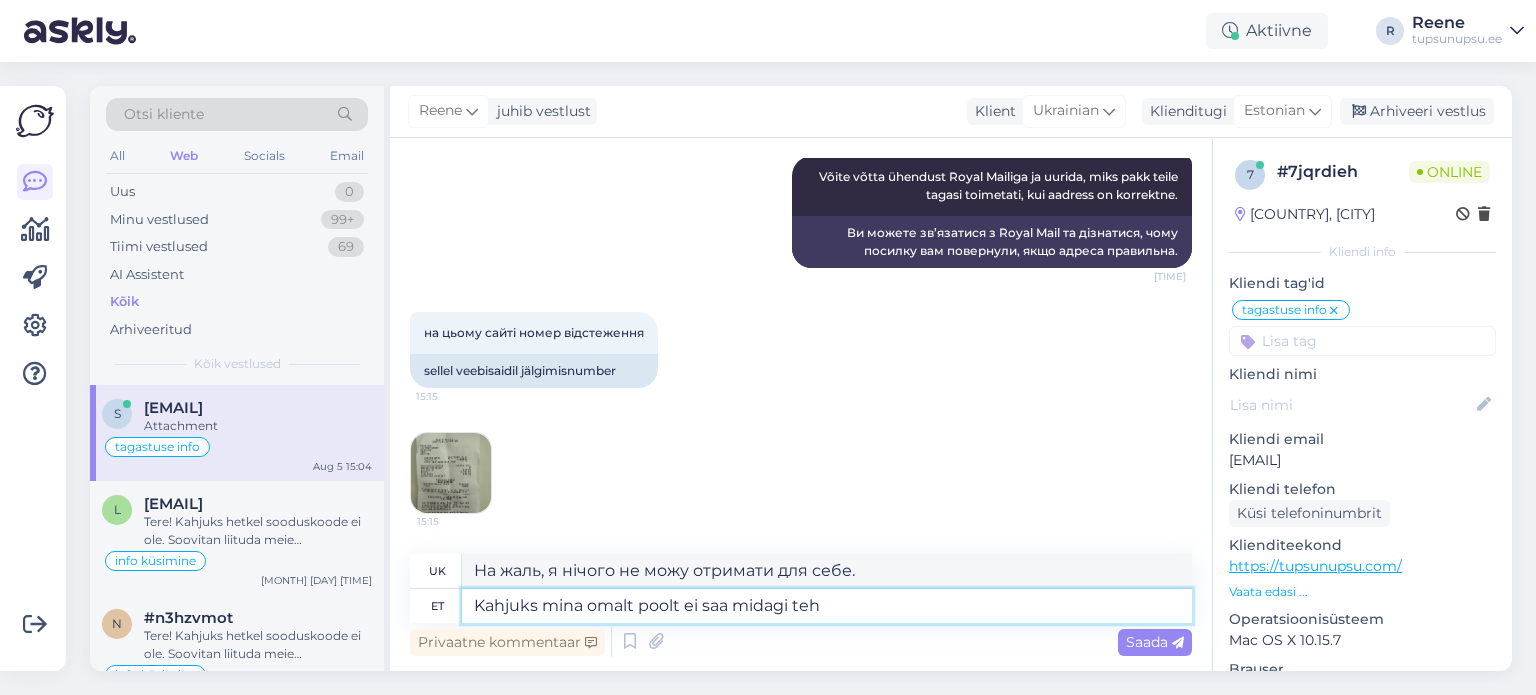 type on "Kahjuks mina omalt poolt ei saa midagi teha" 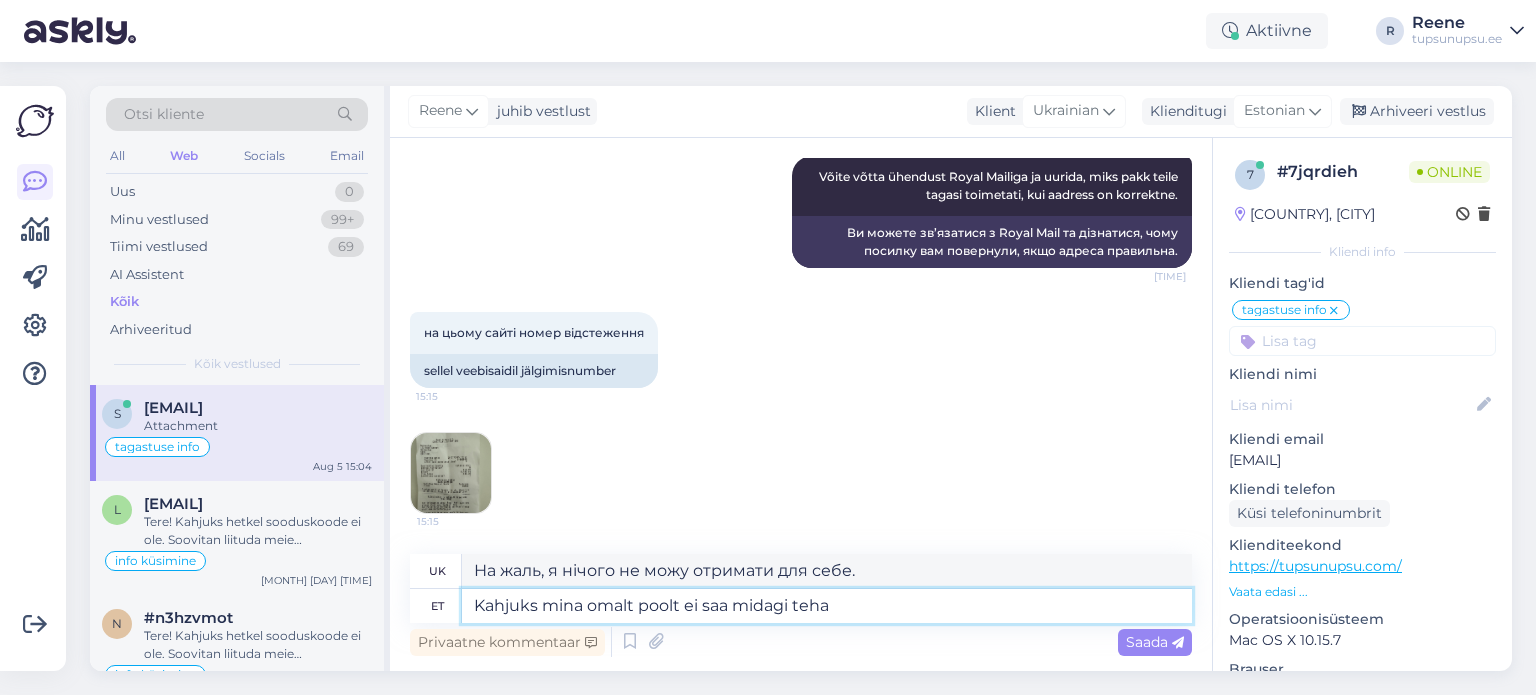 type on "На жаль, я нічого не можу з цим вдіяти." 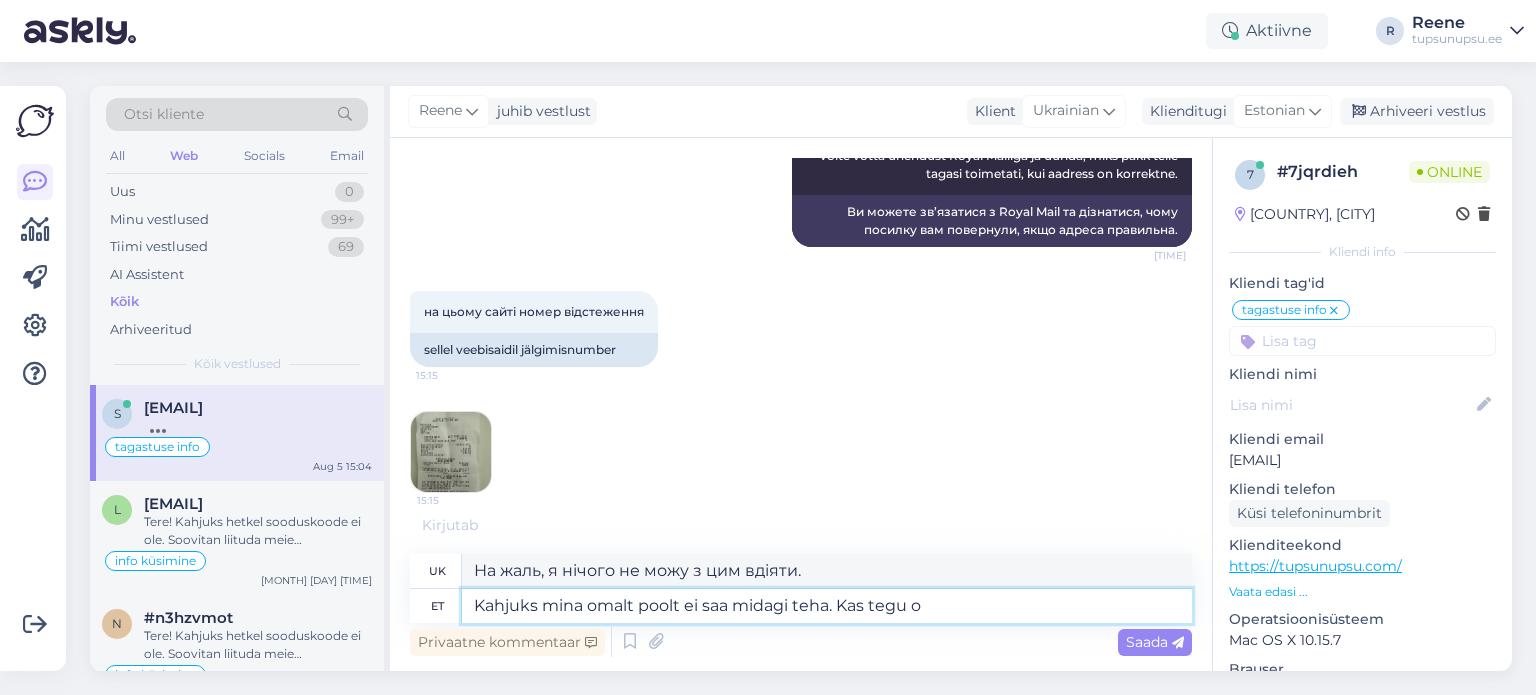 type on "Kahjuks mina omalt poolt ei saa midagi teha. Kas tegu ol" 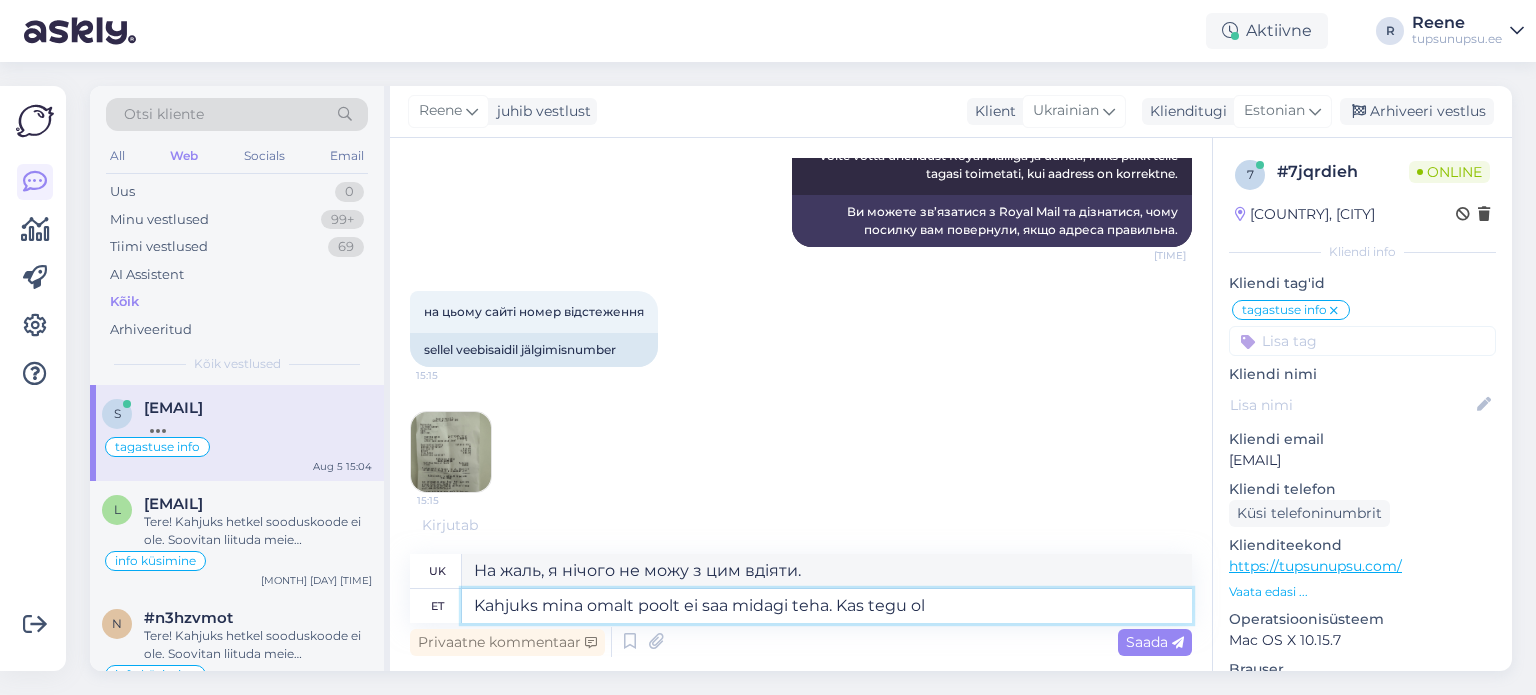 type on "На жаль, я нічого не можу з цим вдіяти. Чи це так?" 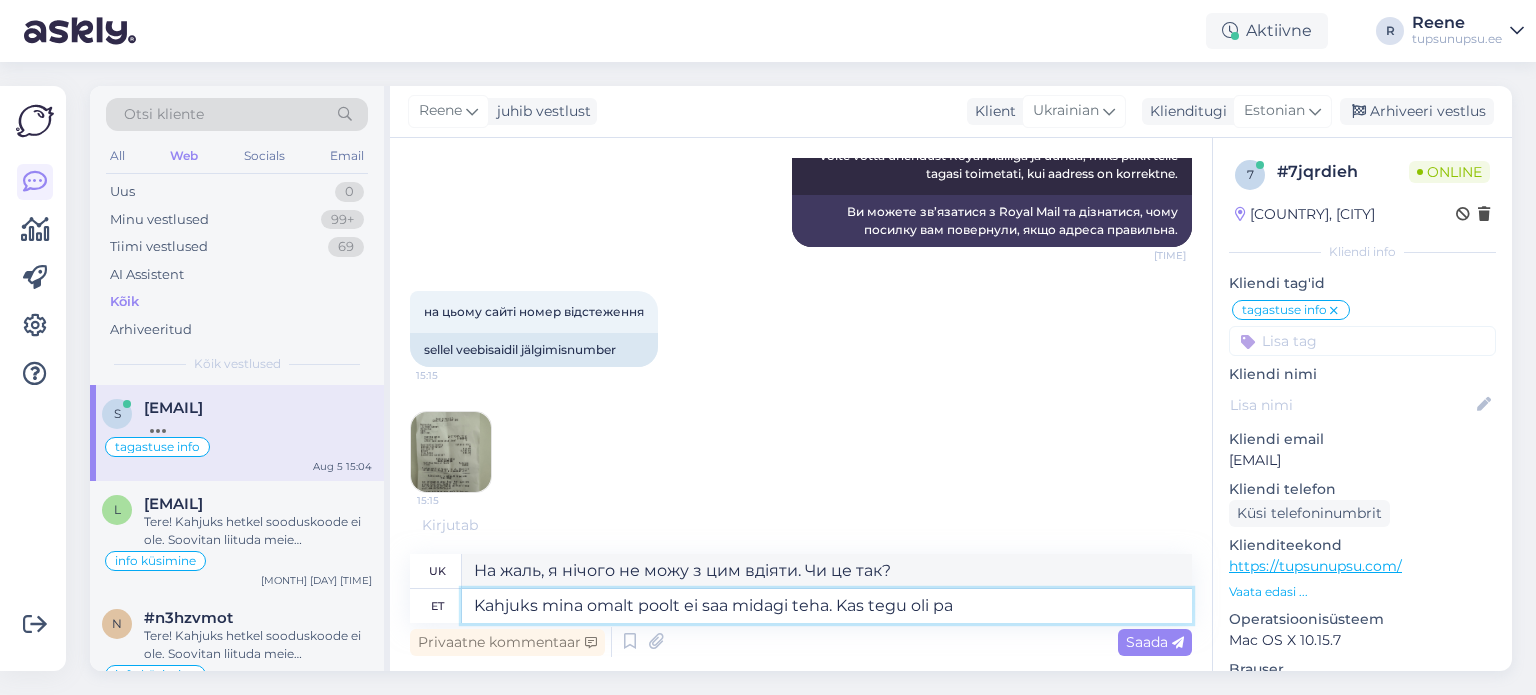 type on "Kahjuks mina omalt poolt ei saa midagi teha. Kas tegu oli pak" 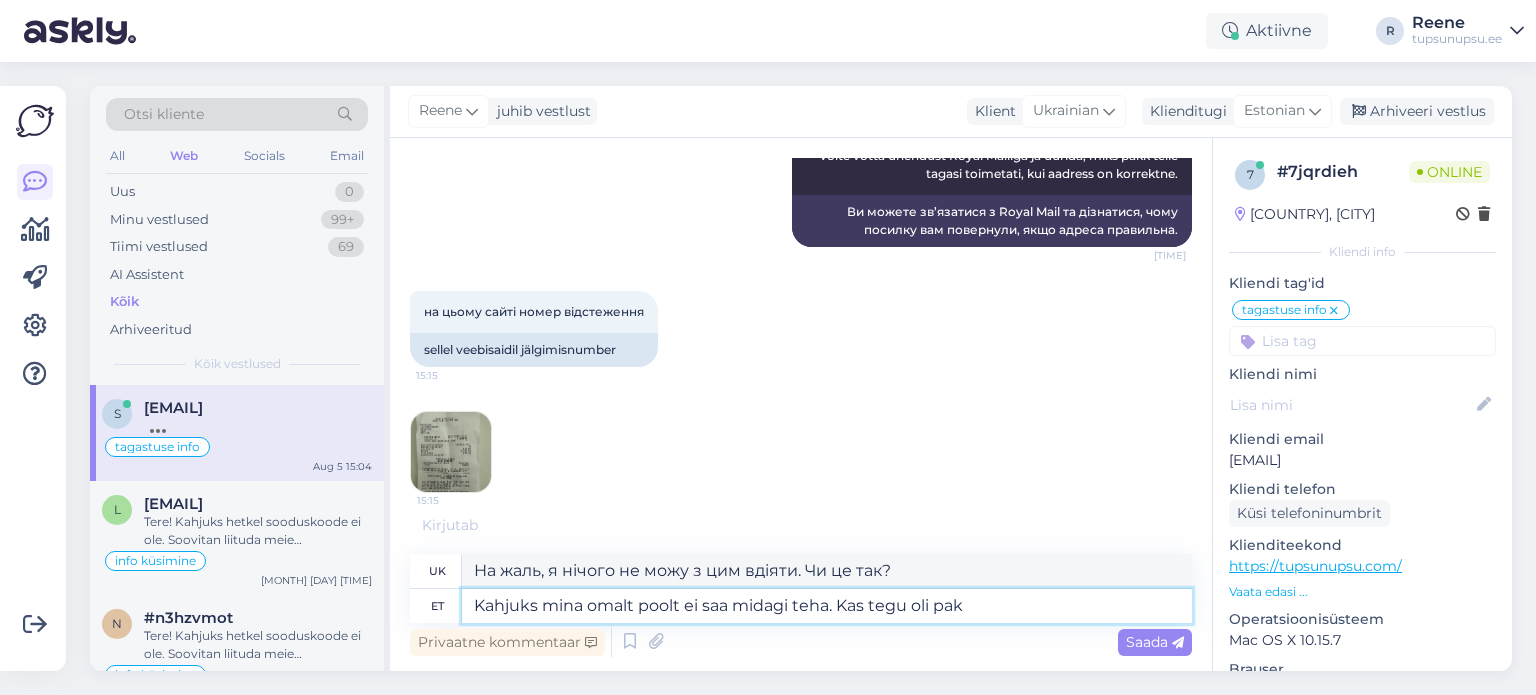 type on "На жаль, я нічого не можу з цим вдіяти. Чи було це так?" 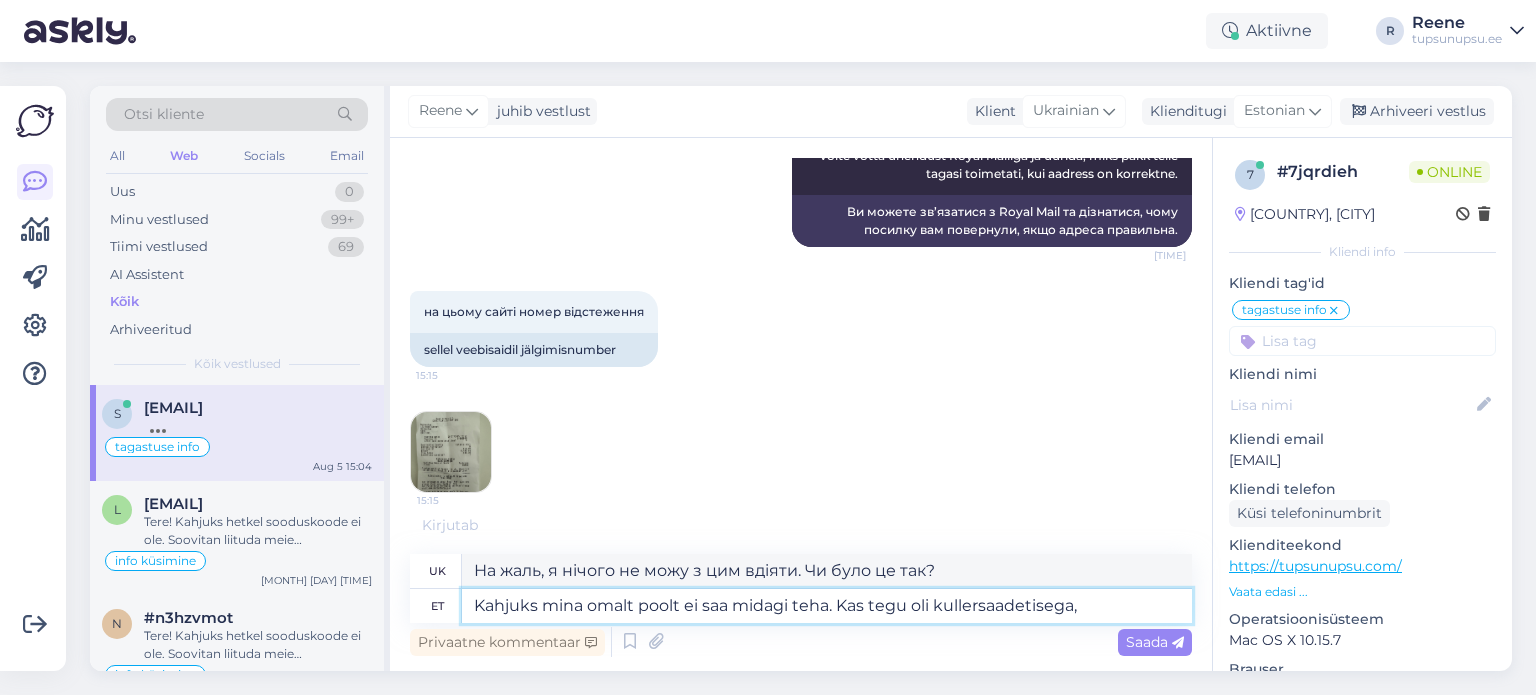 type on "Kahjuks mina omalt poolt ei saa midagi teha. Kas tegu oli kullersaadetisega, m" 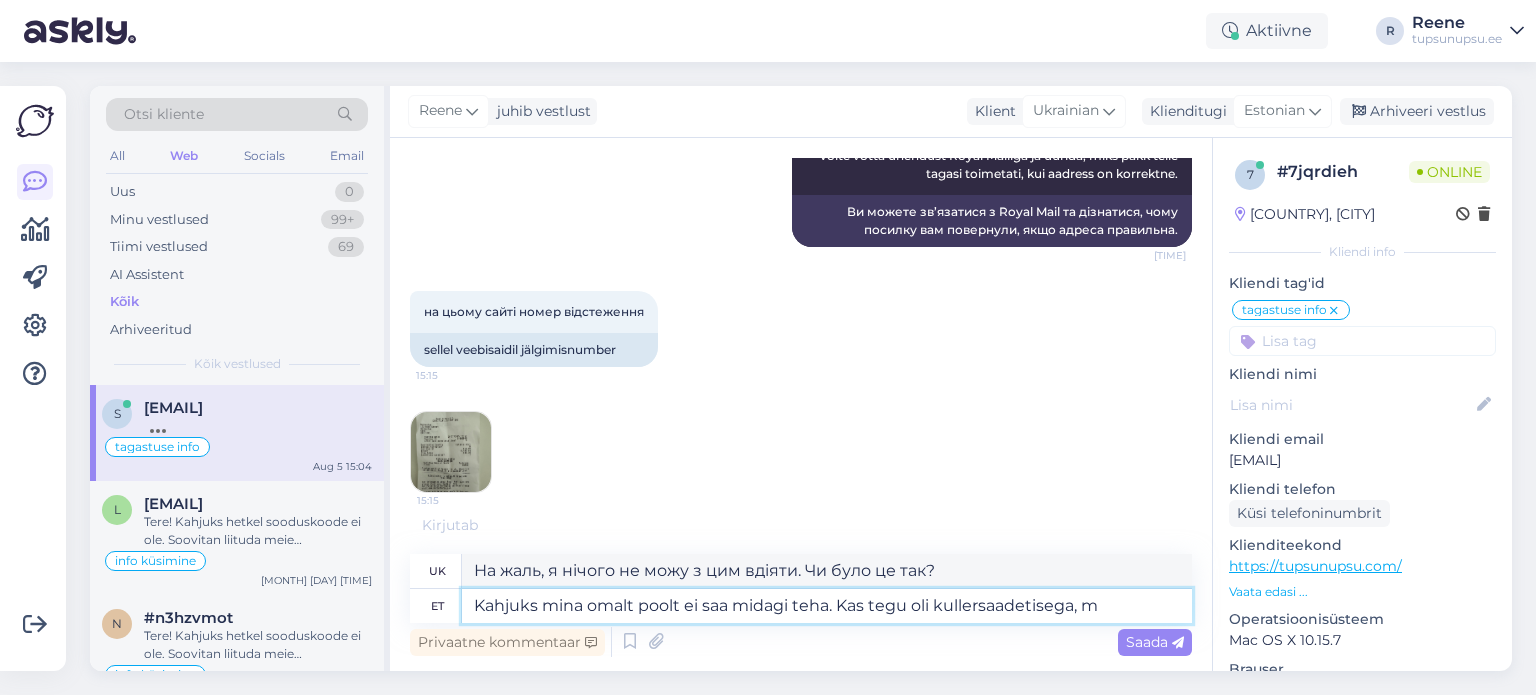 type on "На жаль, я нічого не можу з цим вдіяти. Це була кур'єрська доставка?" 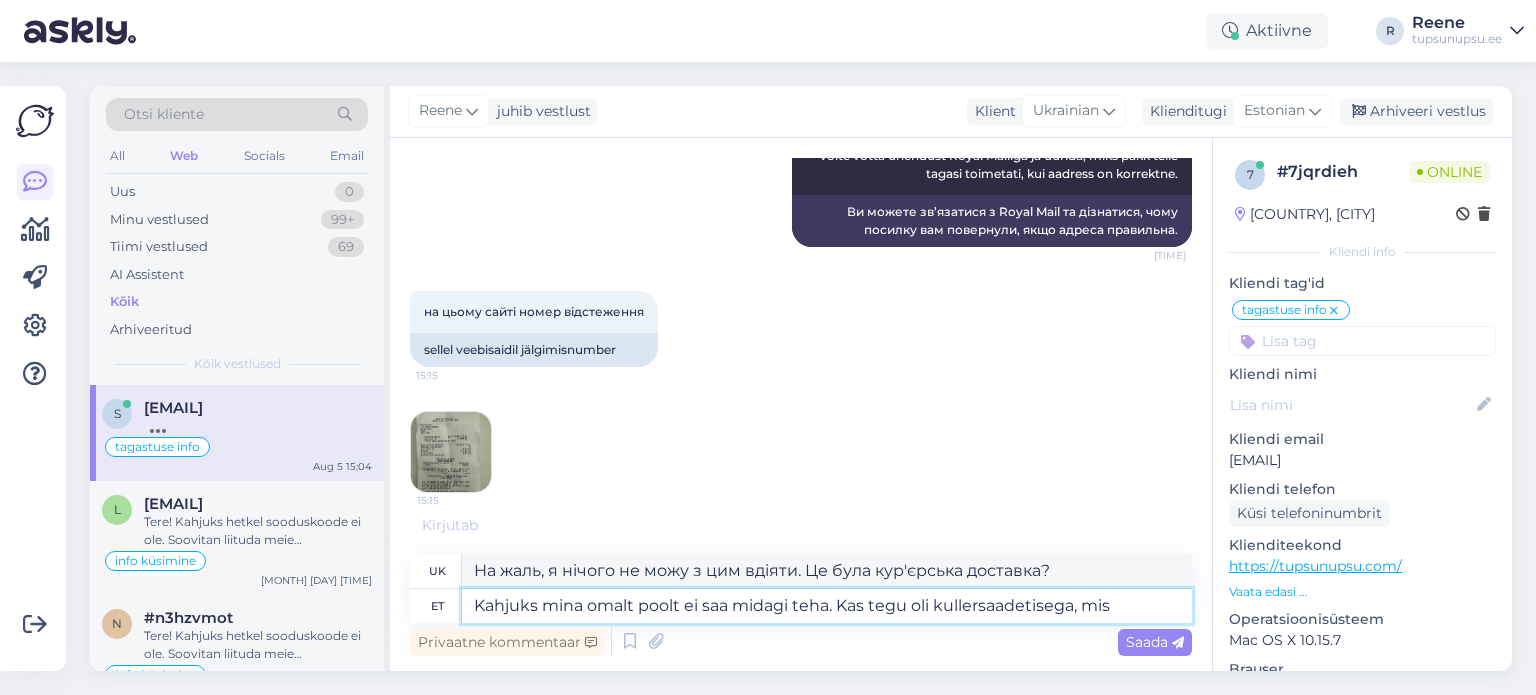 type on "Kahjuks mina omalt poolt ei saa midagi teha. Kas tegu oli kullersaadetisega, mis p" 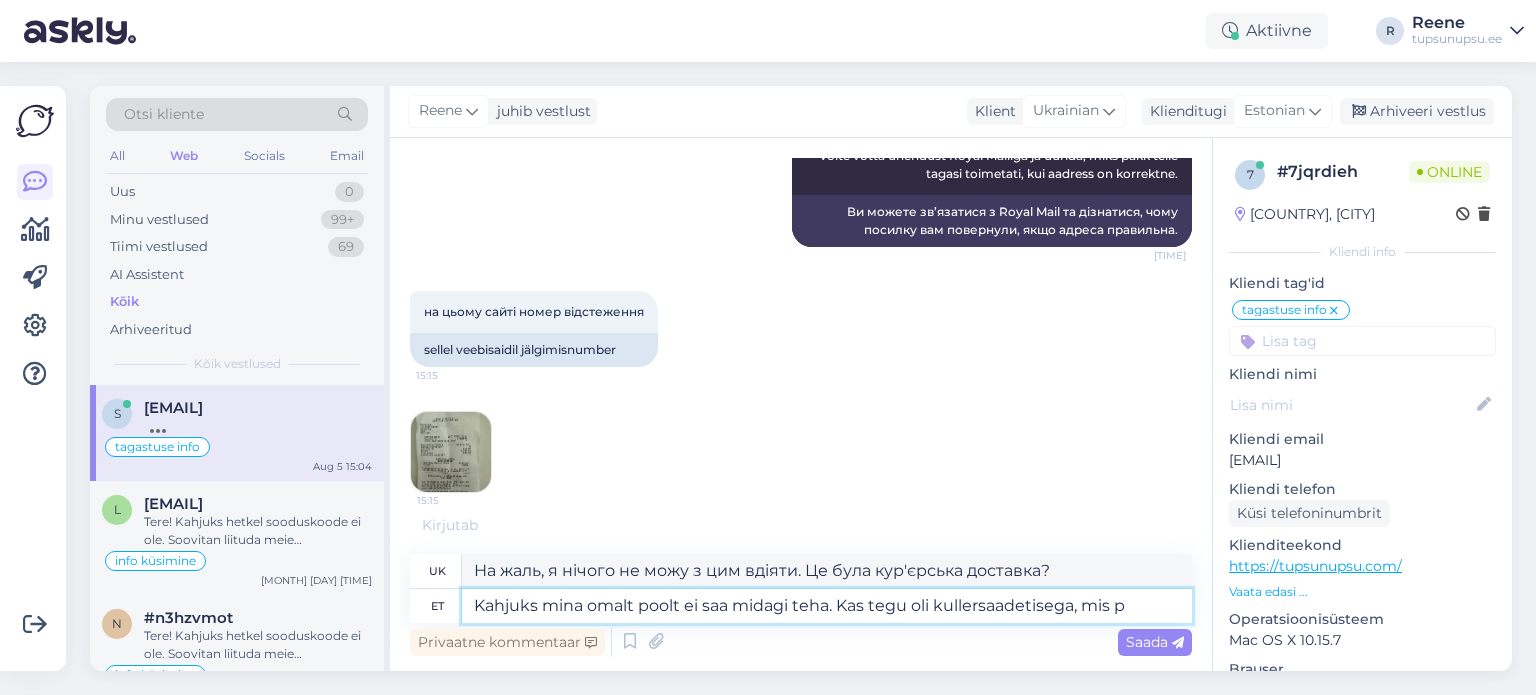 type on "На жаль, я нічого не можу з цим вдіяти. Чи була це кур'єрська доставка?" 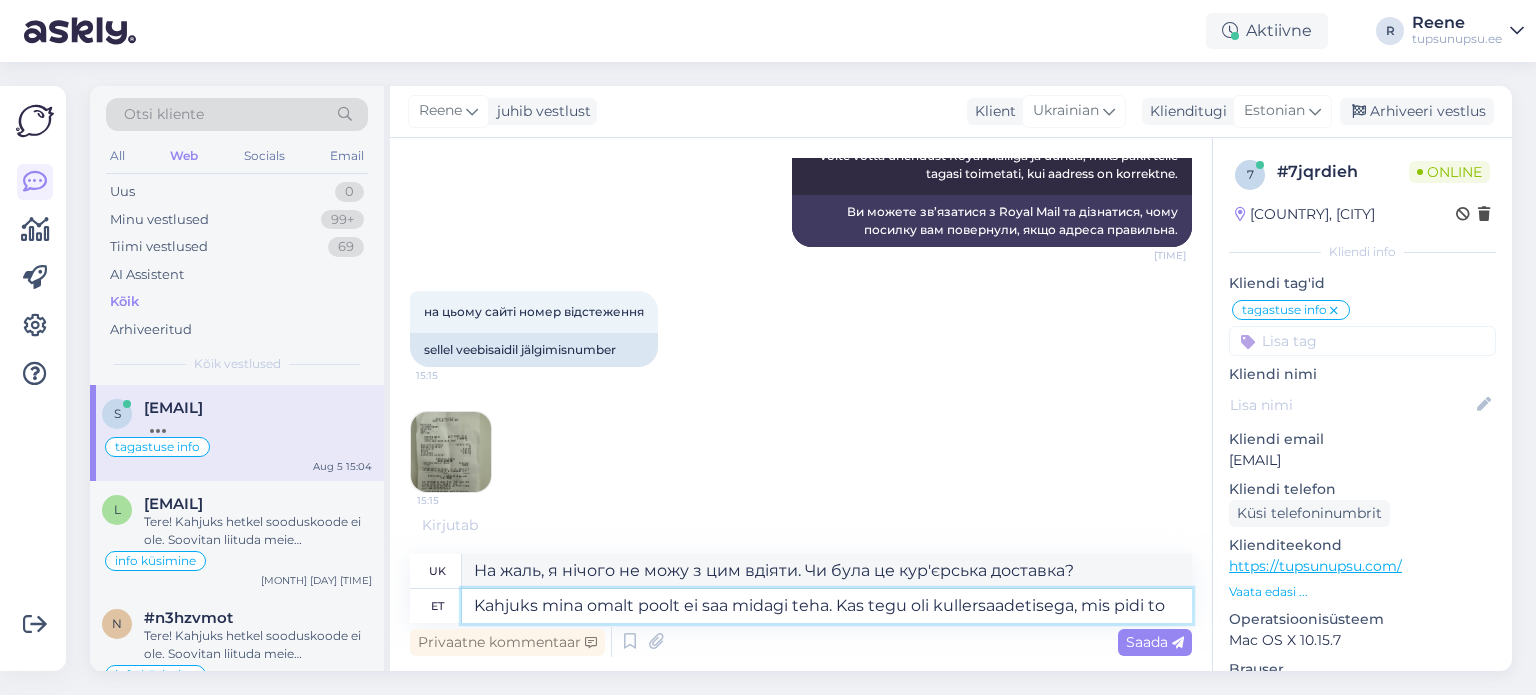 type on "Kahjuks mina omalt poolt ei saa midagi teha. Kas tegu oli kullersaadetisega, mis pidi too" 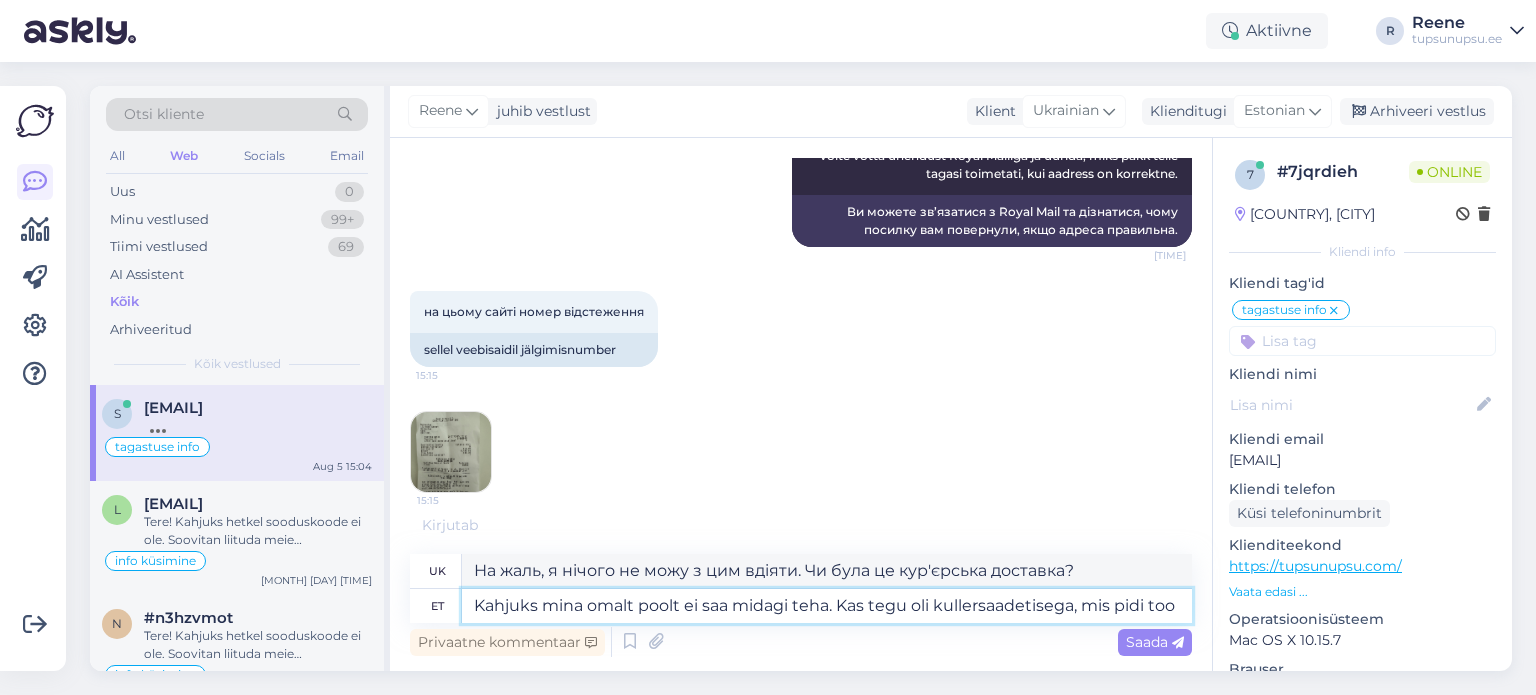 type on "На жаль, я нічого не можу з цим вдіяти. Чи це була кур'єрська доставка, яка мала бути" 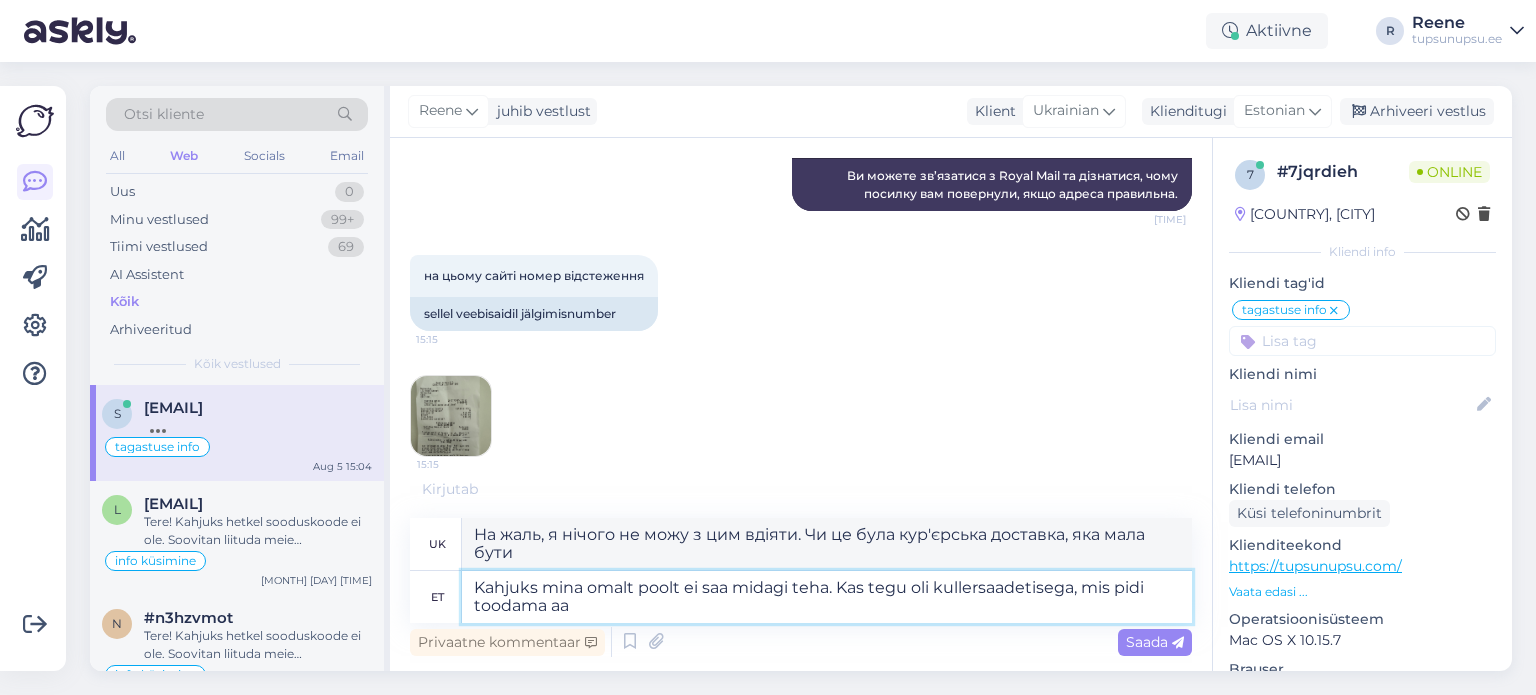 type on "Kahjuks mina omalt poolt ei saa midagi teha. Kas tegu oli kullersaadetisega, mis pidi toodama aad" 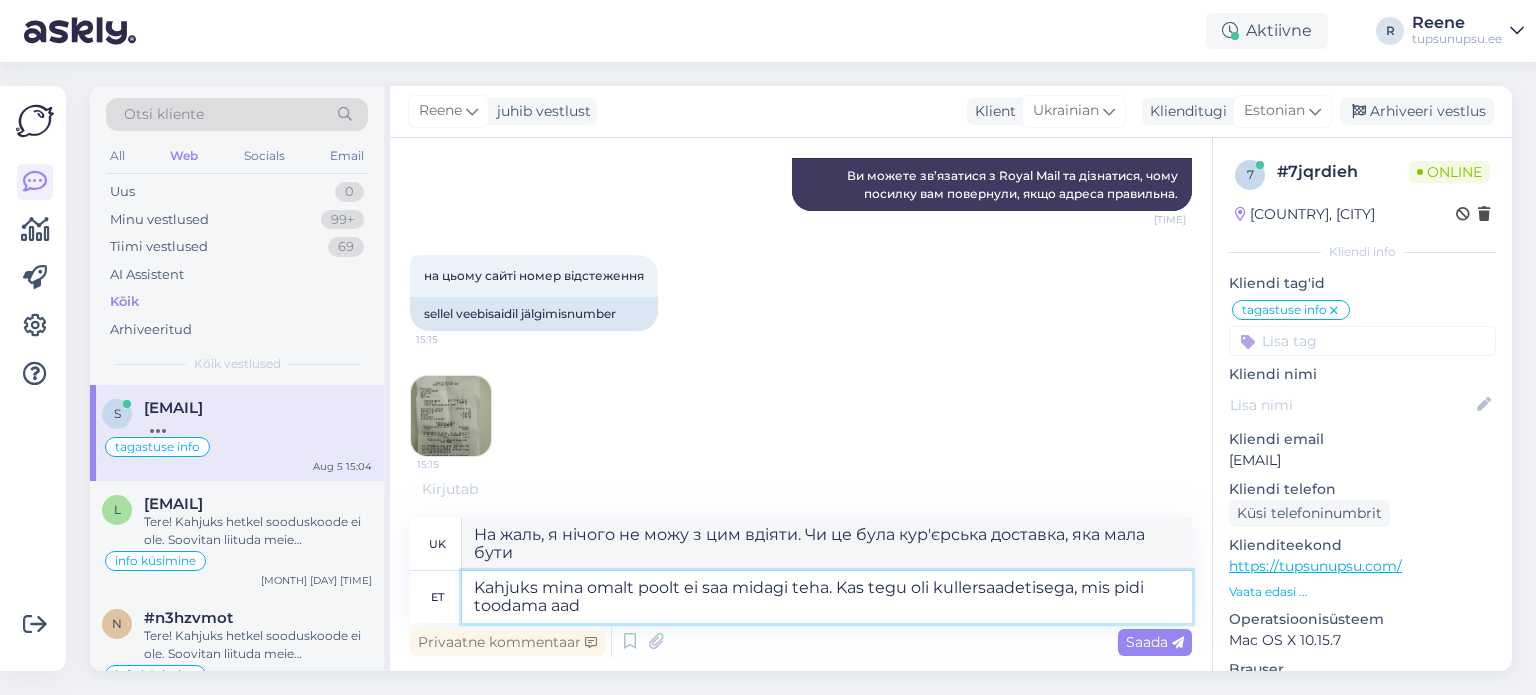 type on "На жаль, я нічого не можу з цим вдіяти. Це мала бути кур'єрська доставка?" 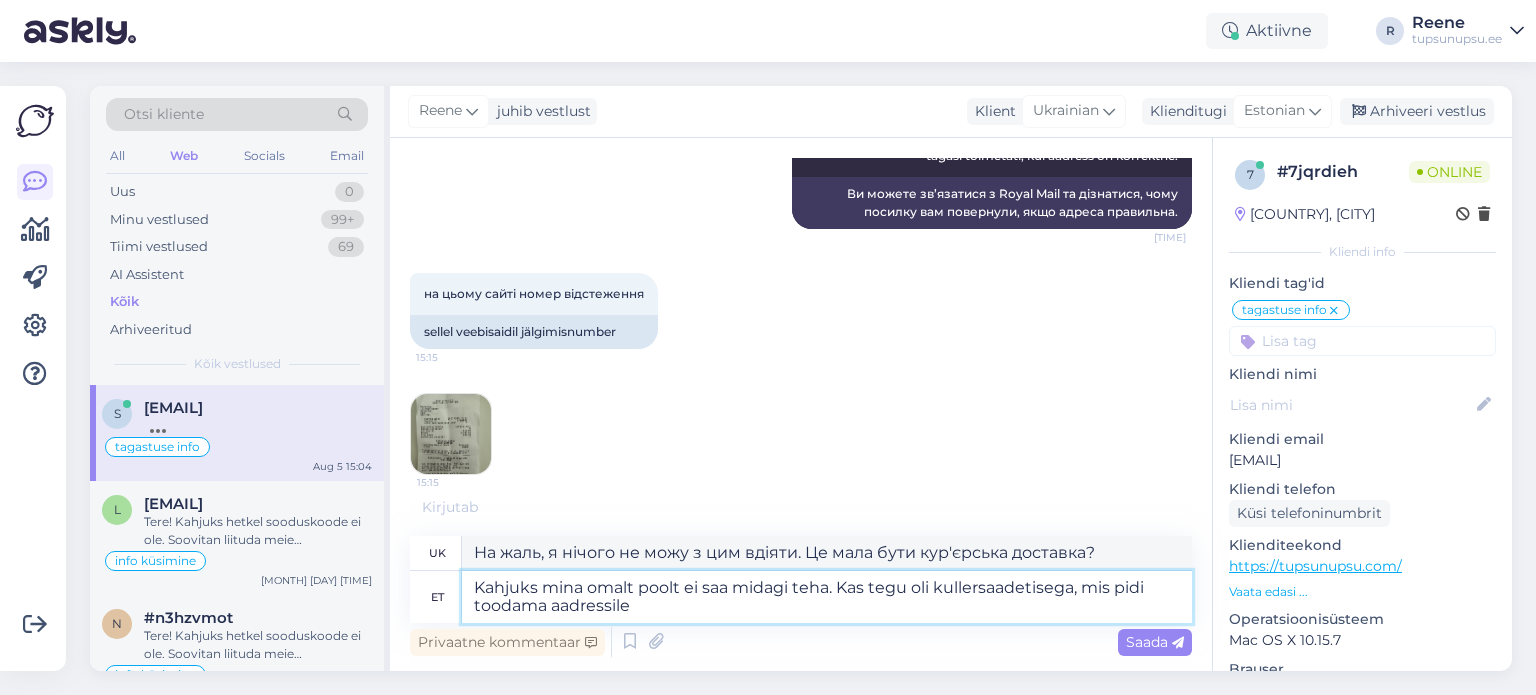 type on "Kahjuks mina omalt poolt ei saa midagi teha. Kas tegu oli kullersaadetisega, mis pidi toodama aadressile?" 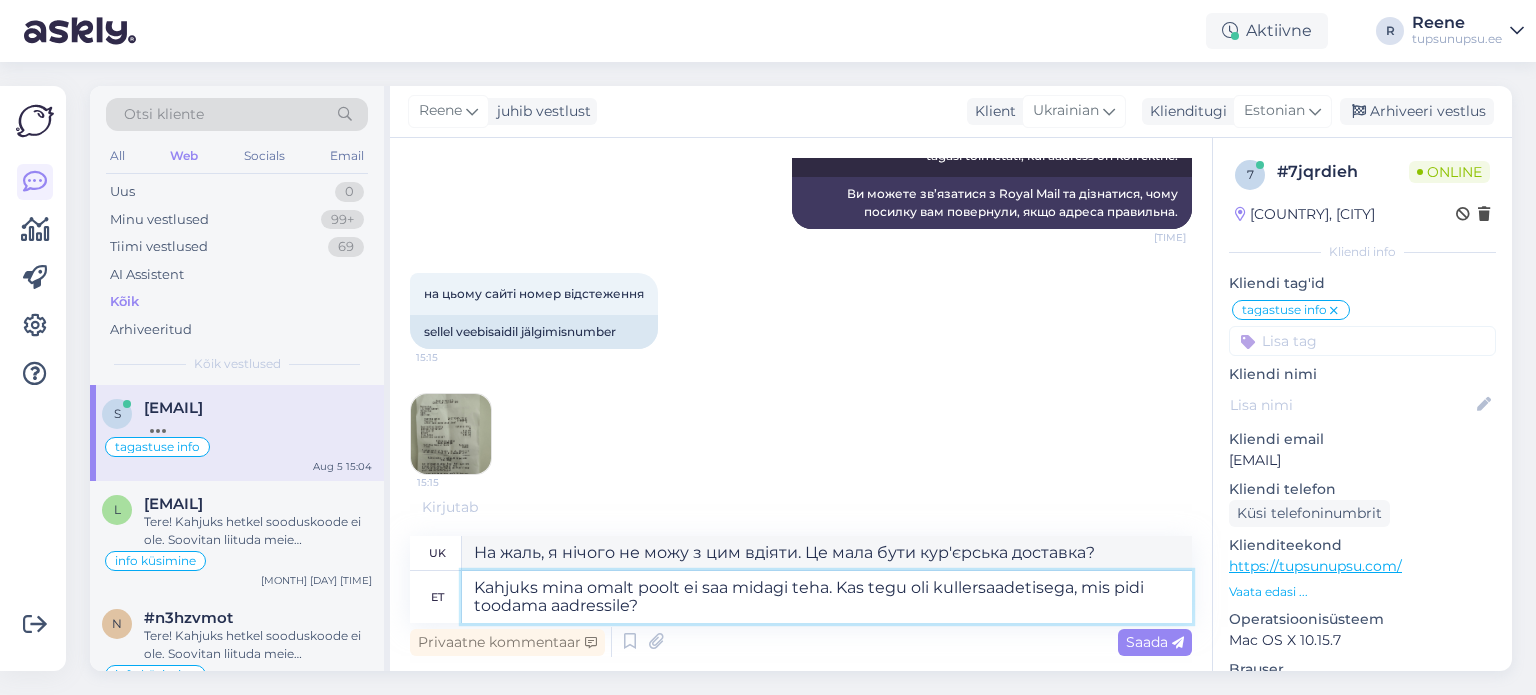 type on "На жаль, я нічого не можу з цим вдіяти. Це була кур'єрська доставка, яку мали доставити за адресою?" 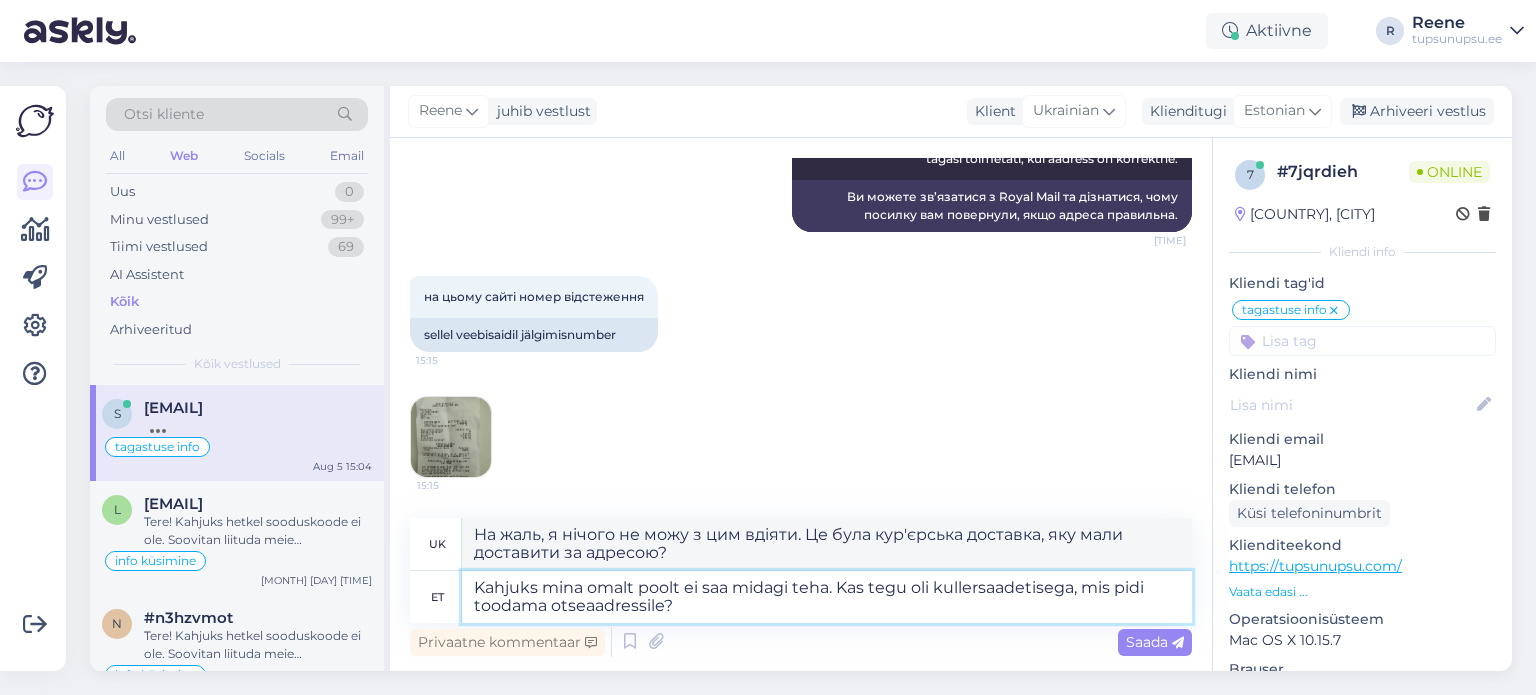 type on "Kahjuks mina omalt poolt ei saa midagi teha. Kas tegu oli kullersaadetisega, mis pidi toodama otse aadressile?" 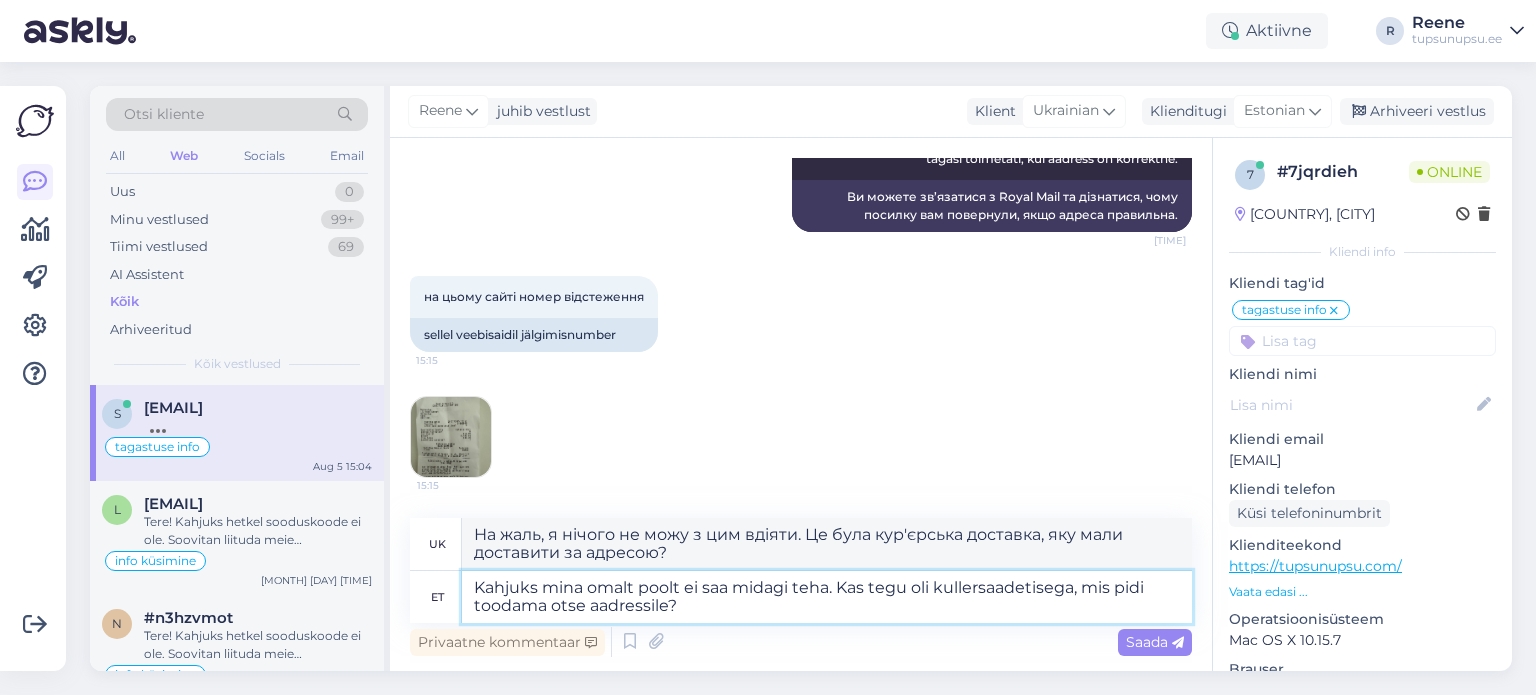 click on "Kahjuks mina omalt poolt ei saa midagi teha. Kas tegu oli kullersaadetisega, mis pidi toodama otse aadressile?" at bounding box center [827, 597] 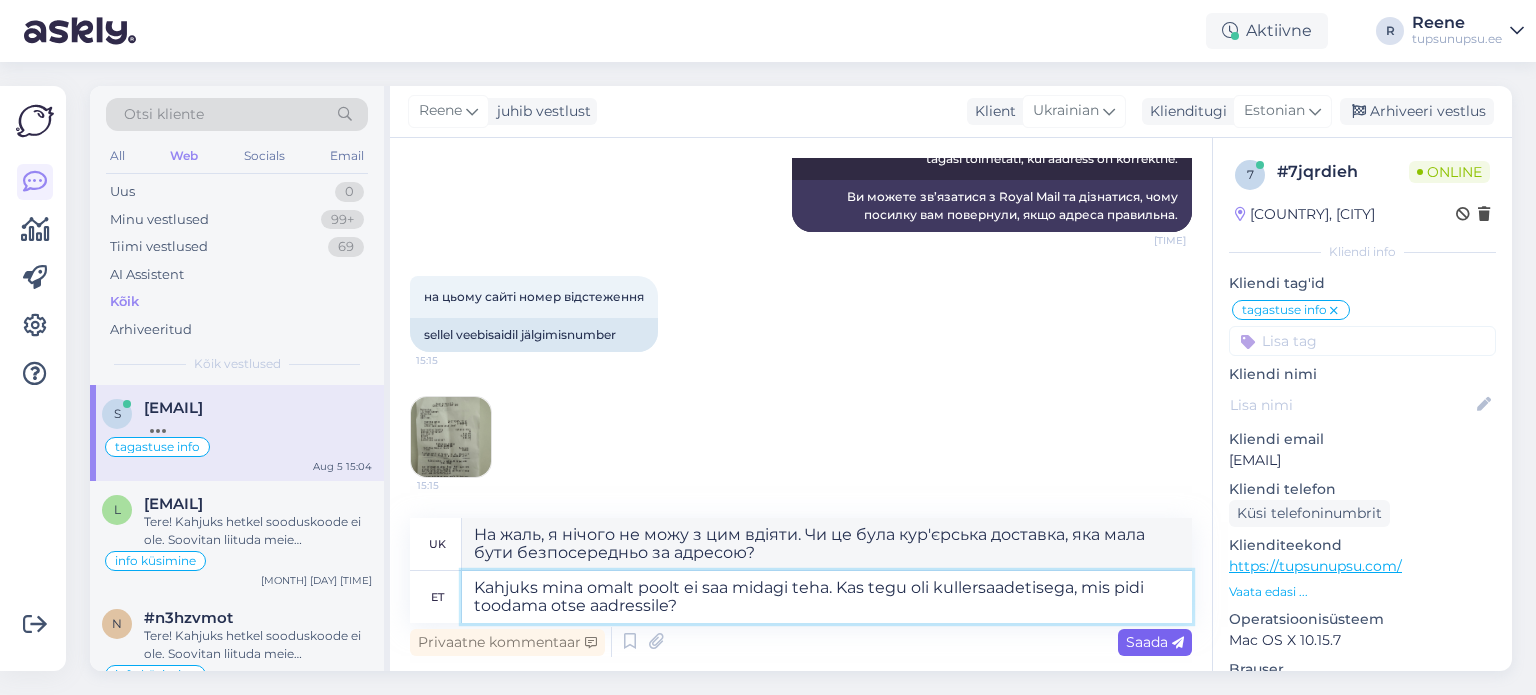 type on "Kahjuks mina omalt poolt ei saa midagi teha. Kas tegu oli kullersaadetisega, mis pidi toodama otse aadressile?" 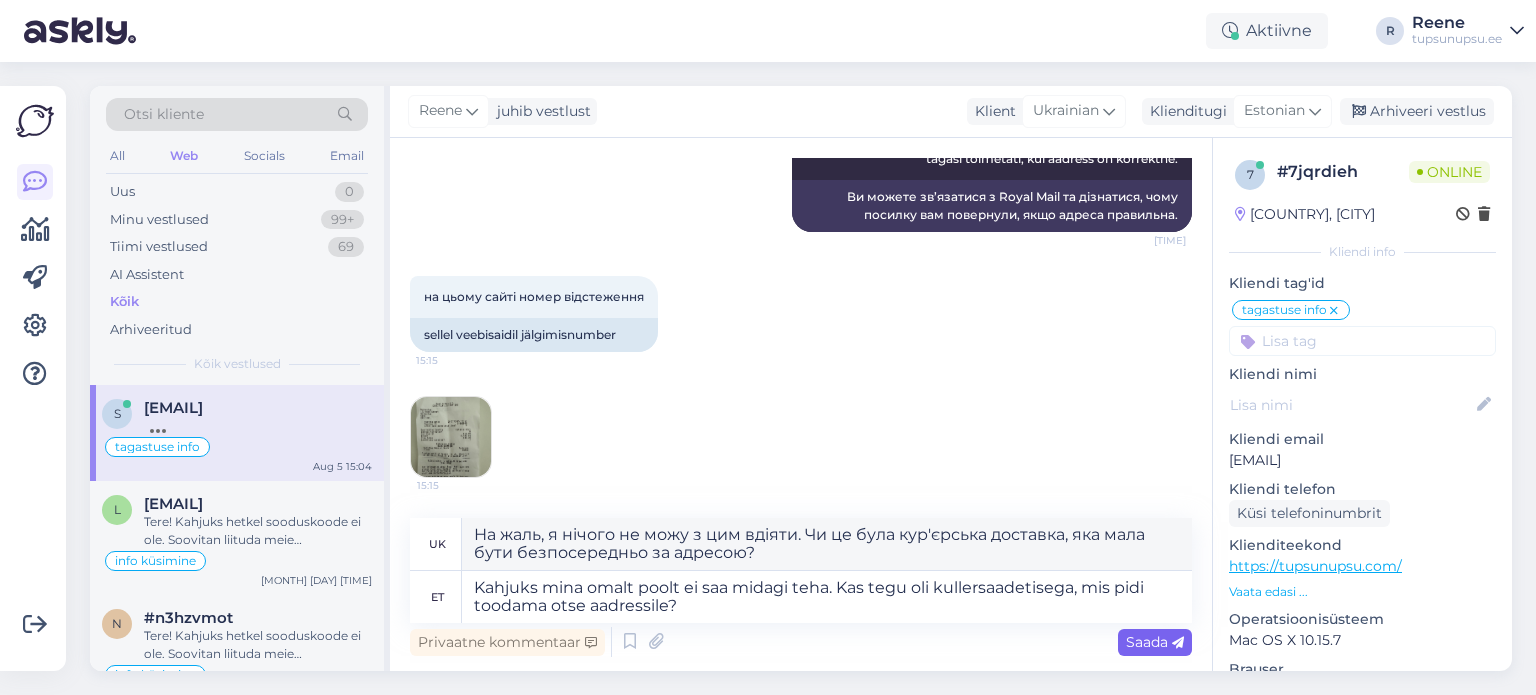 click on "Saada" at bounding box center [1155, 642] 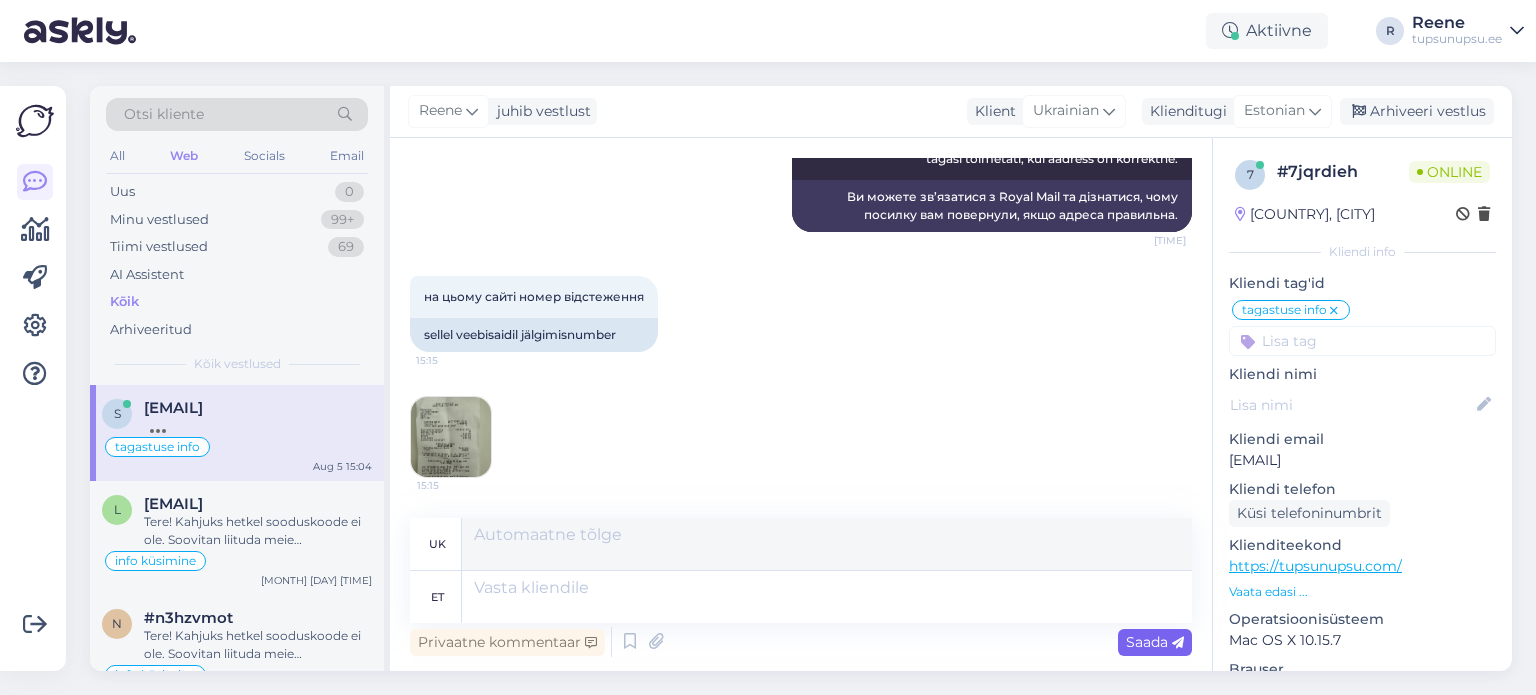 scroll, scrollTop: 4846, scrollLeft: 0, axis: vertical 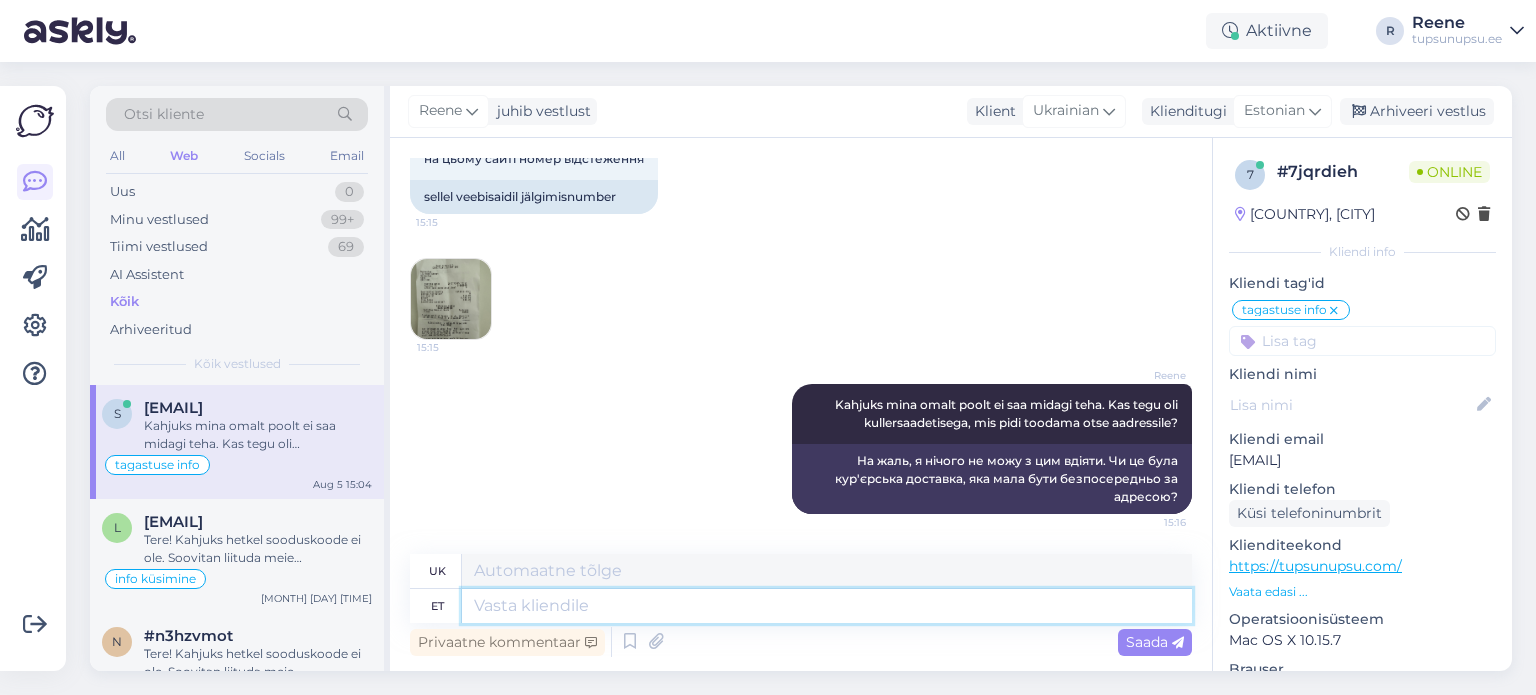 click at bounding box center (827, 606) 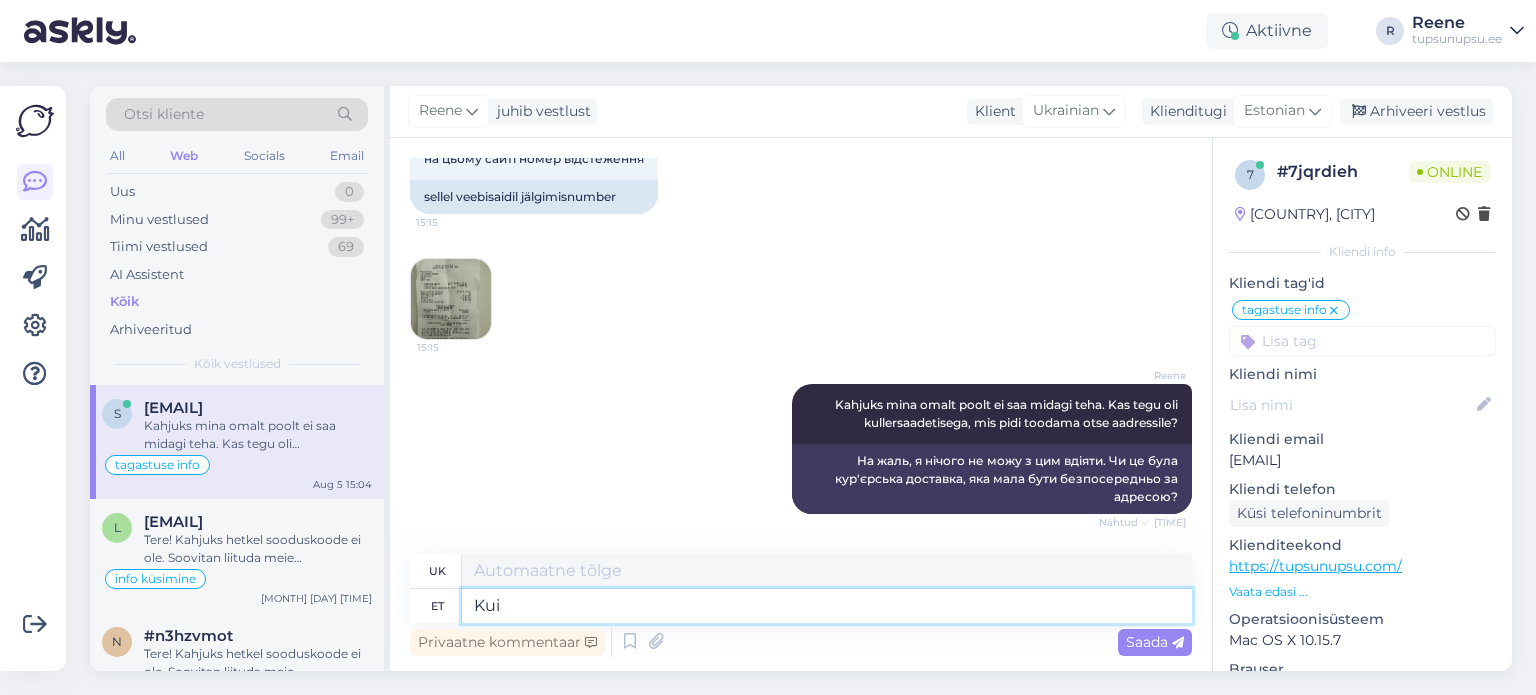 type on "Kui s" 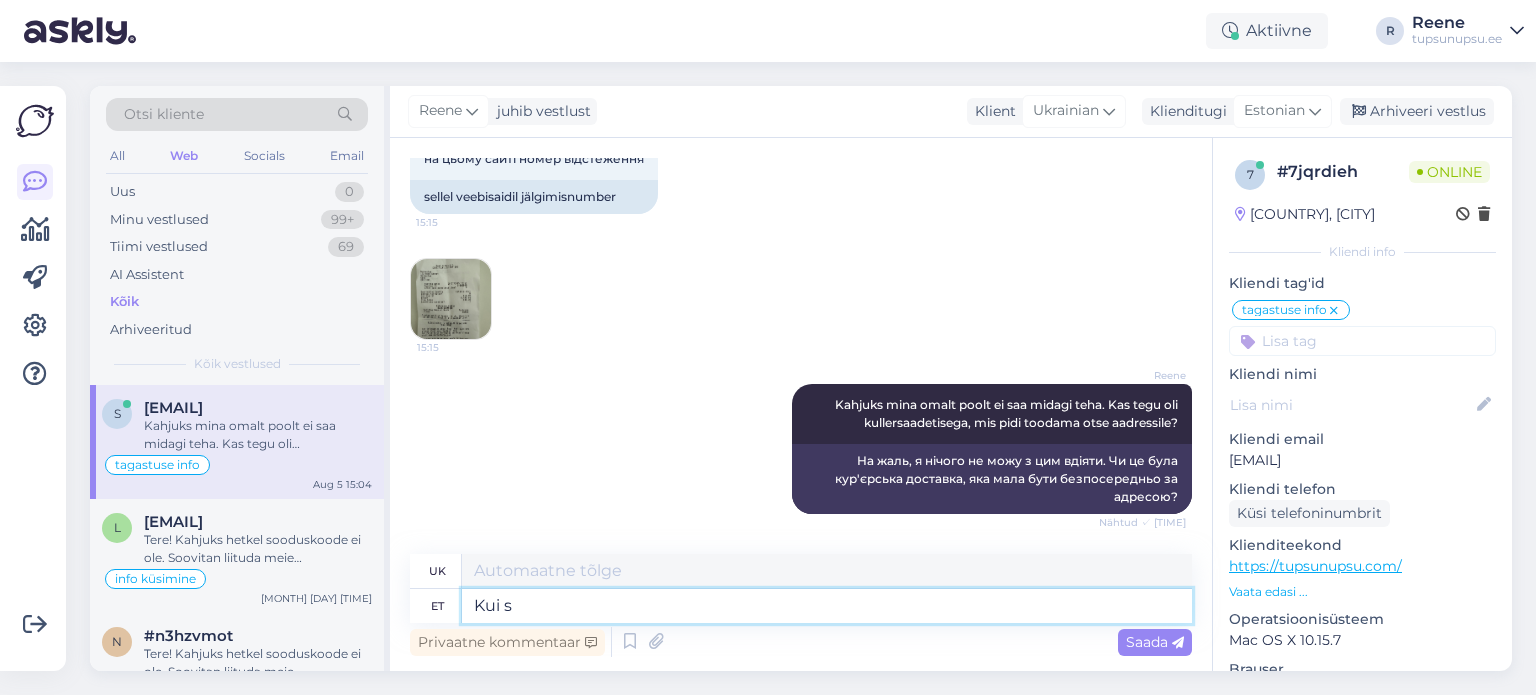 type on "Якщо" 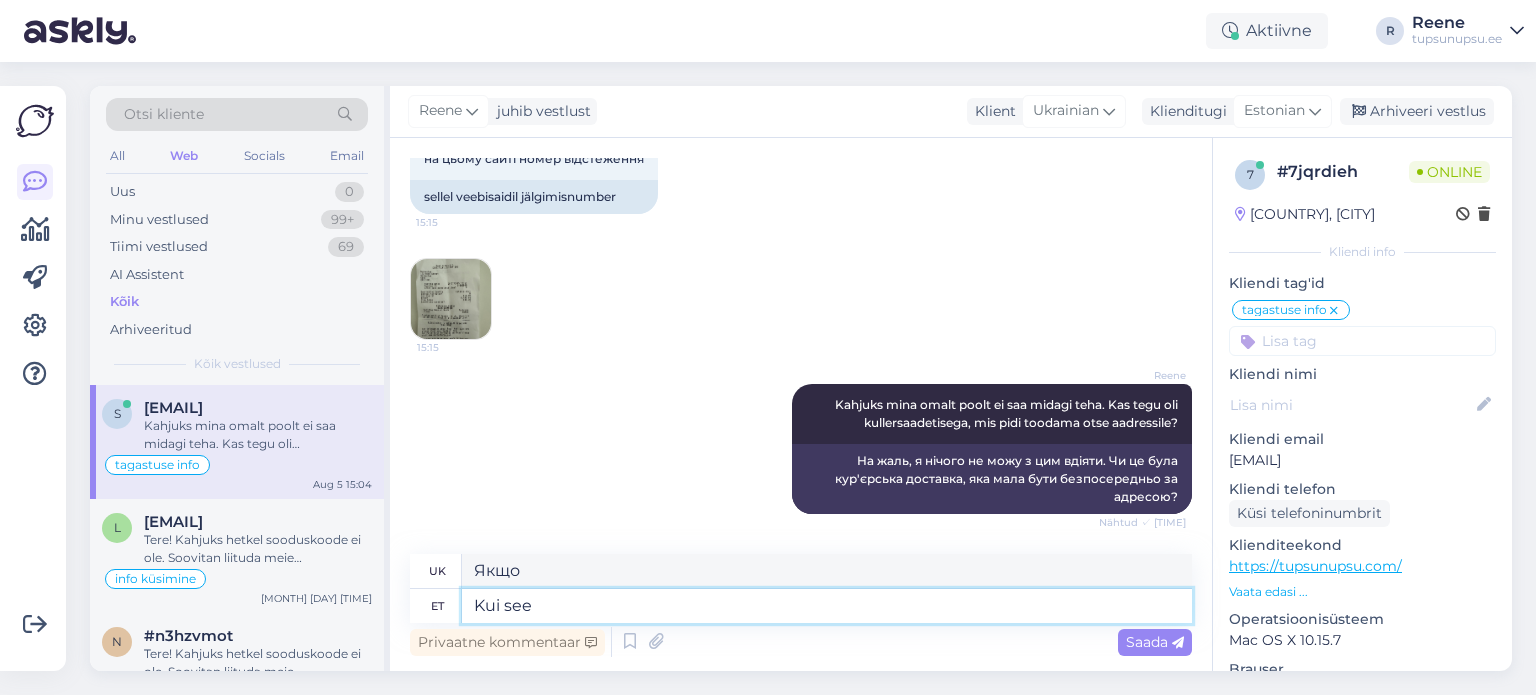 type on "Kui see l" 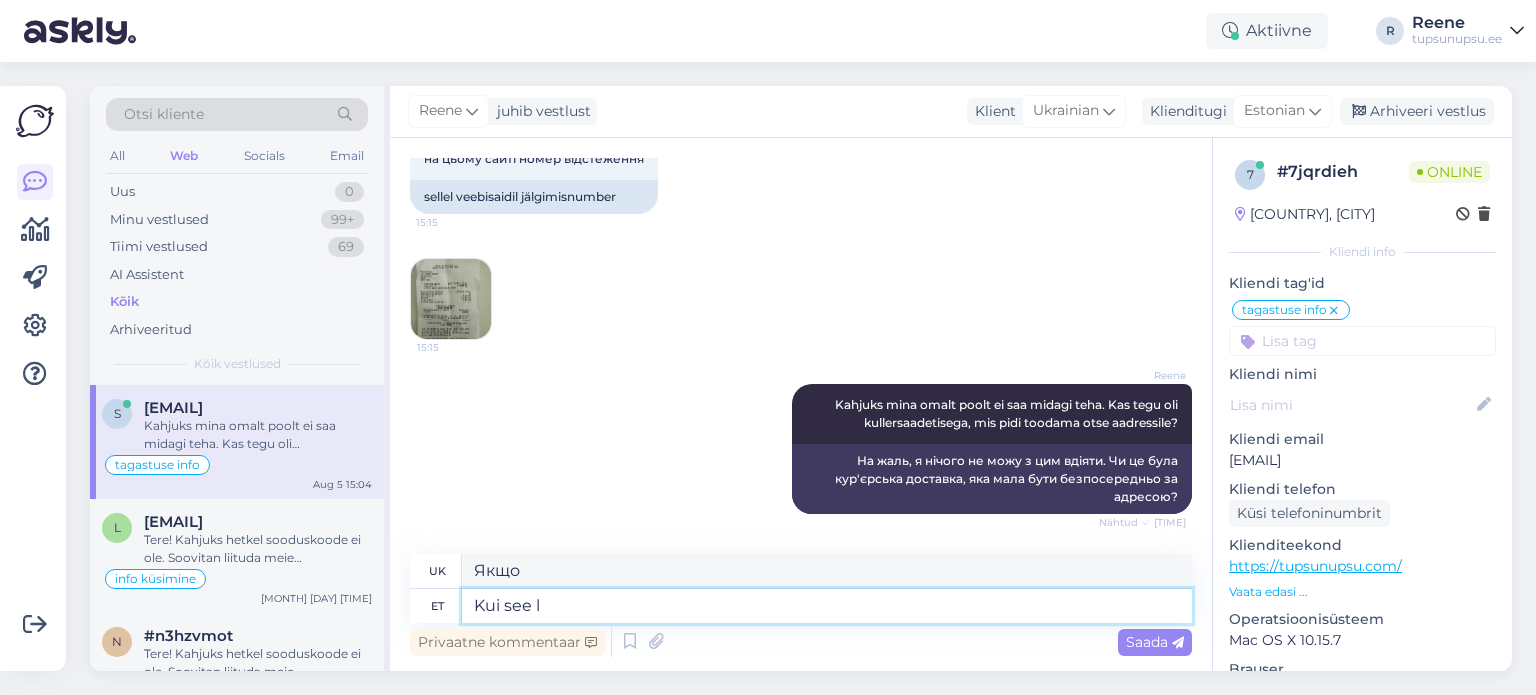 type on "Якщо це" 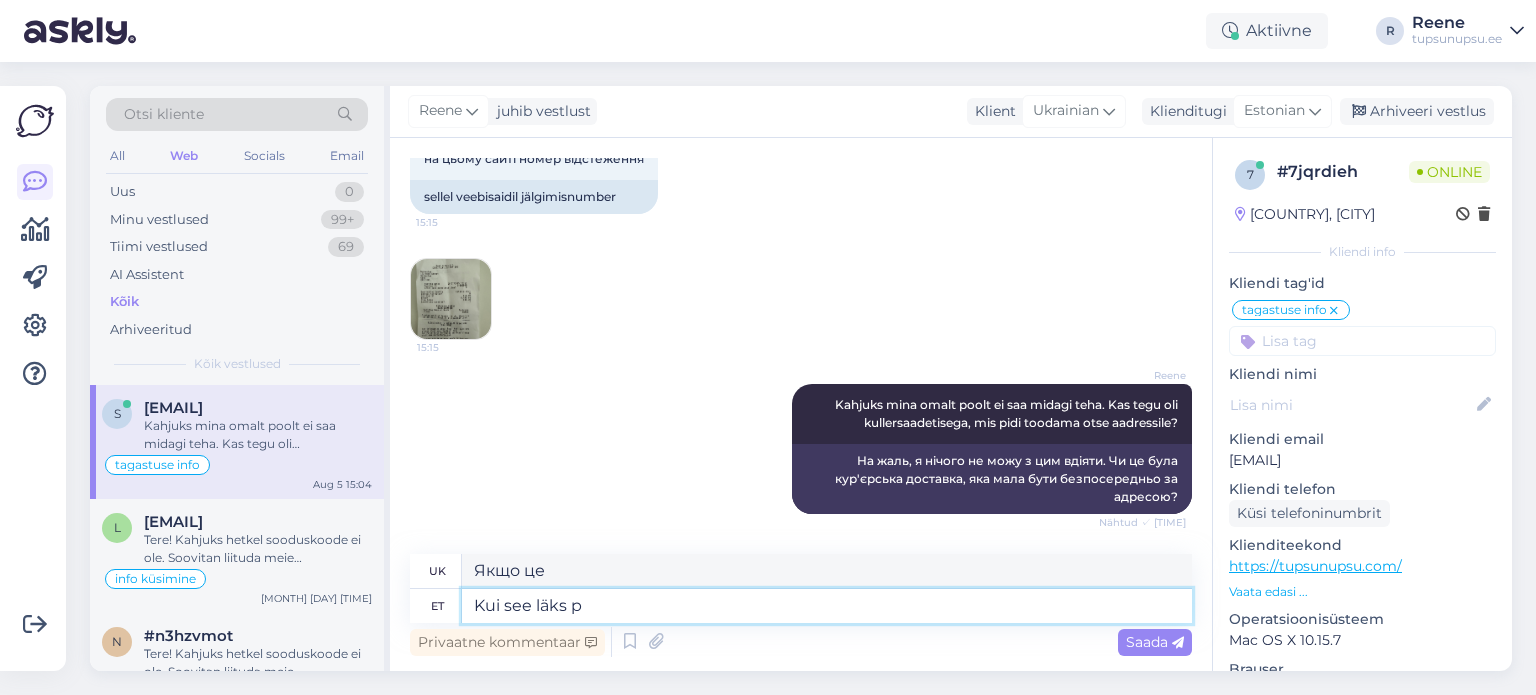 type on "Kui see läks po" 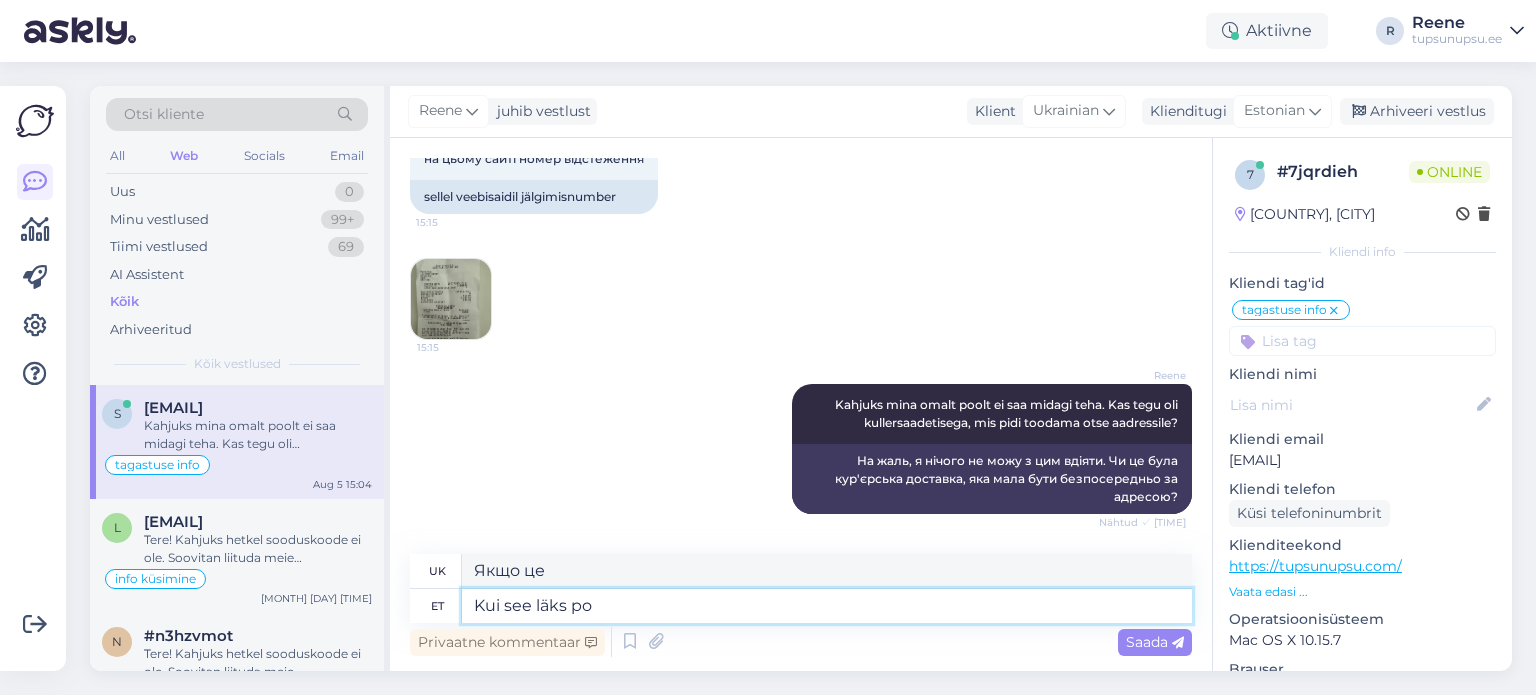 type on "Коли воно пішло" 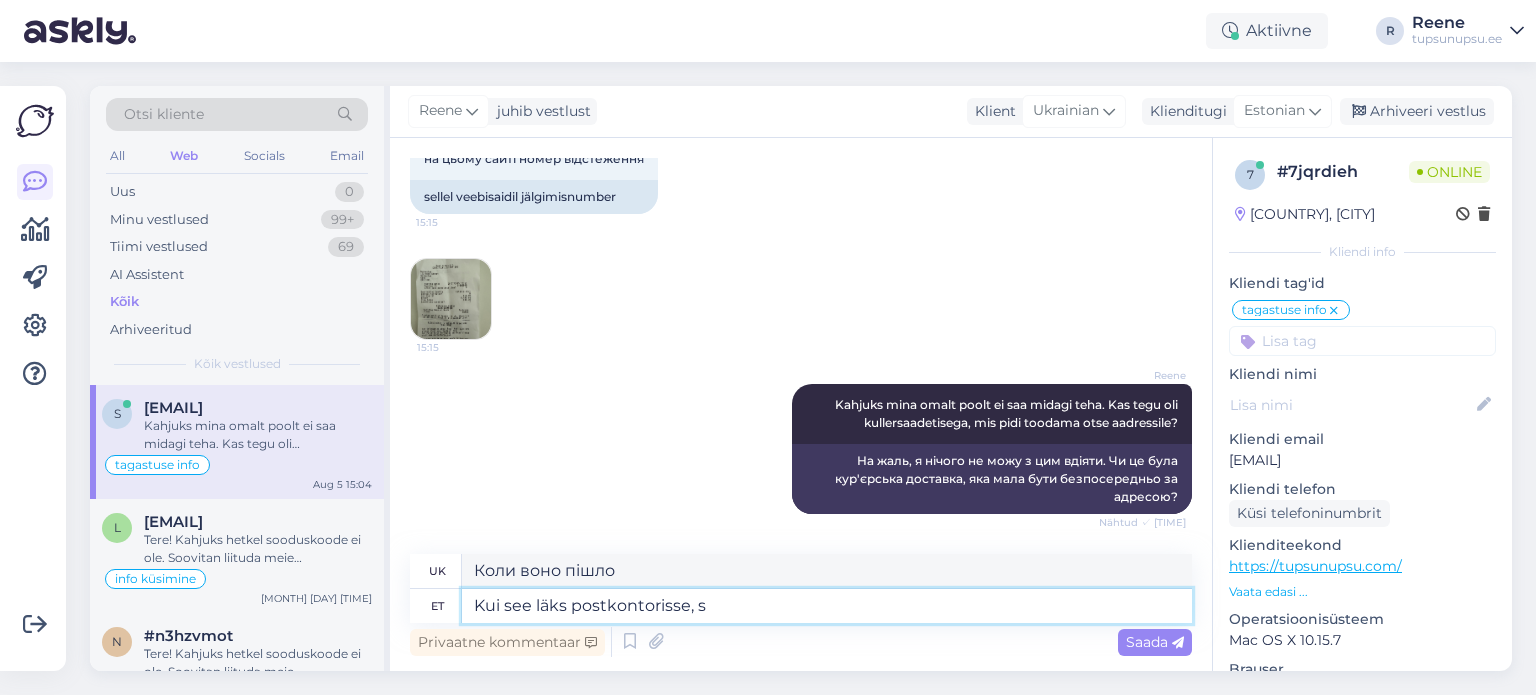type on "Kui see läks postkontorisse, si" 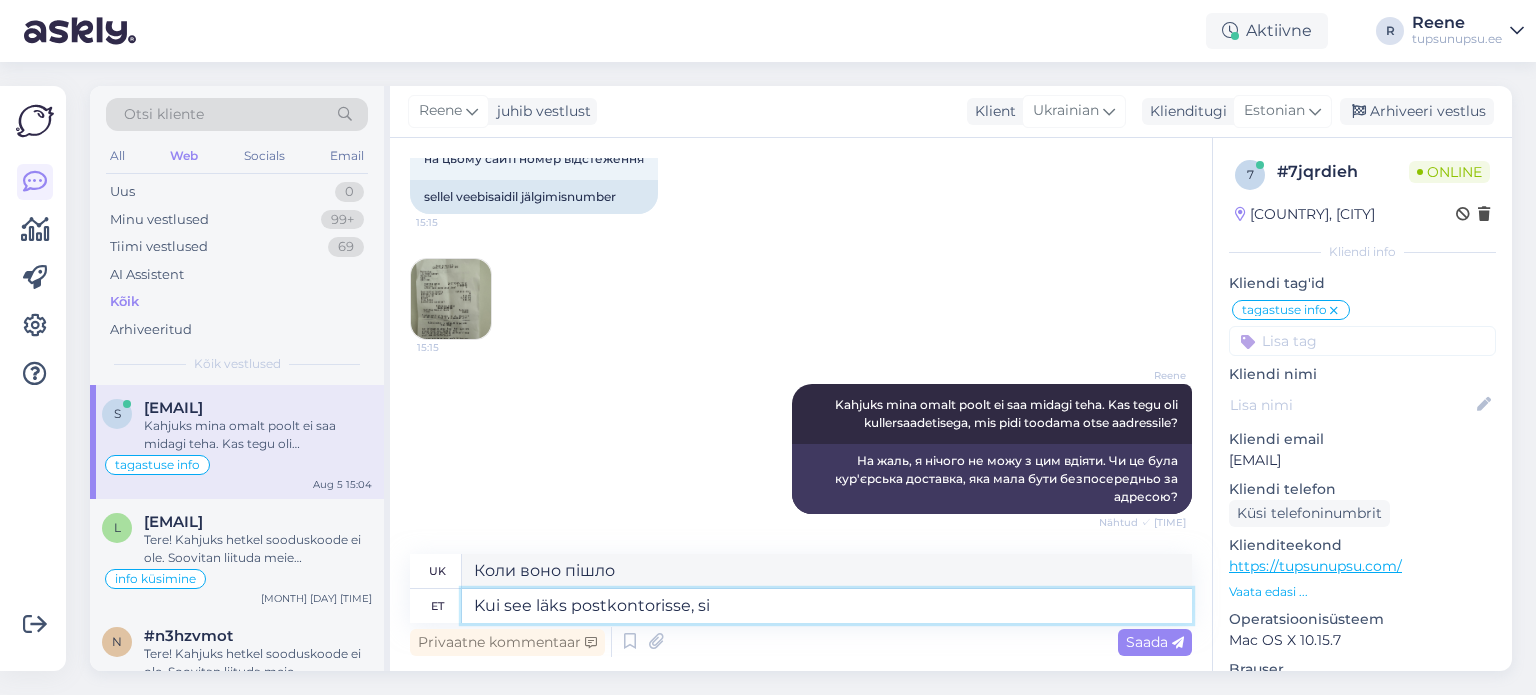 type on "Коли воно пішло на пошту," 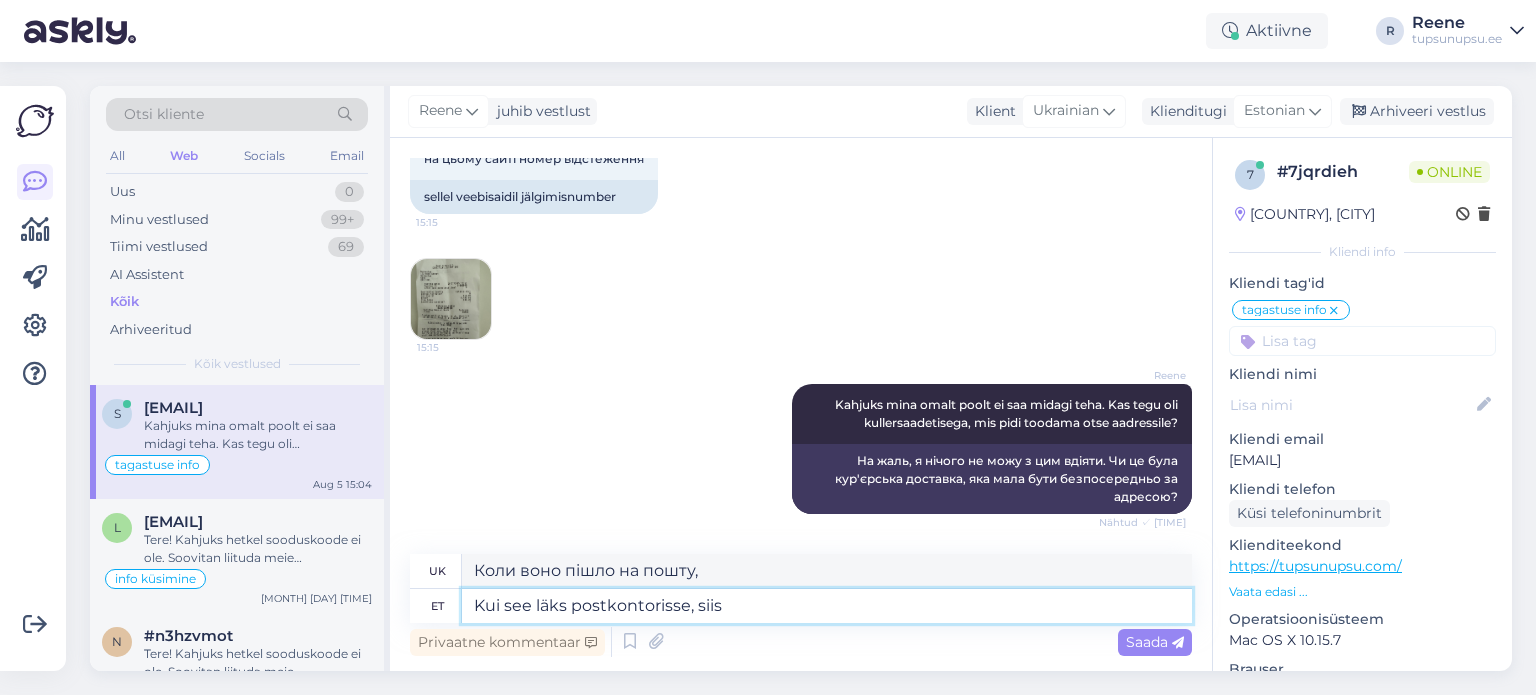type on "Kui see läks postkontorisse, siis" 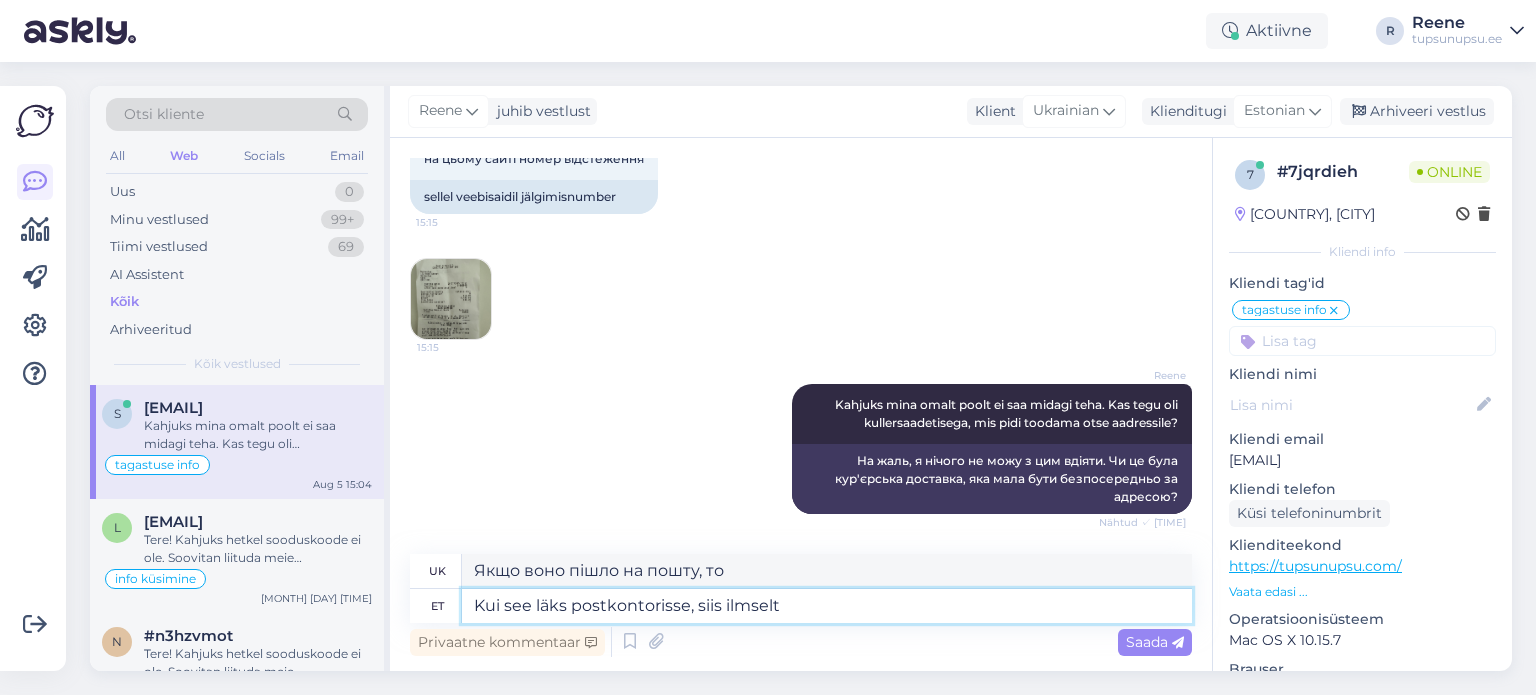 type on "Kui see läks postkontorisse, siis ilmselt" 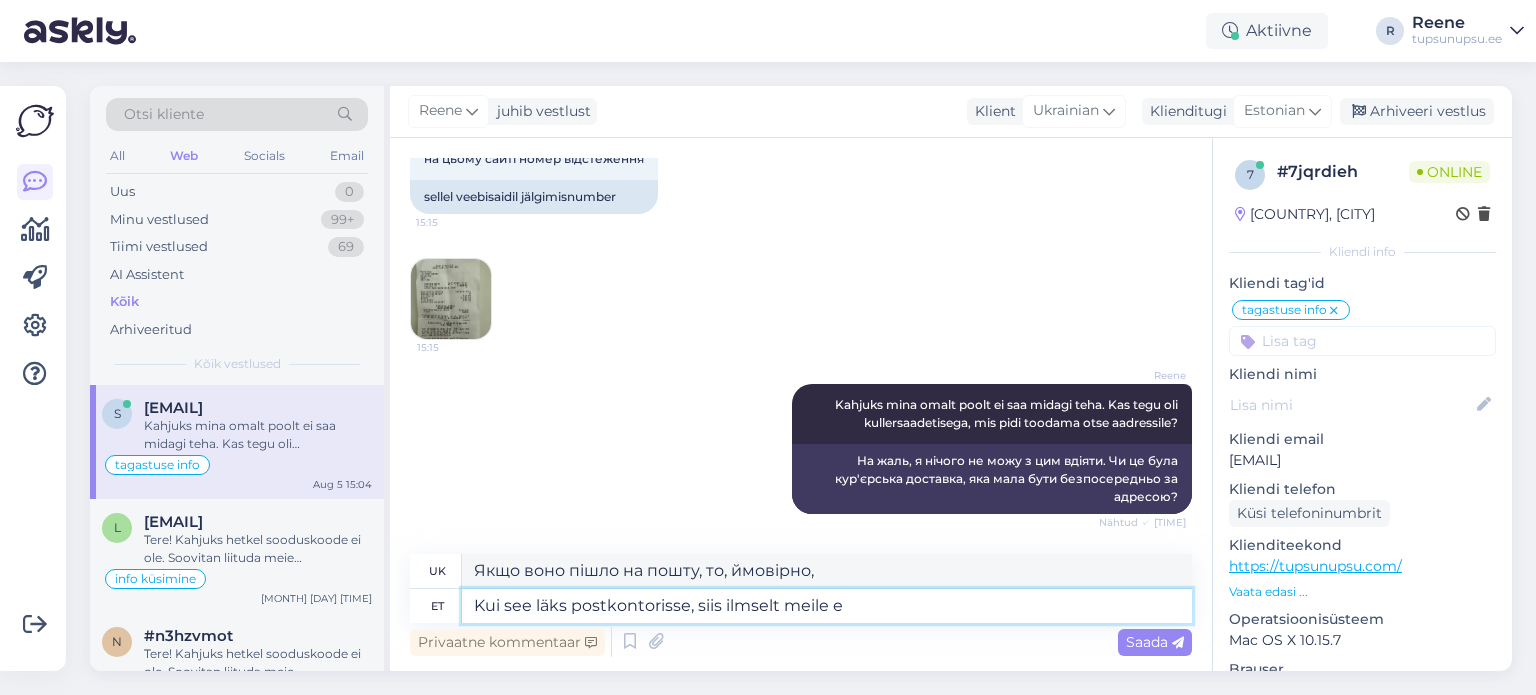 type on "Kui see läks postkontorisse, siis ilmselt meile ei" 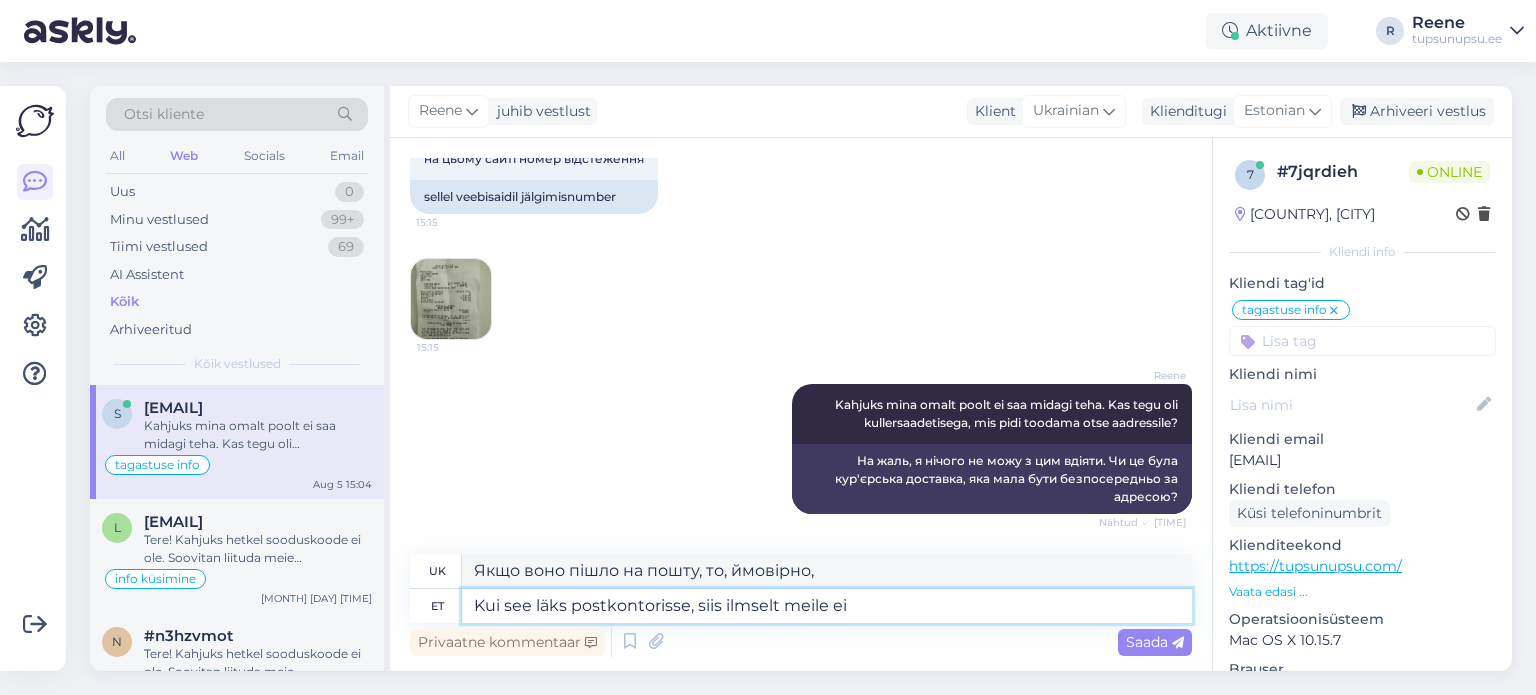 type on "Якщо воно потрапило на пошту, то, мабуть, потрапило й до нас." 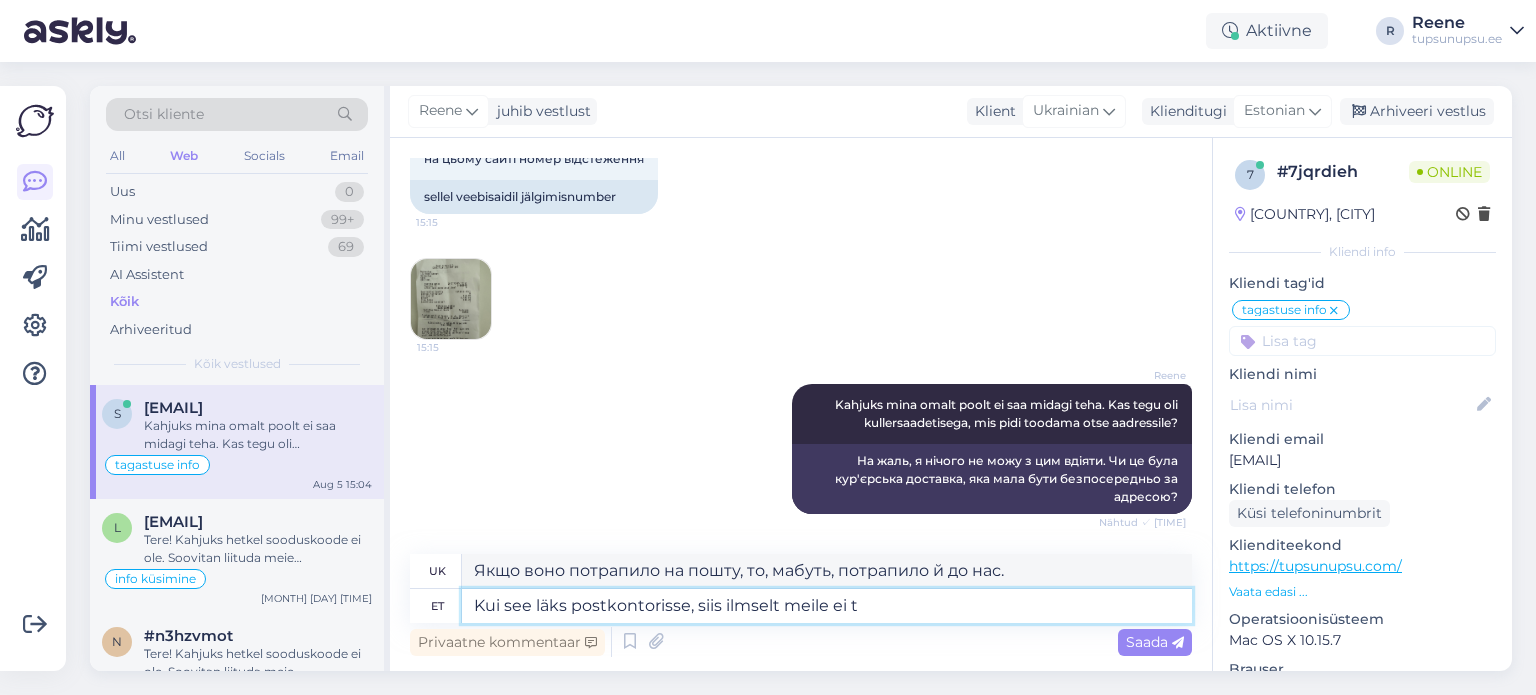 type on "Kui see läks postkontorisse, siis ilmselt meile ei tu" 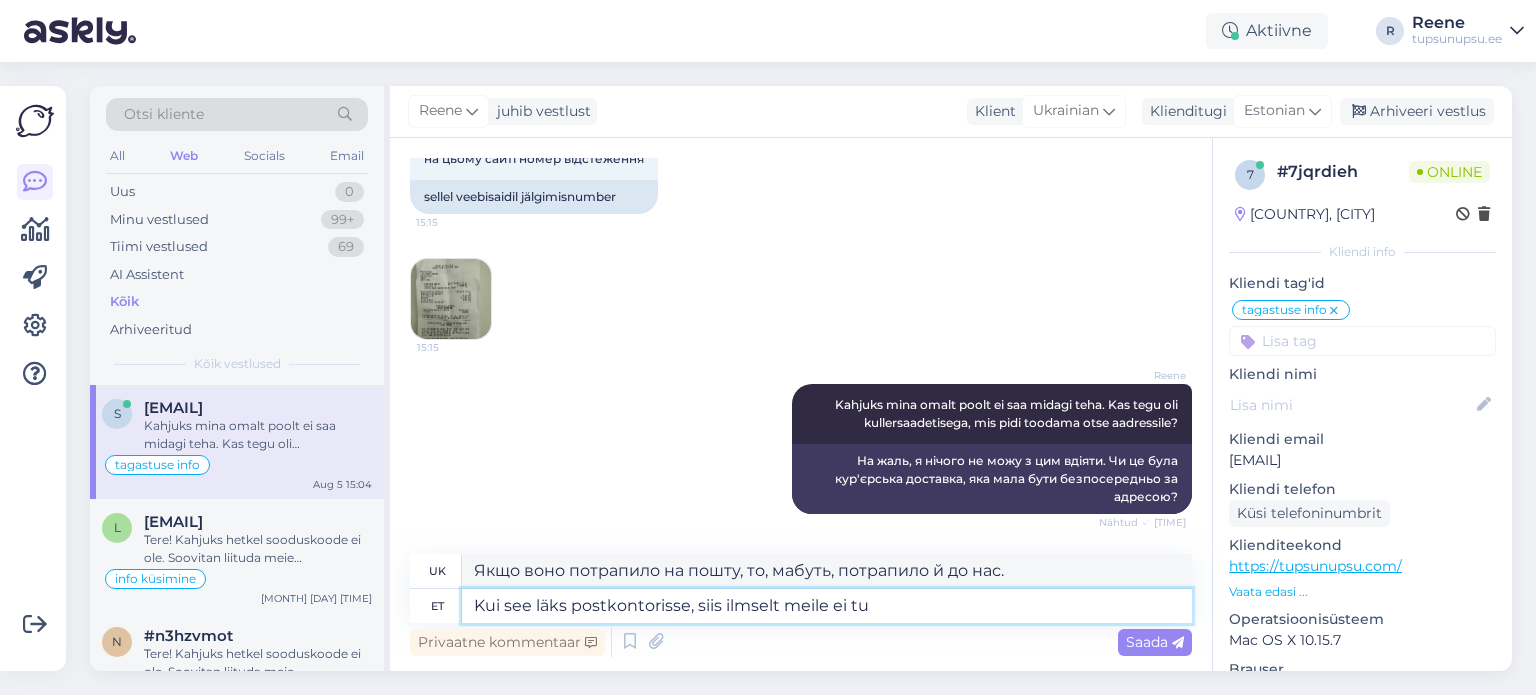 type on "Якби воно пішло на пошту, то, мабуть, не для нас." 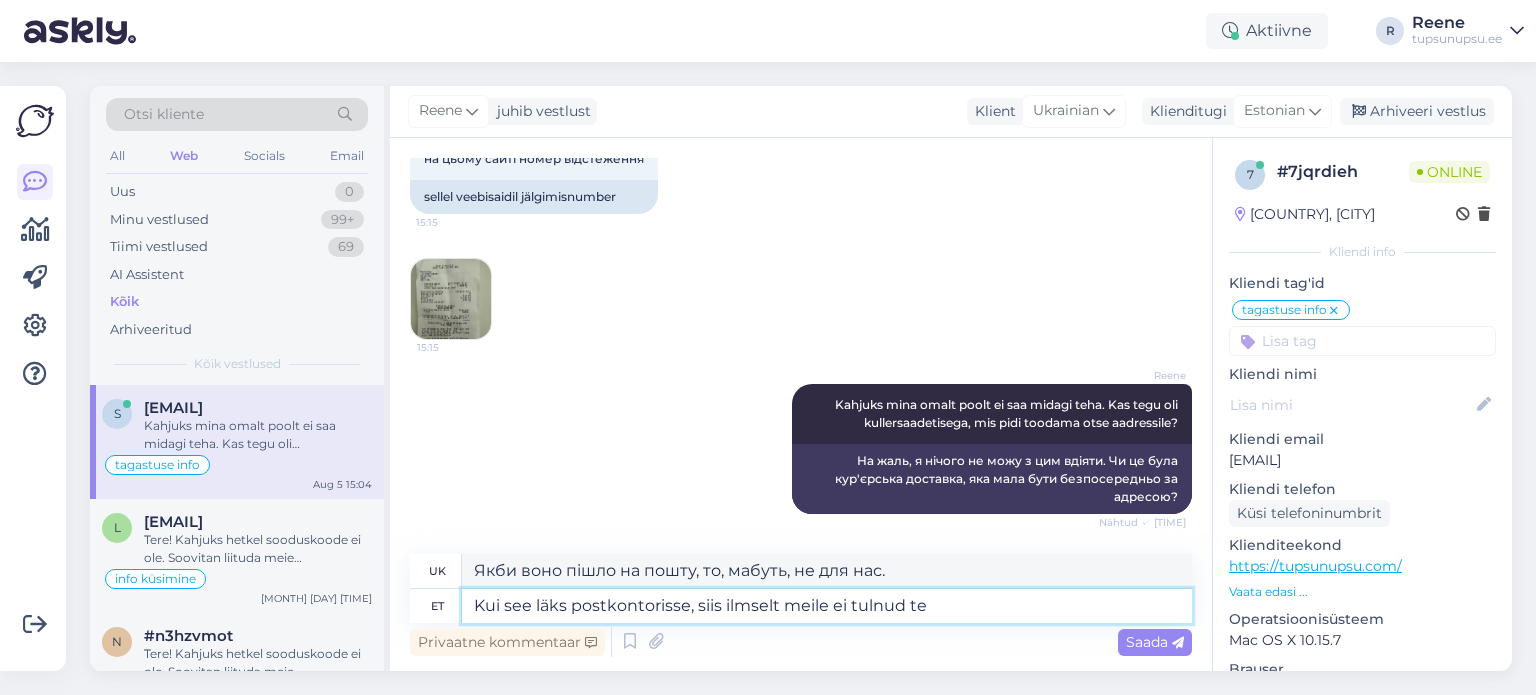 type on "Kui see läks postkontorisse, siis ilmselt meile ei tulnud tea" 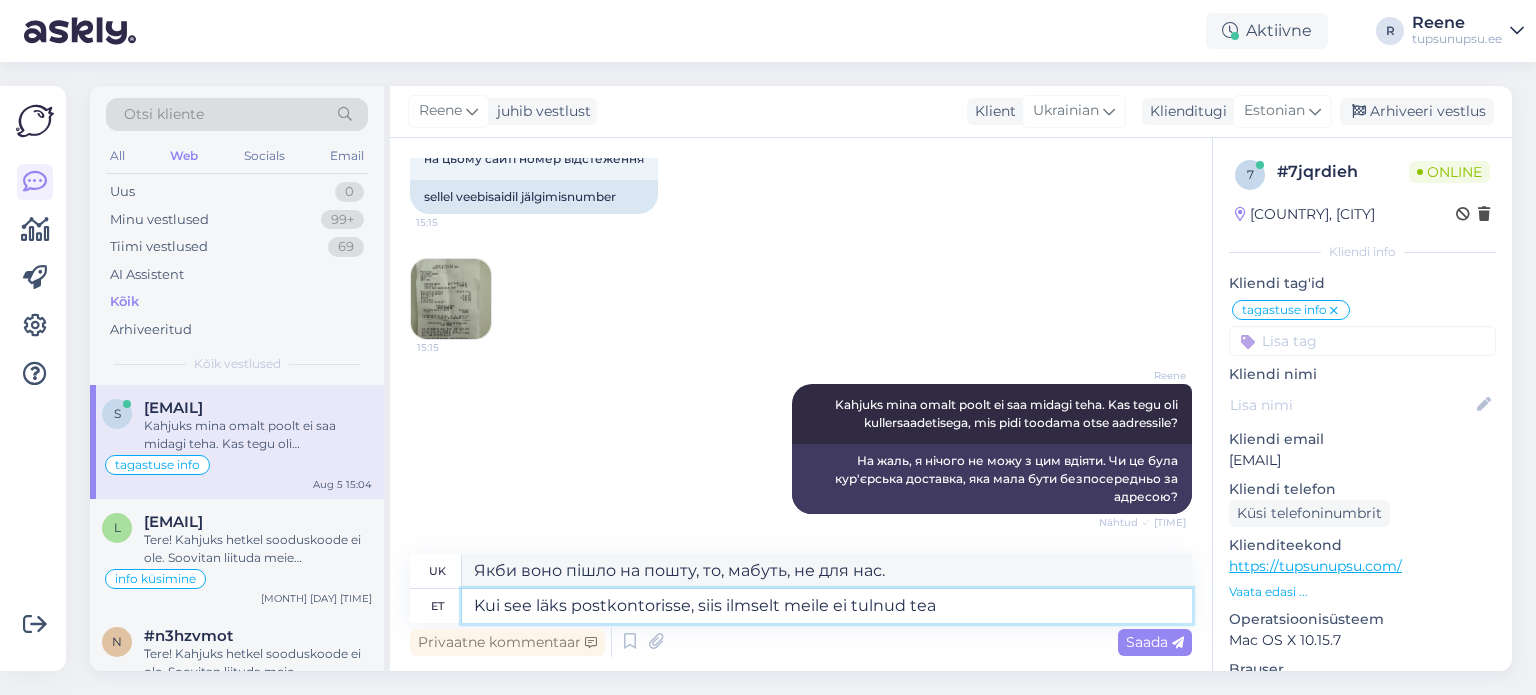 type on "Якщо воно йшло на пошту, то, ймовірно, до нас не дійшло." 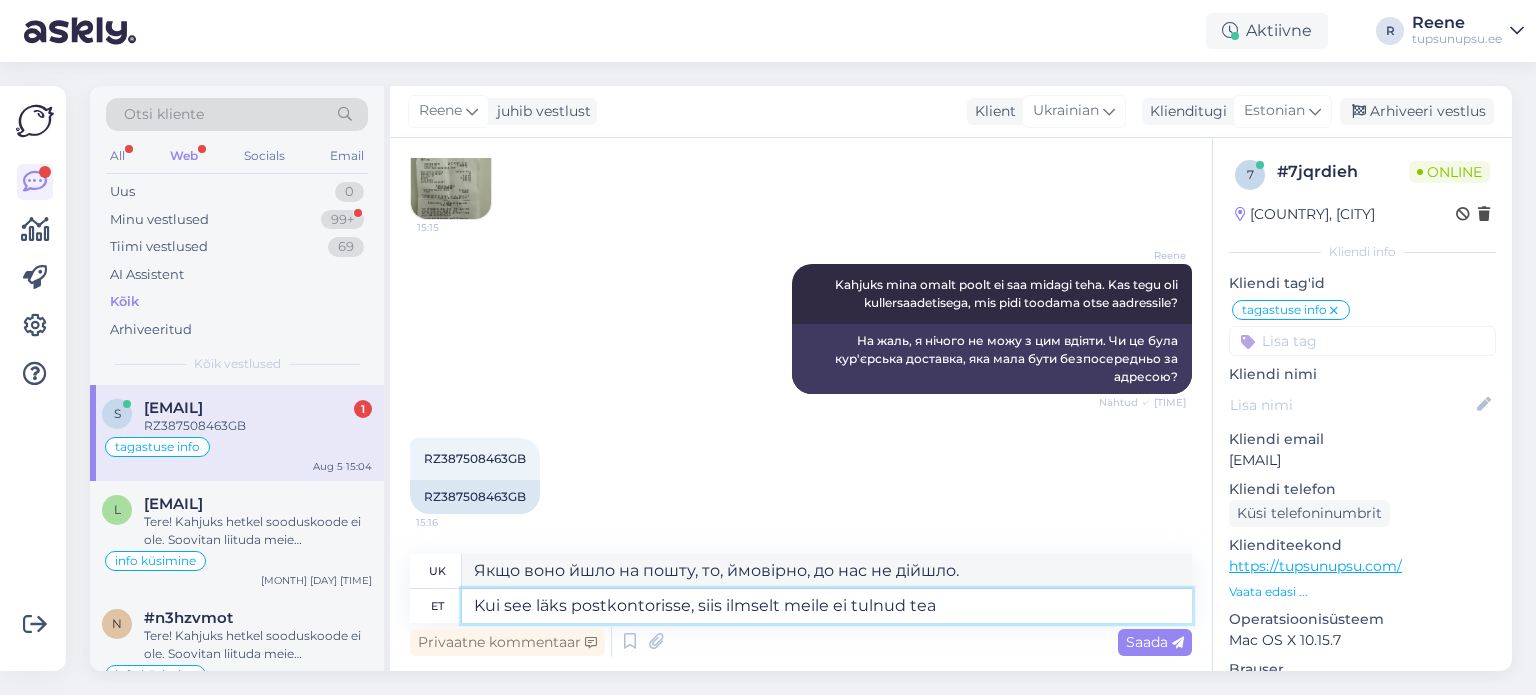 scroll, scrollTop: 4966, scrollLeft: 0, axis: vertical 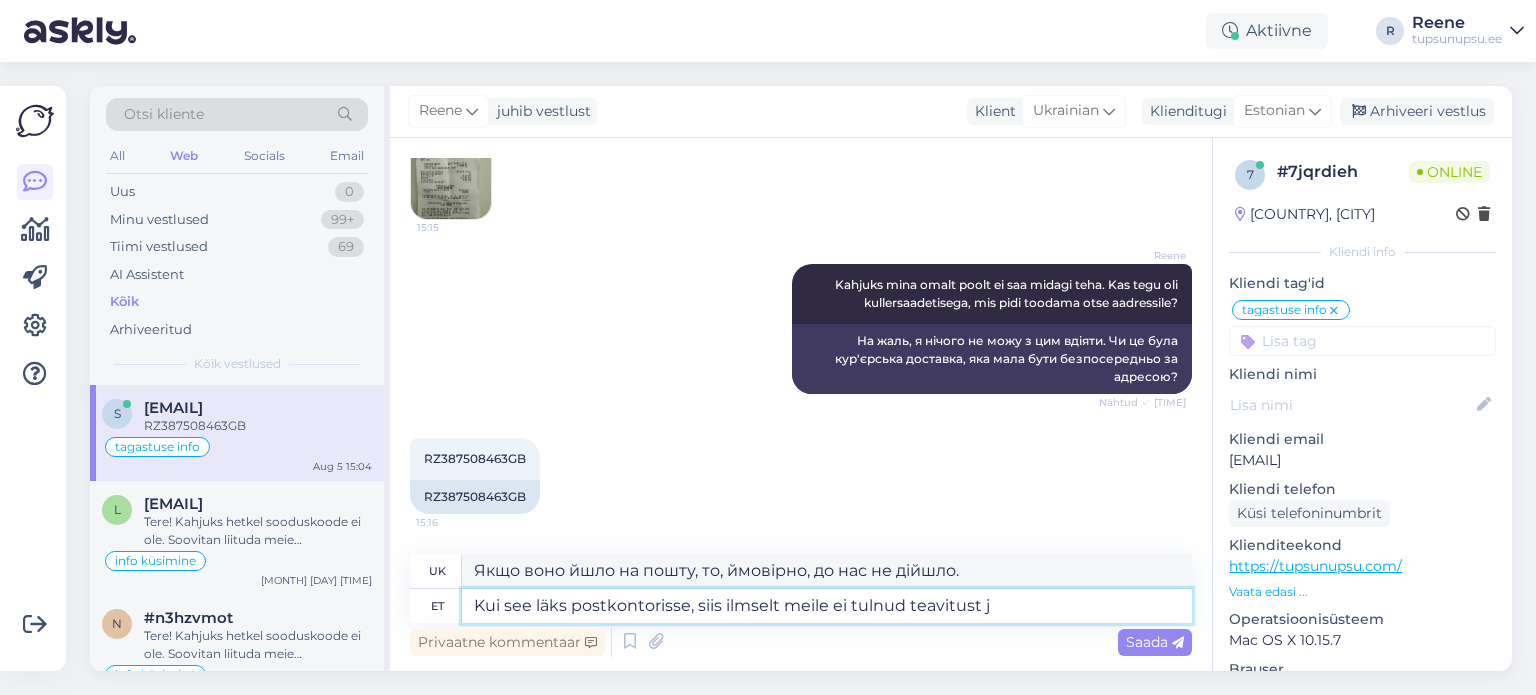 type on "Kui see läks postkontorisse, siis ilmselt meile ei tulnud teavitust ja[COUNTRY]" 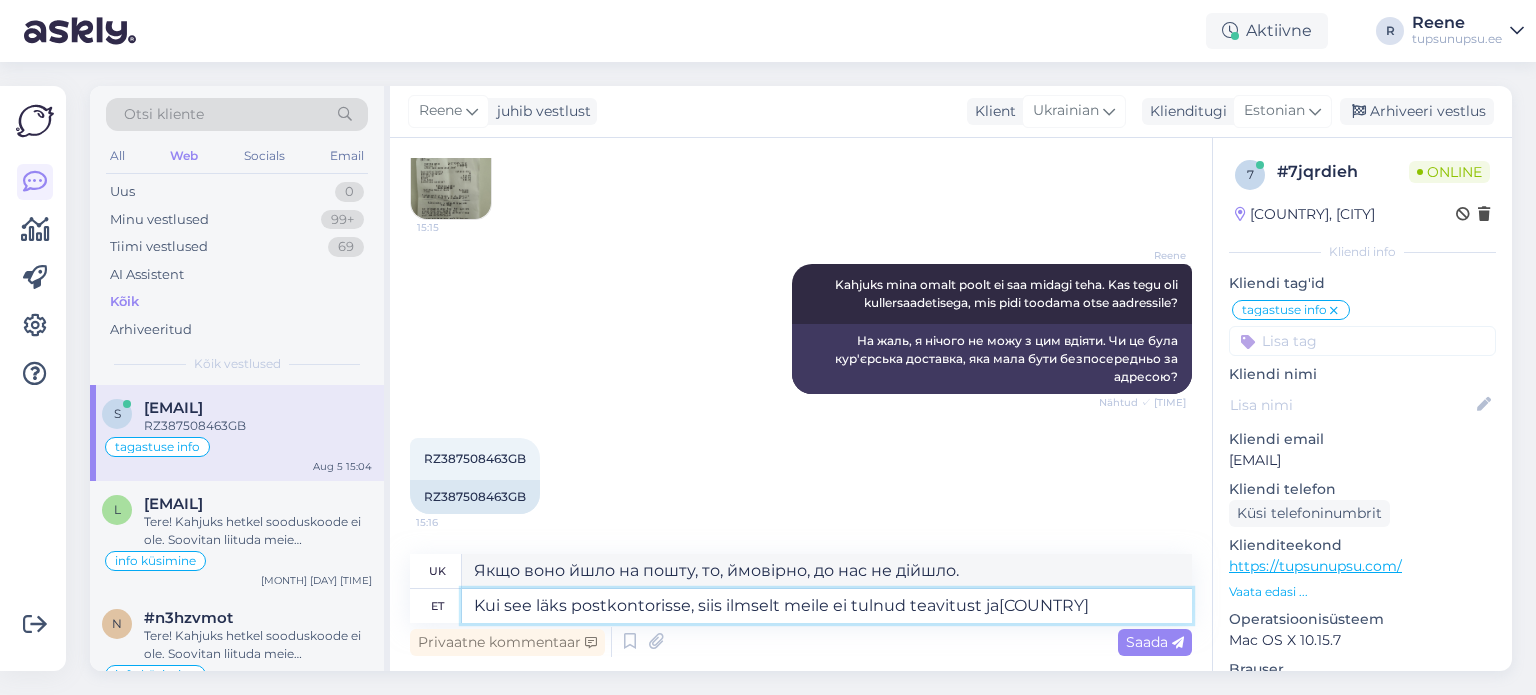 type on "Якщо воно пішло на пошту, ми, ймовірно, не отримали повідомлення." 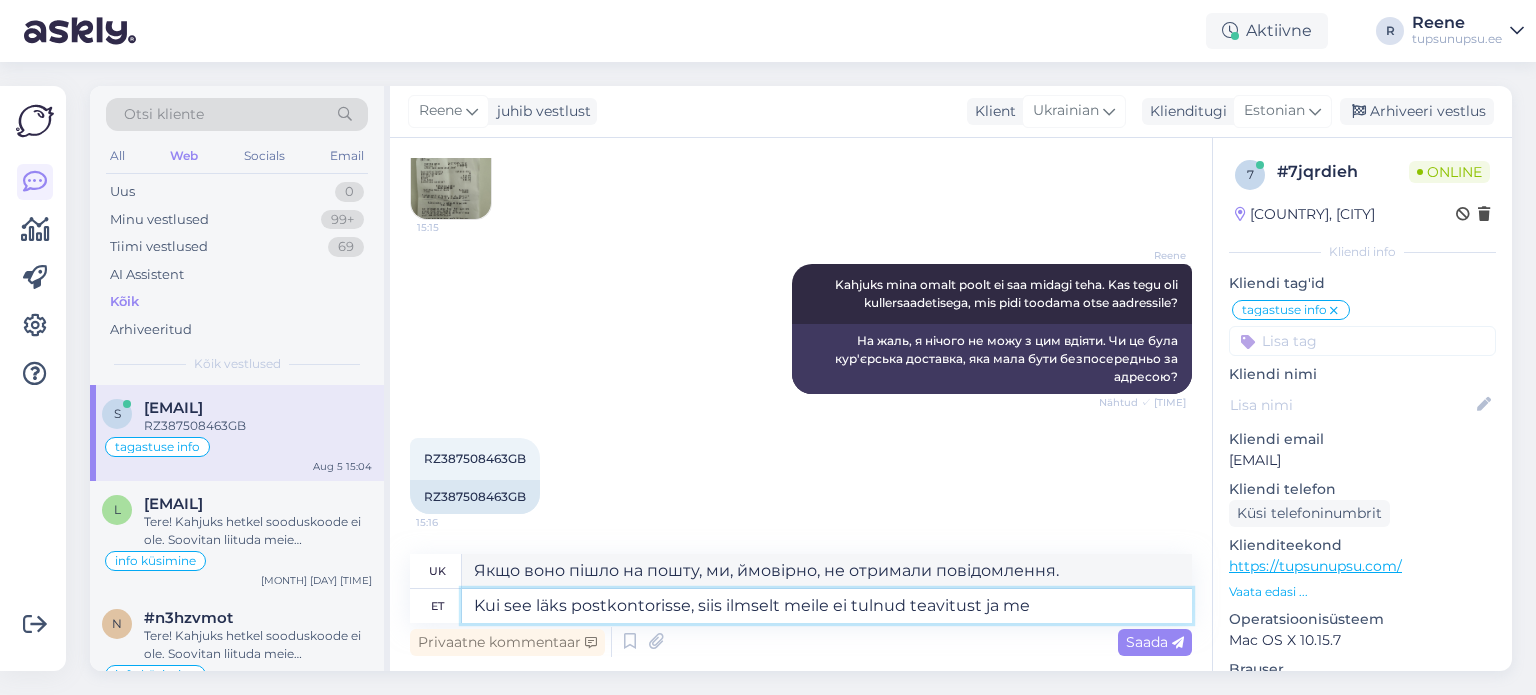 type on "Kui see läks postkontorisse, siis ilmselt meile ei tulnud teavitust ja me" 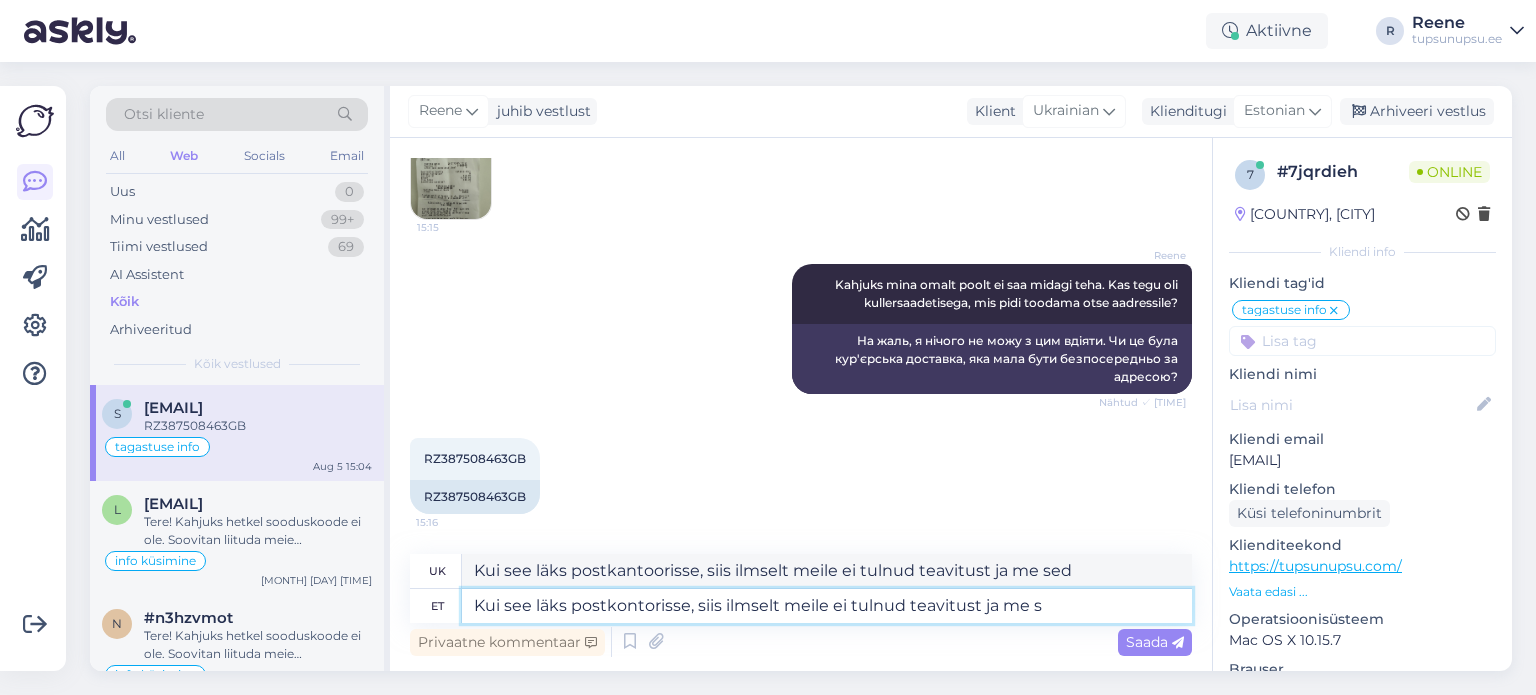 type on "Kui see läks postkontorisse, siis ilmselt meile ei tulnud teavitust ja me se[COUNTRY]" 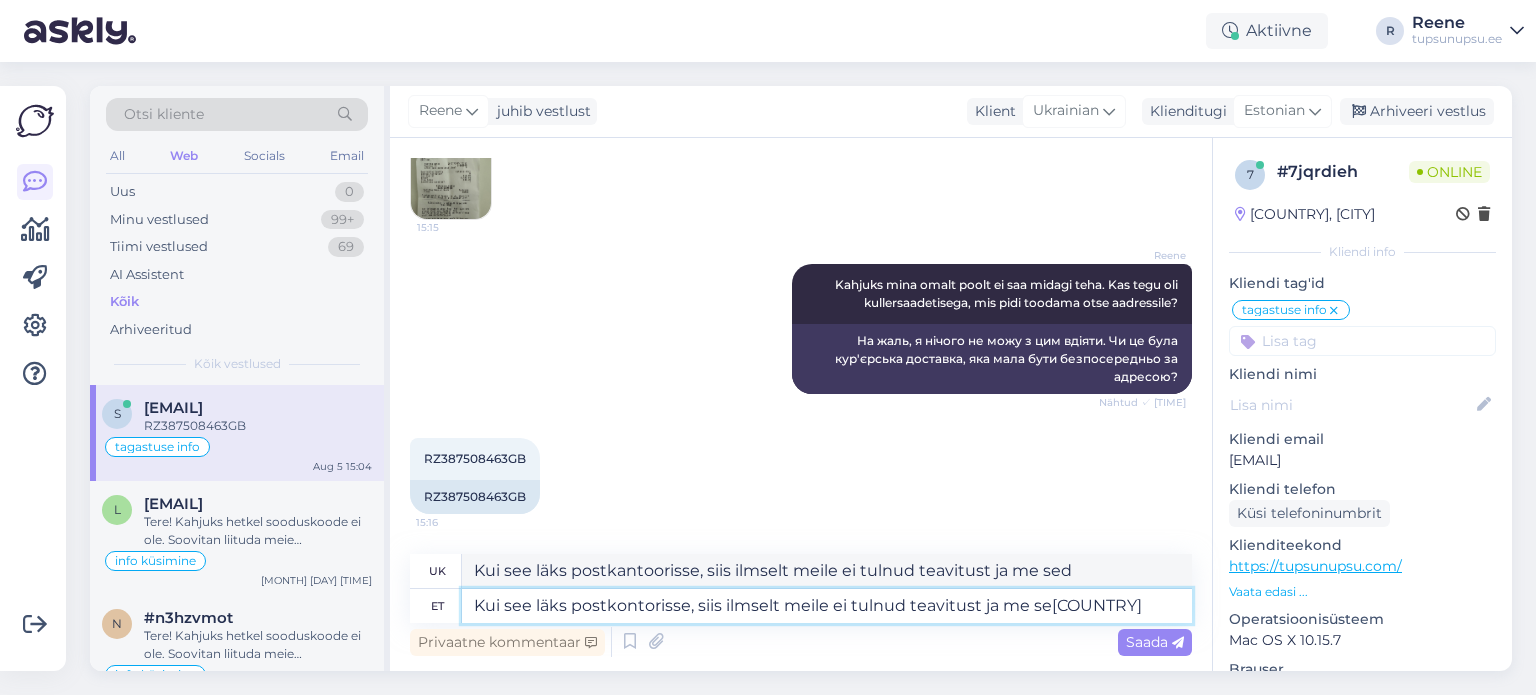 type on "Коли воно пішло на пошту, ми, ймовірно, не отримали сповіщення, і ми" 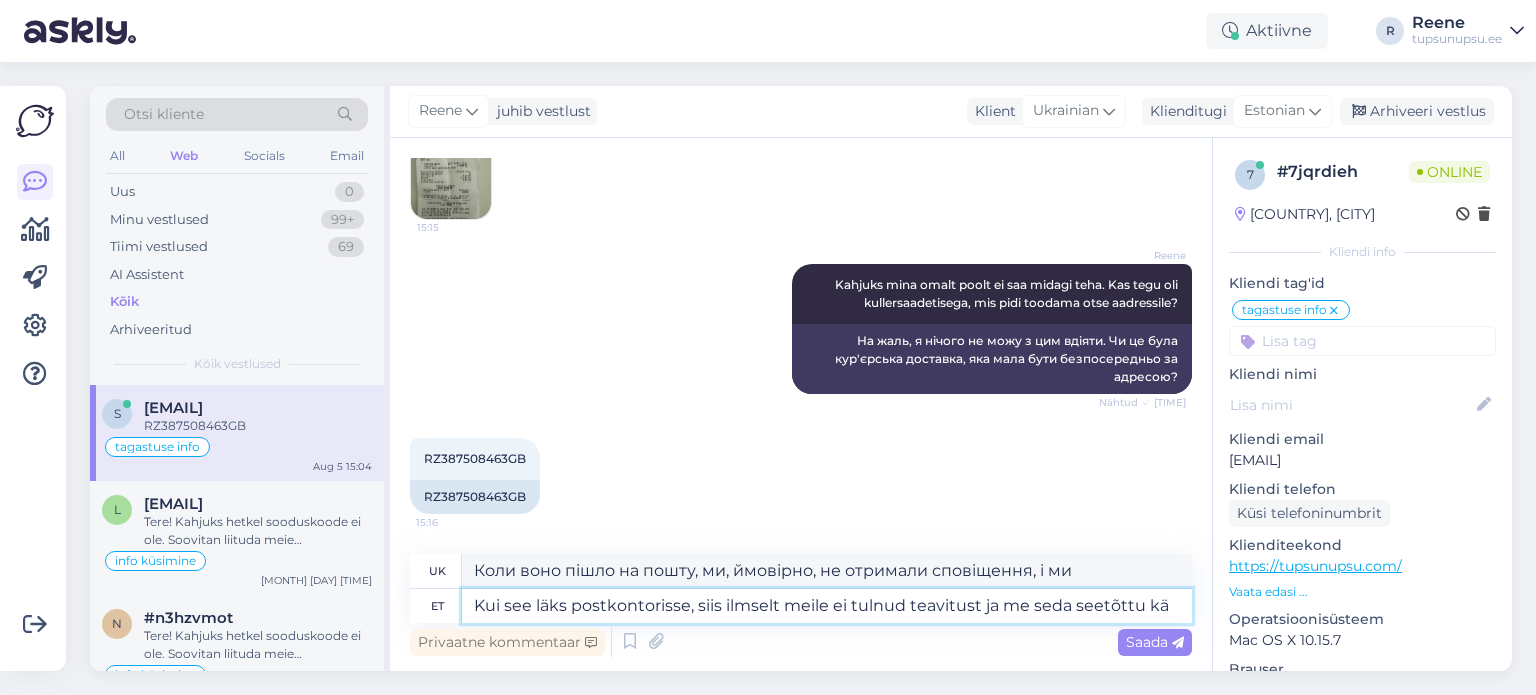 type on "Kui see läks postkontorisse, siis ilmselt meile ei tulnud teavitust ja me seda seetõttu kät" 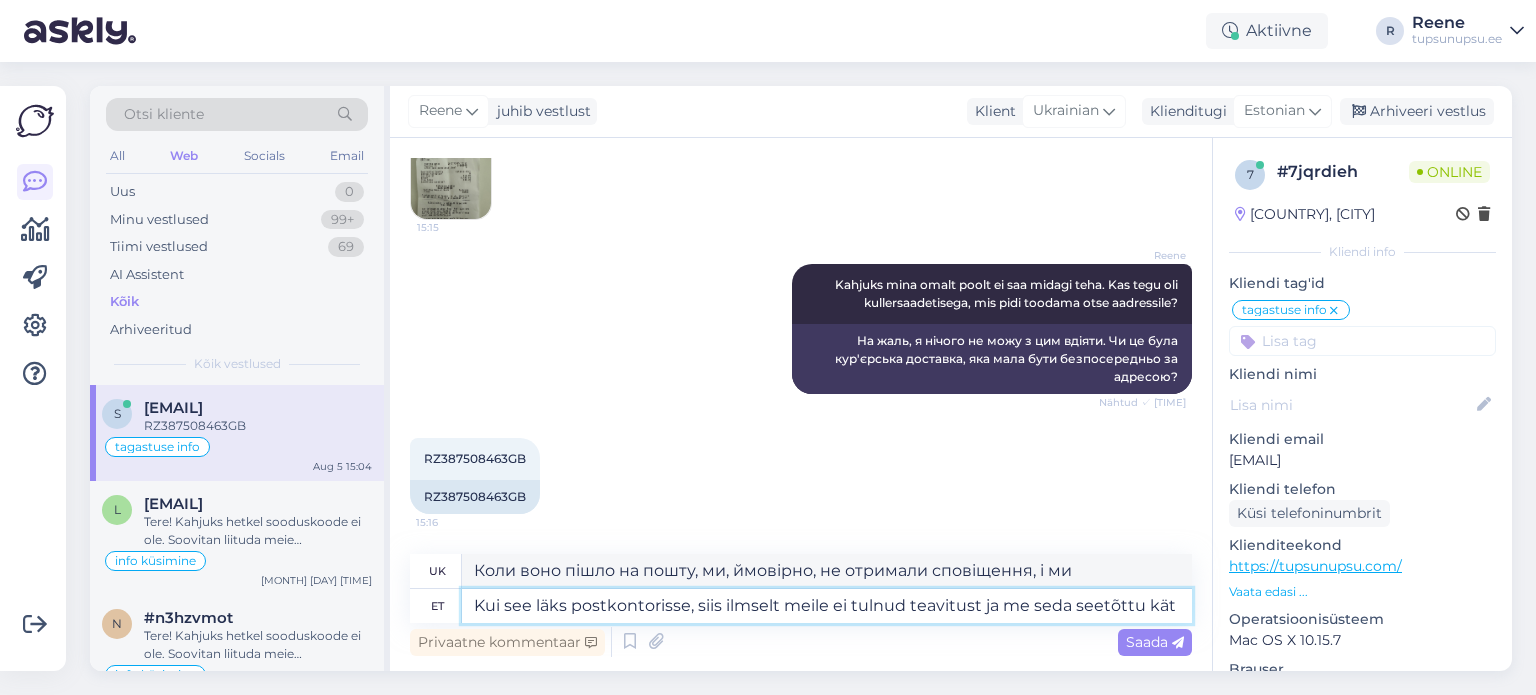 type on "Коли воно пішло на пошту, ми, ймовірно, не отримали повідомлення, і тому ми" 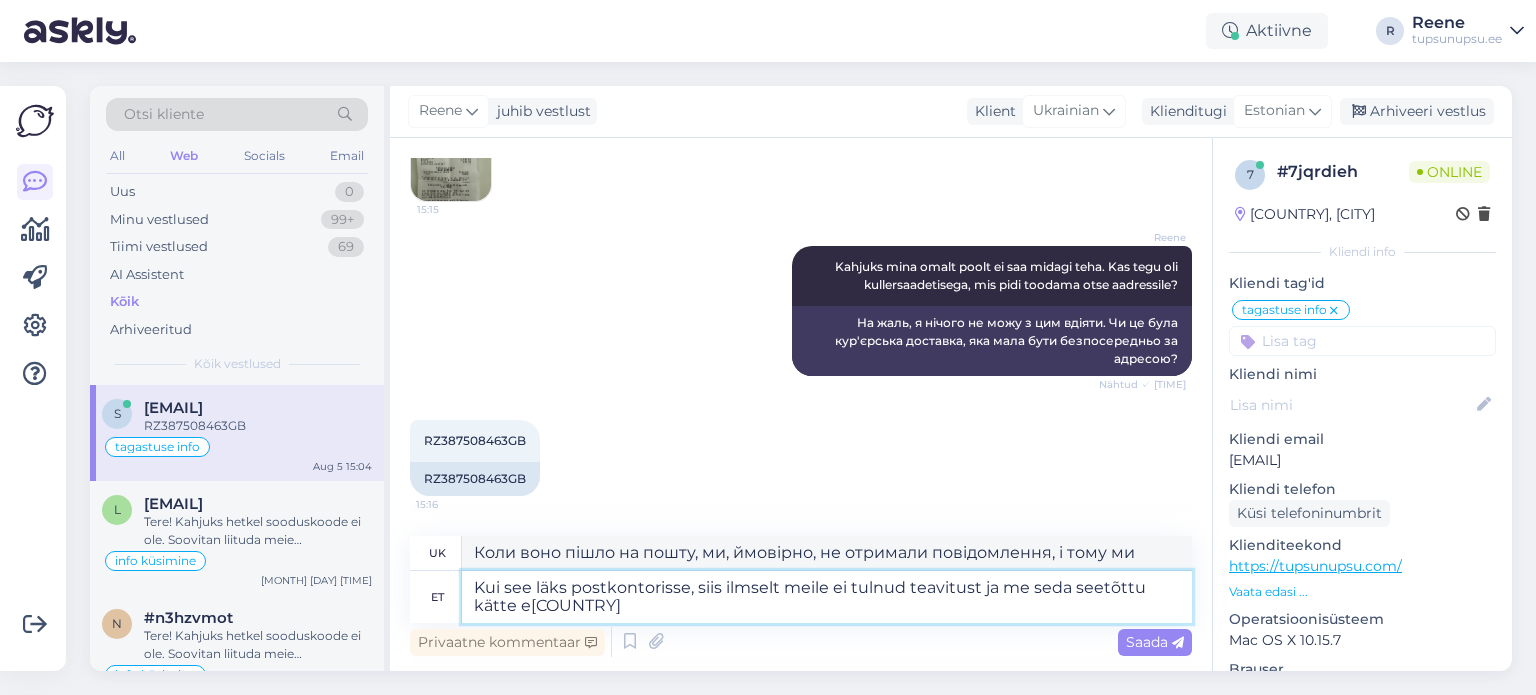 type on "Kui see läks postkontorisse, siis ilmselt meile ei tulnud teavitust ja me seda seetõttu kätte ei" 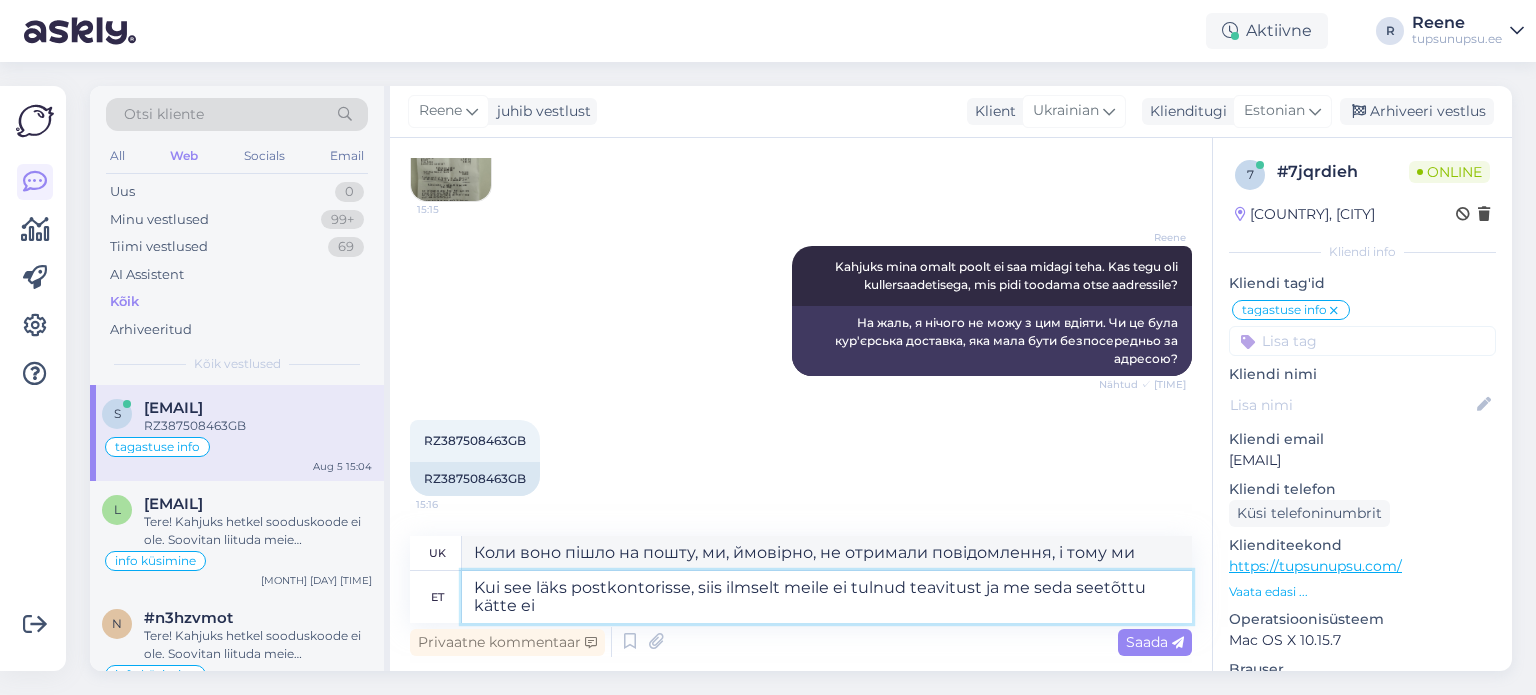 type on "Коли воно пішло на пошту, ми, ймовірно, не отримали повідомлення, і тому ми його не отримали." 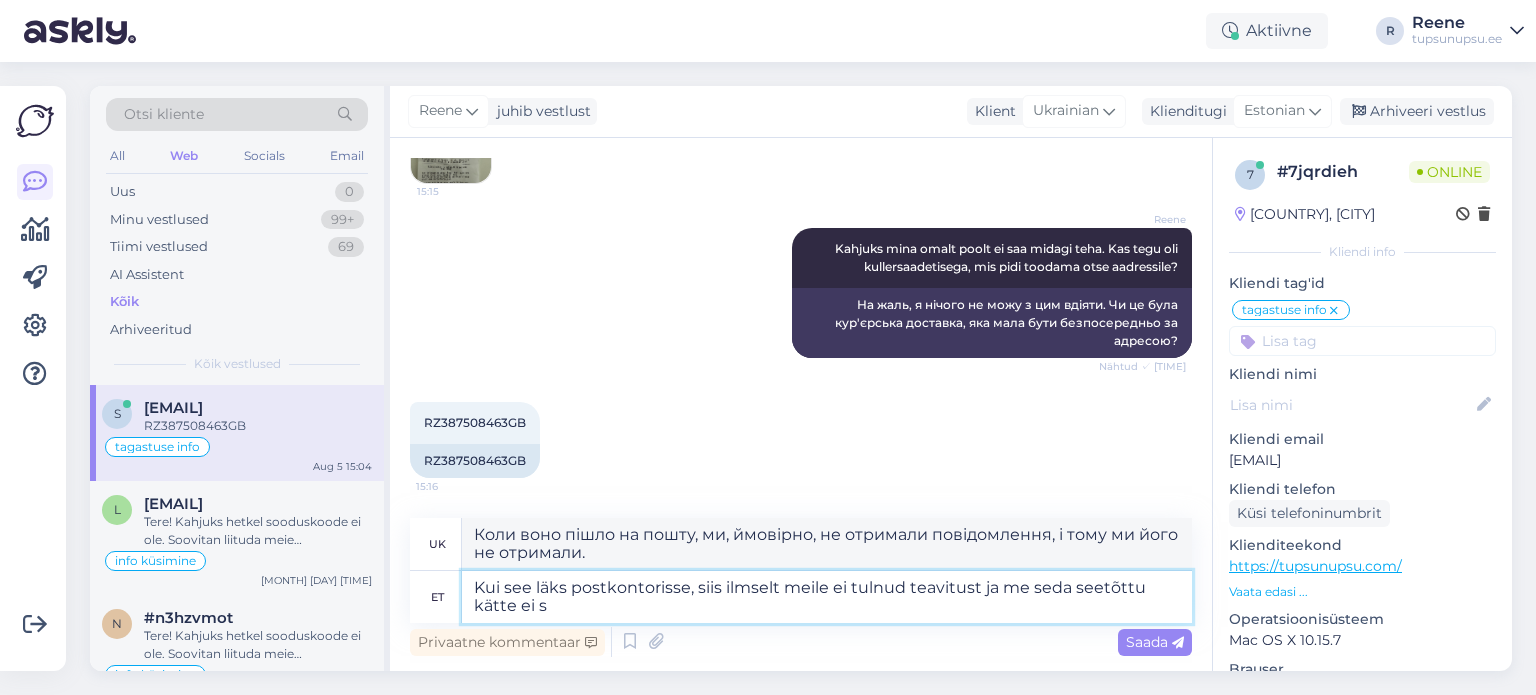 type on "Kui see läks postkontorisse, siis ilmselt meile ei tulnud teavitust ja me seda seetõttu kätte ei sa" 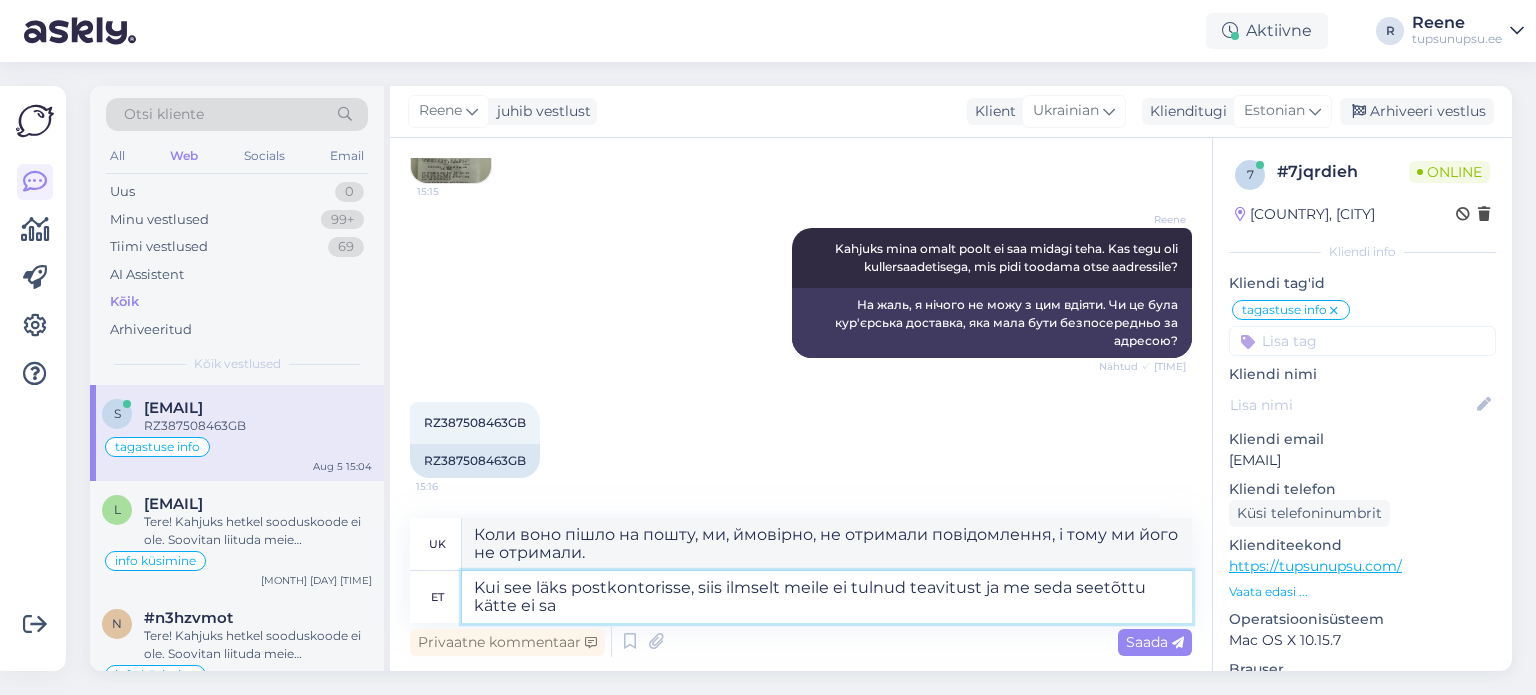 type on "Якщо воно пішло на пошту, ми, ймовірно, не отримали повідомлення, і тому ми його не отримали." 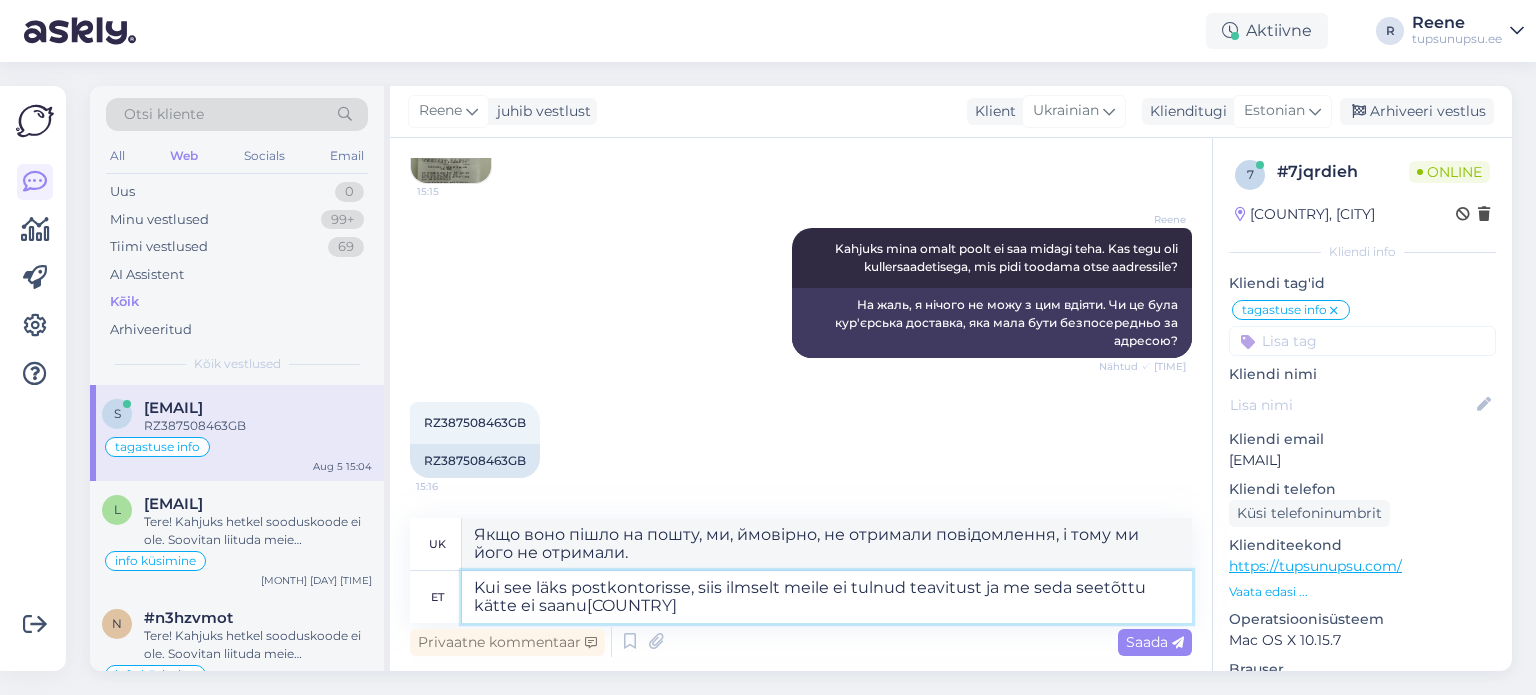 type on "Kui see läks postkontorisse, siis ilmselt meile ei tulnud teavitust ja me seda seetõttu kätte ei saanud" 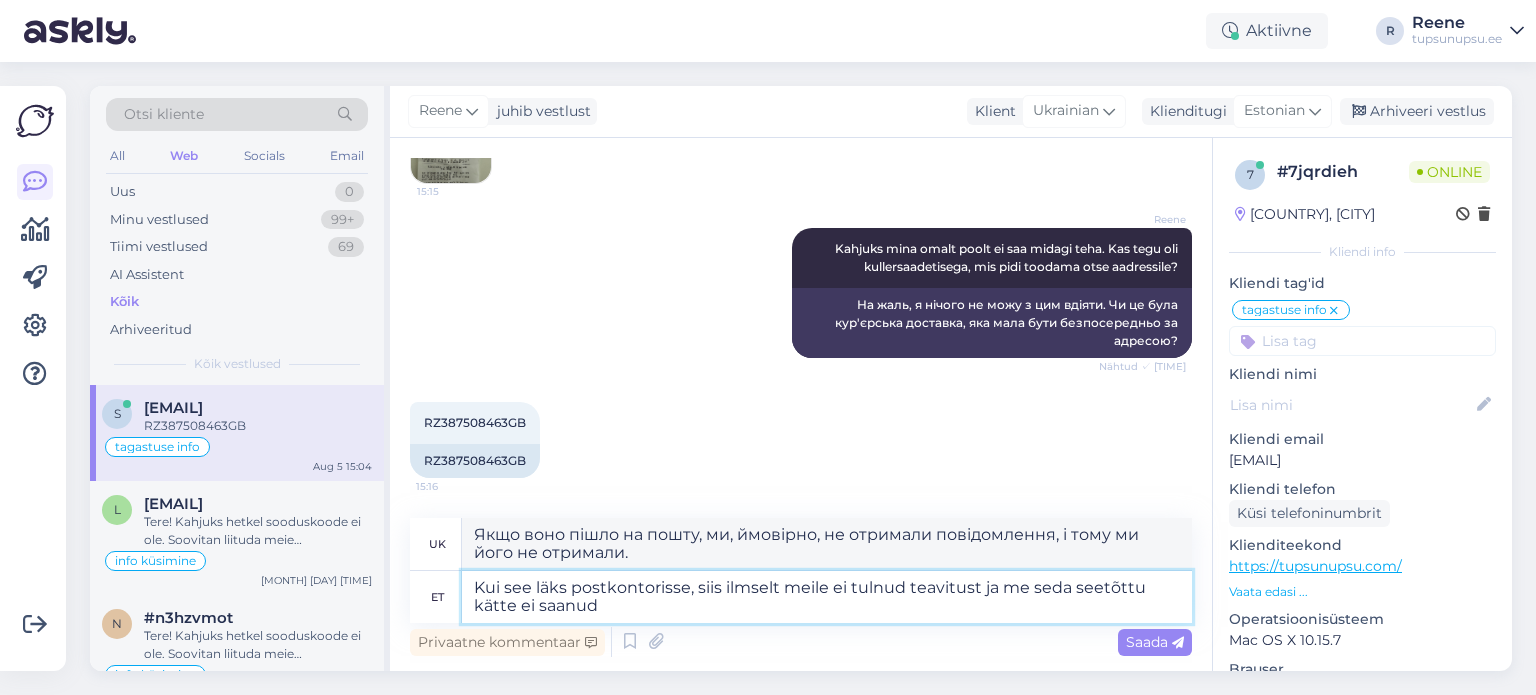 type on "Коли воно пішло на пошту, ми, ймовірно, не отримали повідомлення, і тому ми його не отримали." 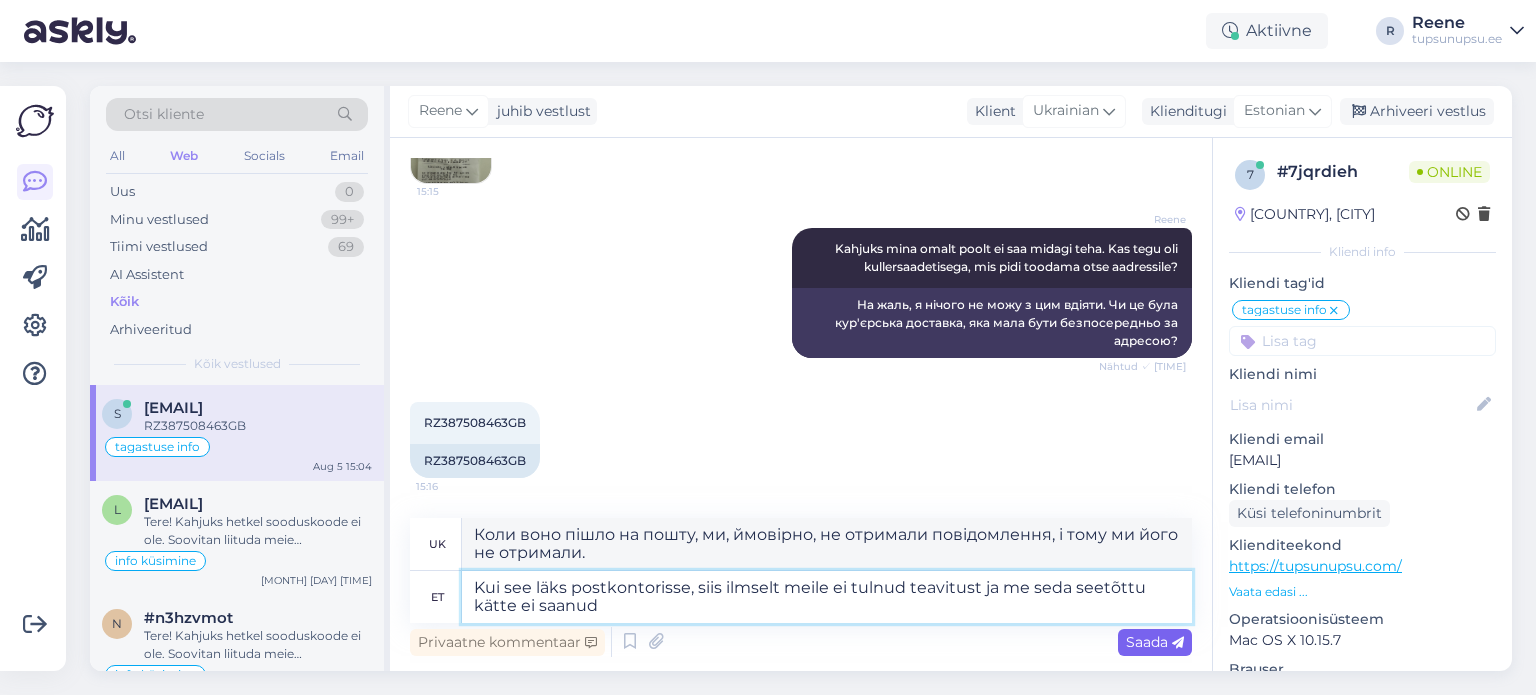 type on "Kui see läks postkontorisse, siis ilmselt meile ei tulnud teavitust ja me seda seetõttu kätte ei saanud" 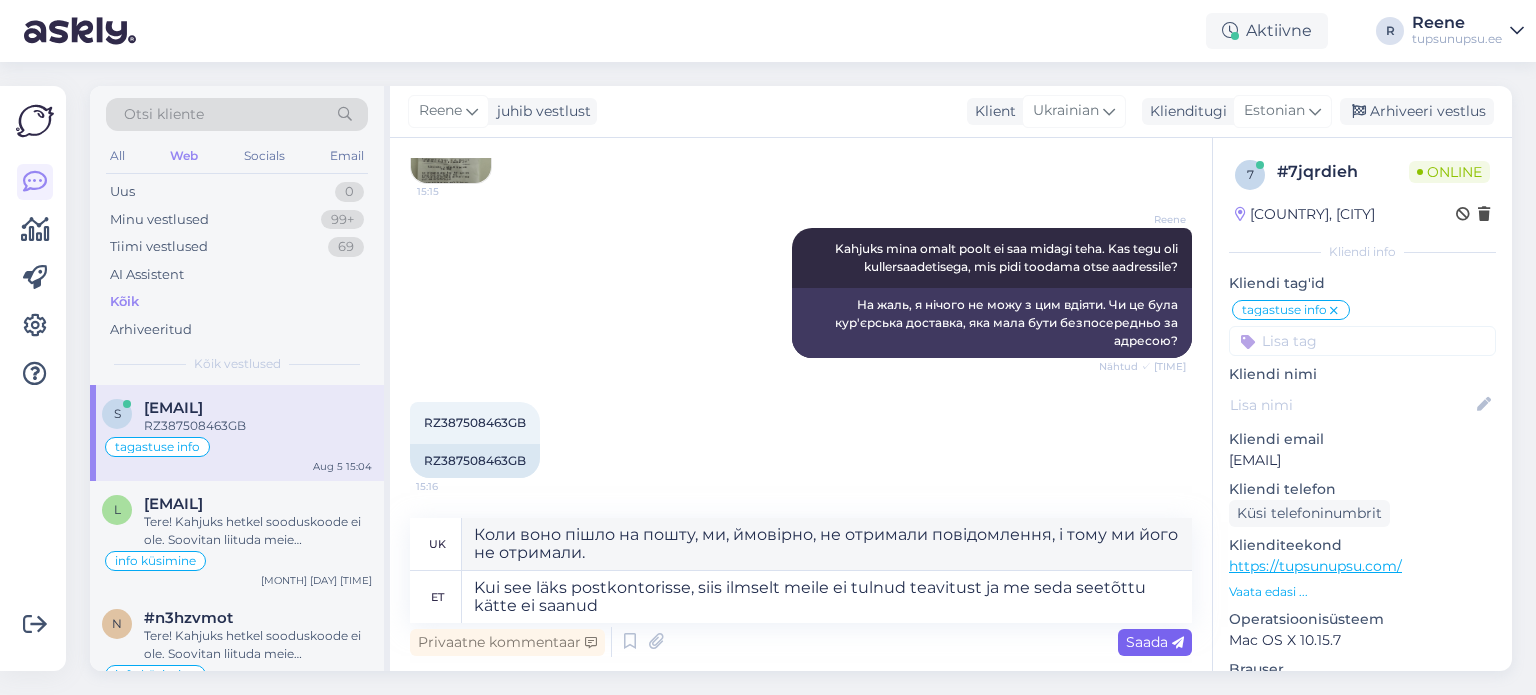 click on "Saada" at bounding box center [1155, 642] 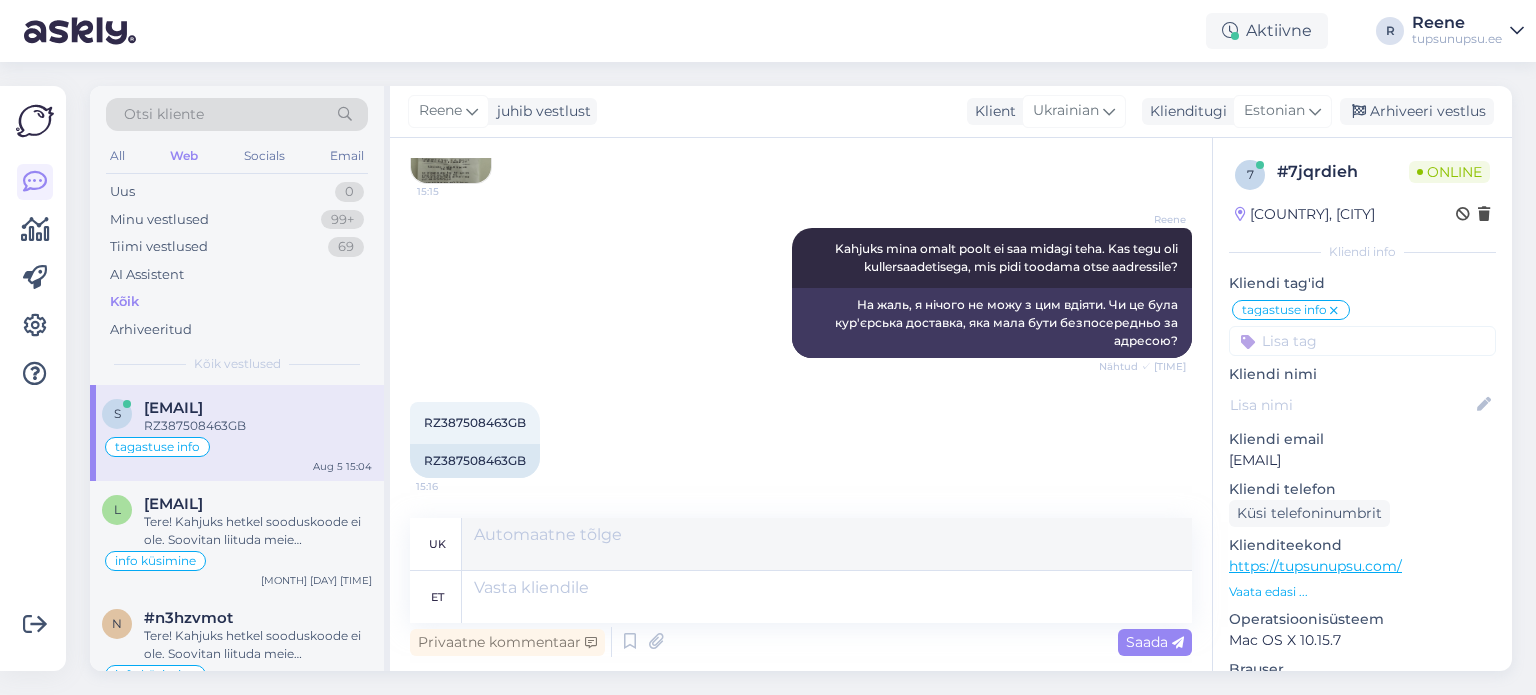 scroll, scrollTop: 5122, scrollLeft: 0, axis: vertical 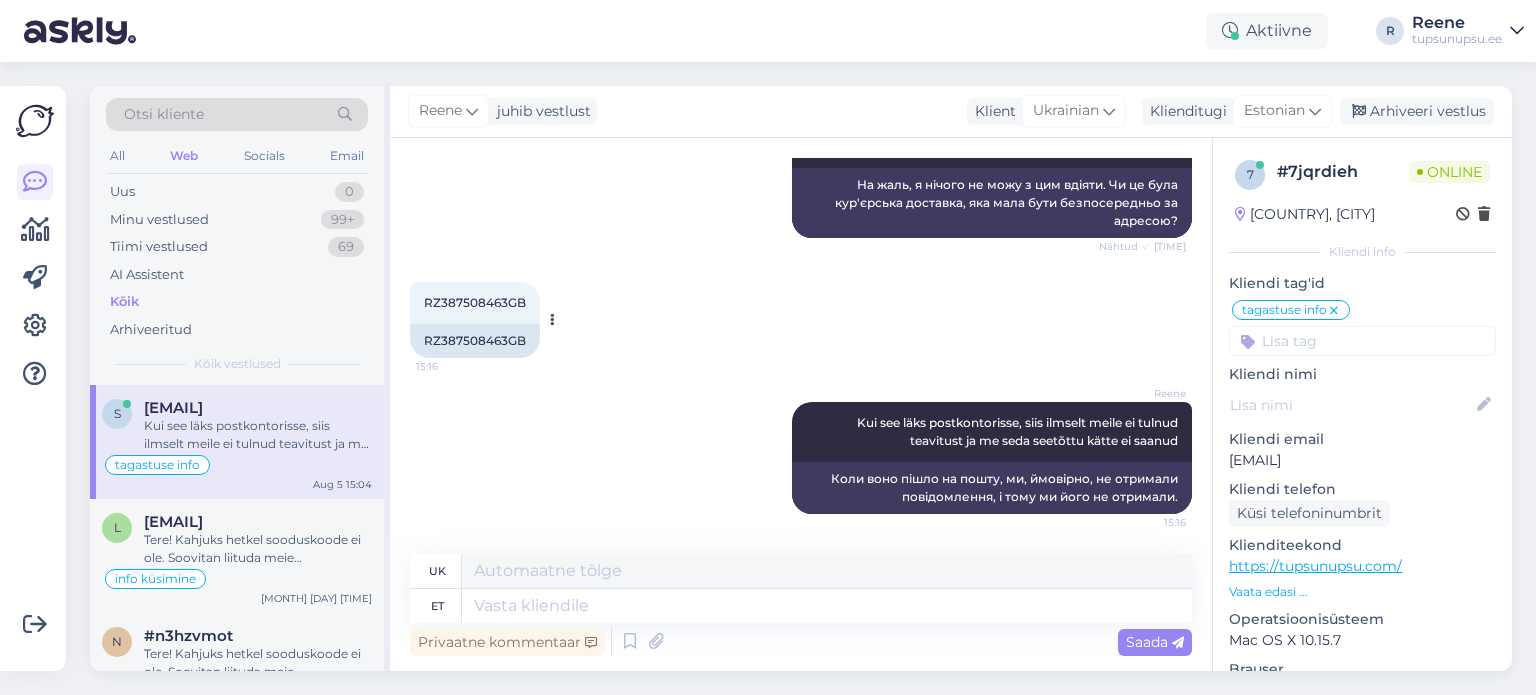 click on "RZ387508463GB" at bounding box center [475, 341] 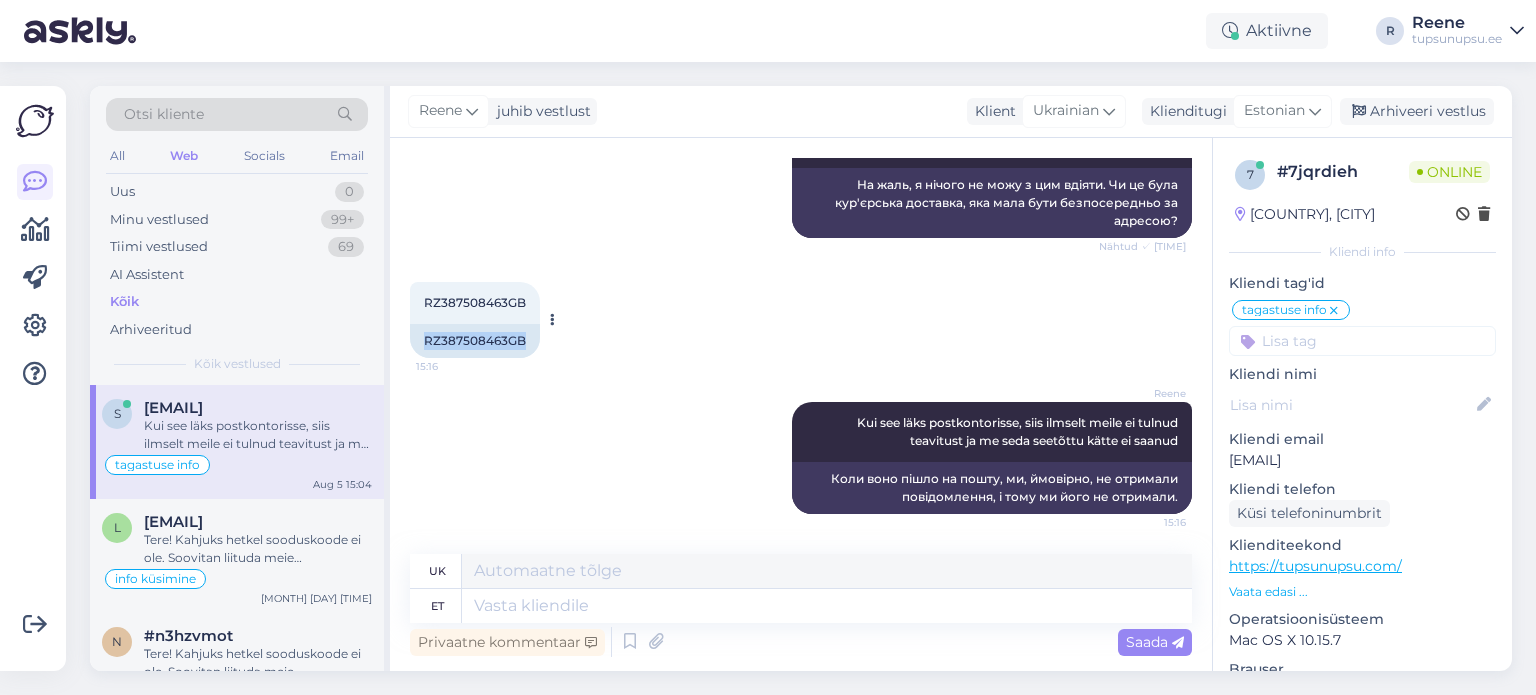 click on "RZ387508463GB" at bounding box center (475, 341) 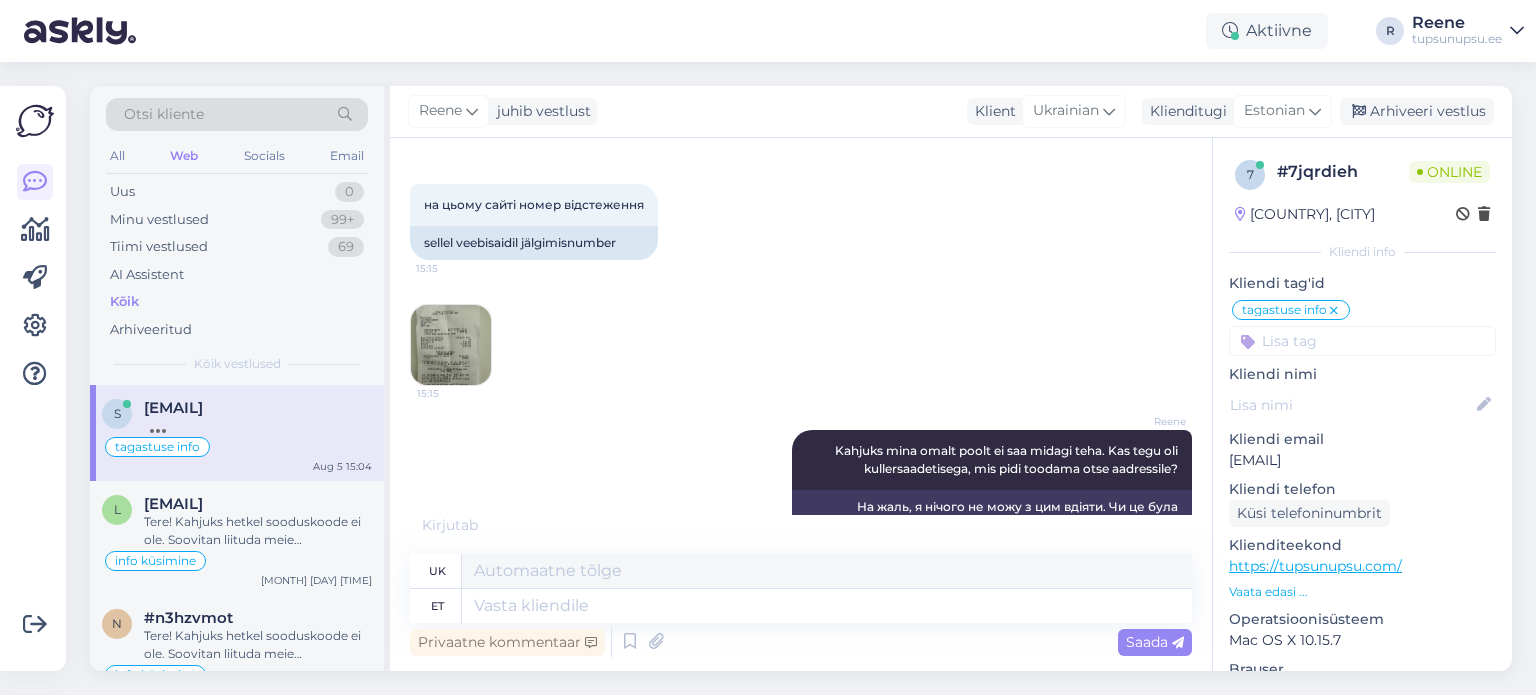 scroll, scrollTop: 4343, scrollLeft: 0, axis: vertical 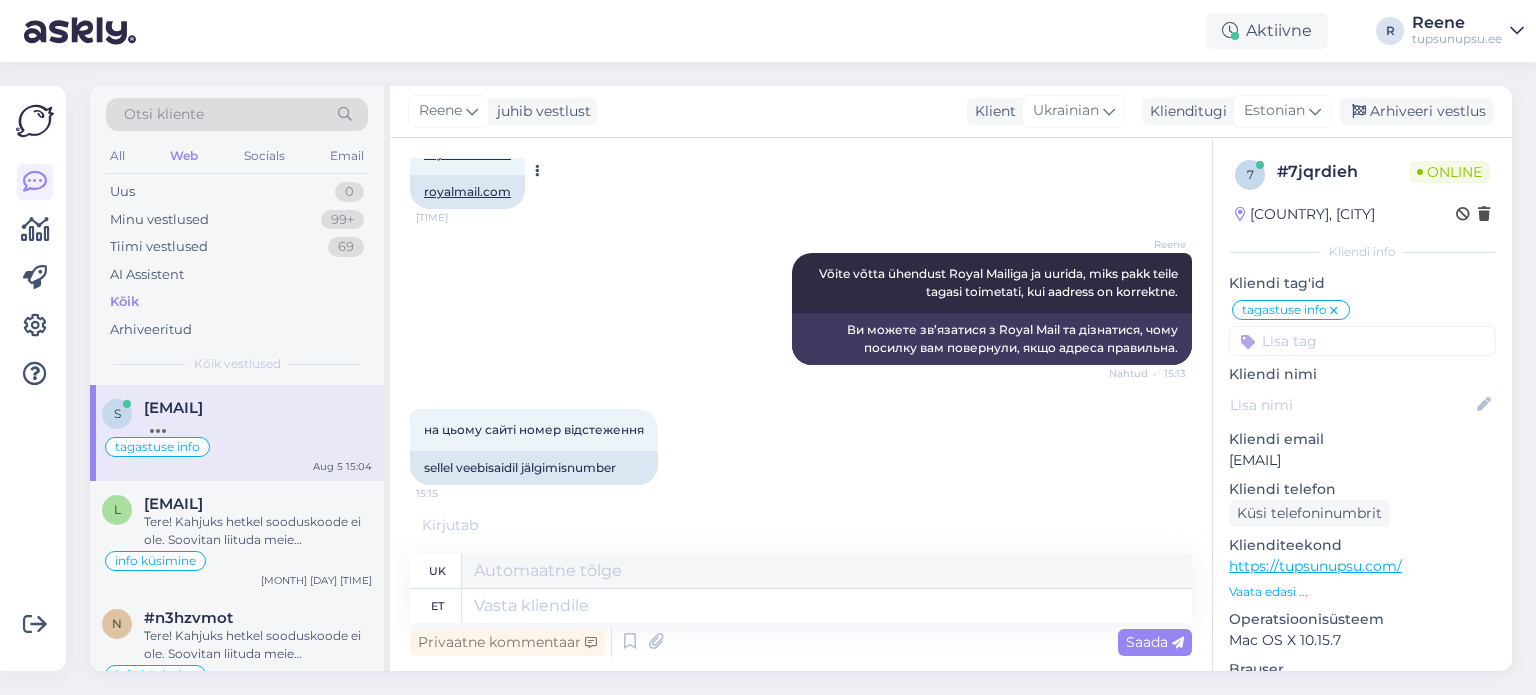 click on "royalmail.com" at bounding box center [467, 153] 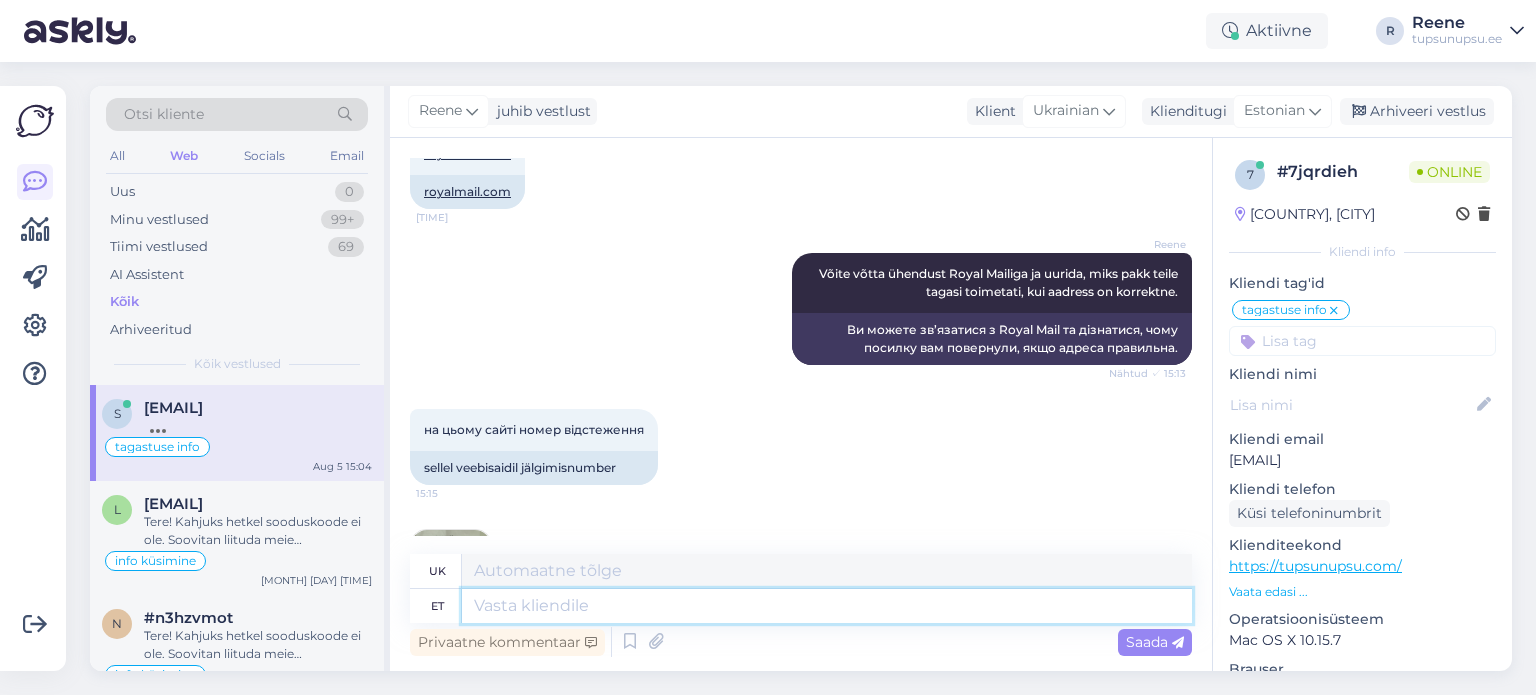 click at bounding box center [827, 606] 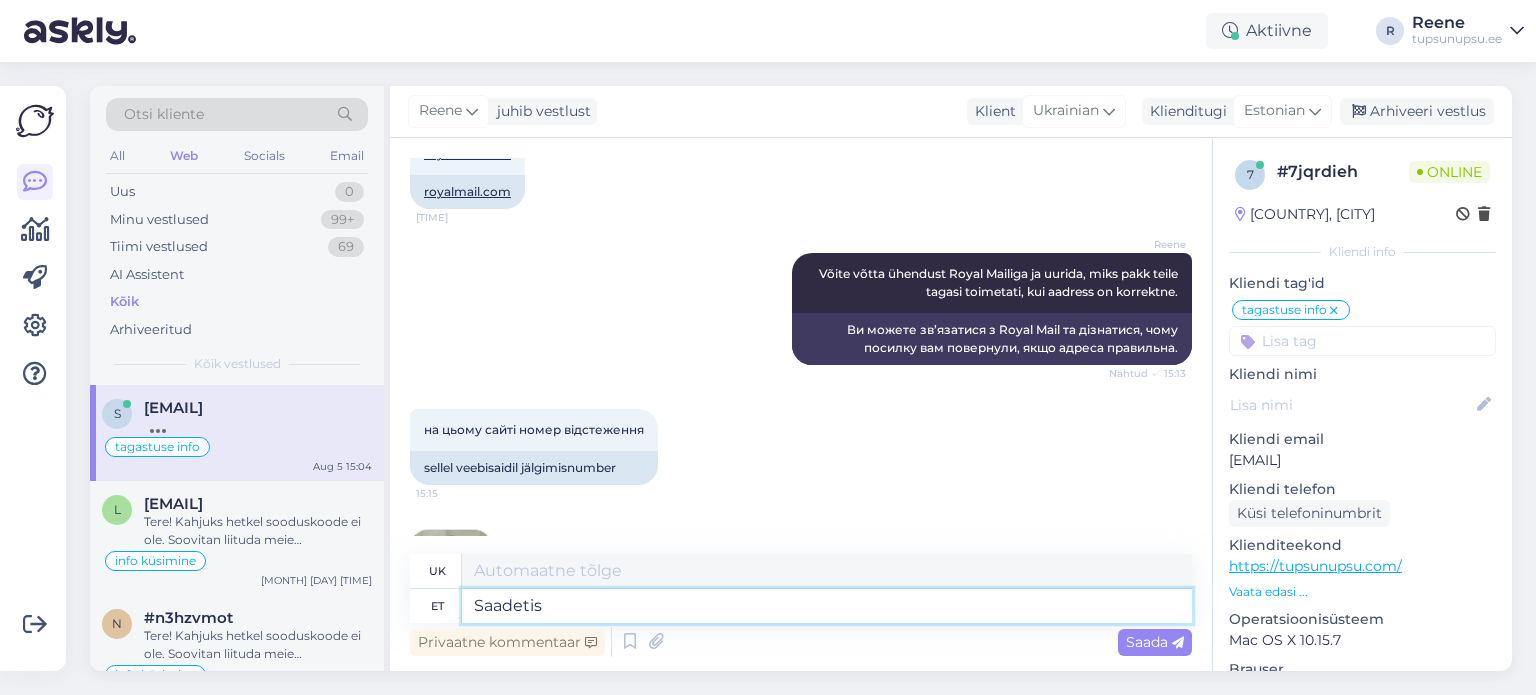 type on "Saadetis e" 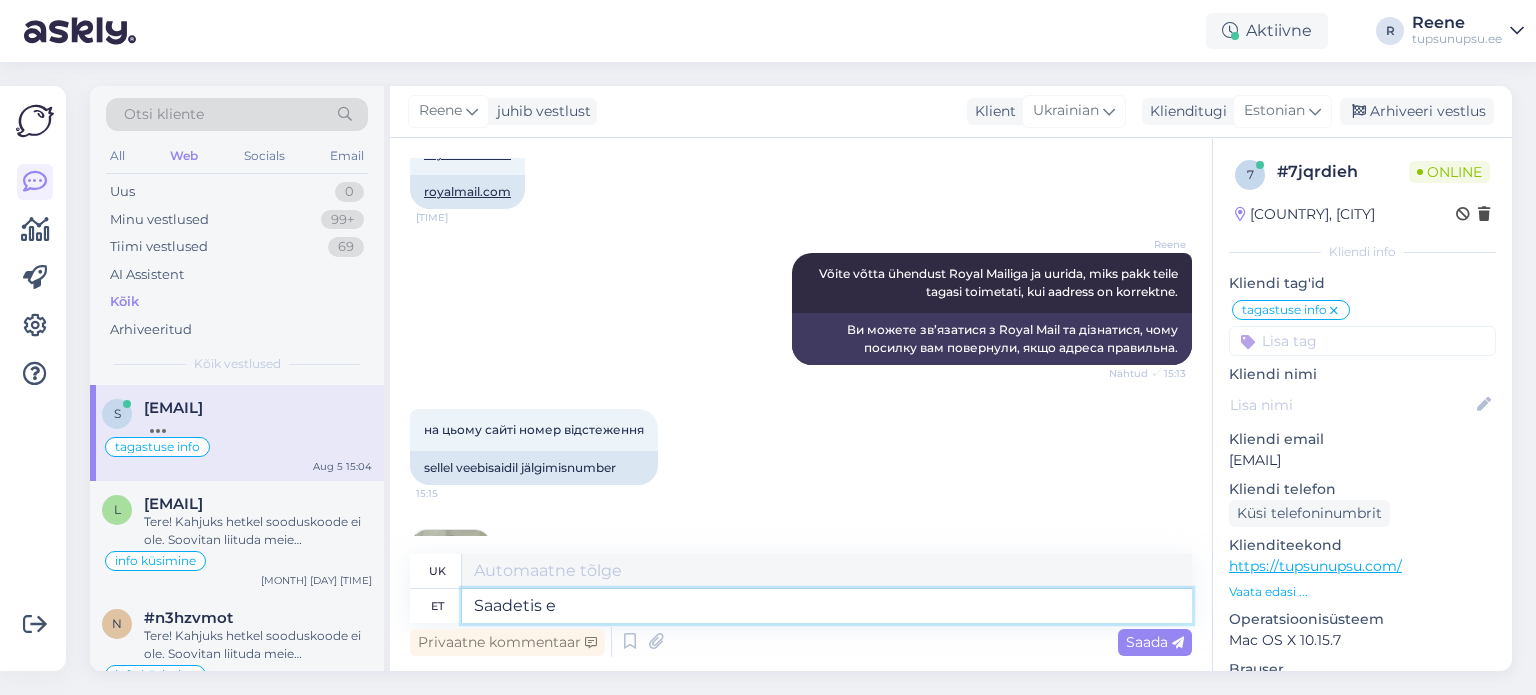 type on "Відвантаження" 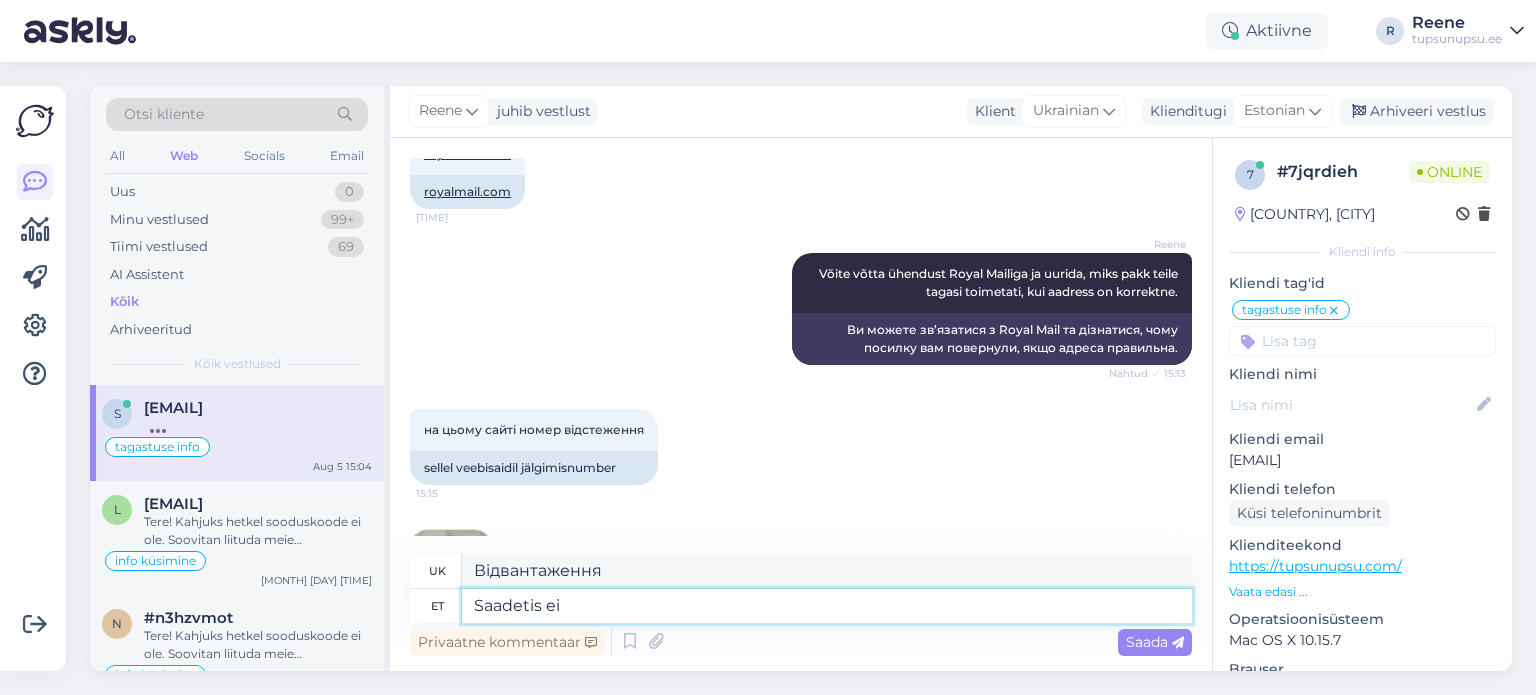type on "Saadetis ei" 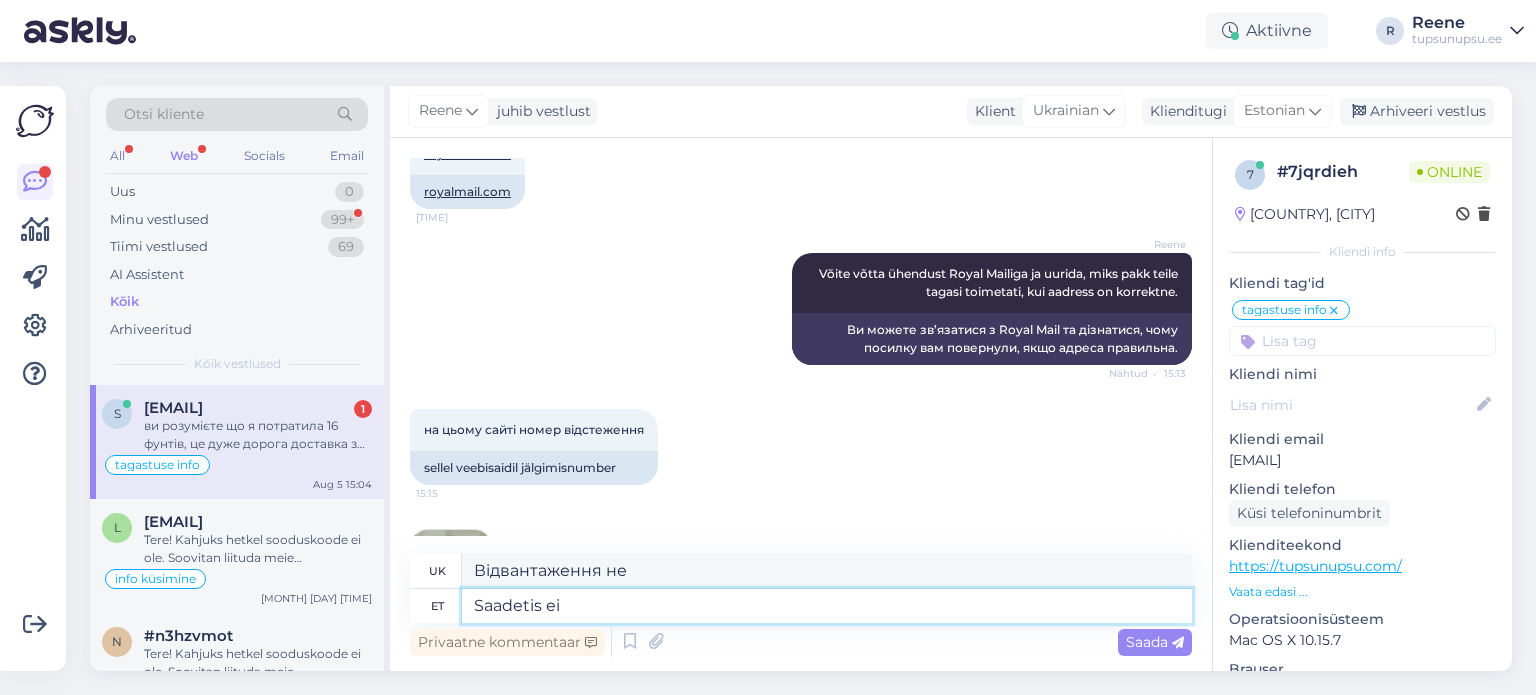 scroll, scrollTop: 5278, scrollLeft: 0, axis: vertical 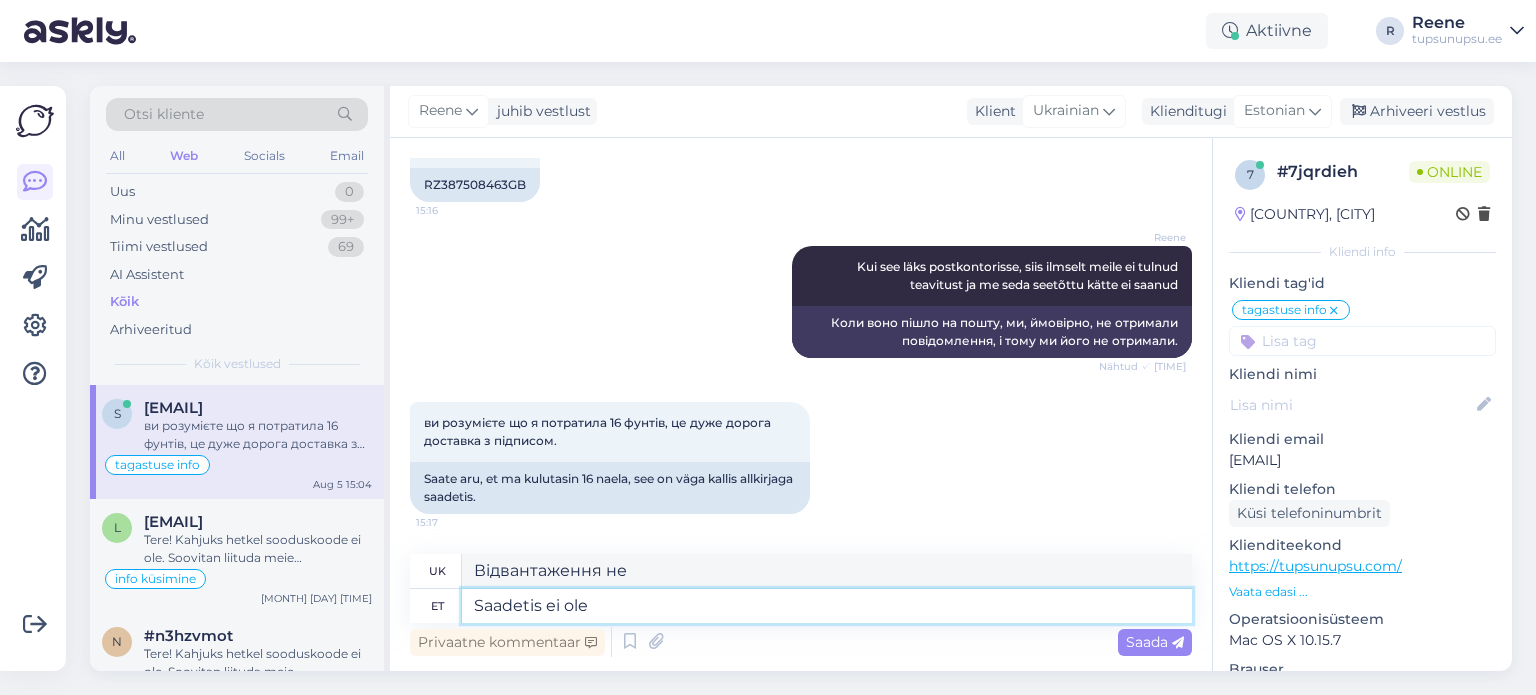 type on "Saadetis ei ole" 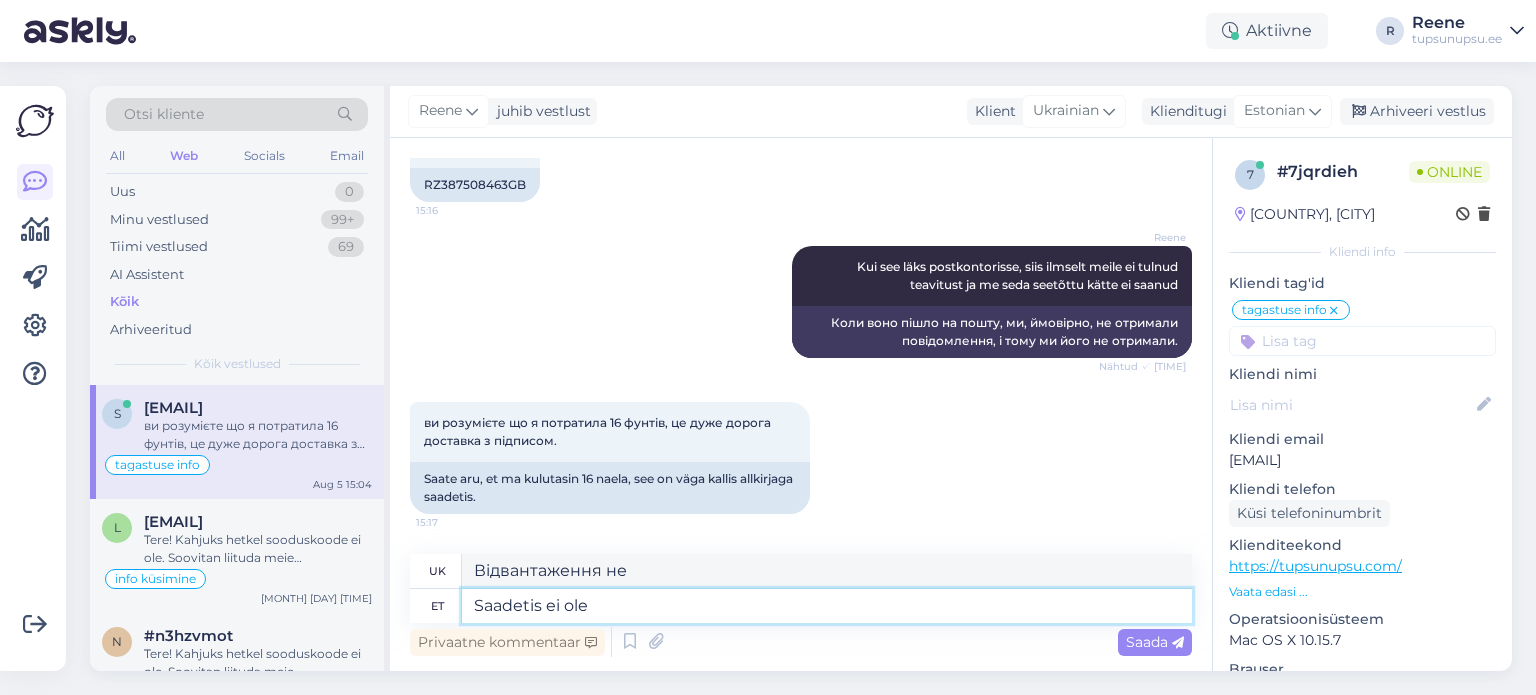 type on "Відвантаження не є" 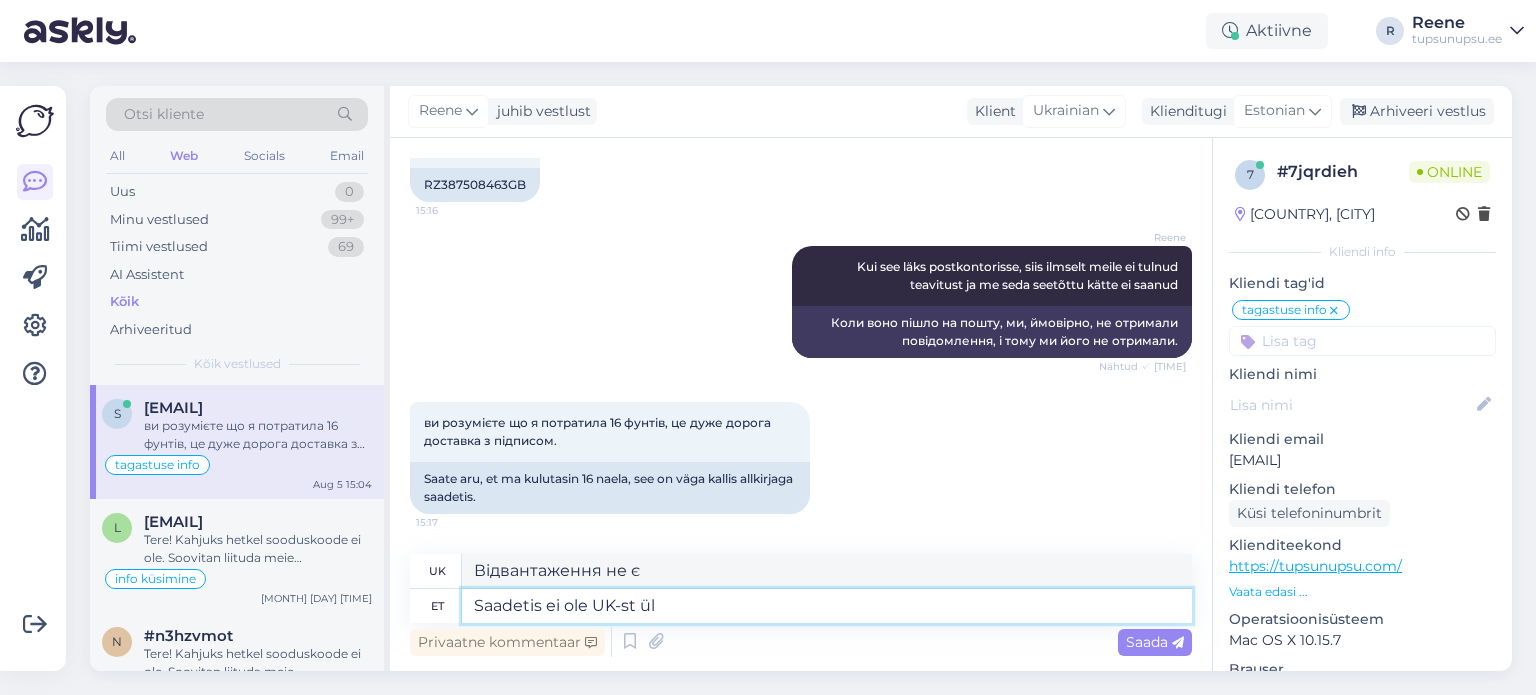 type on "Saadetis ei ole UK-st üld" 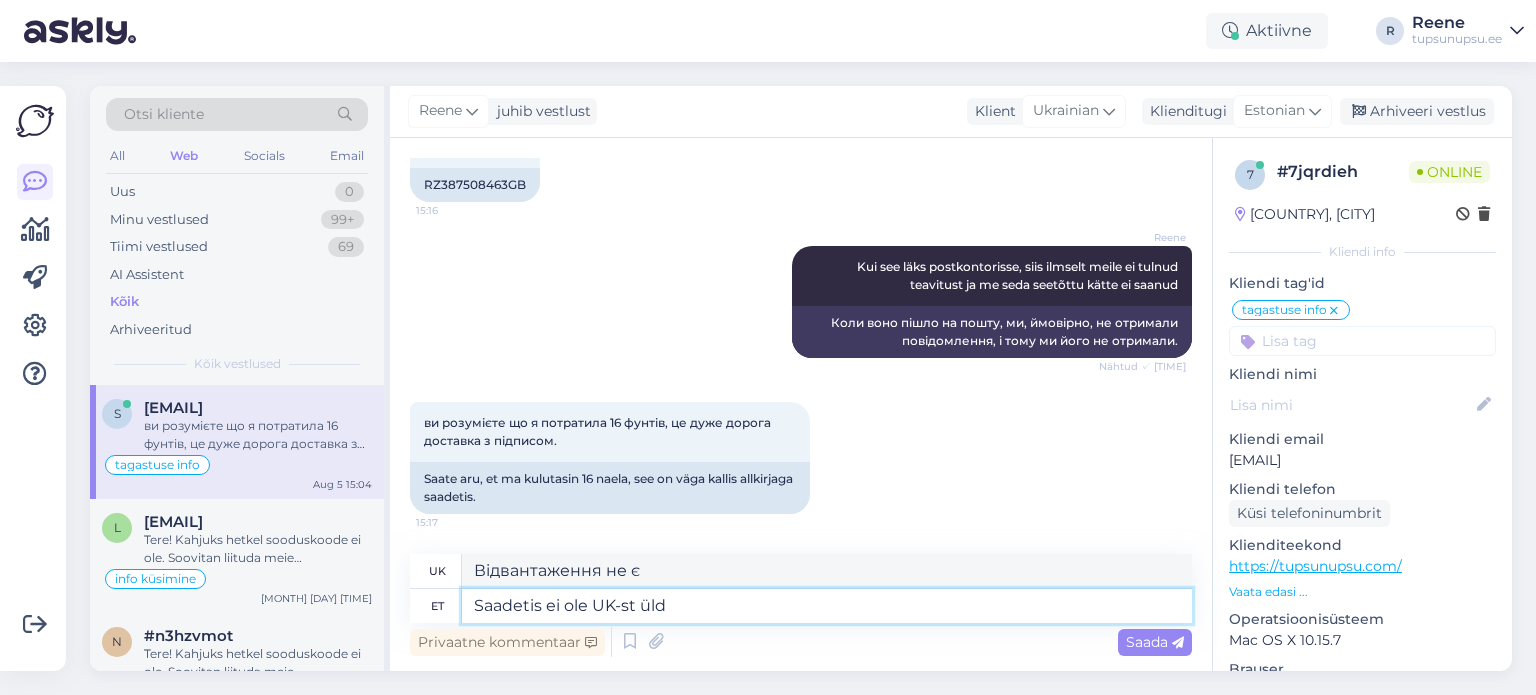 type on "Вантаж не з Великої Британії." 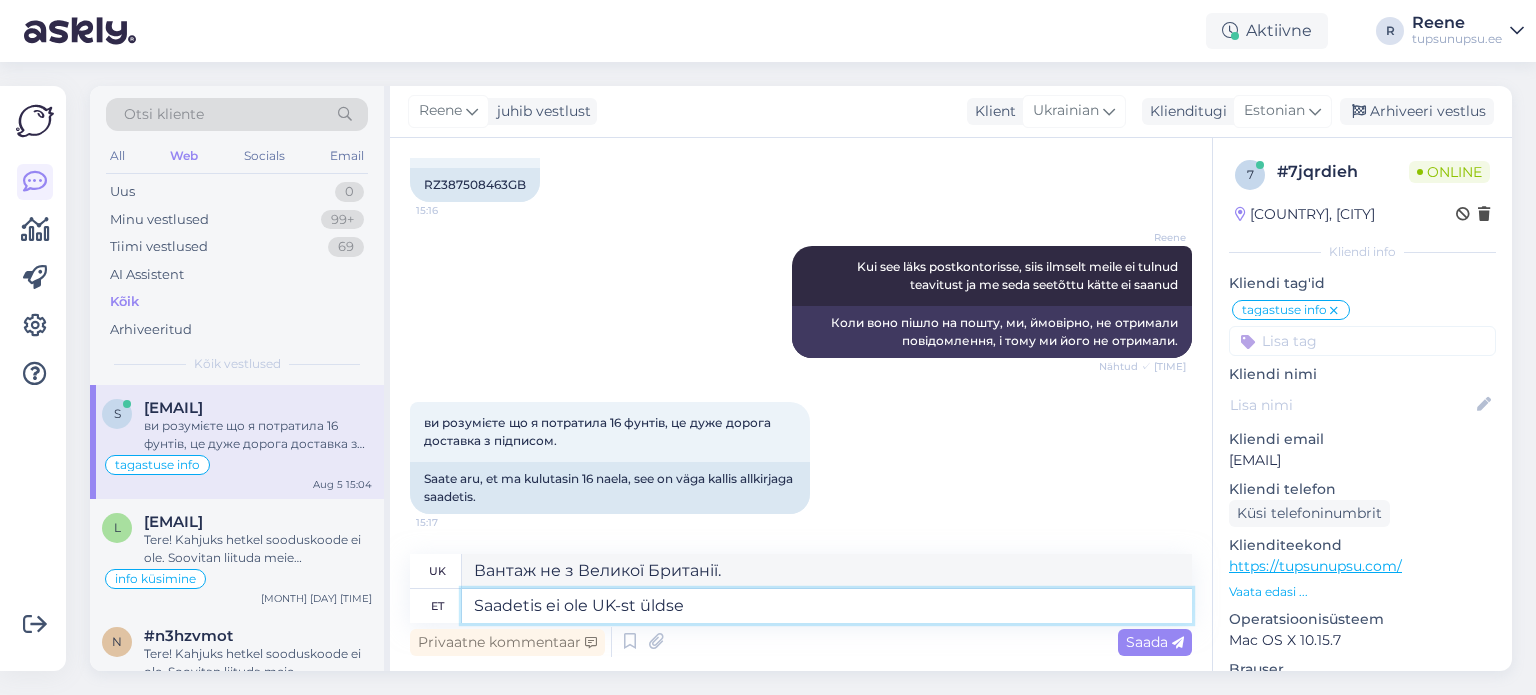 type on "Saadetis ei ole [COUNTRY]-st üldse v" 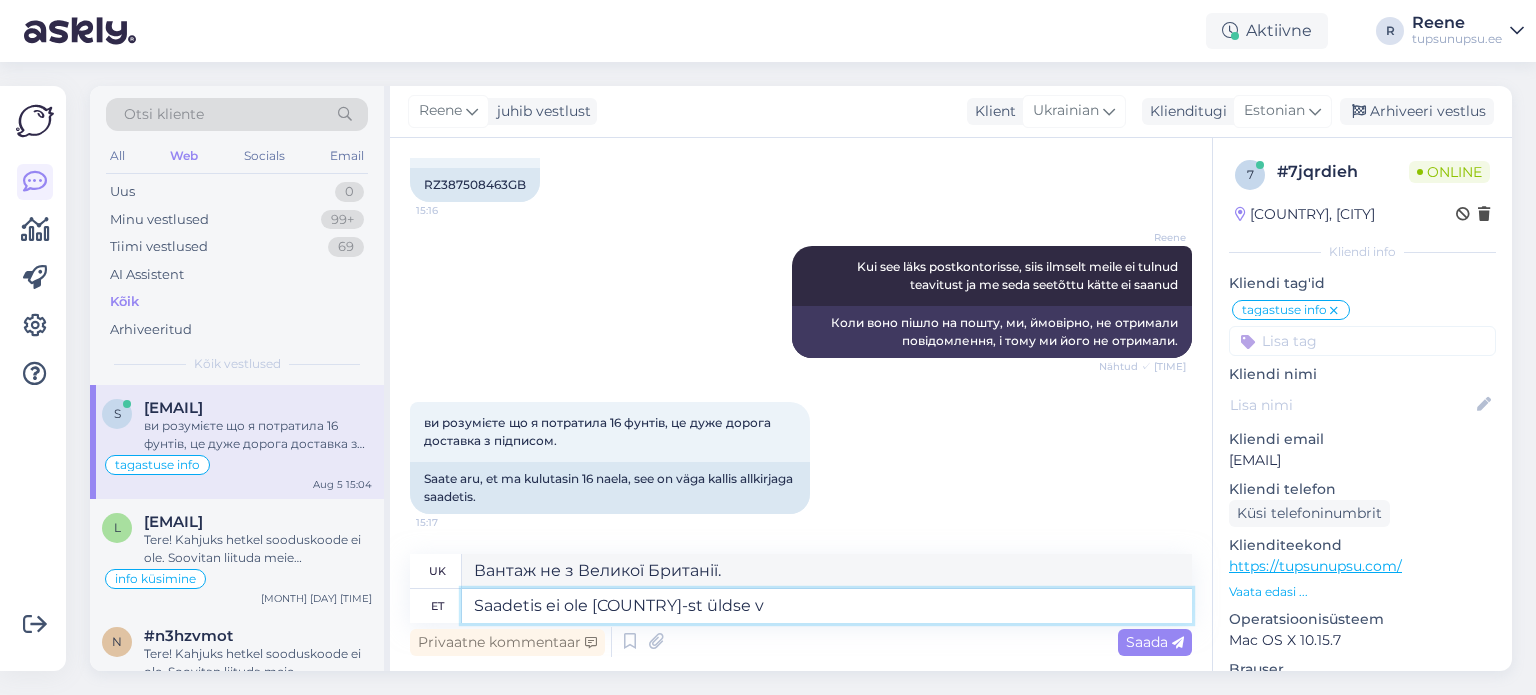 type on "Вантаж взагалі не з Великої Британії." 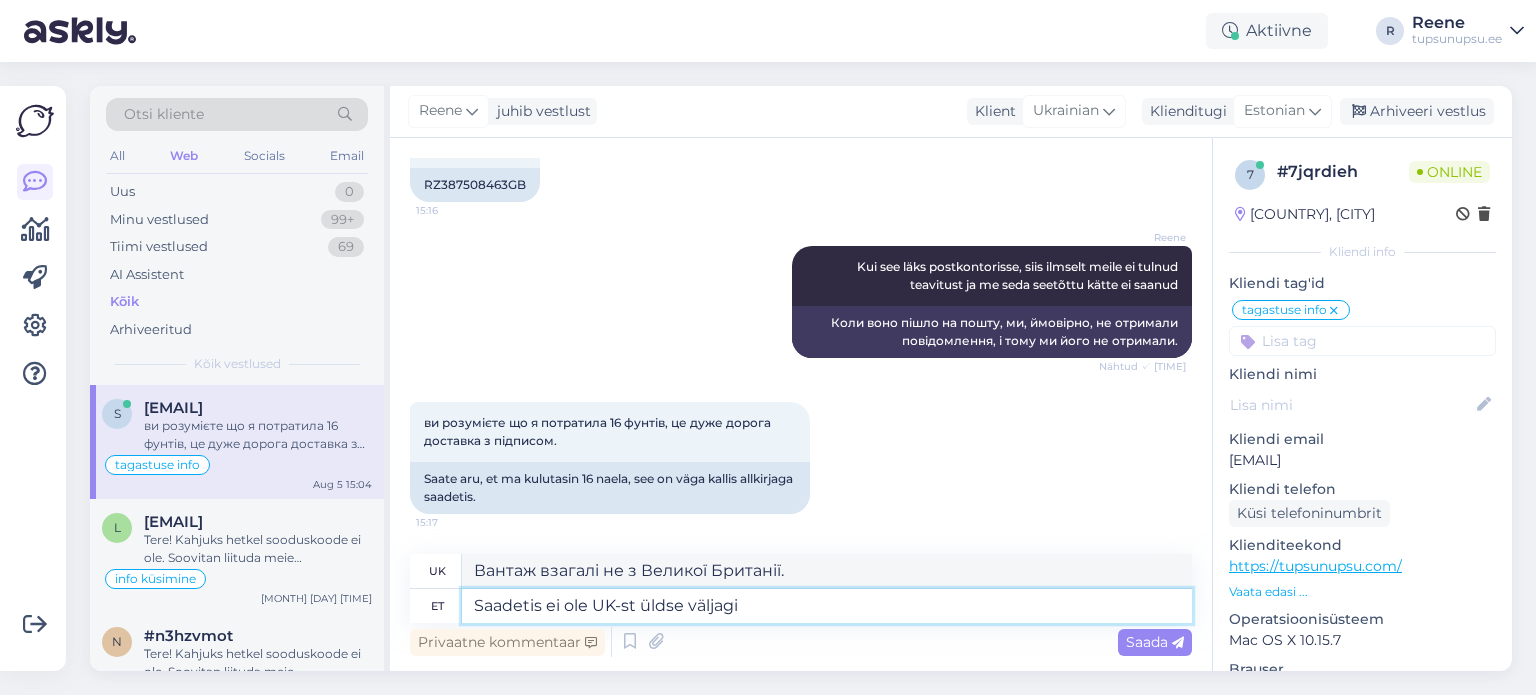 type on "Saadetis ei ole UK-st üldse väljagi k" 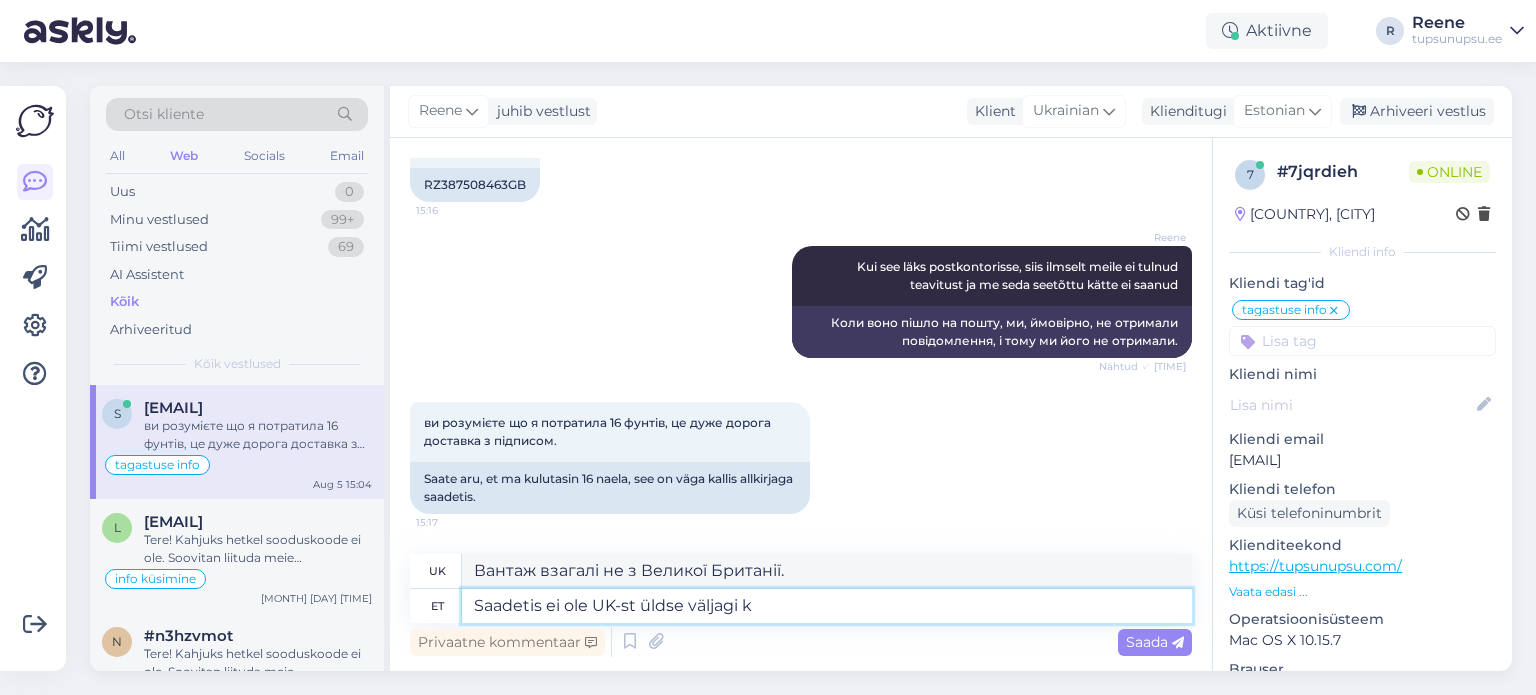 type on "Вантаж навіть не покинув межі Великої Британії." 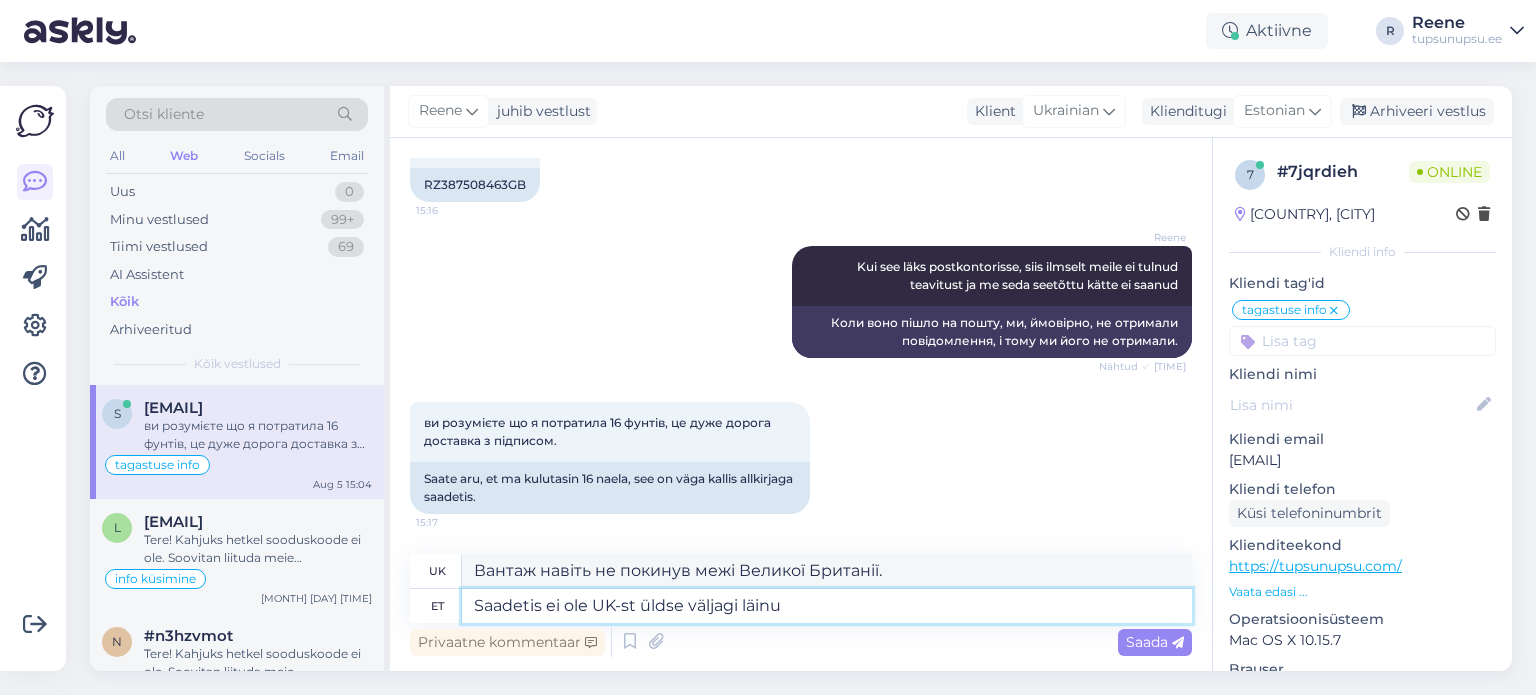 type on "Saadetis ei ole UK-st üldse väljagi läinud" 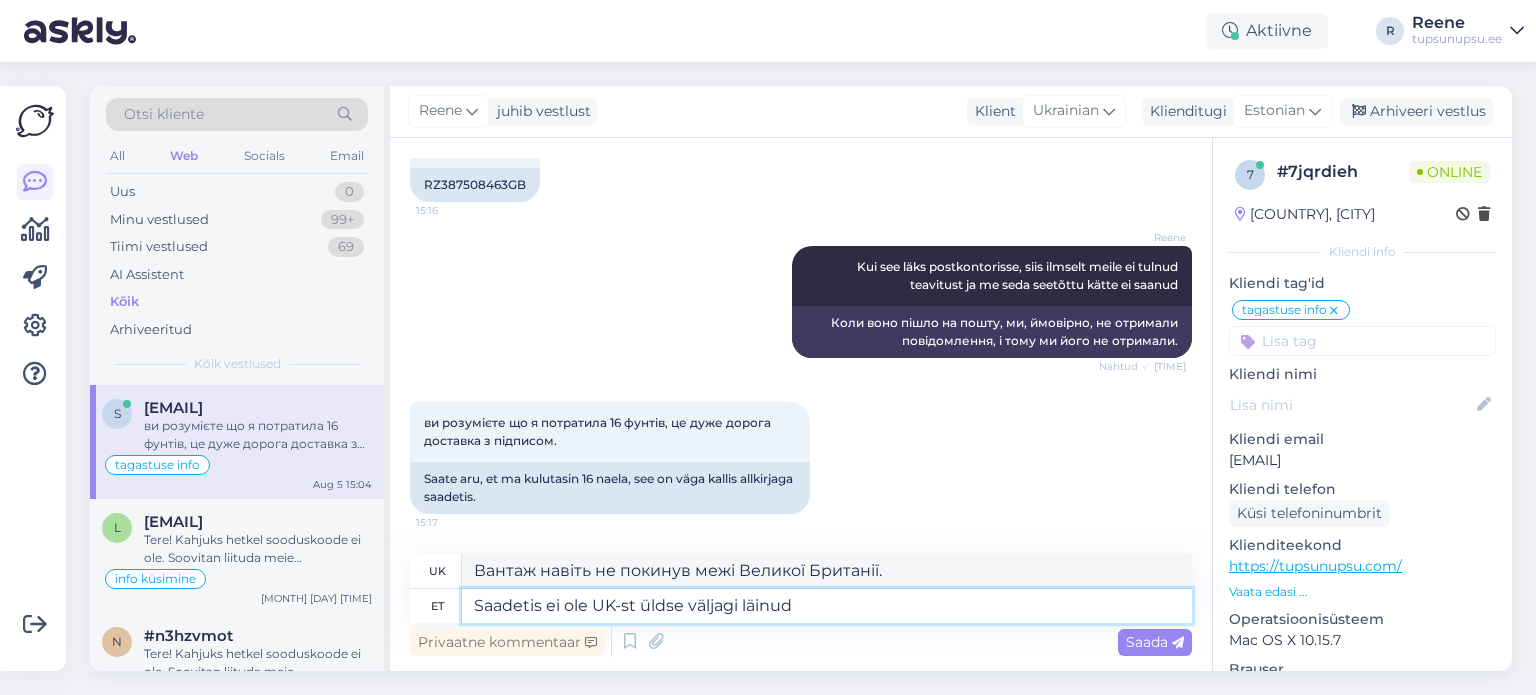 type on "Вантаж взагалі не покидав меж Великої Британії." 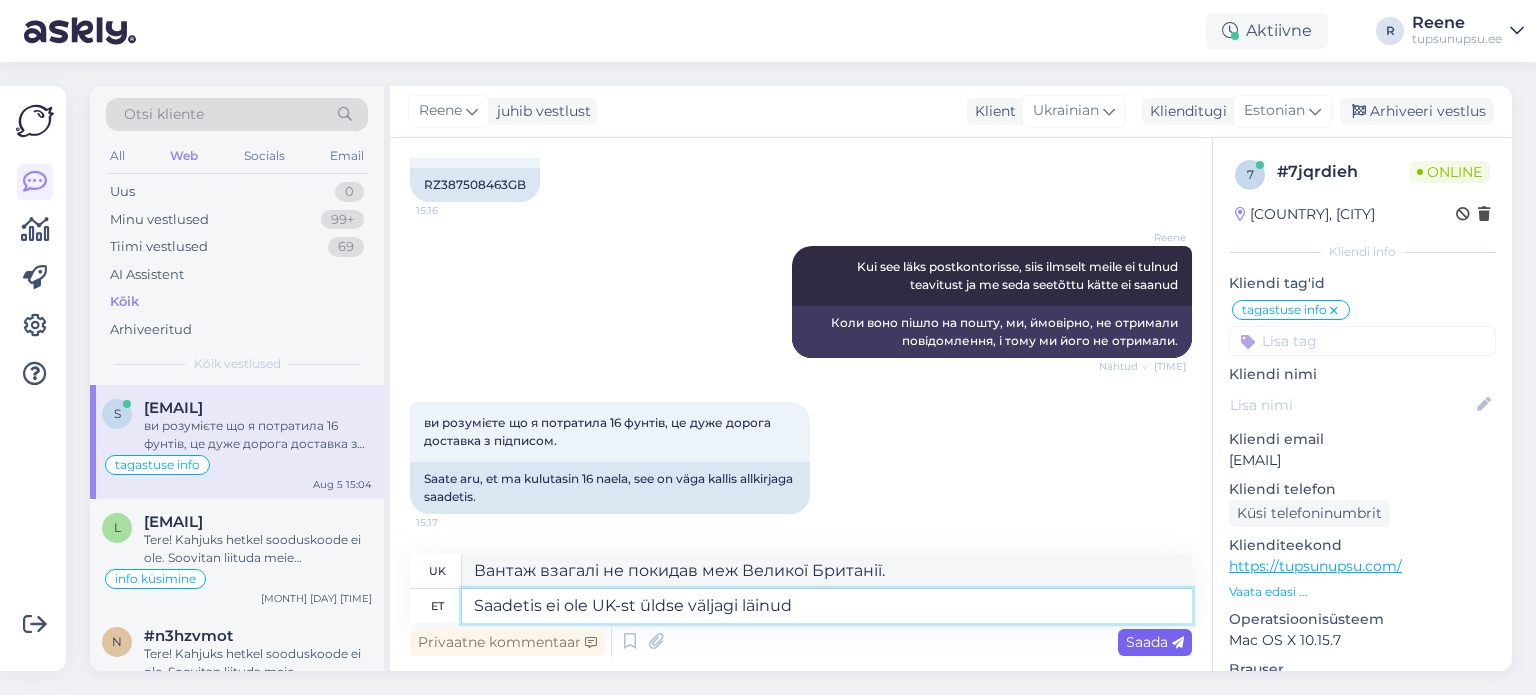 type on "Saadetis ei ole UK-st üldse väljagi läinud" 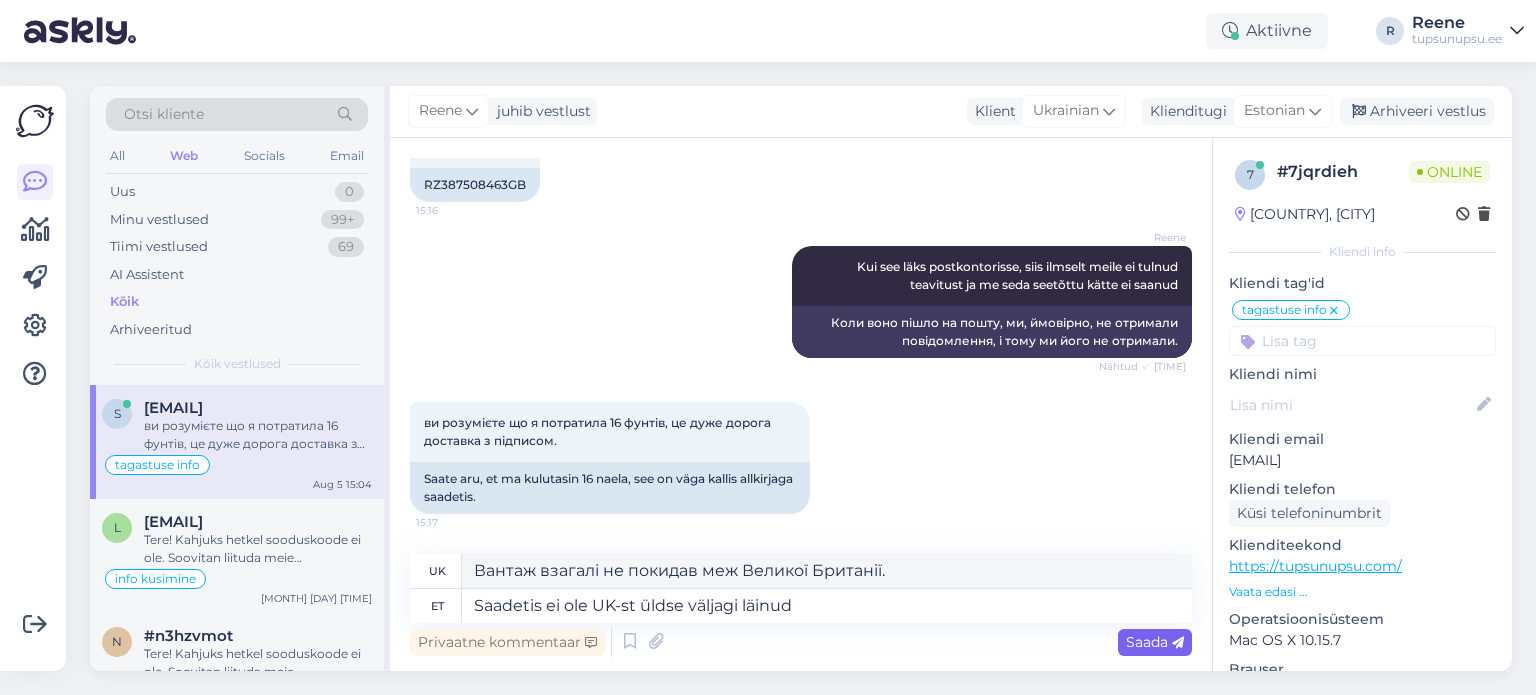 click on "Saada" at bounding box center [1155, 642] 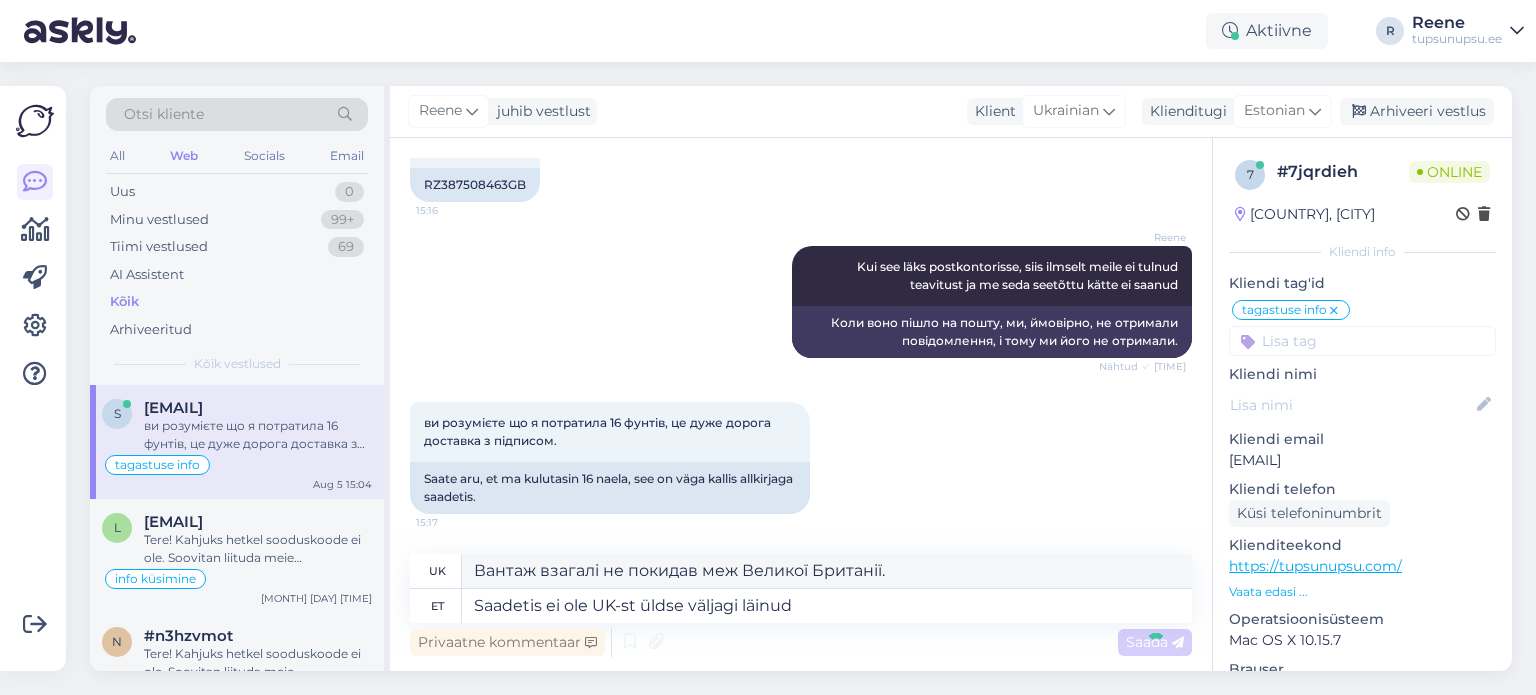 type 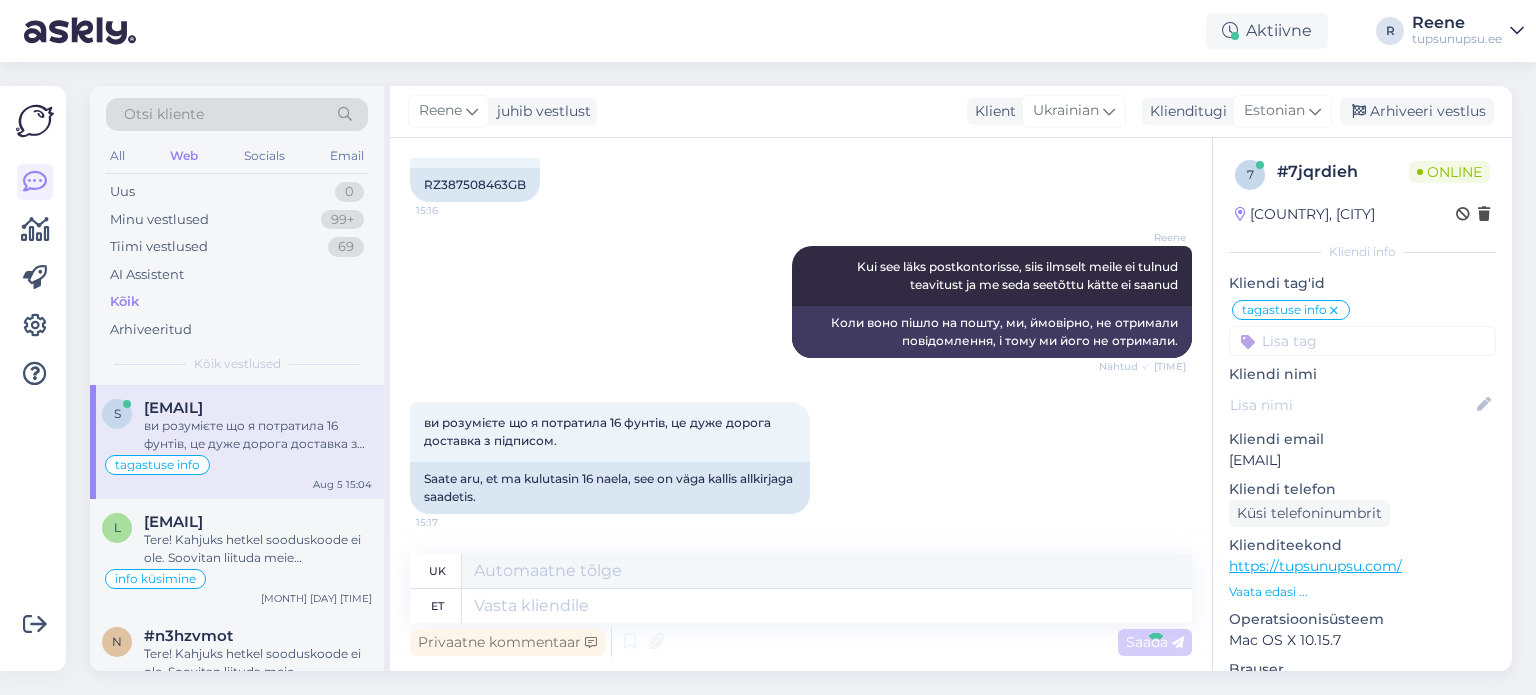 scroll, scrollTop: 5398, scrollLeft: 0, axis: vertical 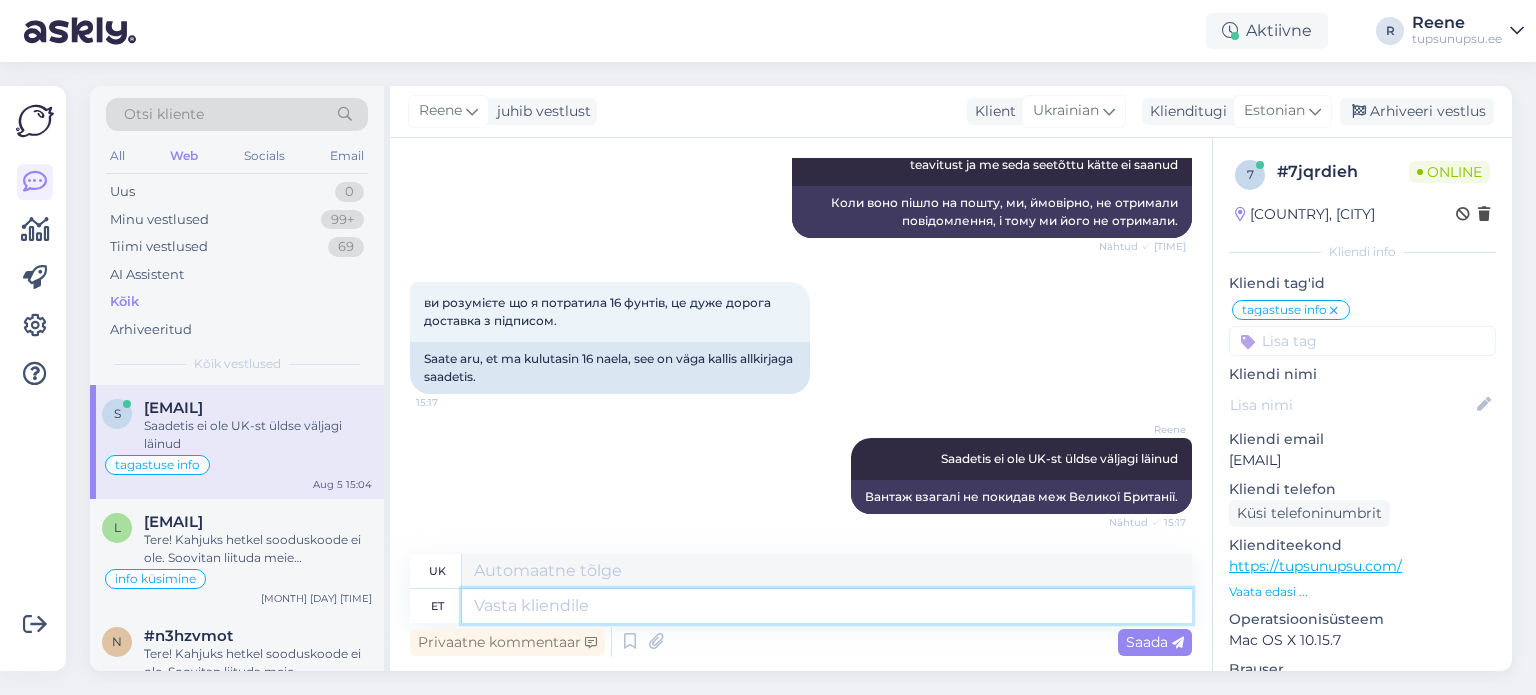 click at bounding box center [827, 606] 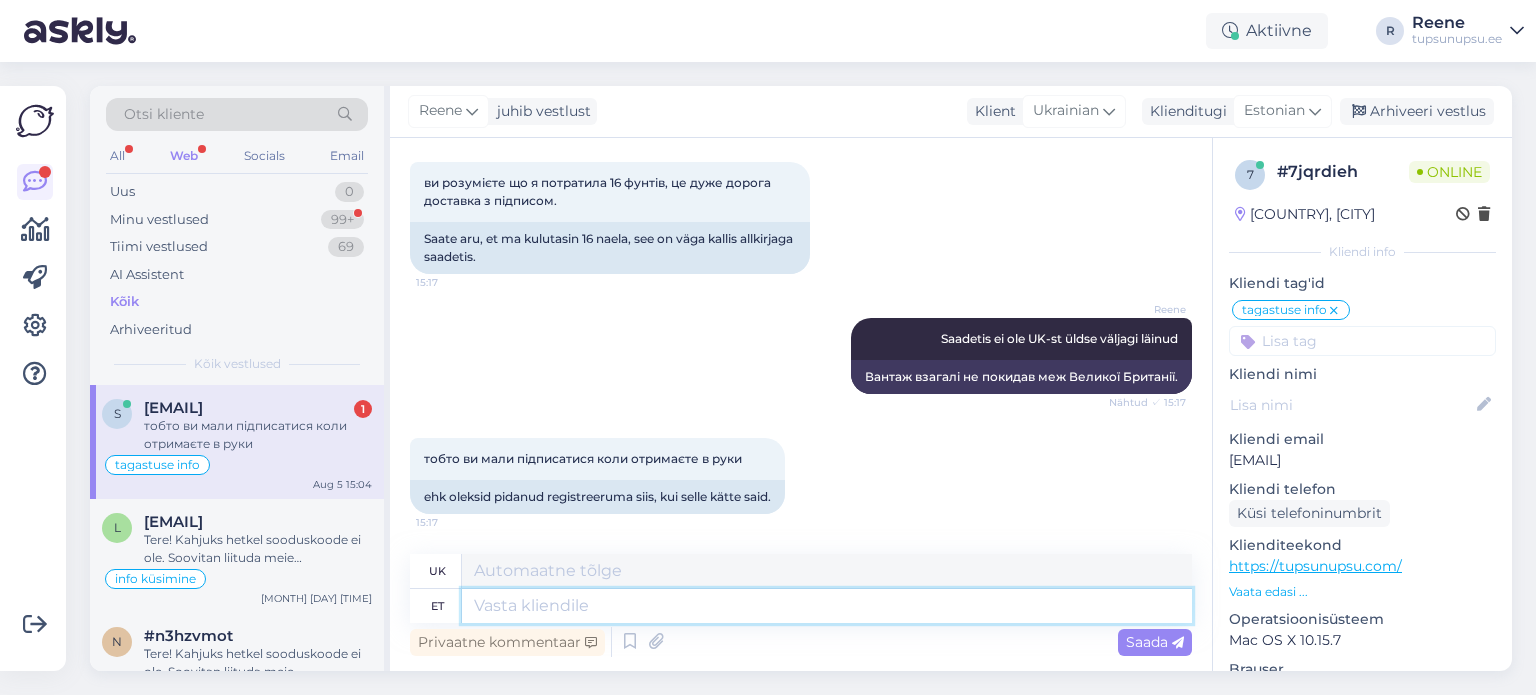 scroll, scrollTop: 5518, scrollLeft: 0, axis: vertical 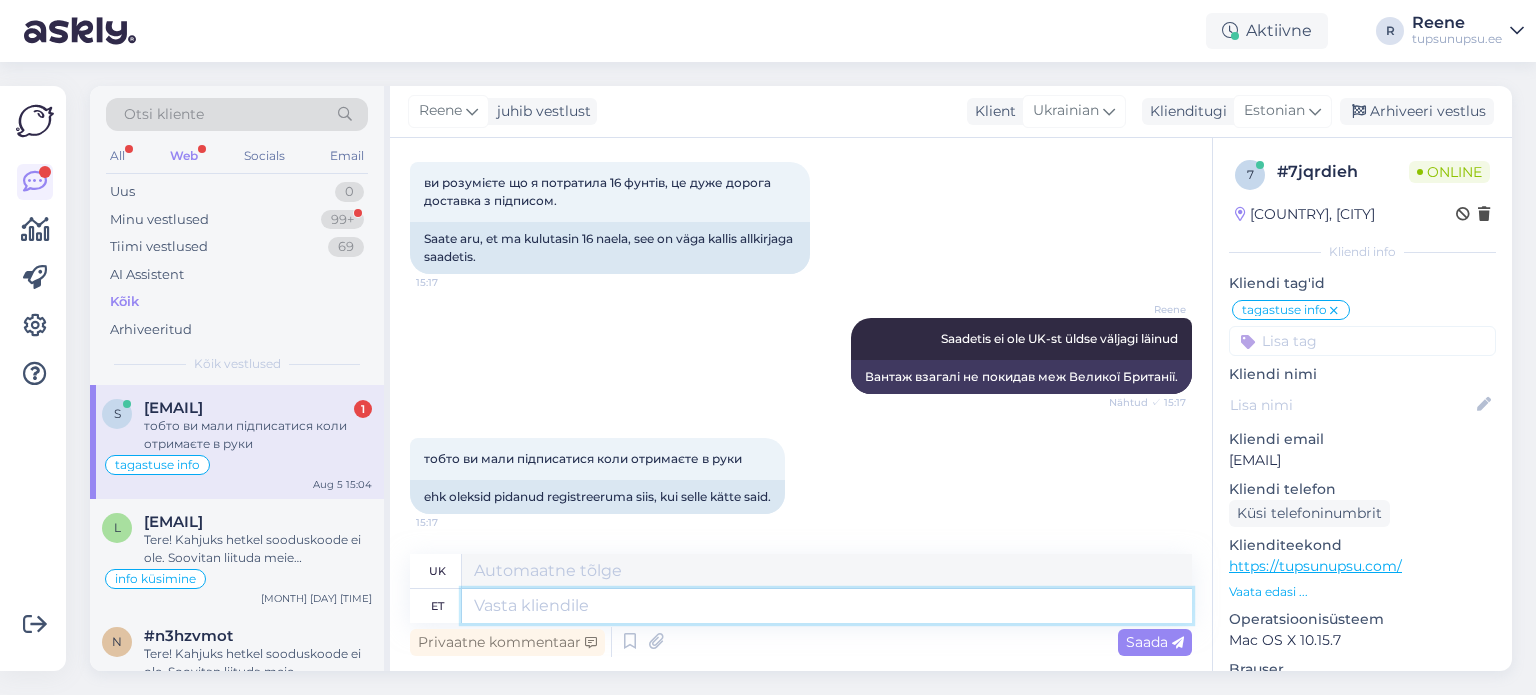 click at bounding box center [827, 606] 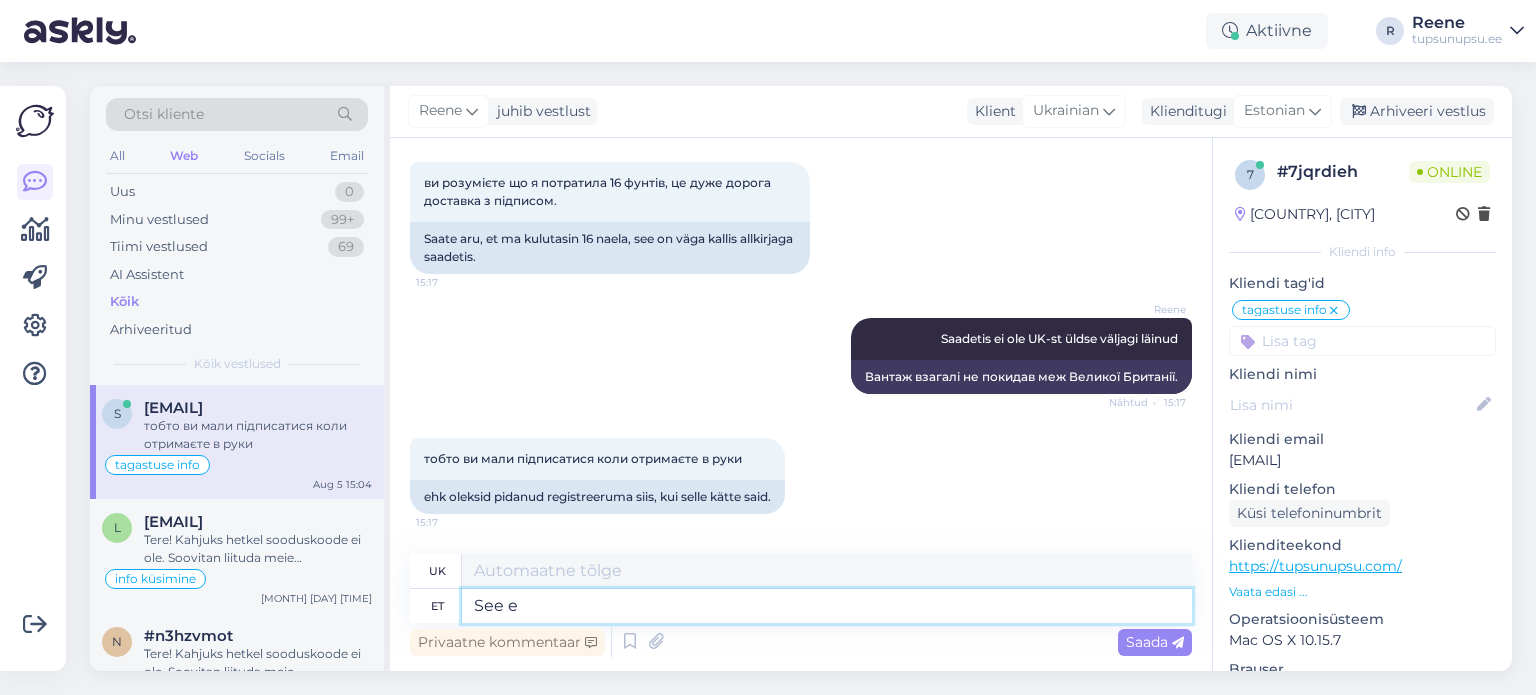 type on "See ei" 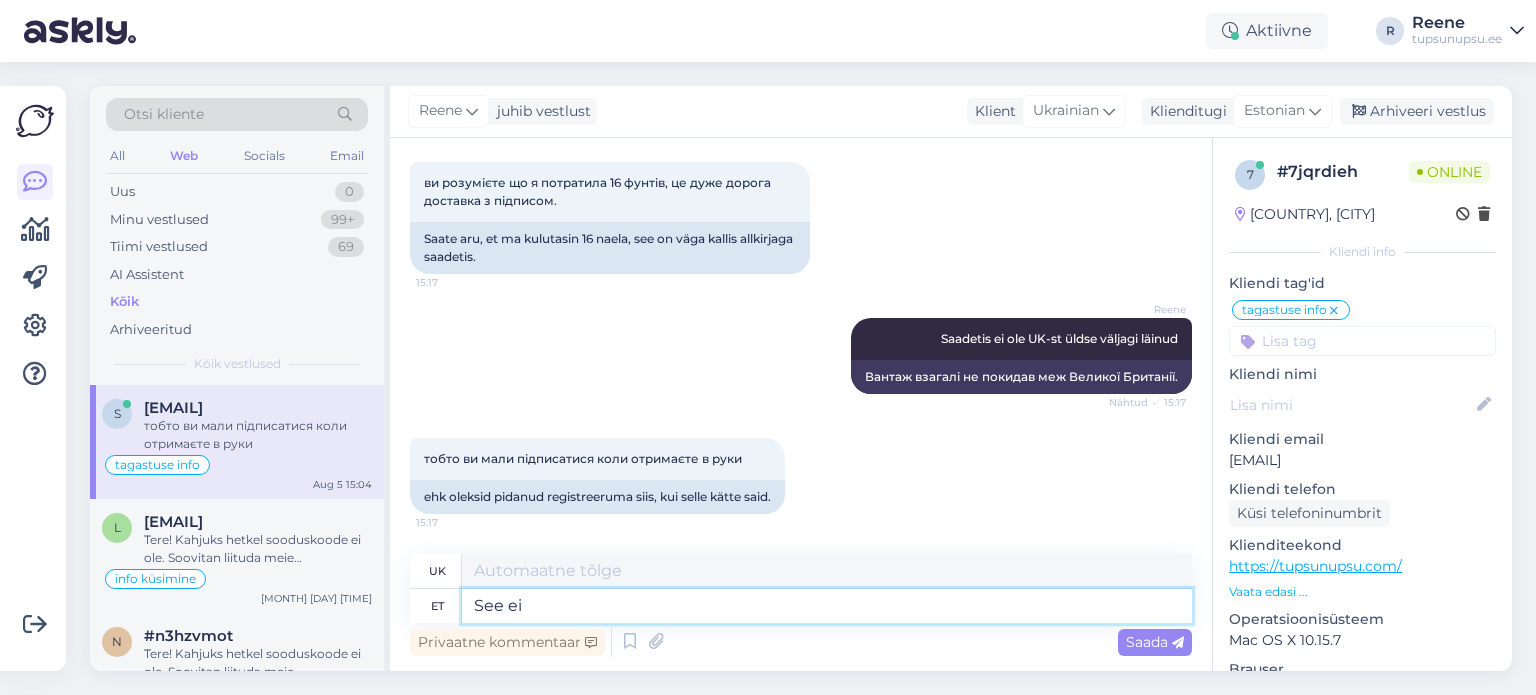 type on "Це" 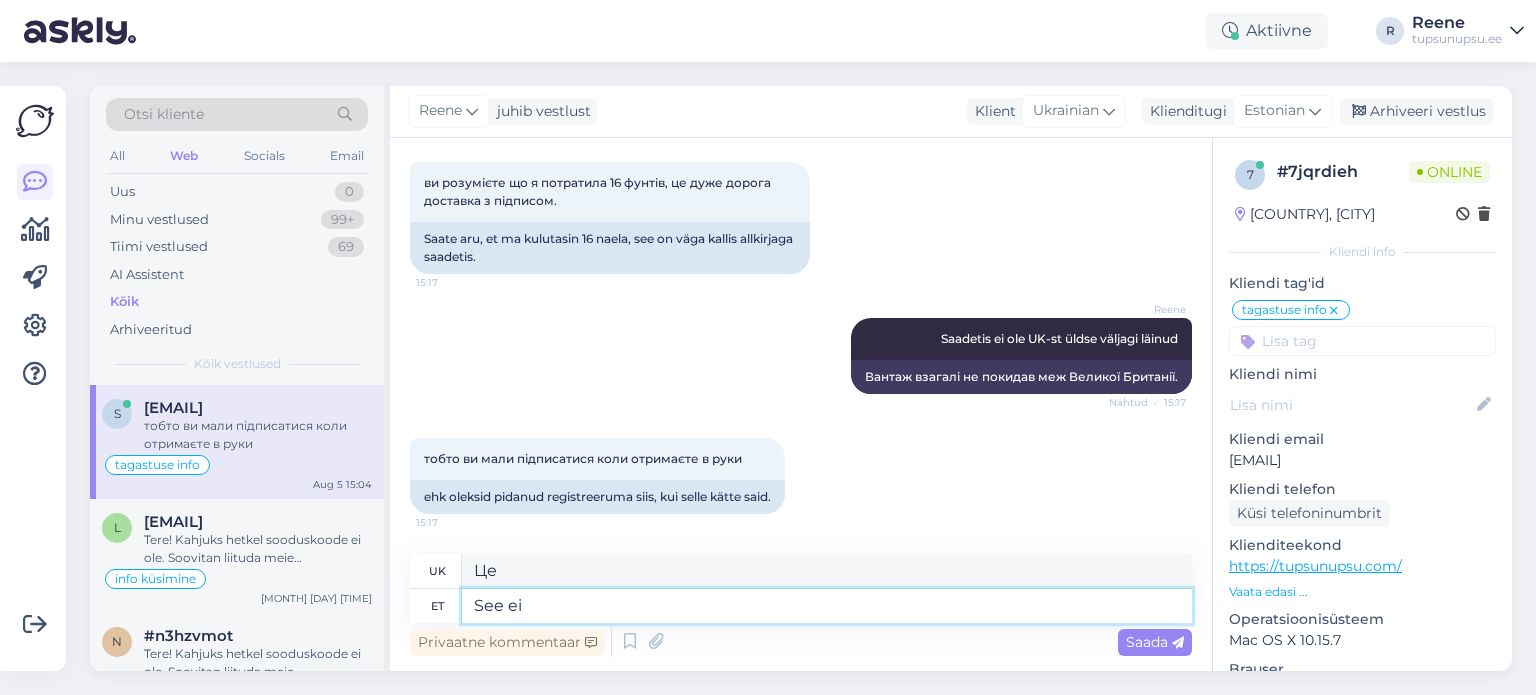type on "See ei" 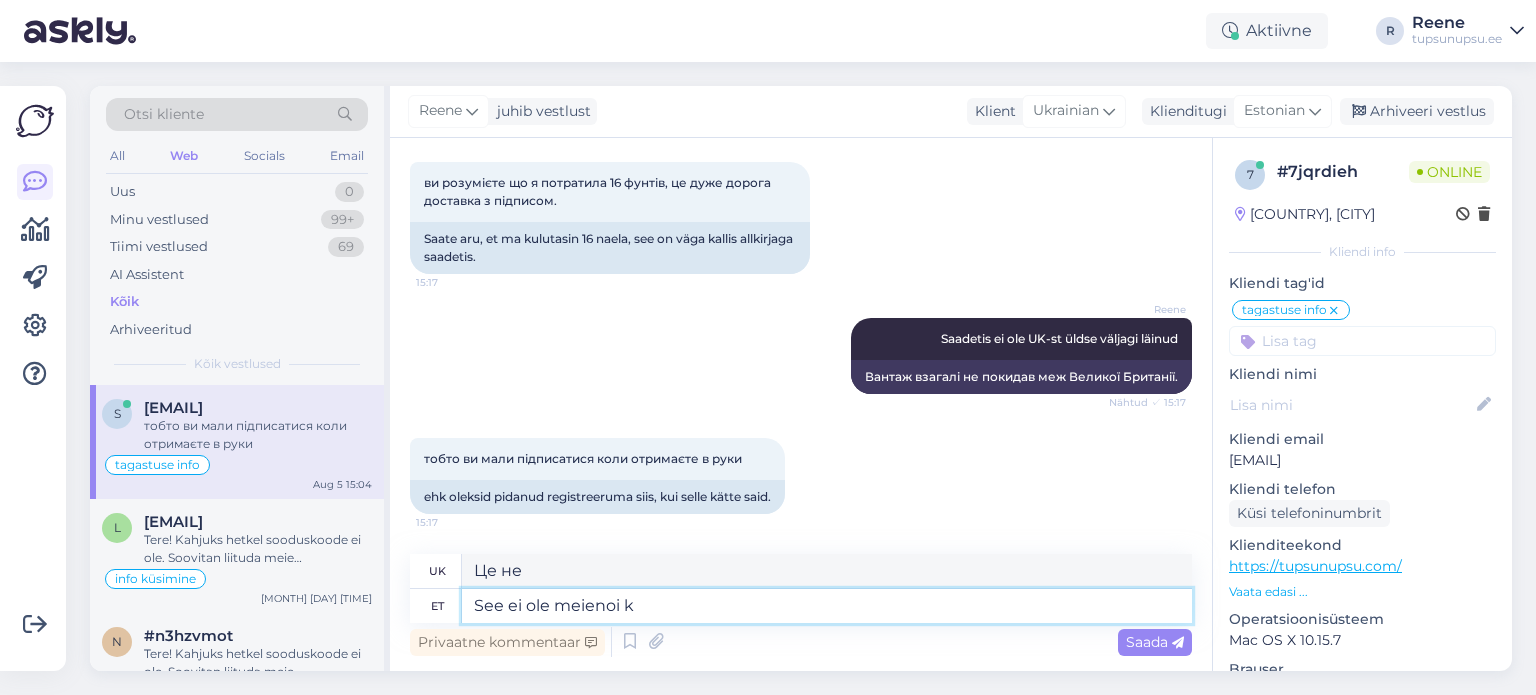 type on "See ei ole meienoi ka" 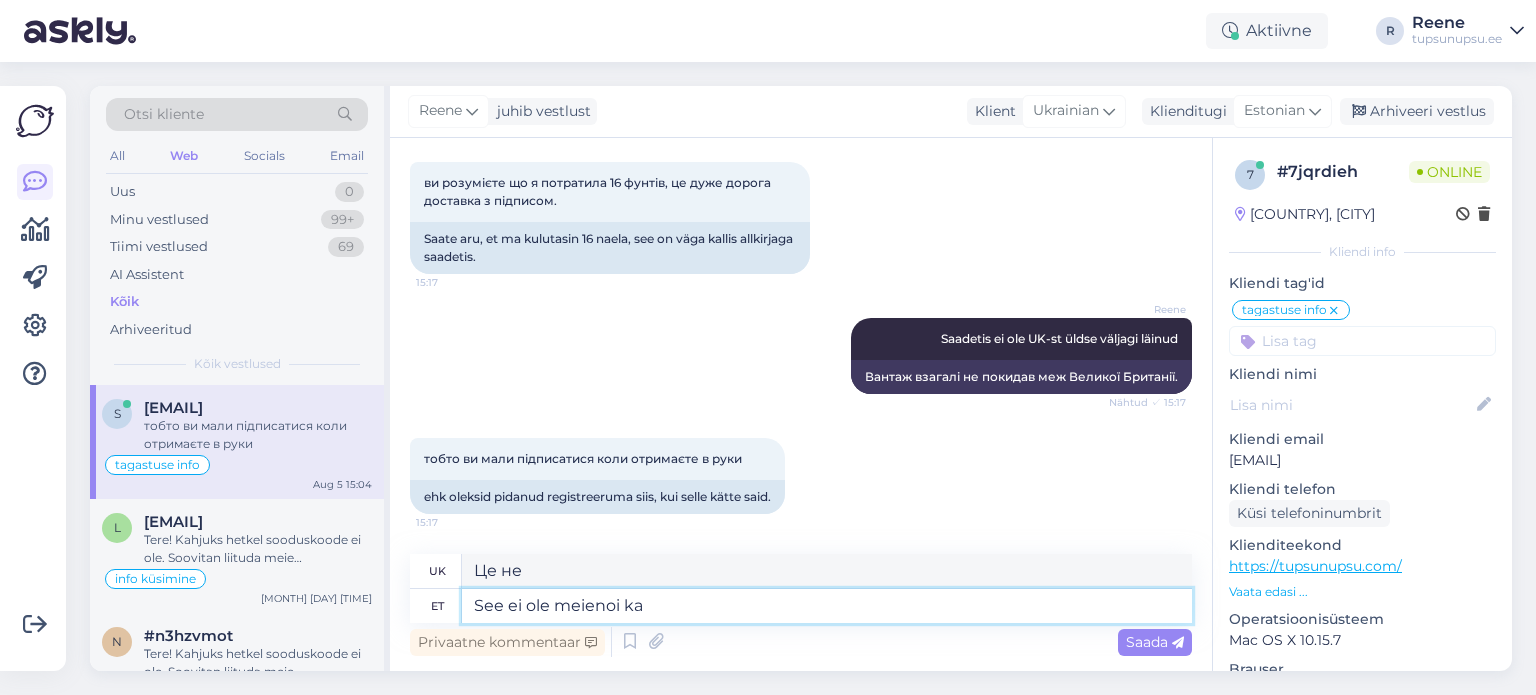 type on "Це не наше." 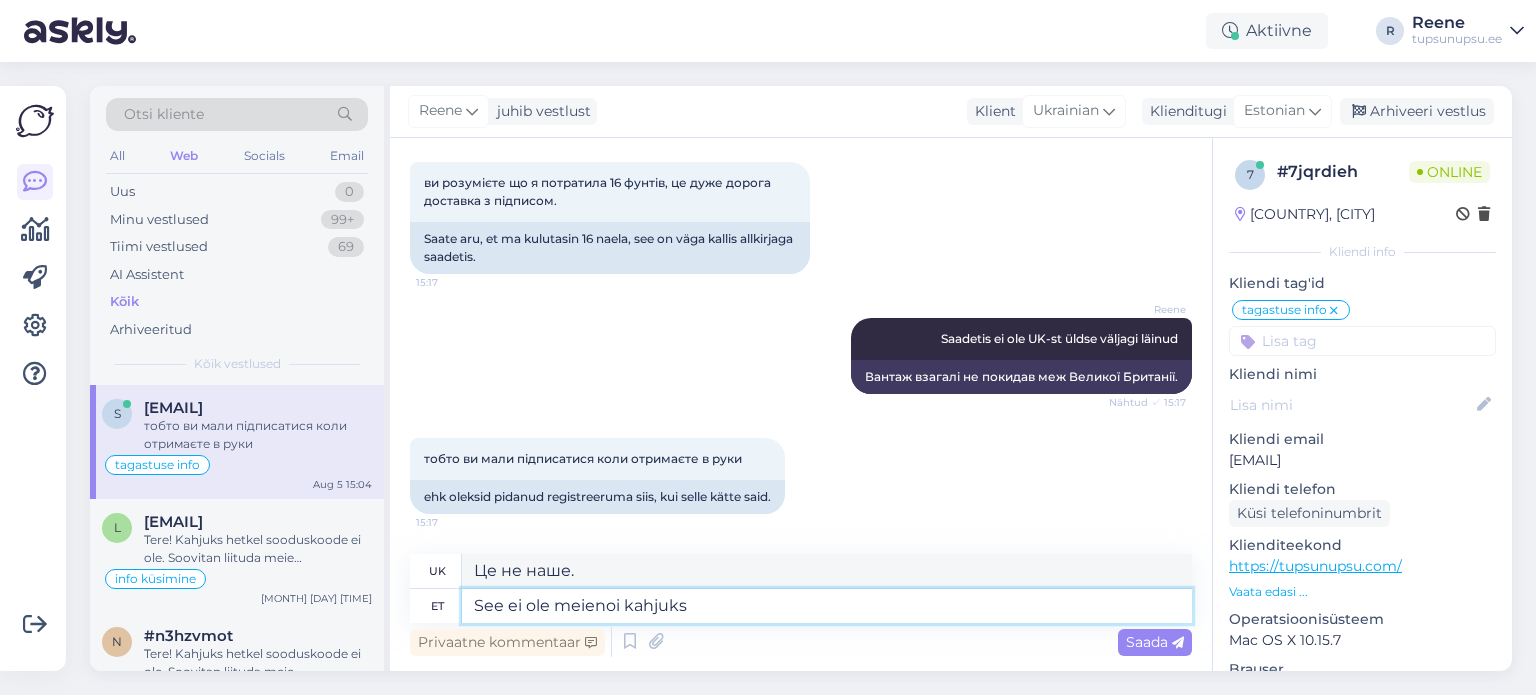 type on "See ei ole meienoi kahjuks" 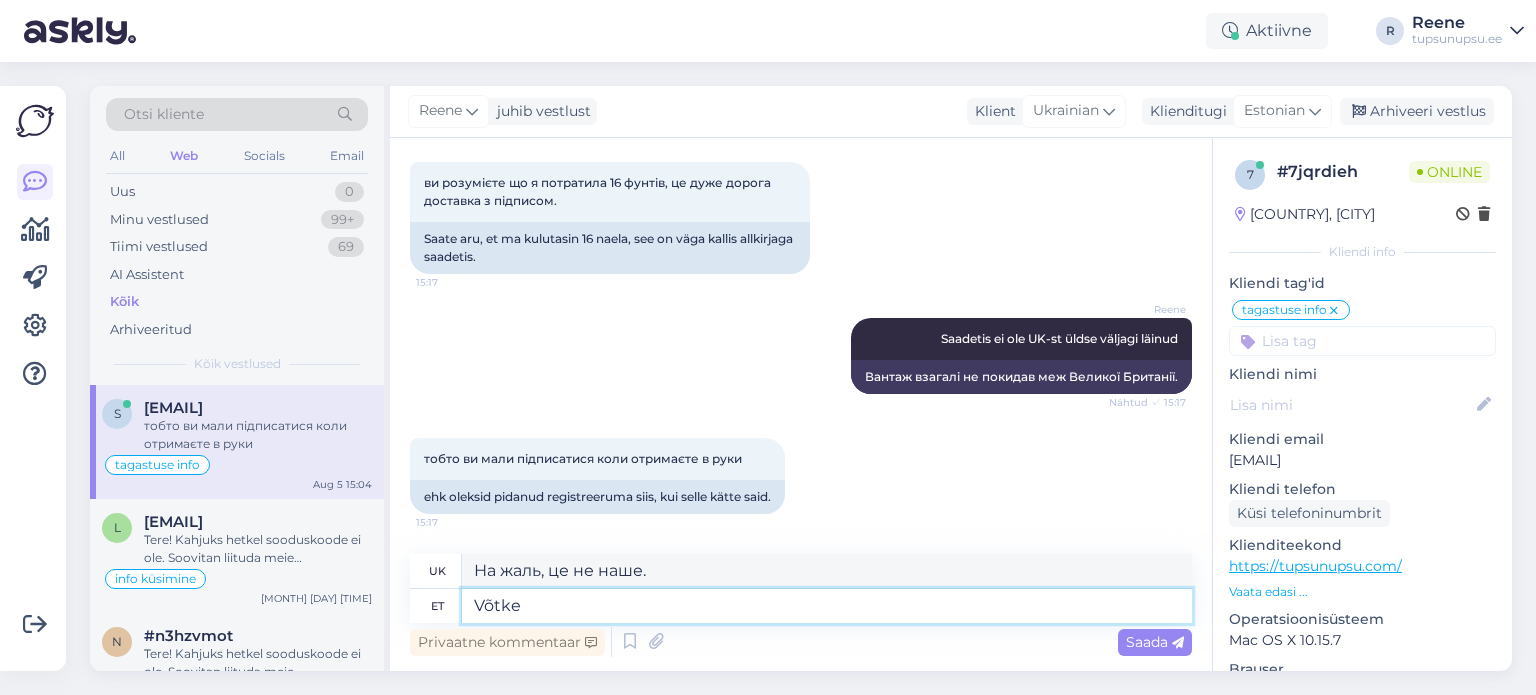 type on "Võtke" 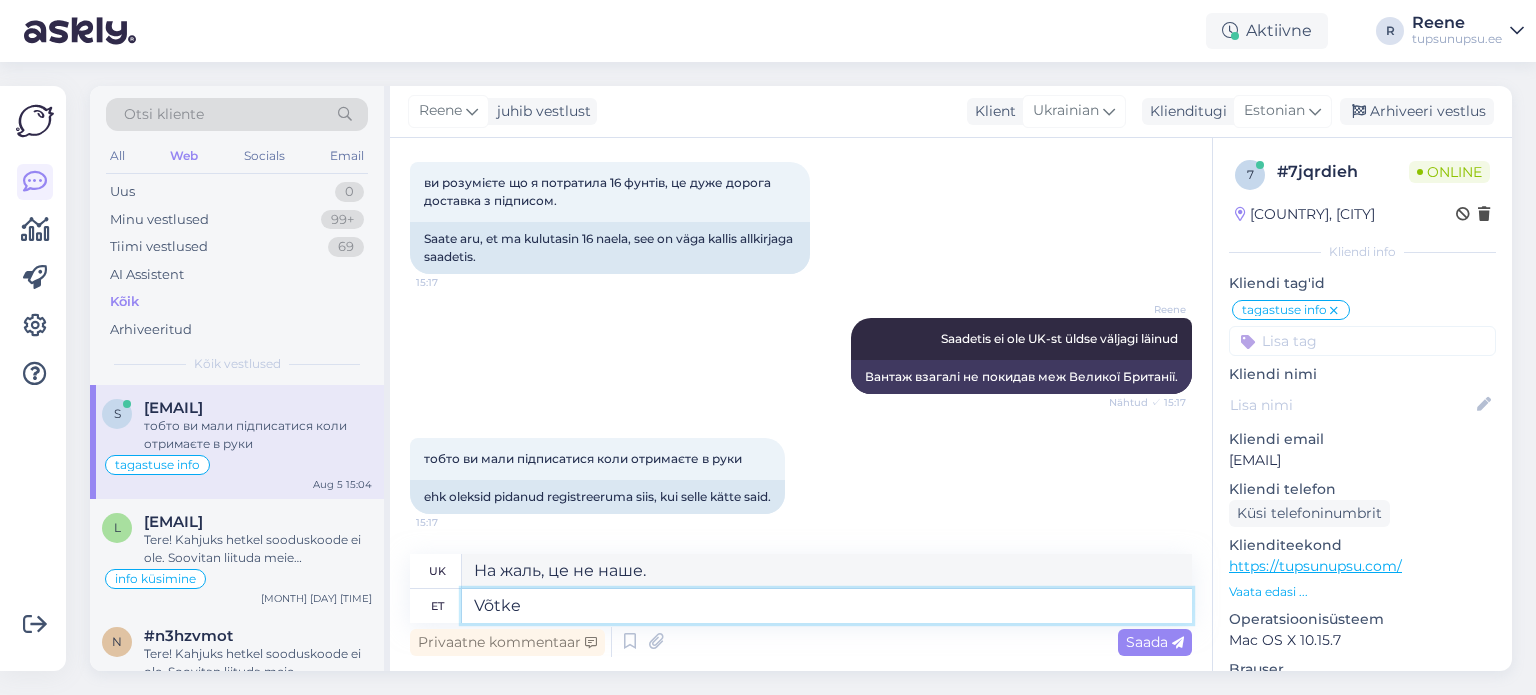 type on "Візьміть" 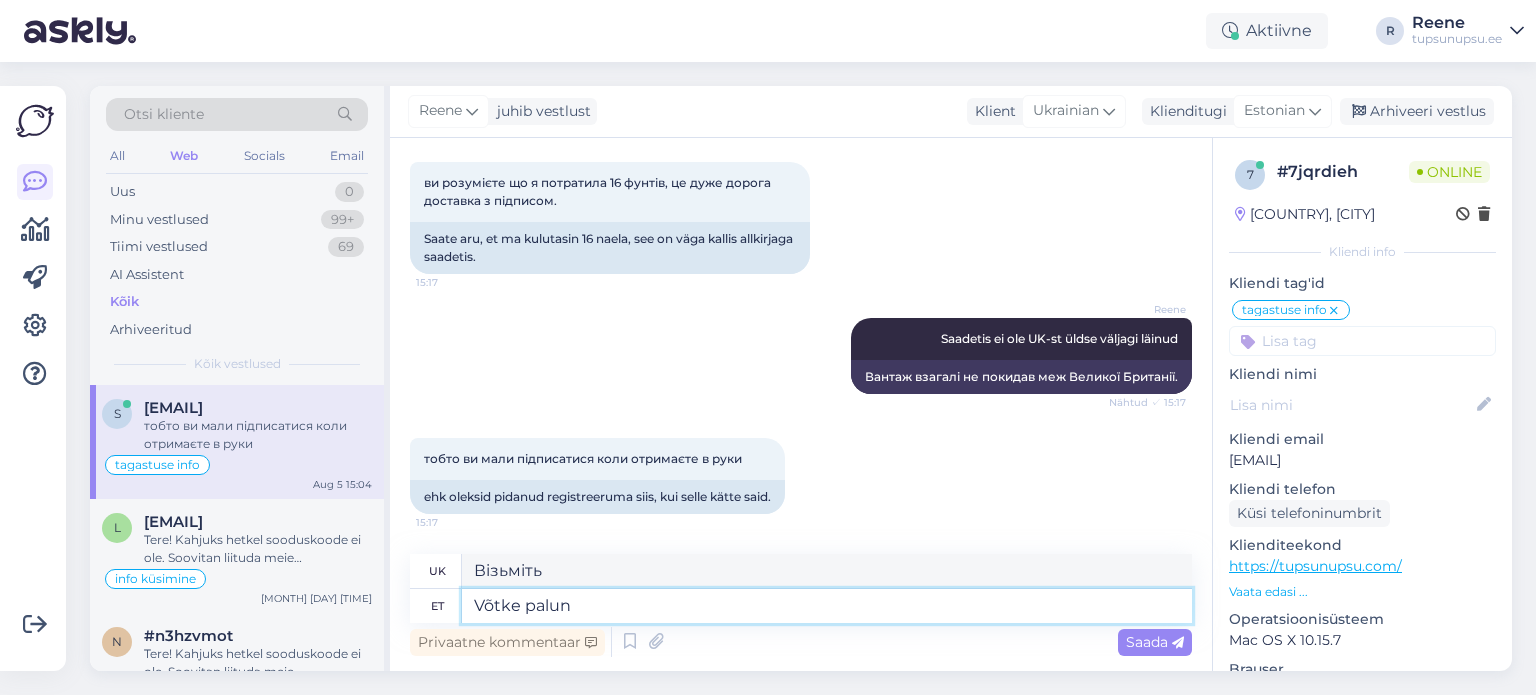 type on "Võtke palun ü" 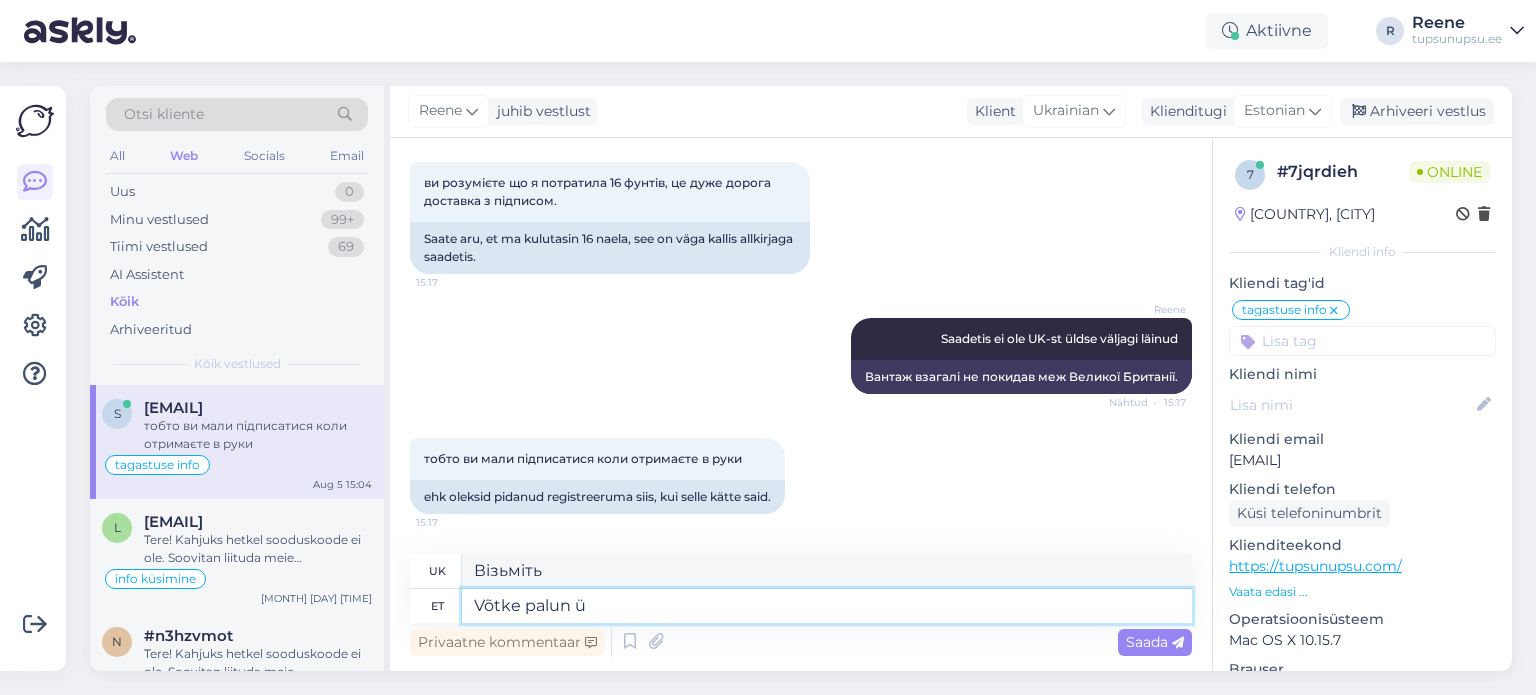 type on "Будь ласка, візьміть це." 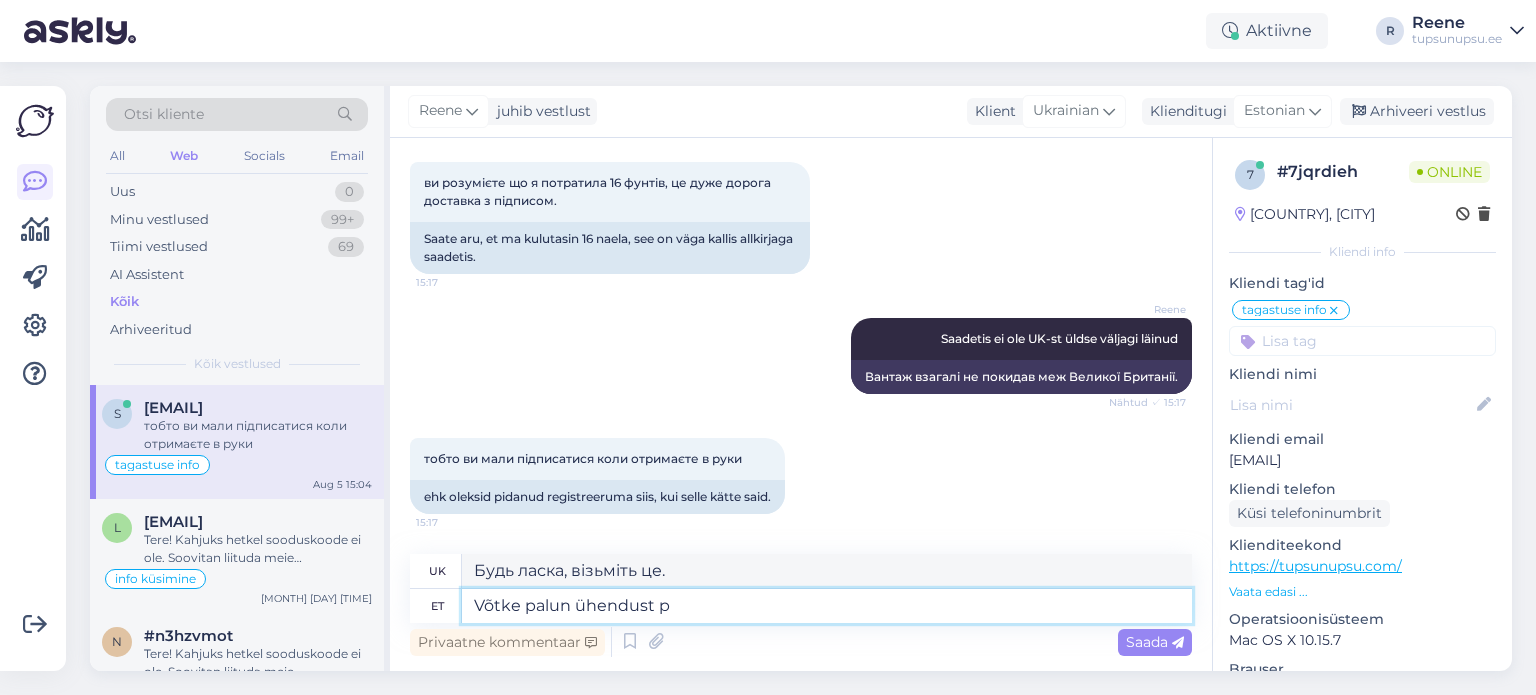 type on "Võtke palun ühendust po" 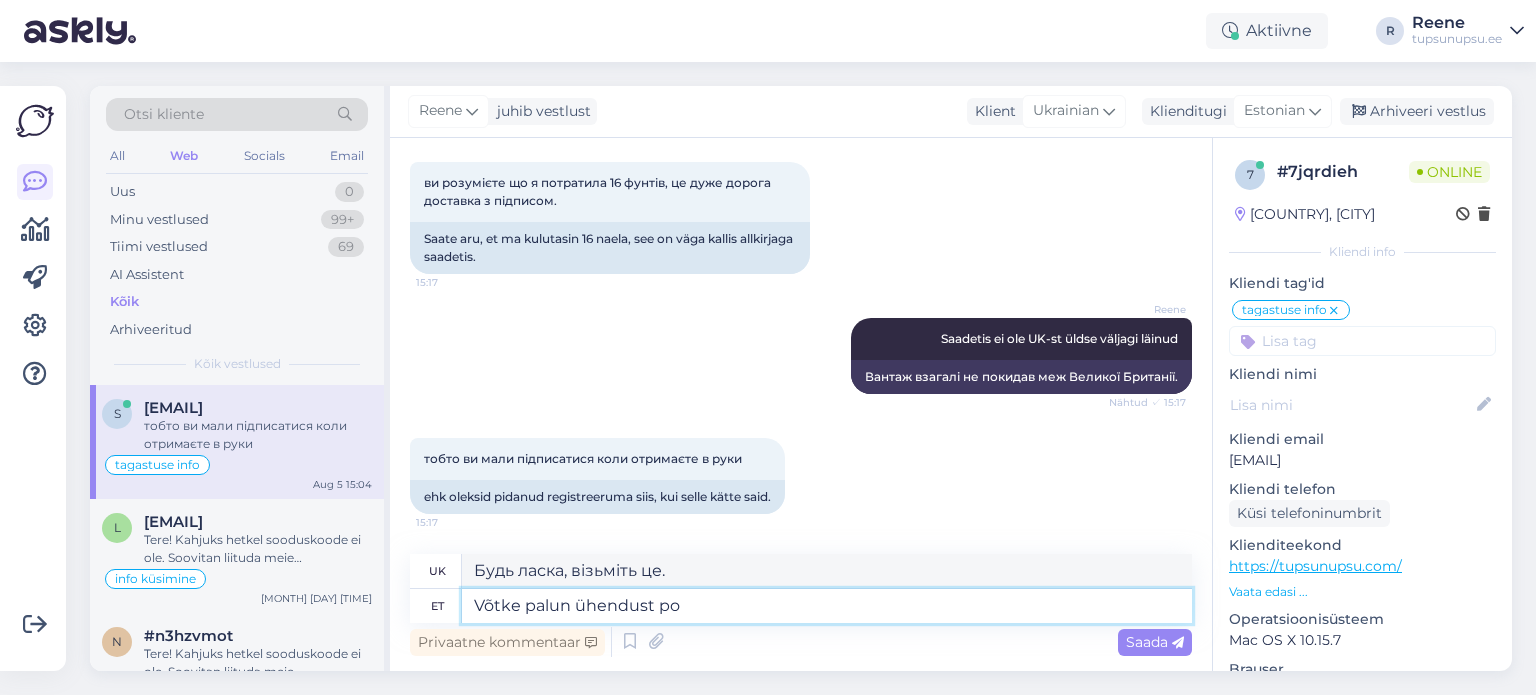 type on "Будь ласка, зв'яжіться з нами." 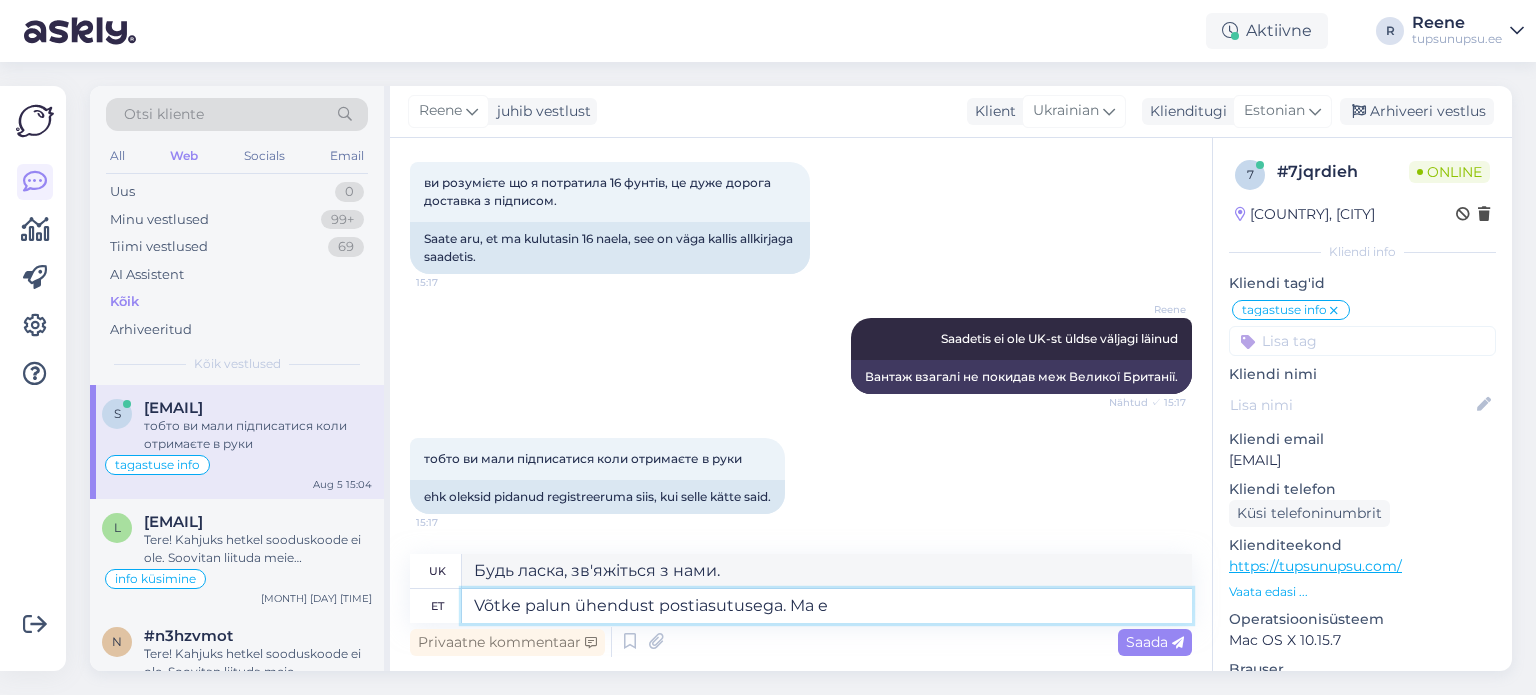 type on "Võtke palun ühendust postiasutusega. Ma ei" 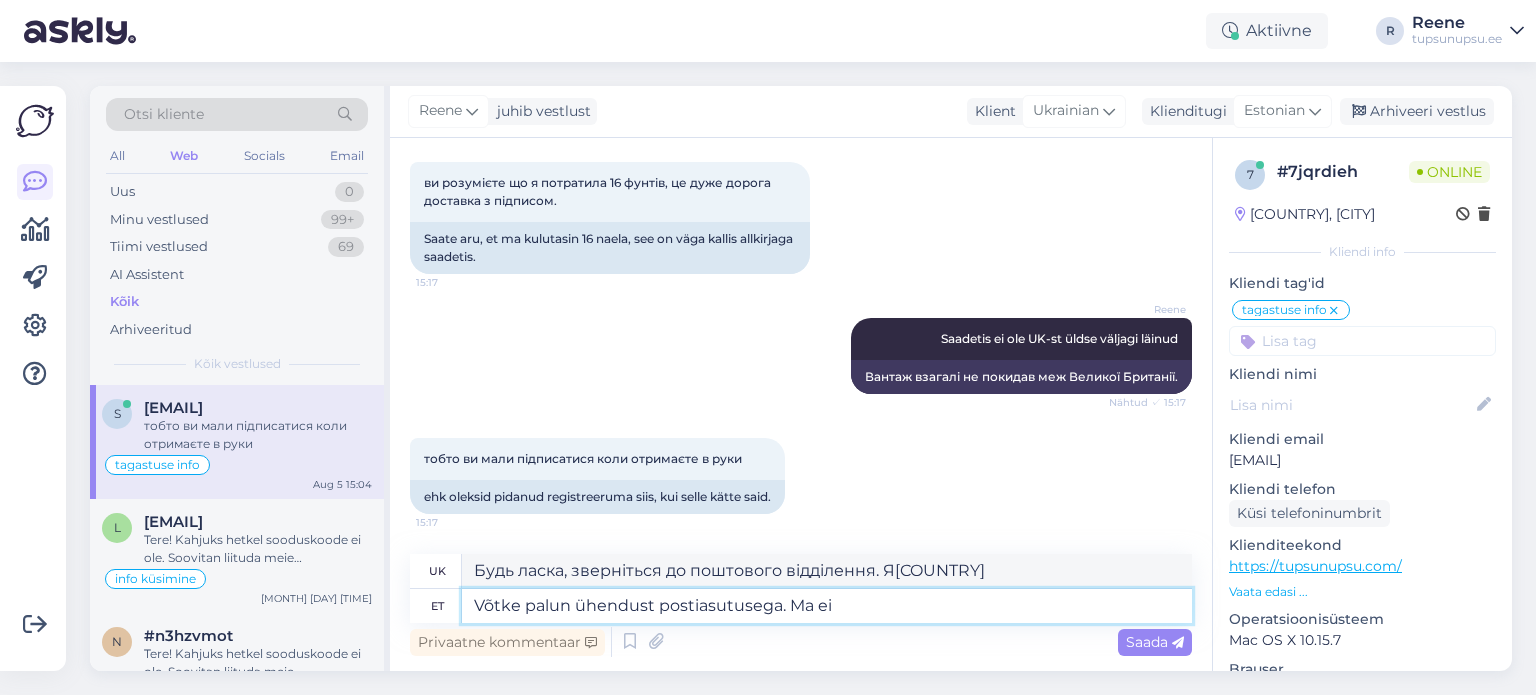 type on "Будь ласка, зверніться до поштового відділення." 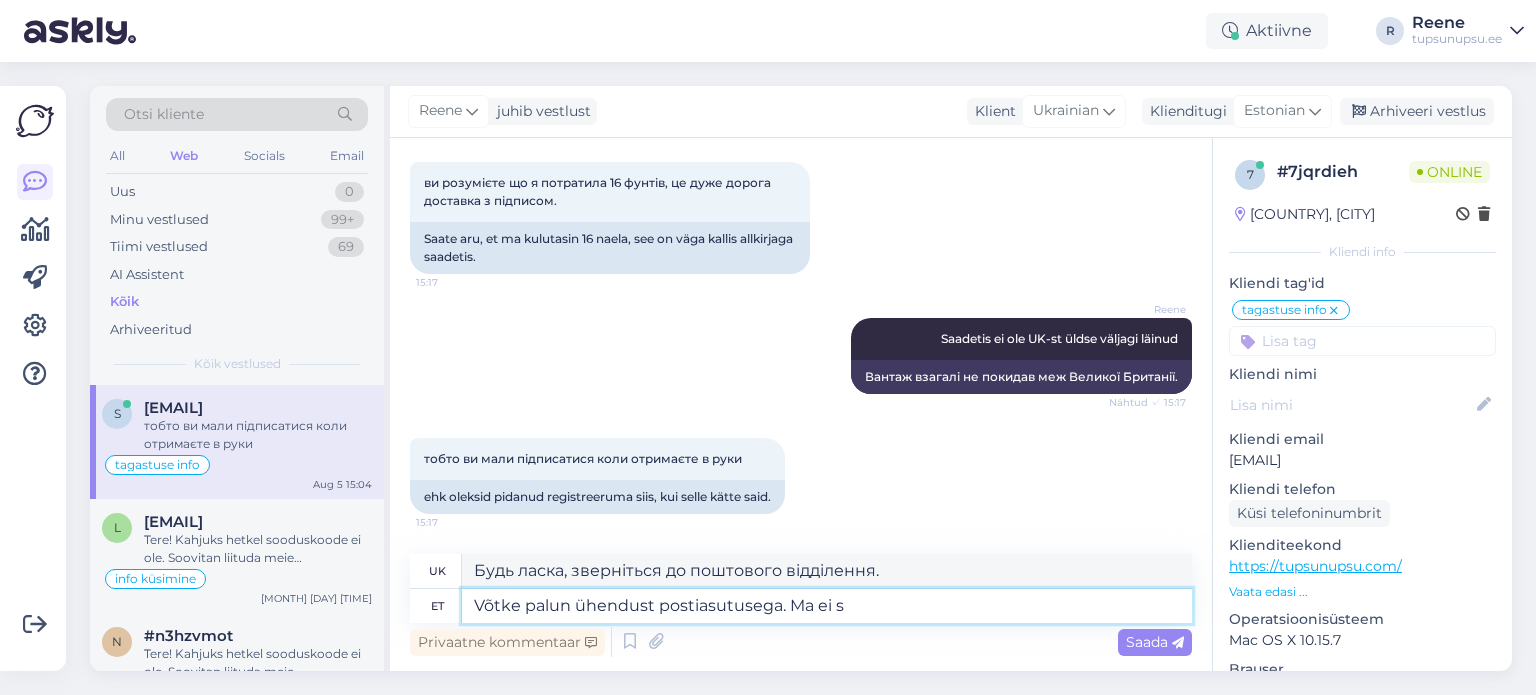 type on "Võtke palun ühendust postiasutusega. Ma ei sa" 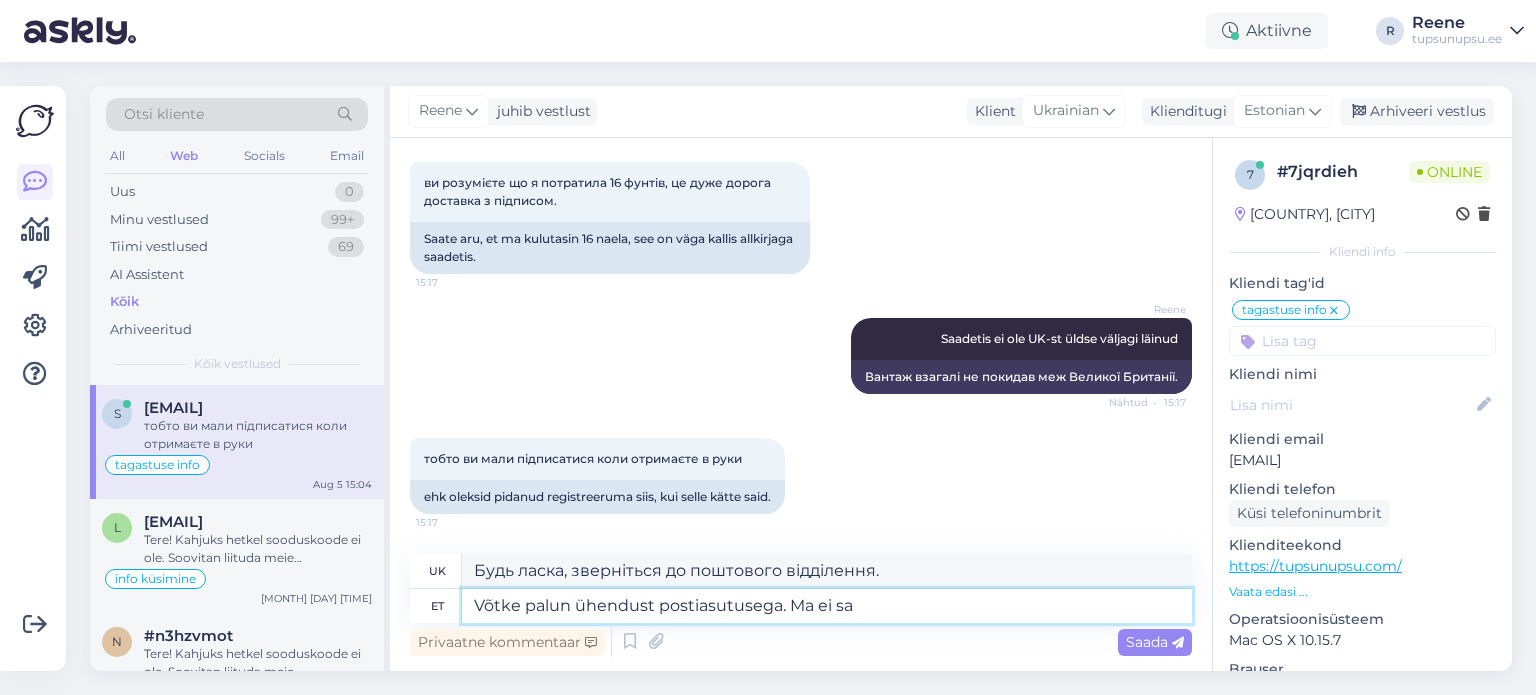 type on "Будь ласка, зв'яжіться з поштовим відділенням. Я не" 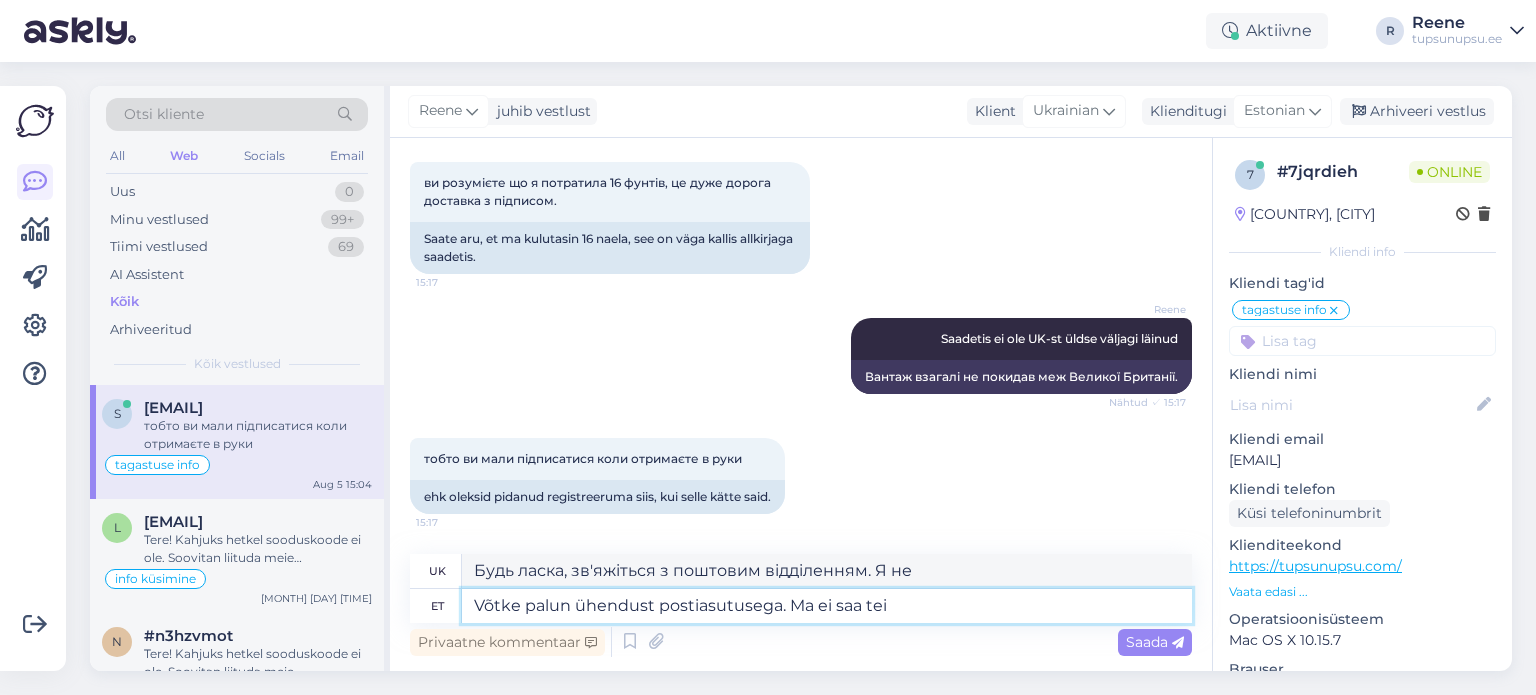 type on "Võtke palun ühendust postiasutusega. Ma ei saa teid" 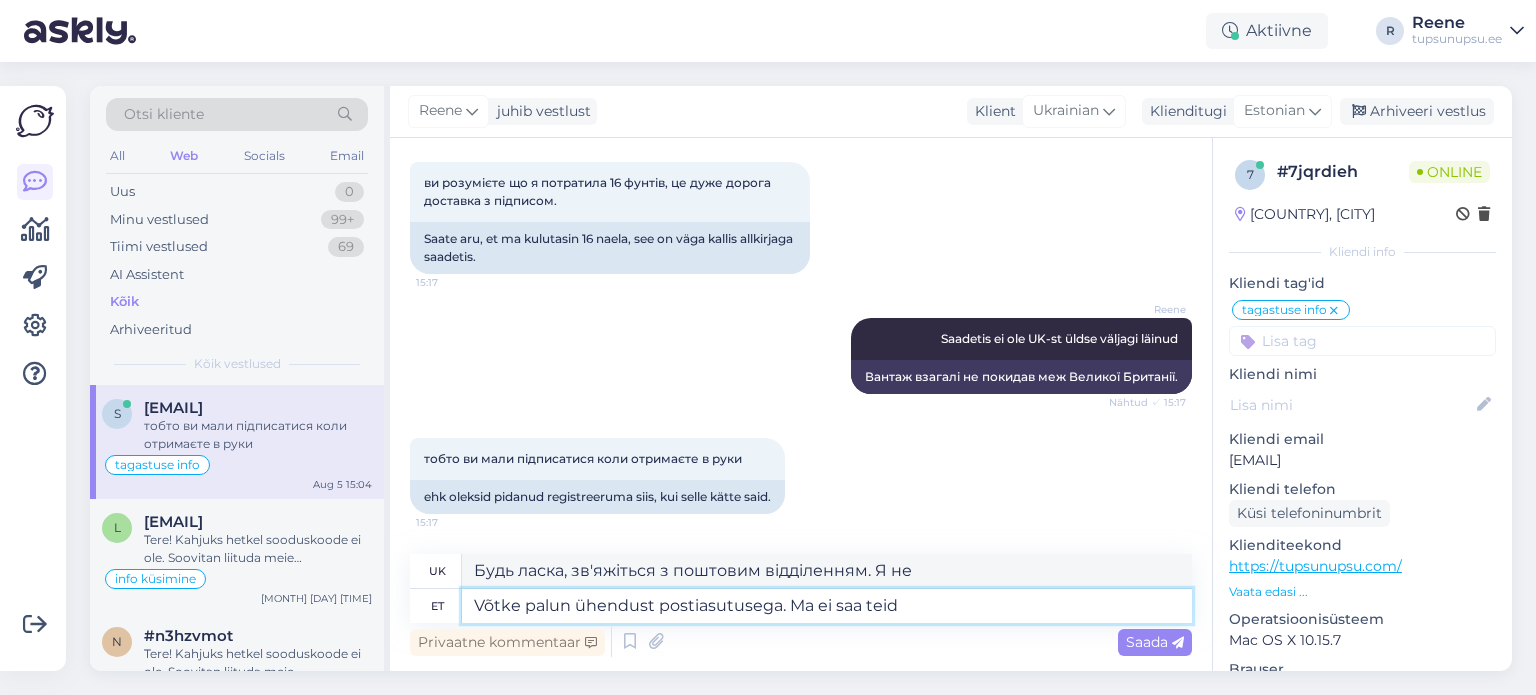 type on "Будь ласка, зв'яжіться з поштовим відділенням. На жаль, я не можу" 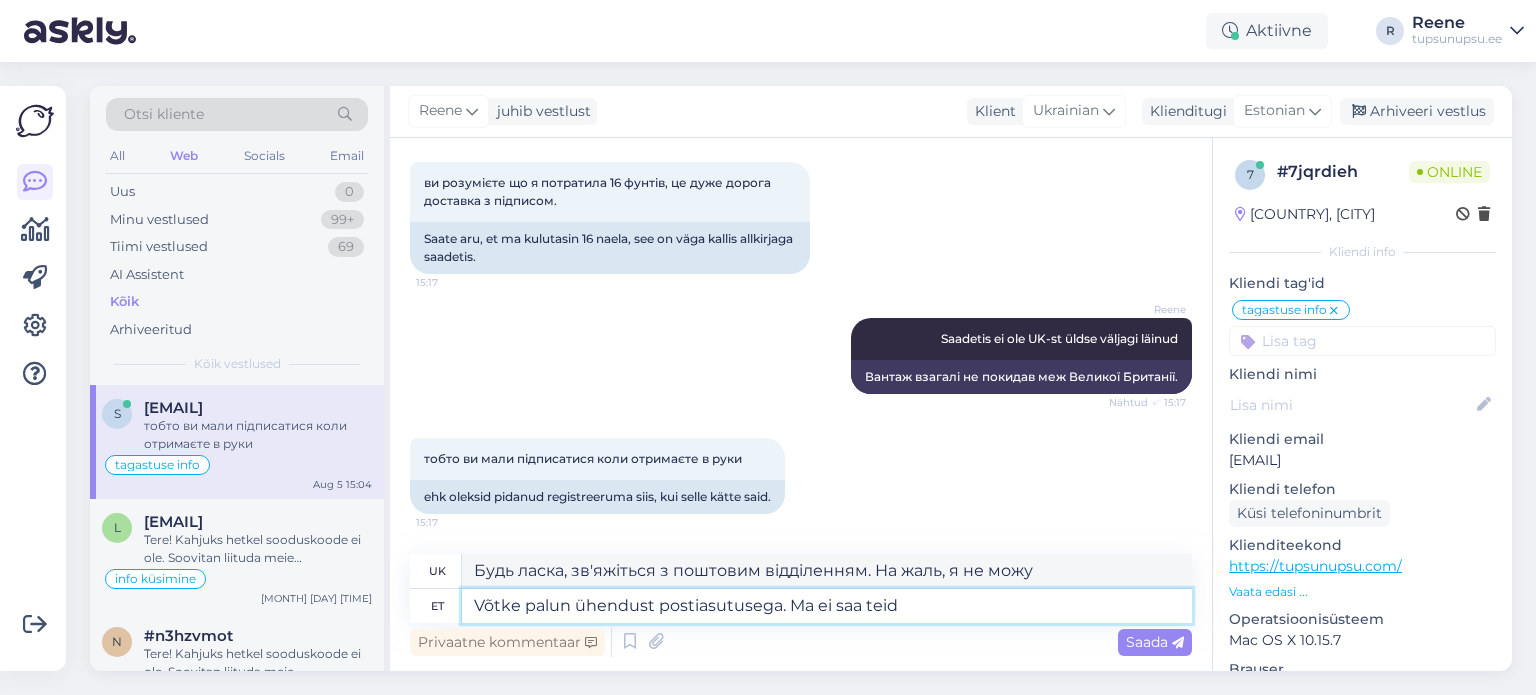 type on "Võtke palun ühendust postiasutusega. Ma ei saa teid k" 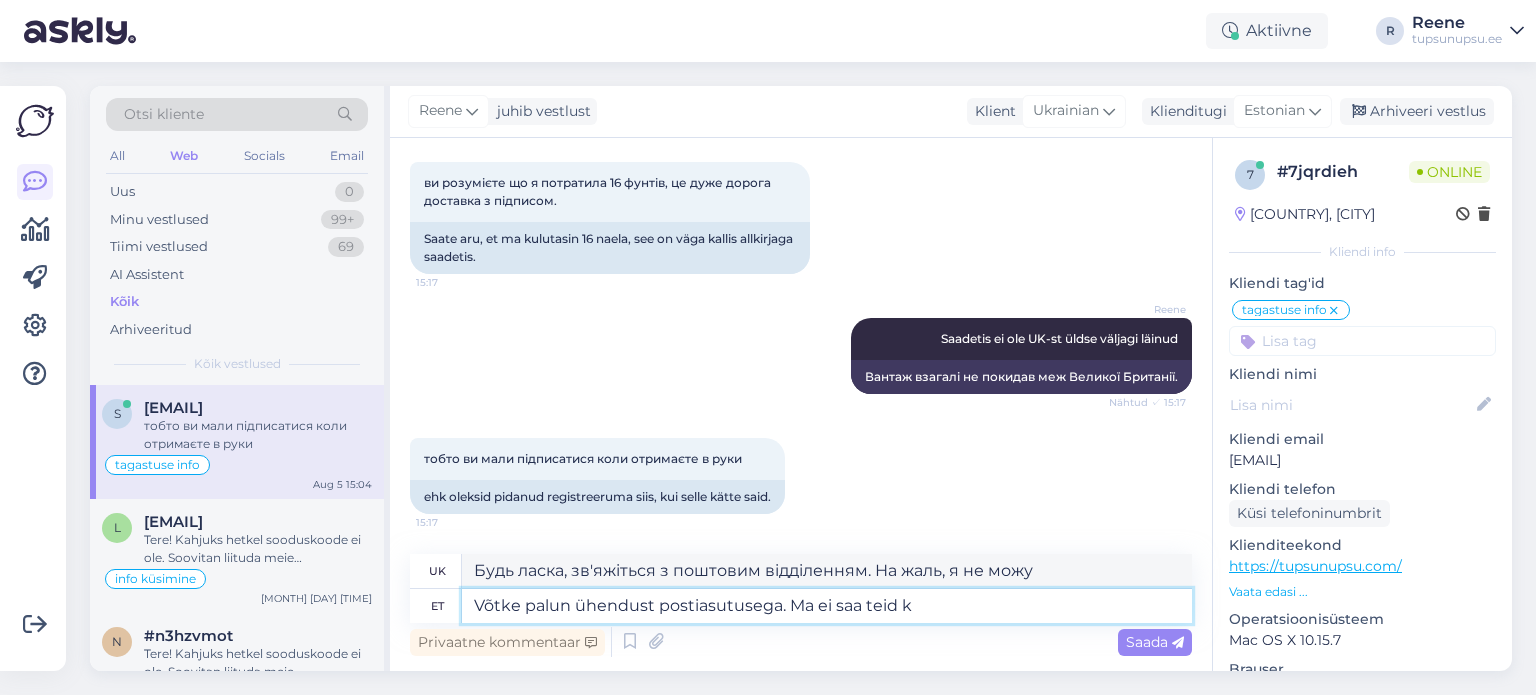 type on "Будь ласка, зв'яжіться з поштовим відділенням. Я не можу з вами зв'язатися." 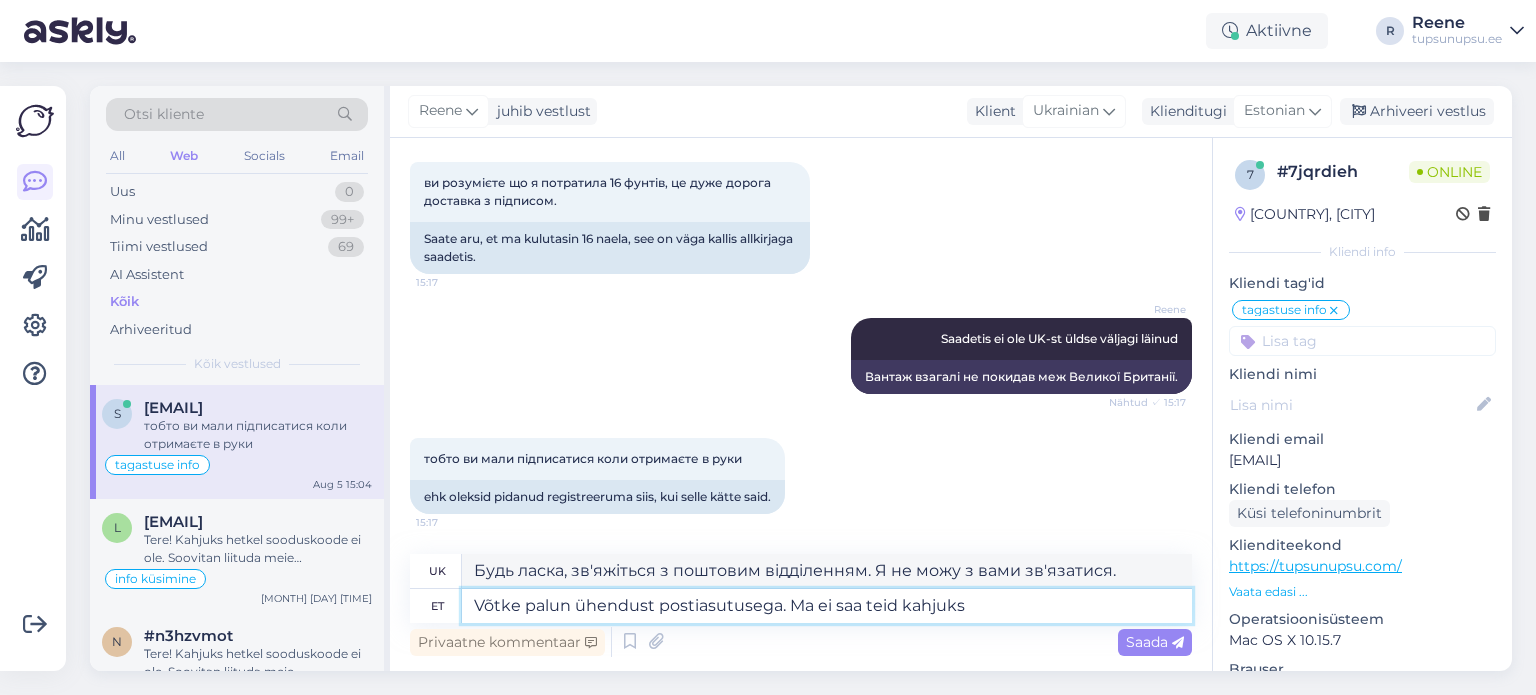 type on "Võtke palun ühendust postiasutusega. Ma ei saa teid kahjuks a" 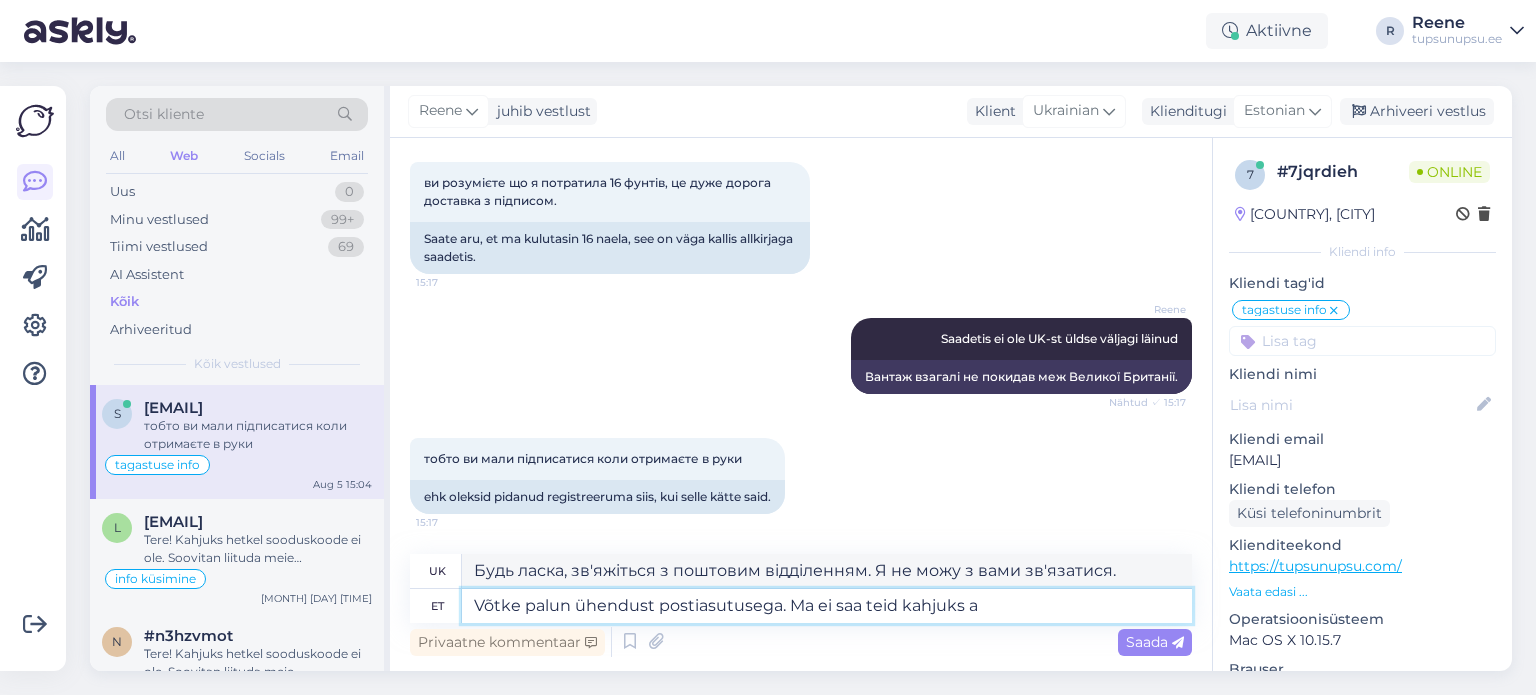 type on "Будь ласка, зв'яжіться з поштовим відділенням. На жаль, я не можу з вами зв'язатися.[COUNTRY]" 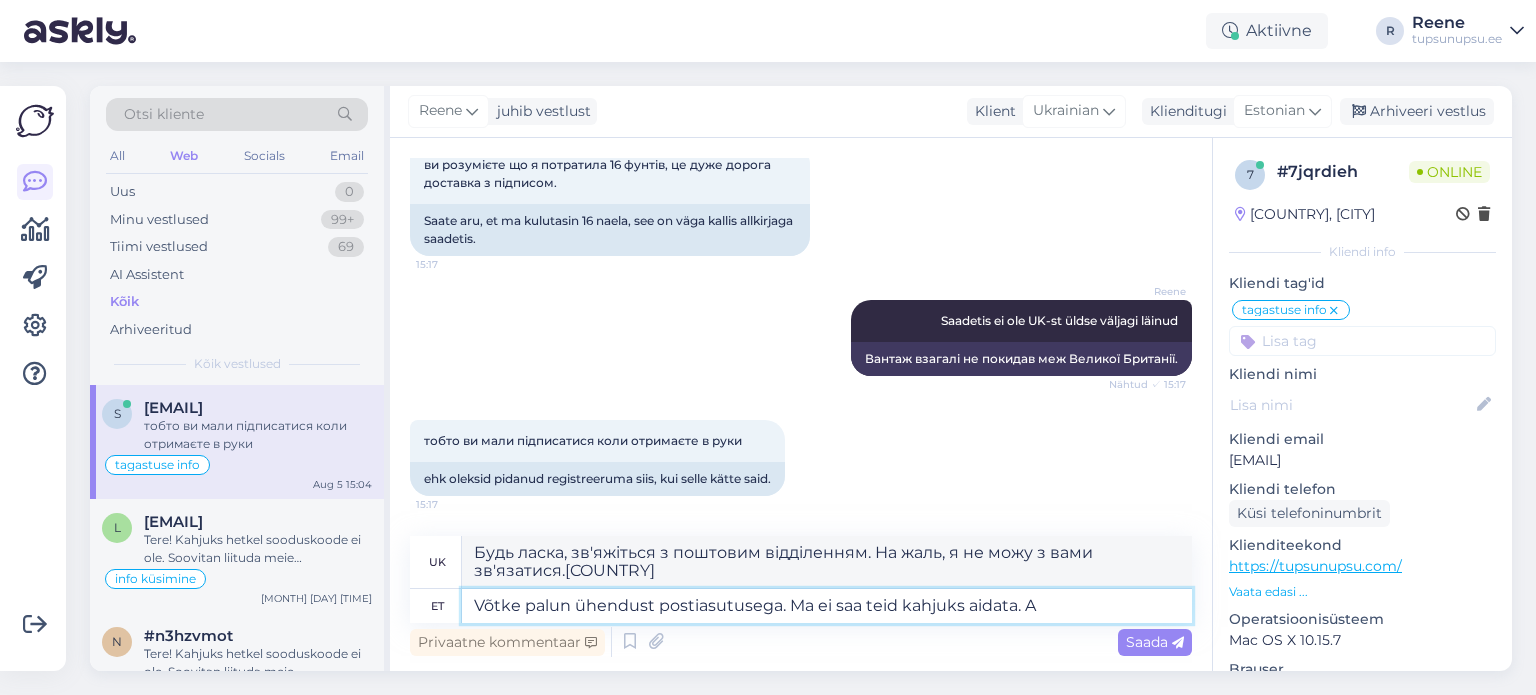 type on "Võtke palun ühendust postiasutusega. Ma ei saa teid kahjuks aidata. Aa[COUNTRY]" 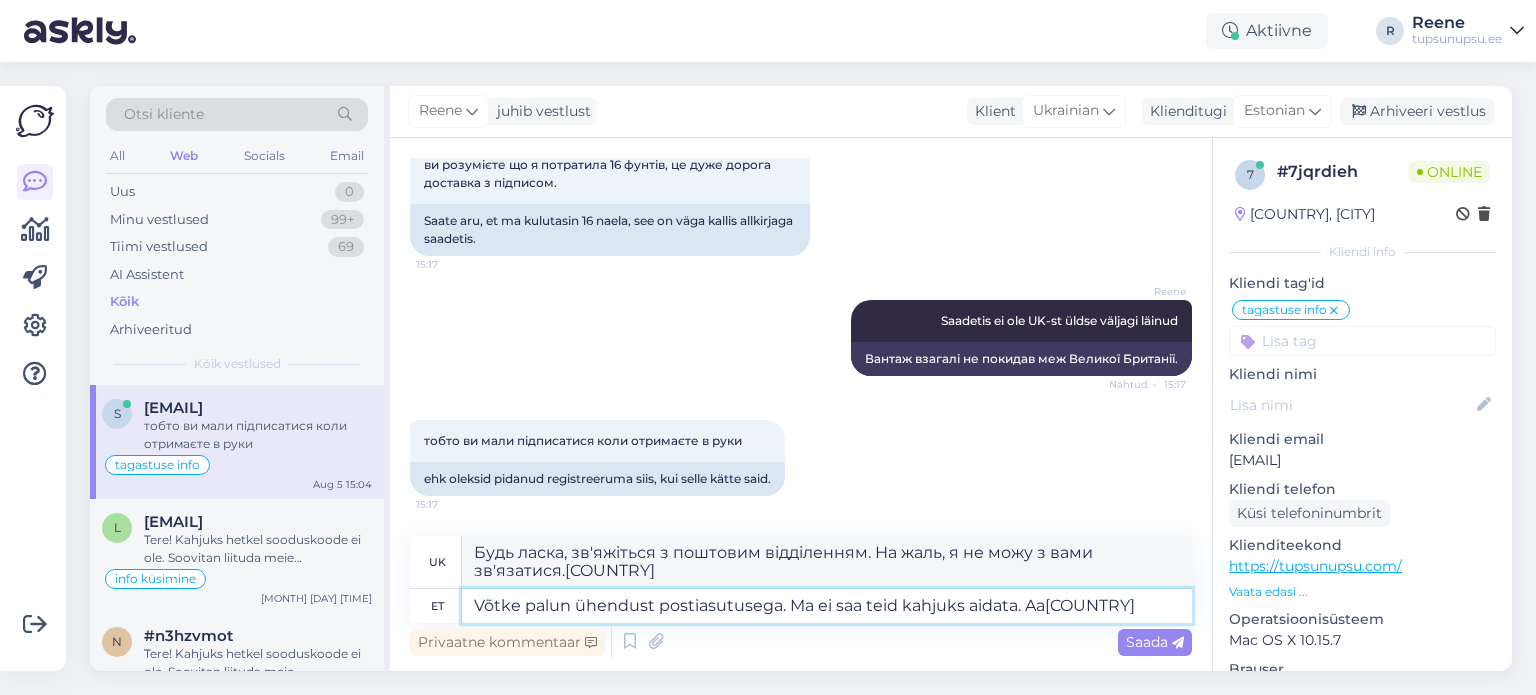 type on "Будь ласка, зверніться до поштового відділення. На жаль, я не можу вам допомогти." 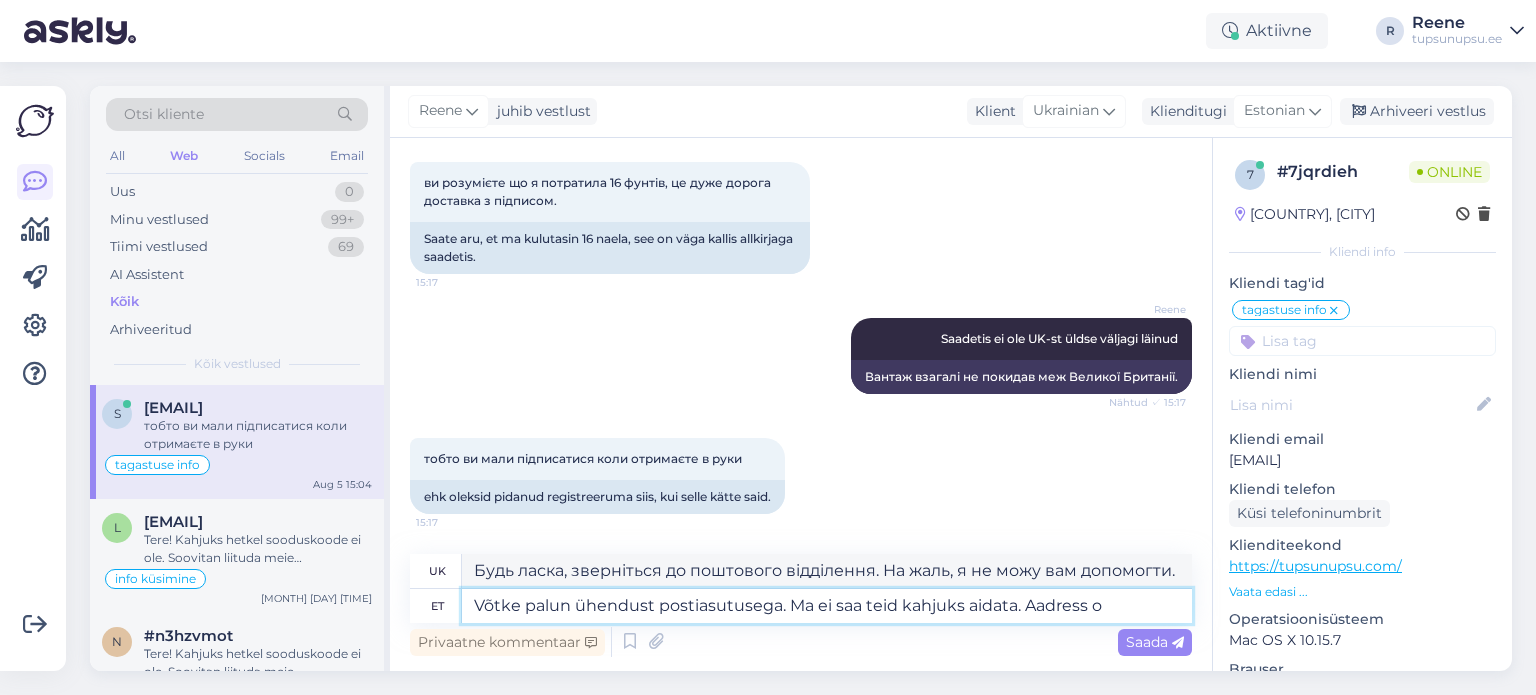 type on "Võtke palun ühendust postiasutusega. Ma ei saa teid kahjuks aidata. Aadress on" 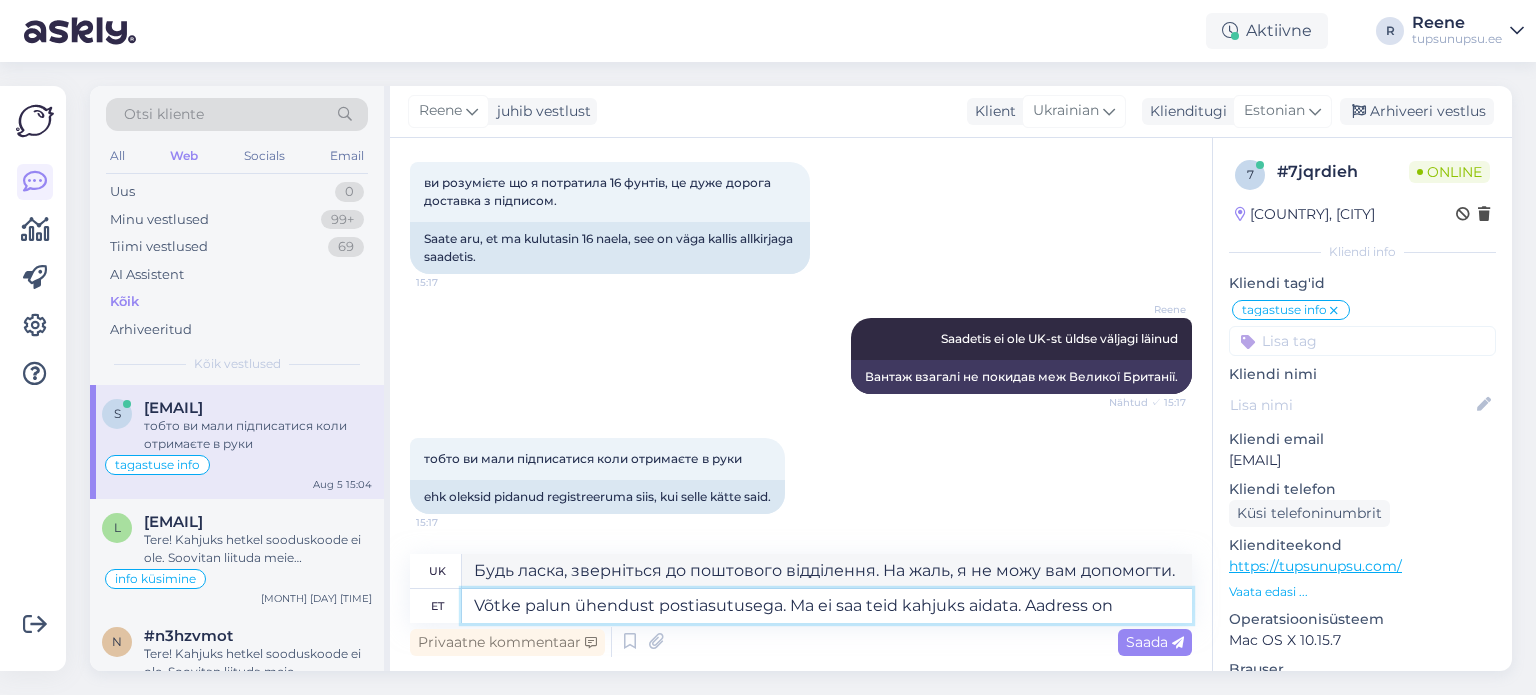 type on "Будь ласка, зверніться до поштового відділення. На жаль, я не можу вам допомогти. Адреса" 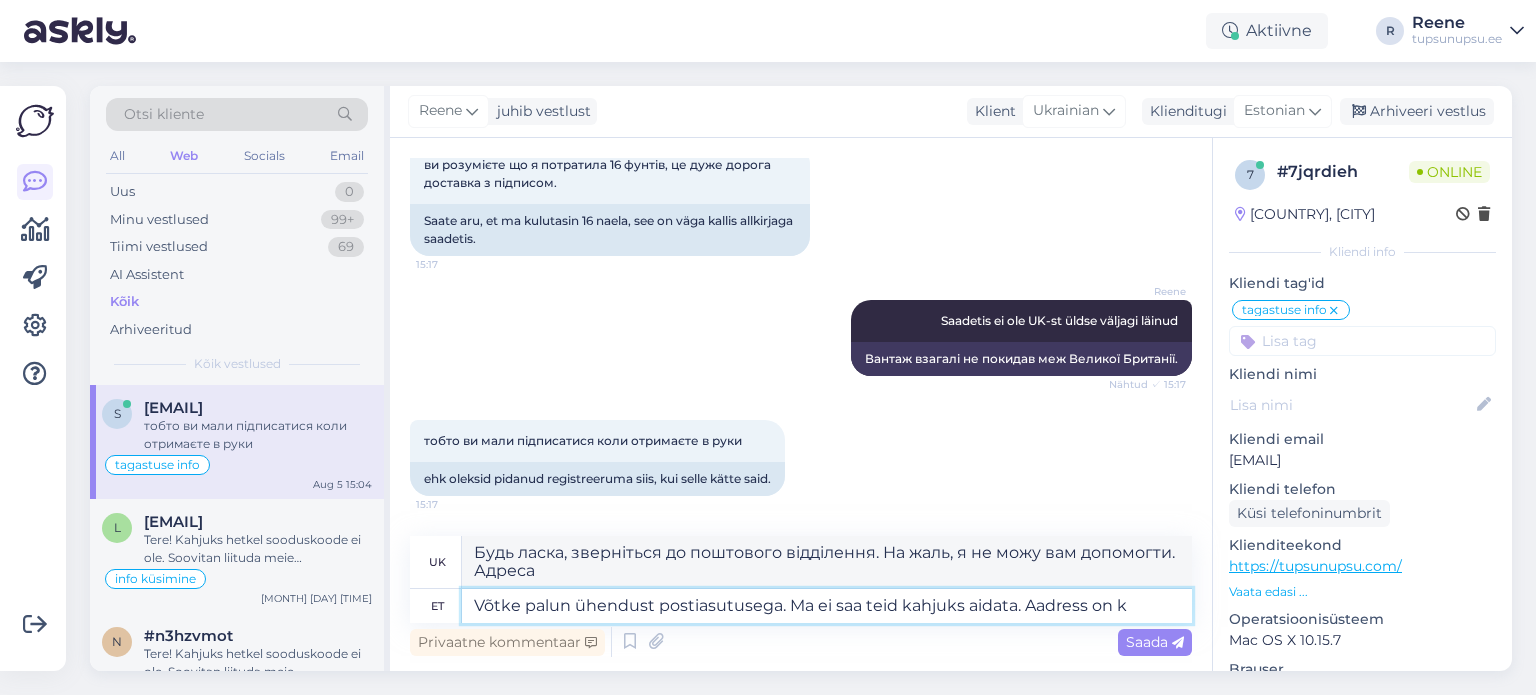 type on "Võtke palun ühendust postiasutusega. Ma ei saa teid kahjuks aidata. Aadress on ko" 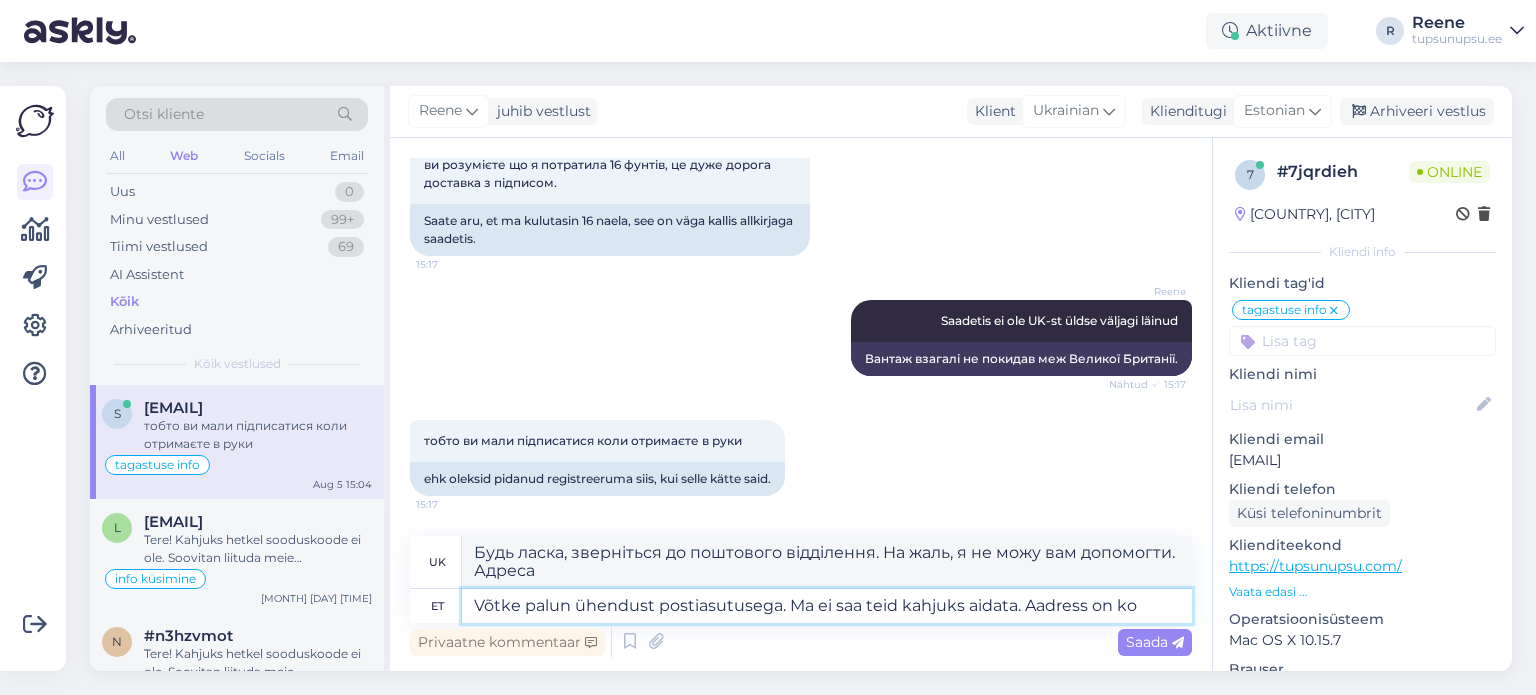 type on "Будь ласка, зв'яжіться з поштовим відділенням. На жаль, я не можу вам допомогти. Адреса..." 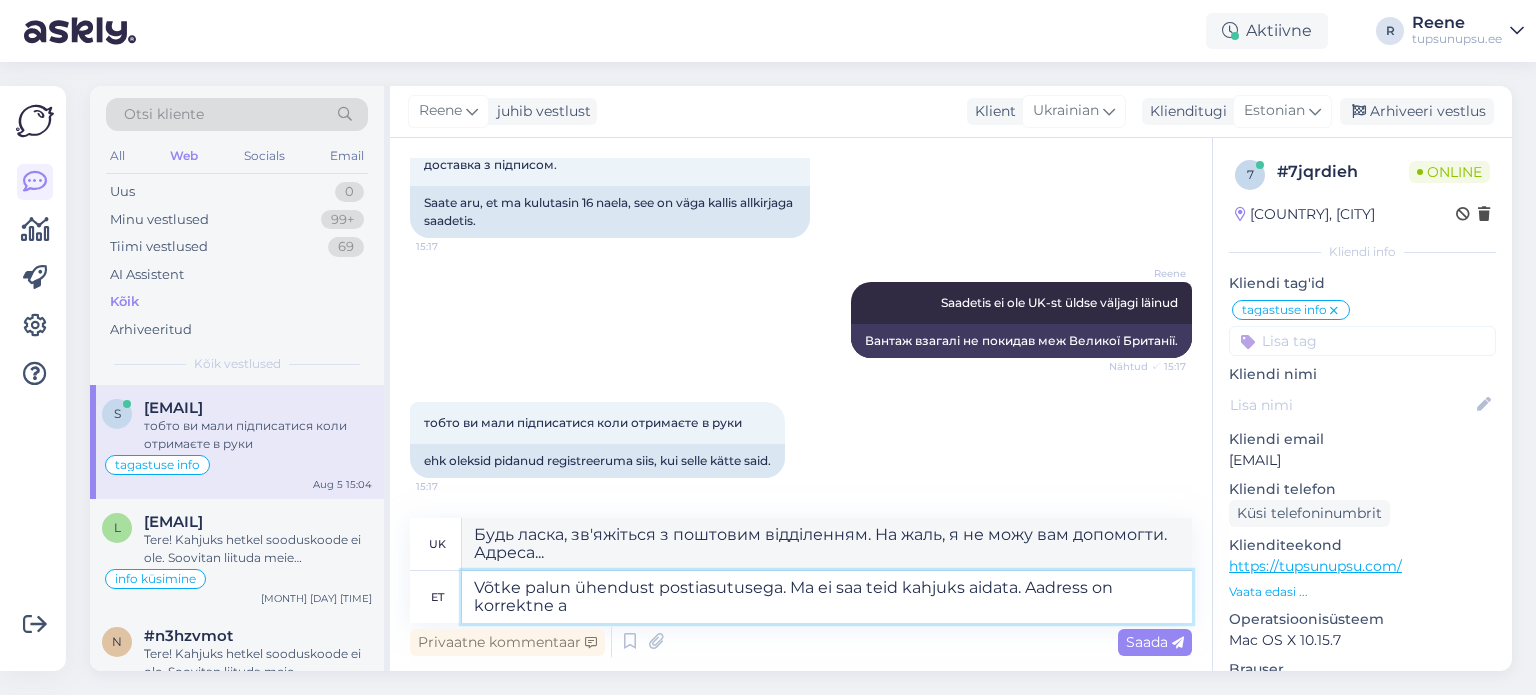 type on "Võtke palun ühendust postiasutusega. Ma ei saa teid kahjuks aidata. Aadress on korrektne ag" 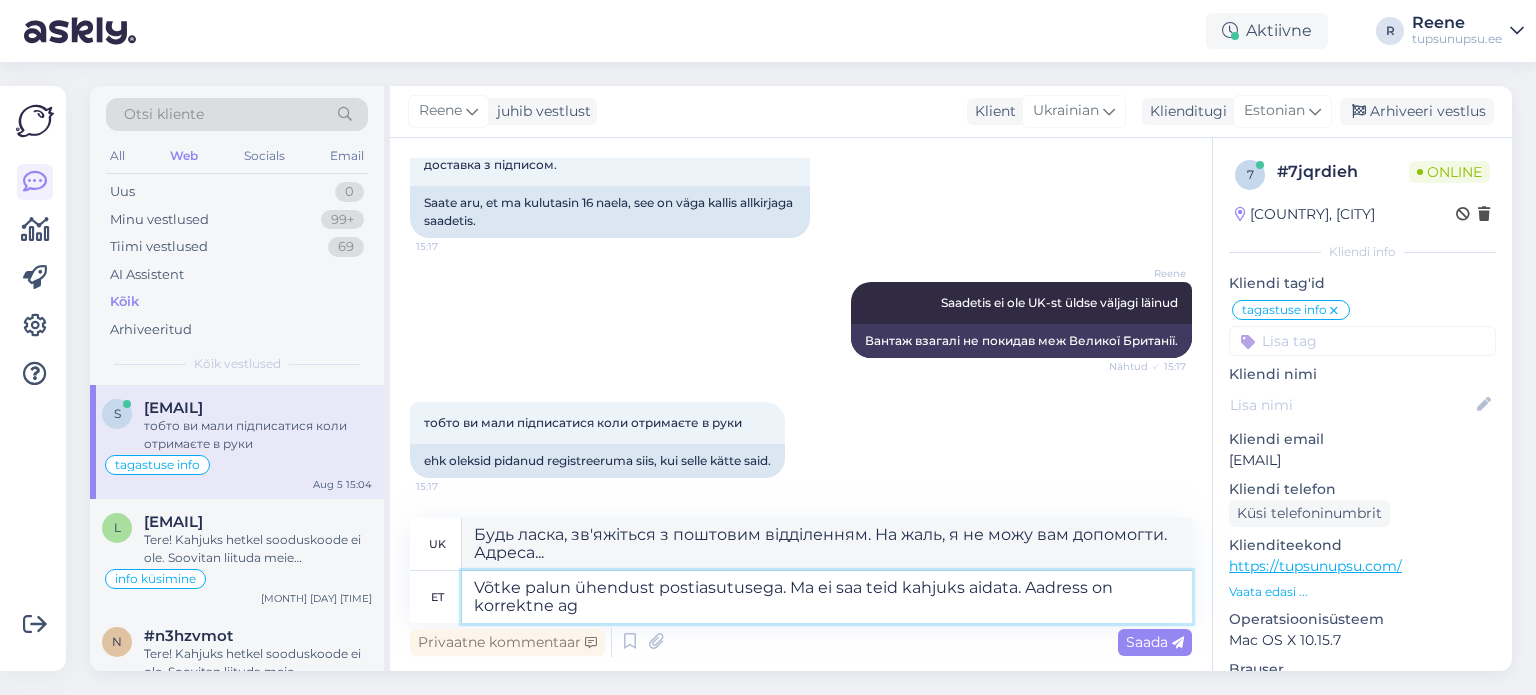 type on "Будь ласка, зверніться до поштового відділення. На жаль, я не можу вам допомогти. Адреса правильна.[COUNTRY]" 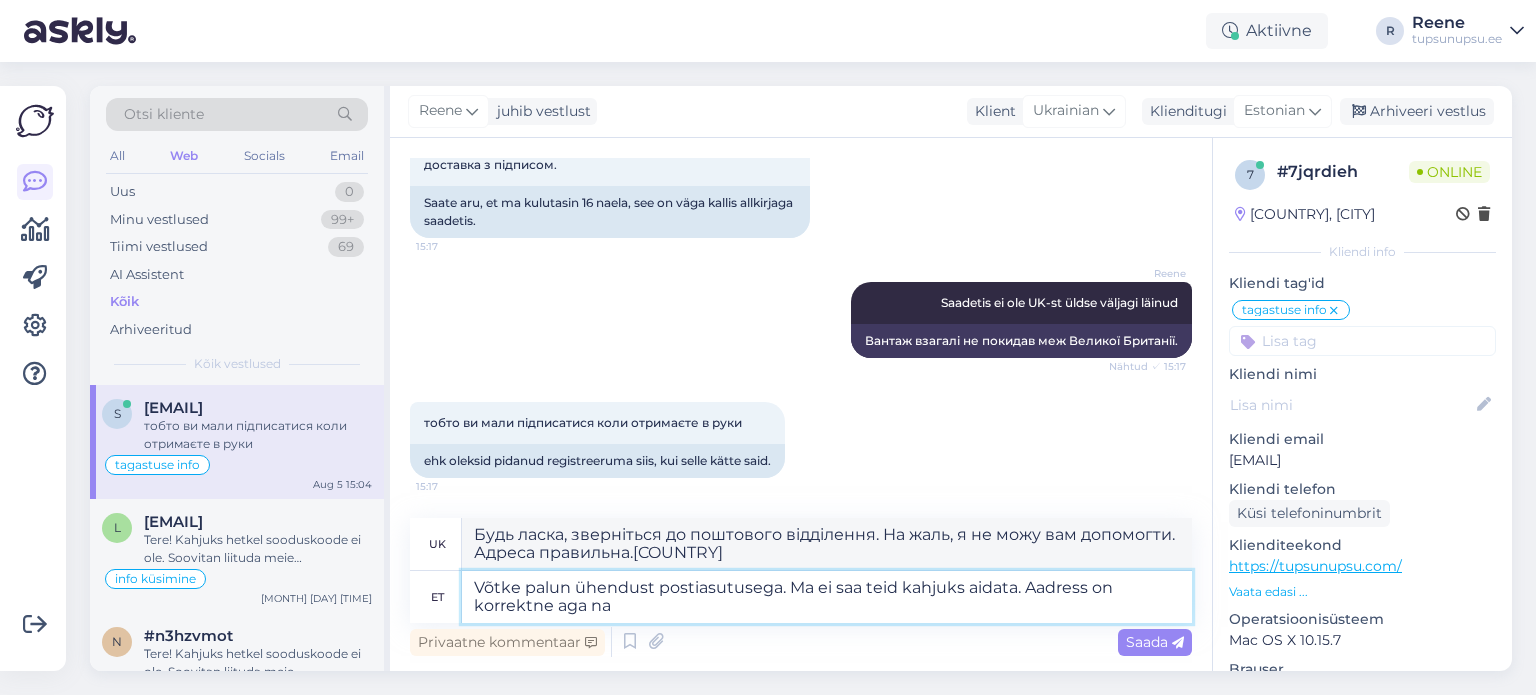 type 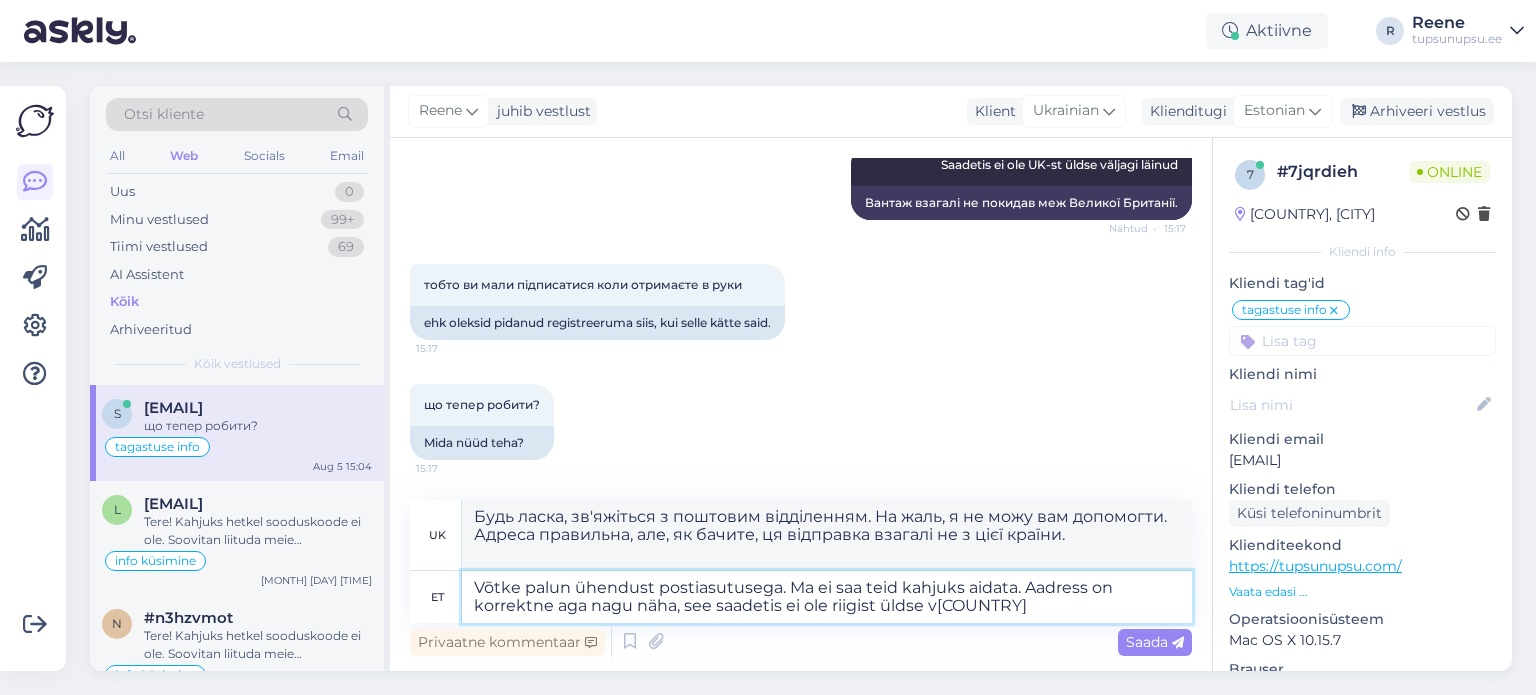 scroll, scrollTop: 5692, scrollLeft: 0, axis: vertical 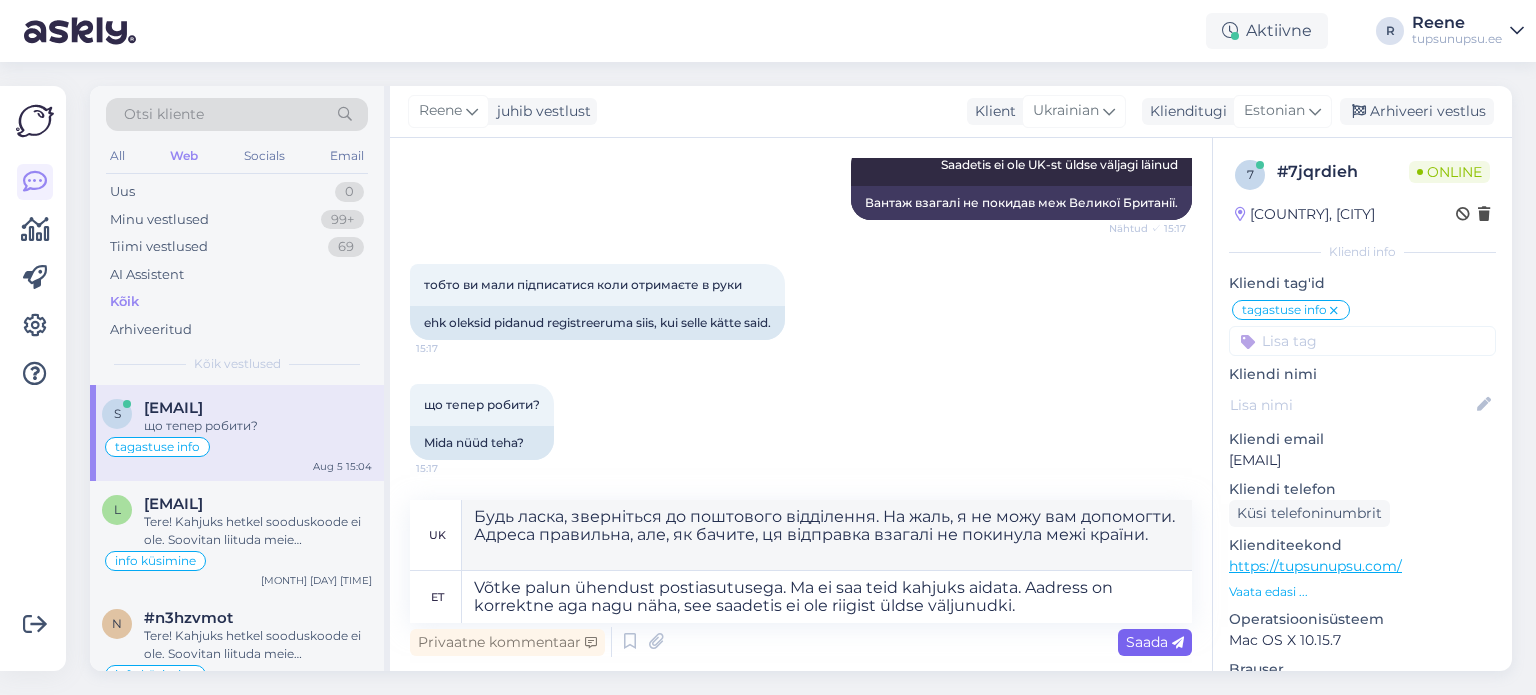 click on "Saada" at bounding box center (1155, 642) 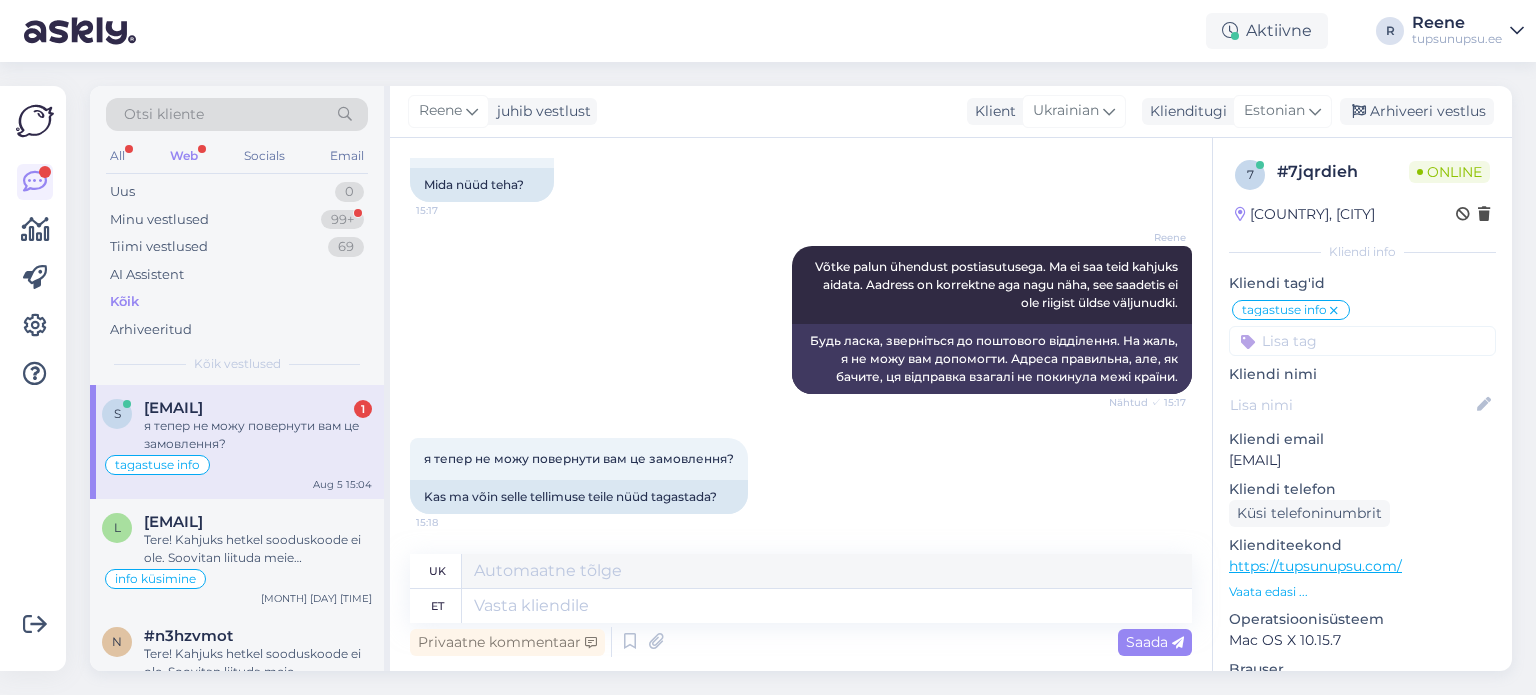 scroll, scrollTop: 5950, scrollLeft: 0, axis: vertical 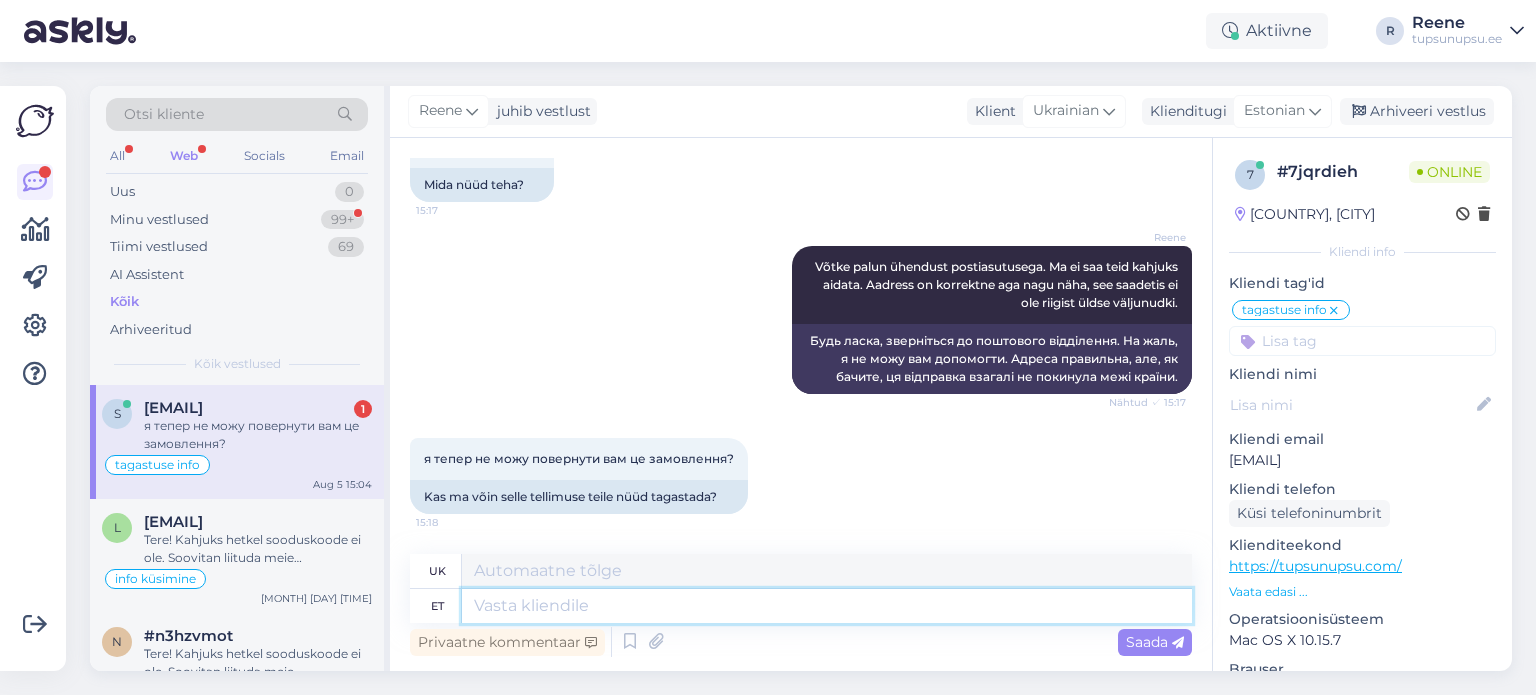 click at bounding box center [827, 606] 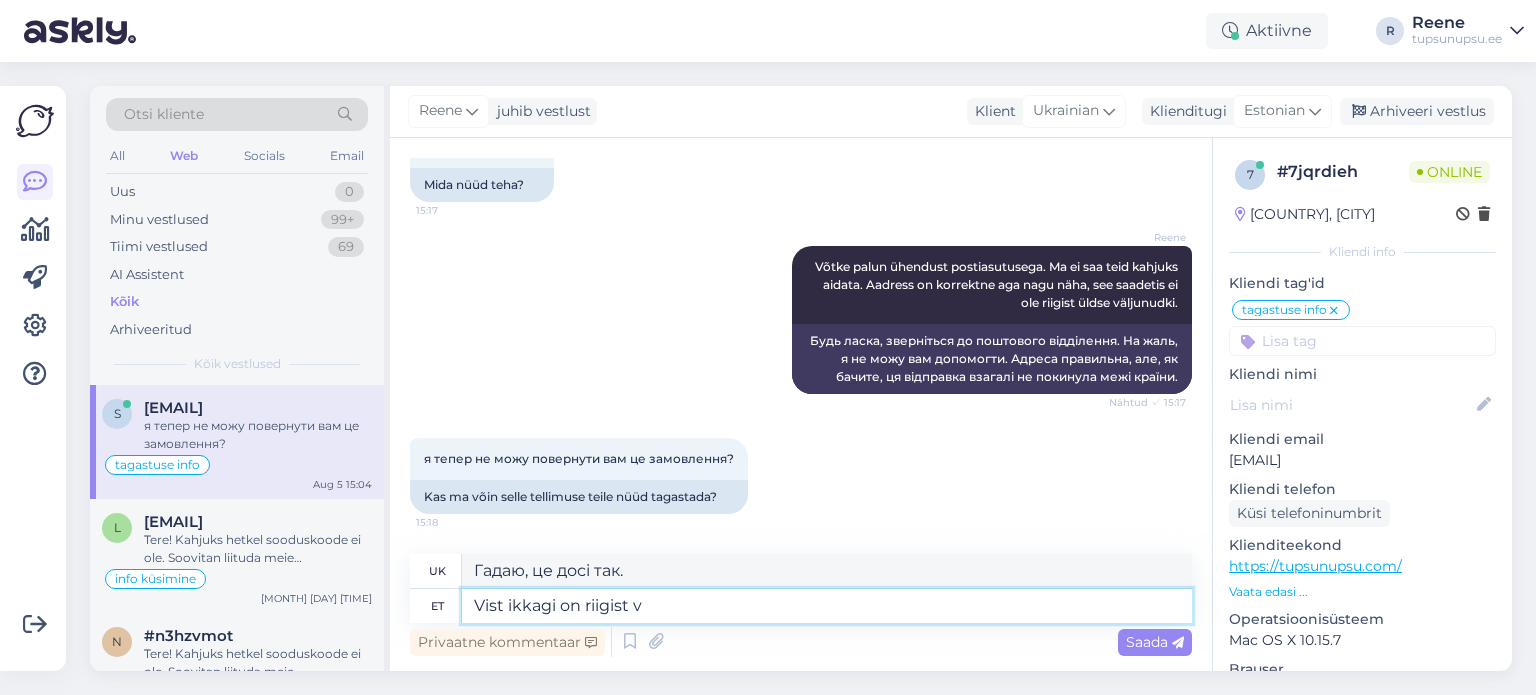 scroll, scrollTop: 6070, scrollLeft: 0, axis: vertical 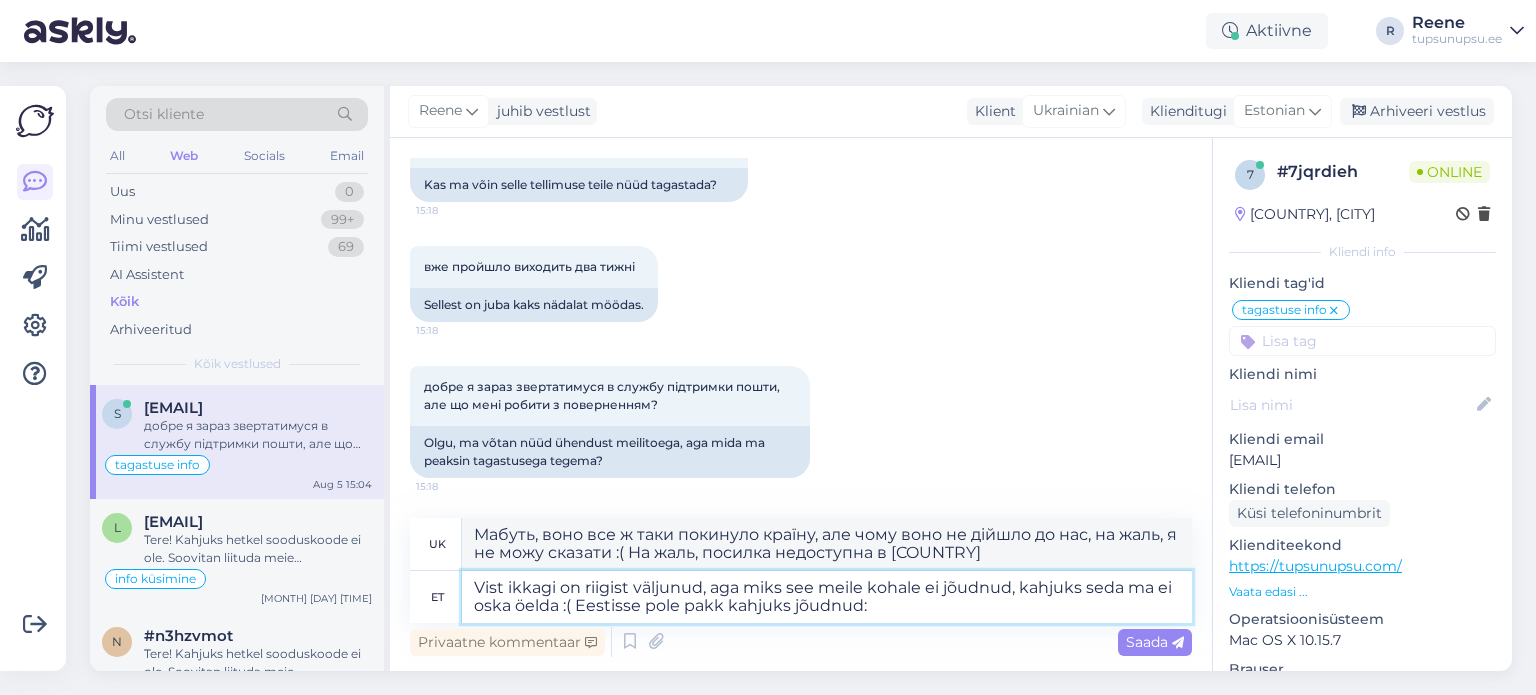 paste on "https://minu.omniva.ee/track/RZ387508463GB?language=et" 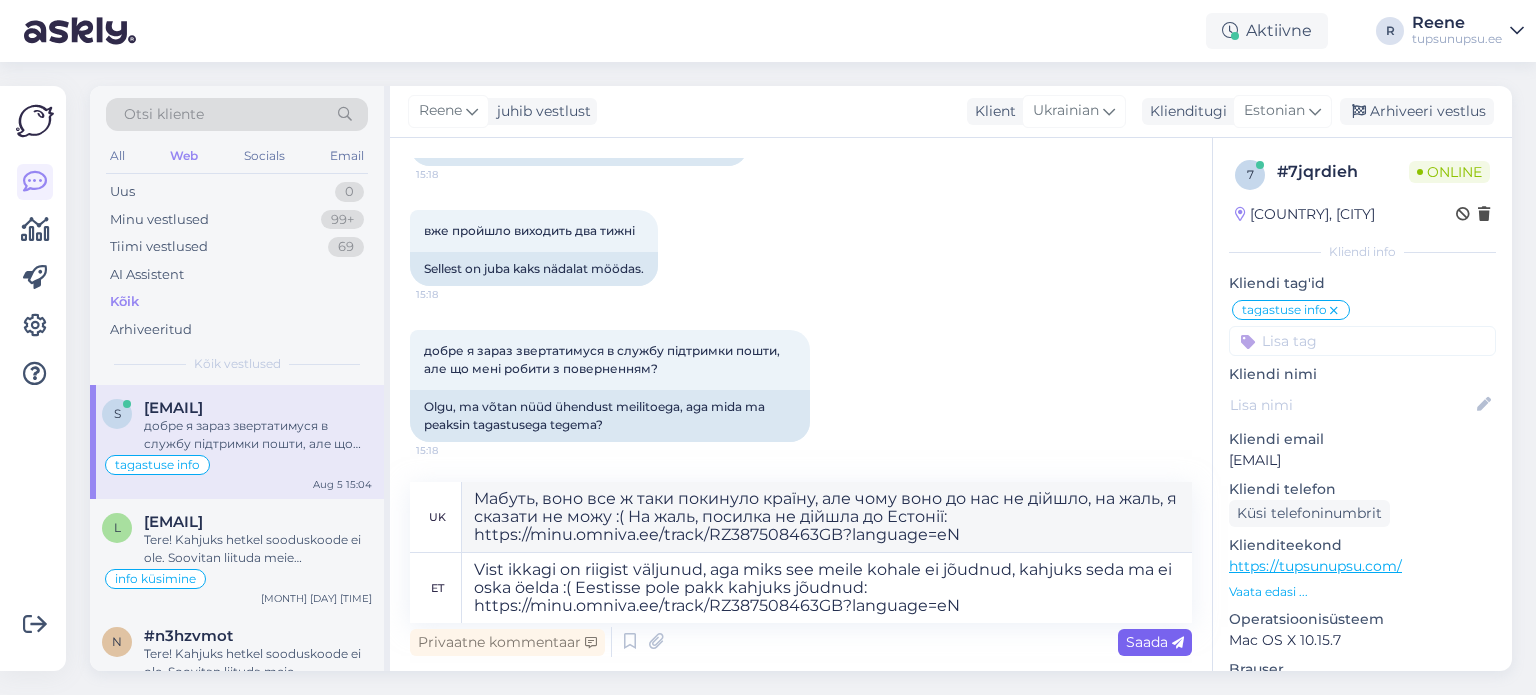 click on "Saada" at bounding box center (1155, 642) 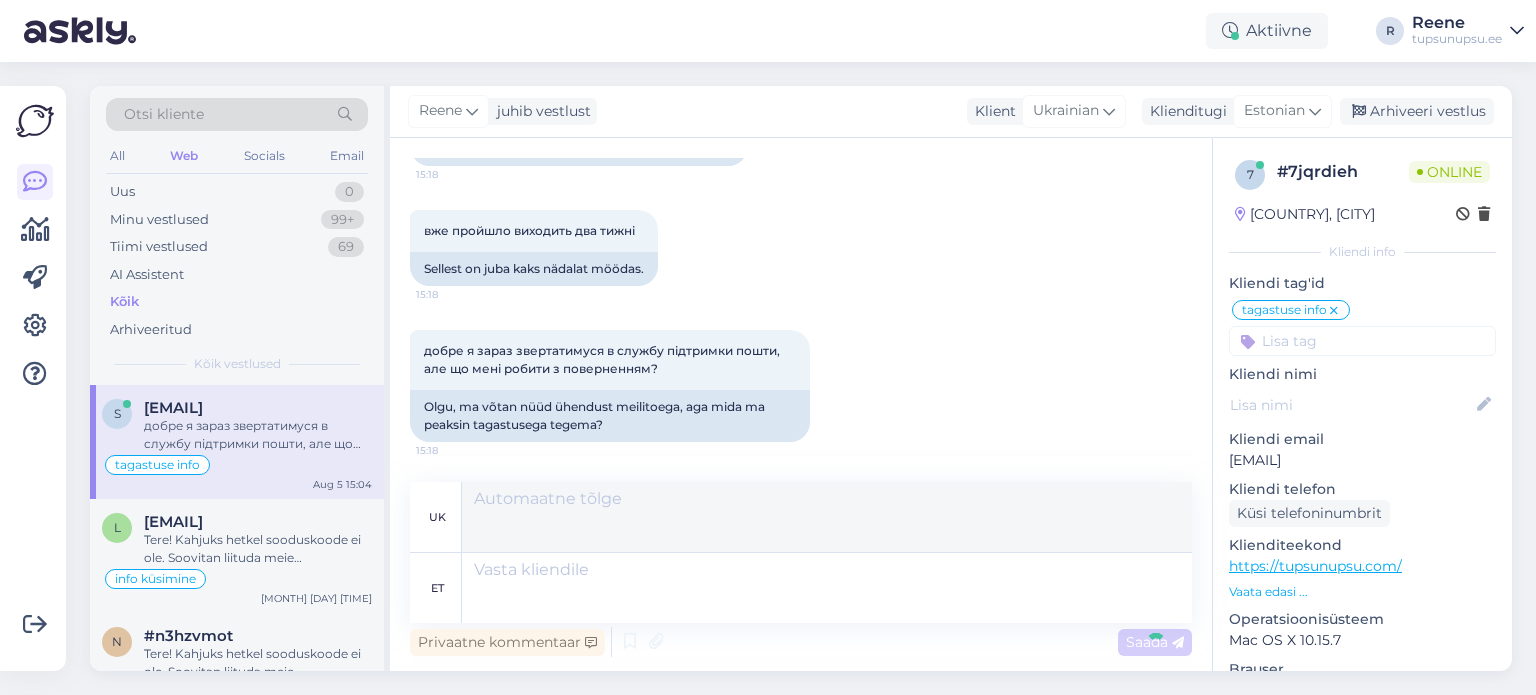 scroll, scrollTop: 6454, scrollLeft: 0, axis: vertical 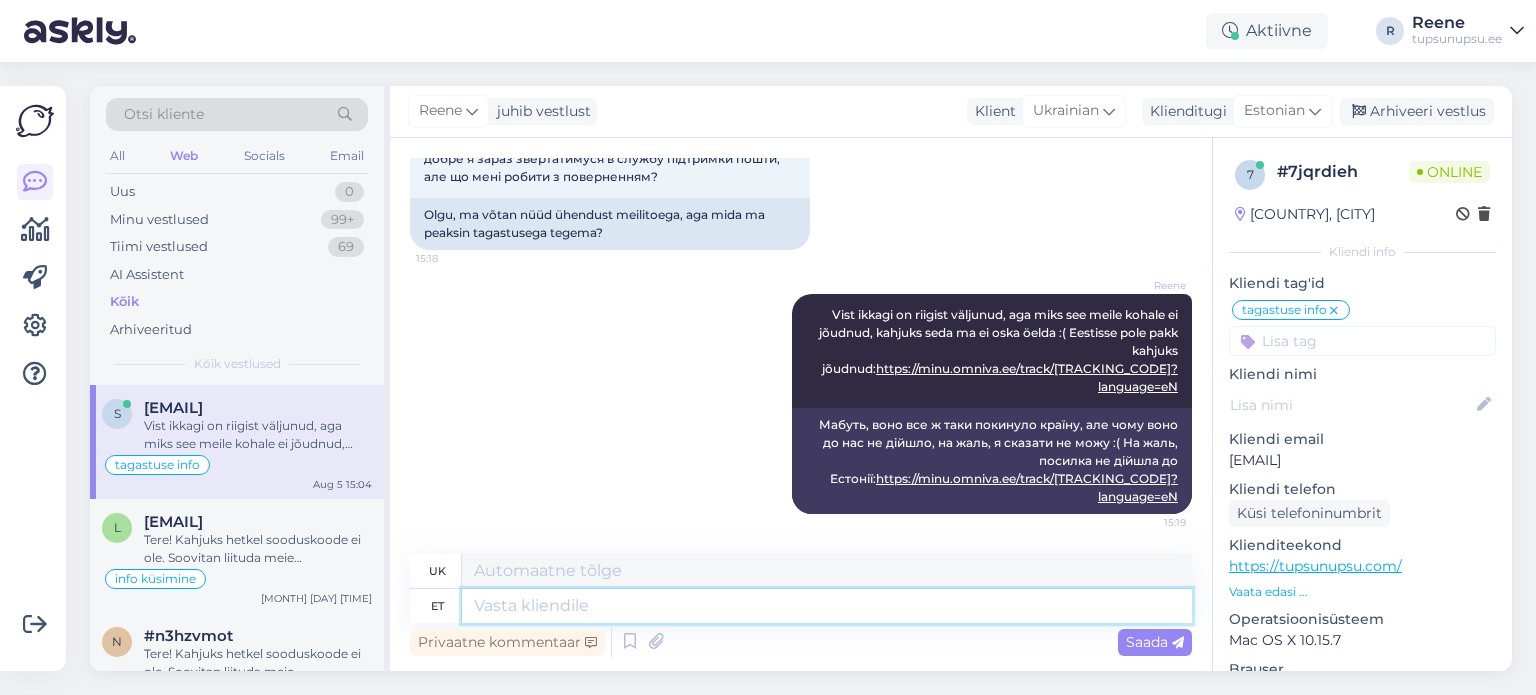 click at bounding box center (827, 606) 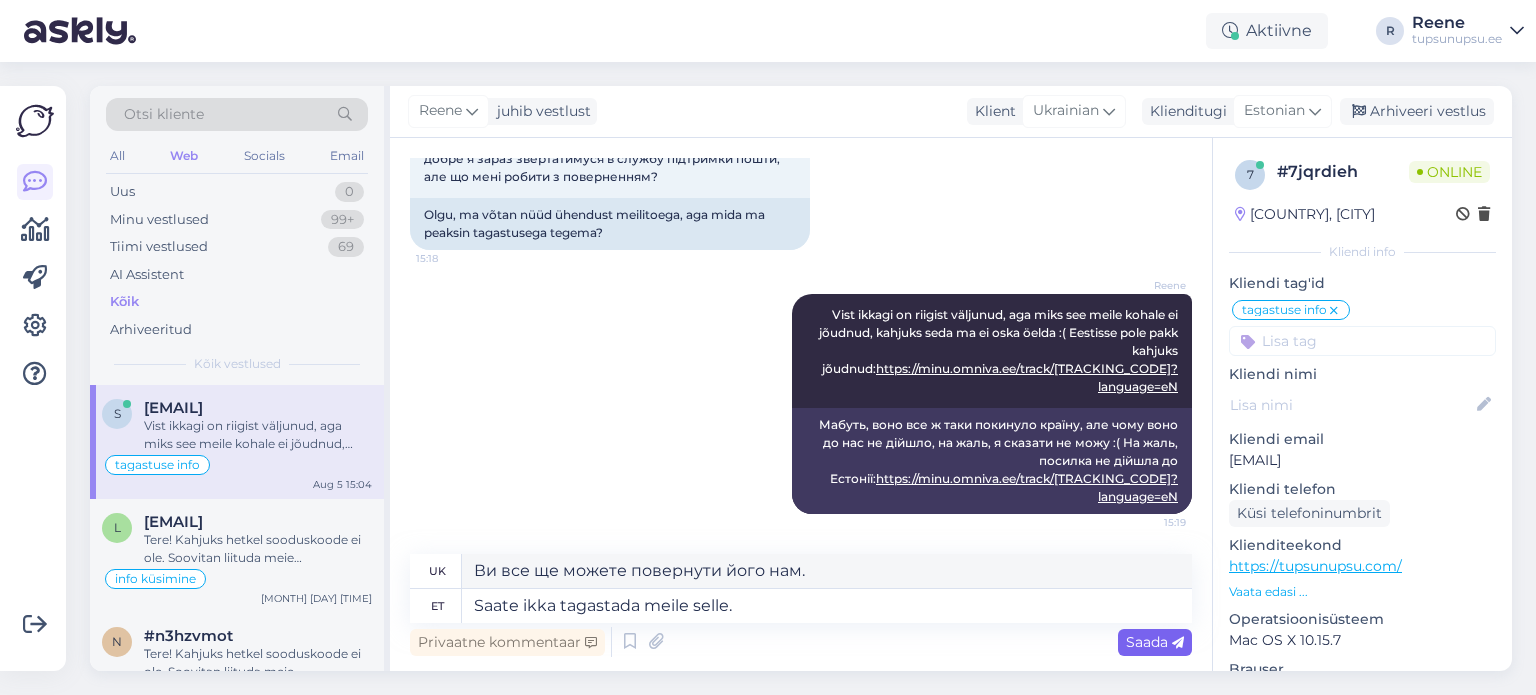 click on "Saada" at bounding box center (1155, 642) 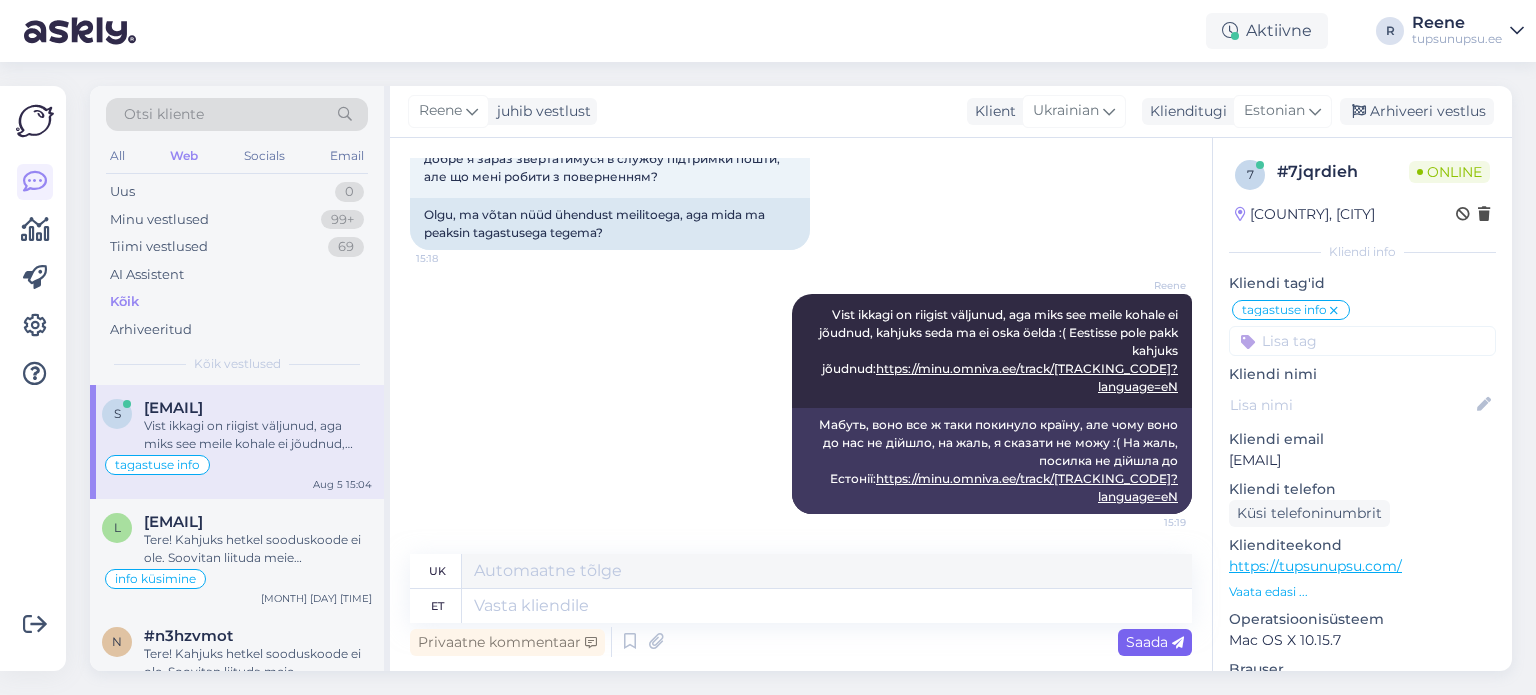scroll, scrollTop: 6574, scrollLeft: 0, axis: vertical 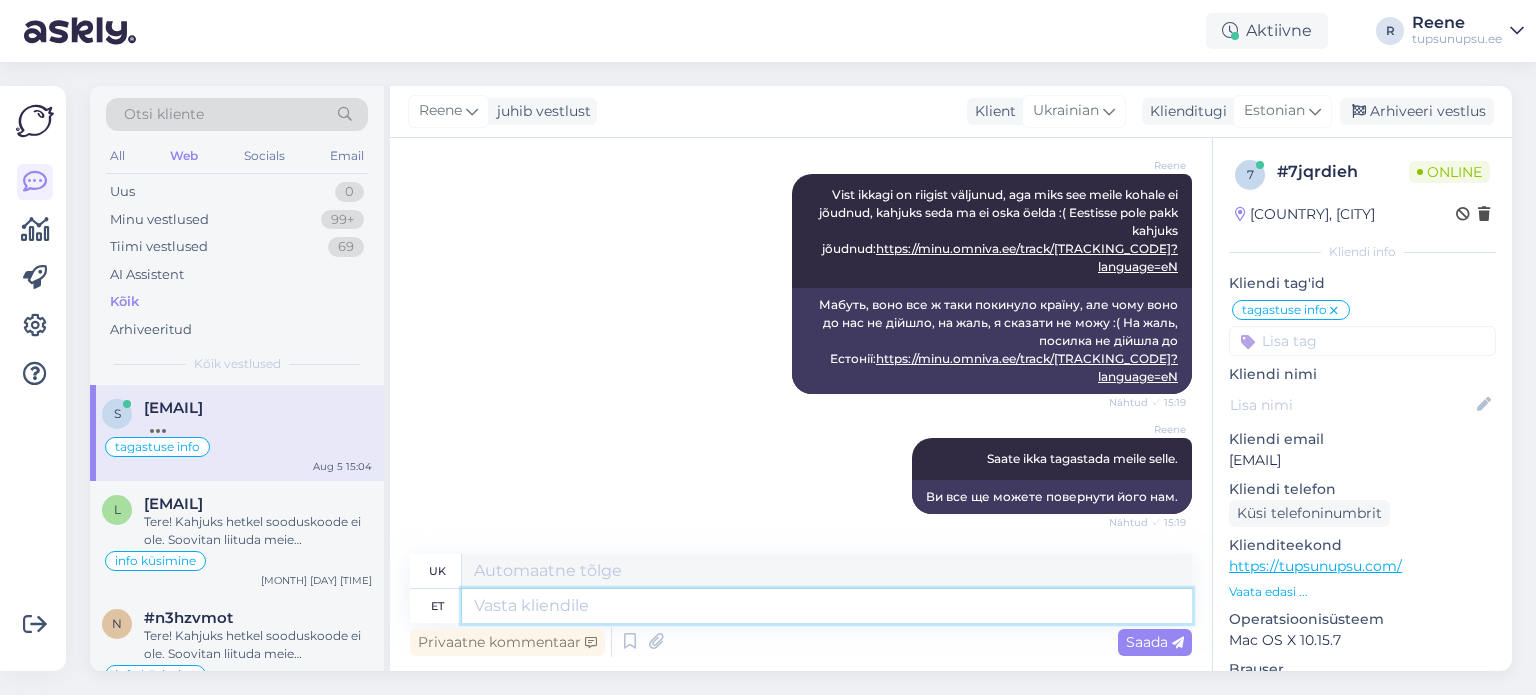 click at bounding box center (827, 606) 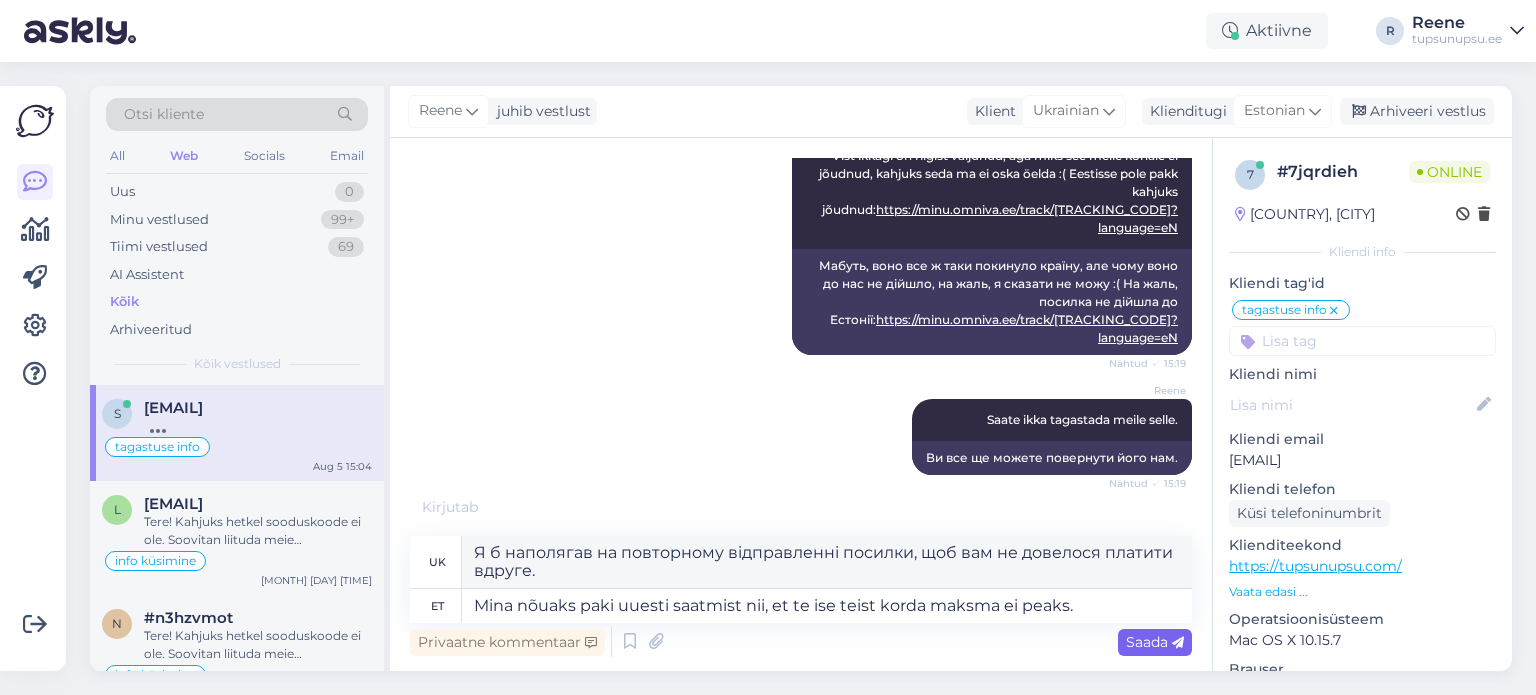 click on "Saada" at bounding box center (1155, 642) 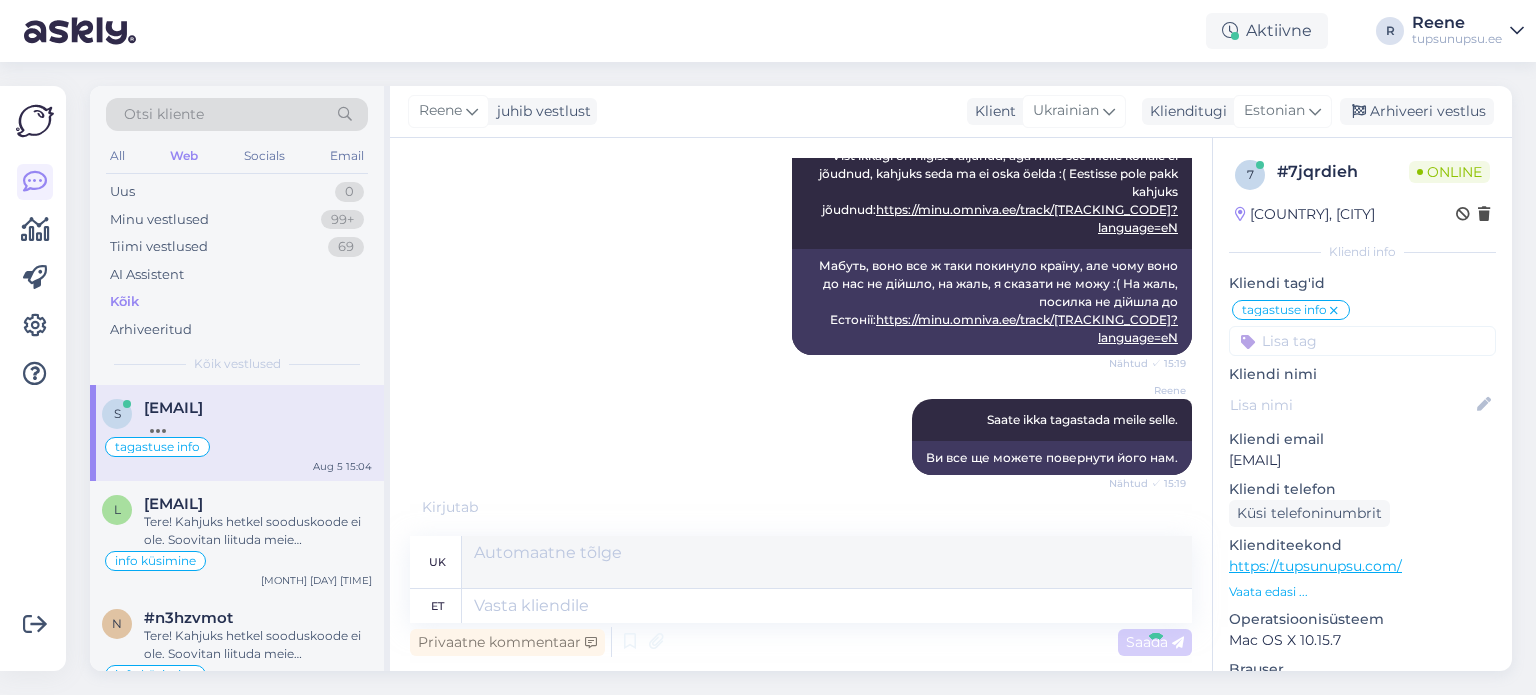 scroll, scrollTop: 6730, scrollLeft: 0, axis: vertical 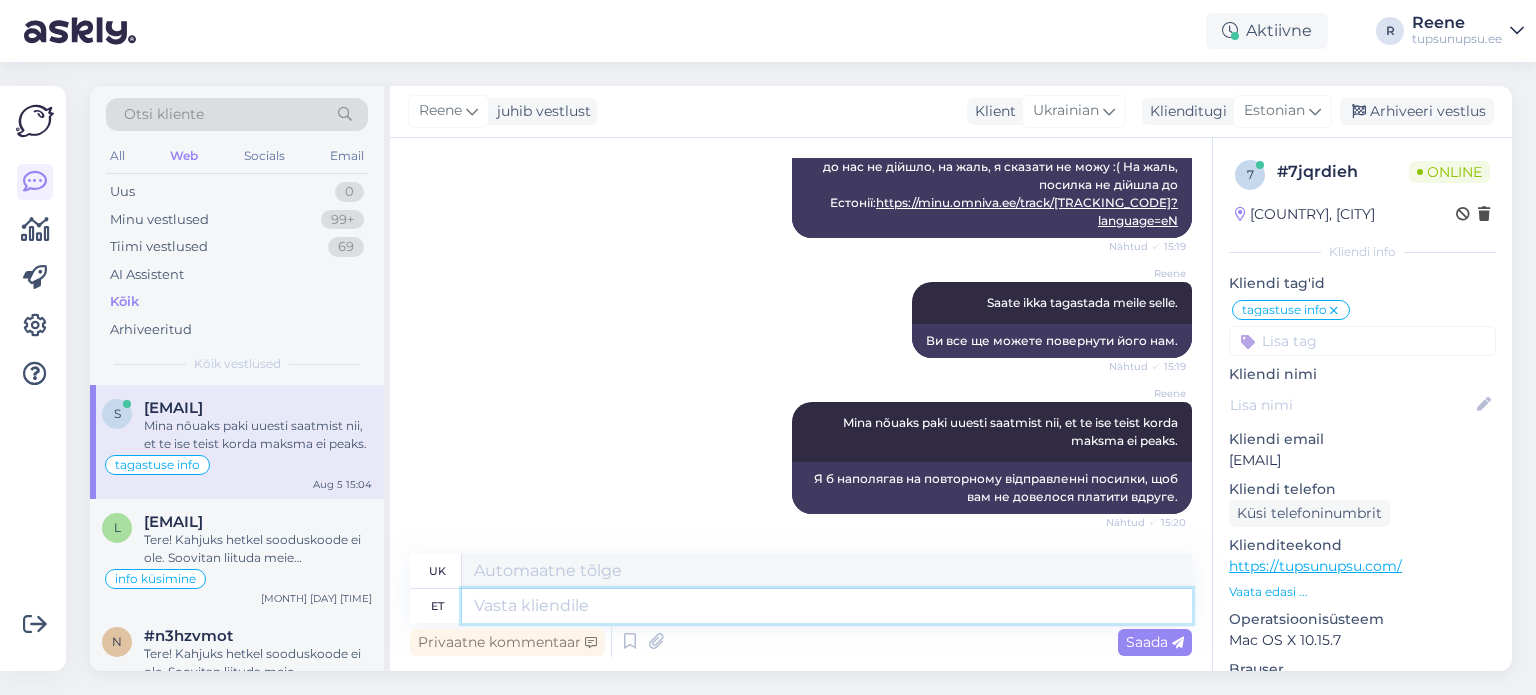 click at bounding box center [827, 606] 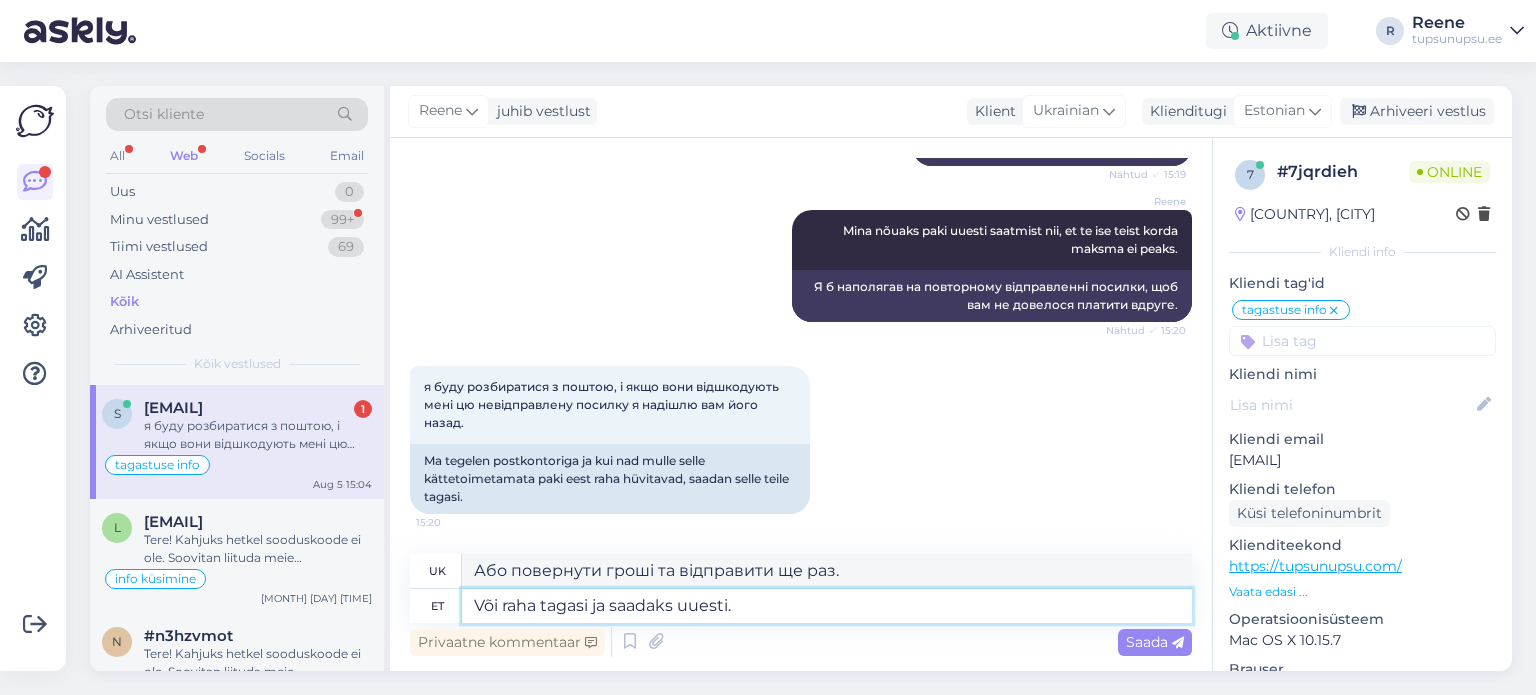 scroll, scrollTop: 6922, scrollLeft: 0, axis: vertical 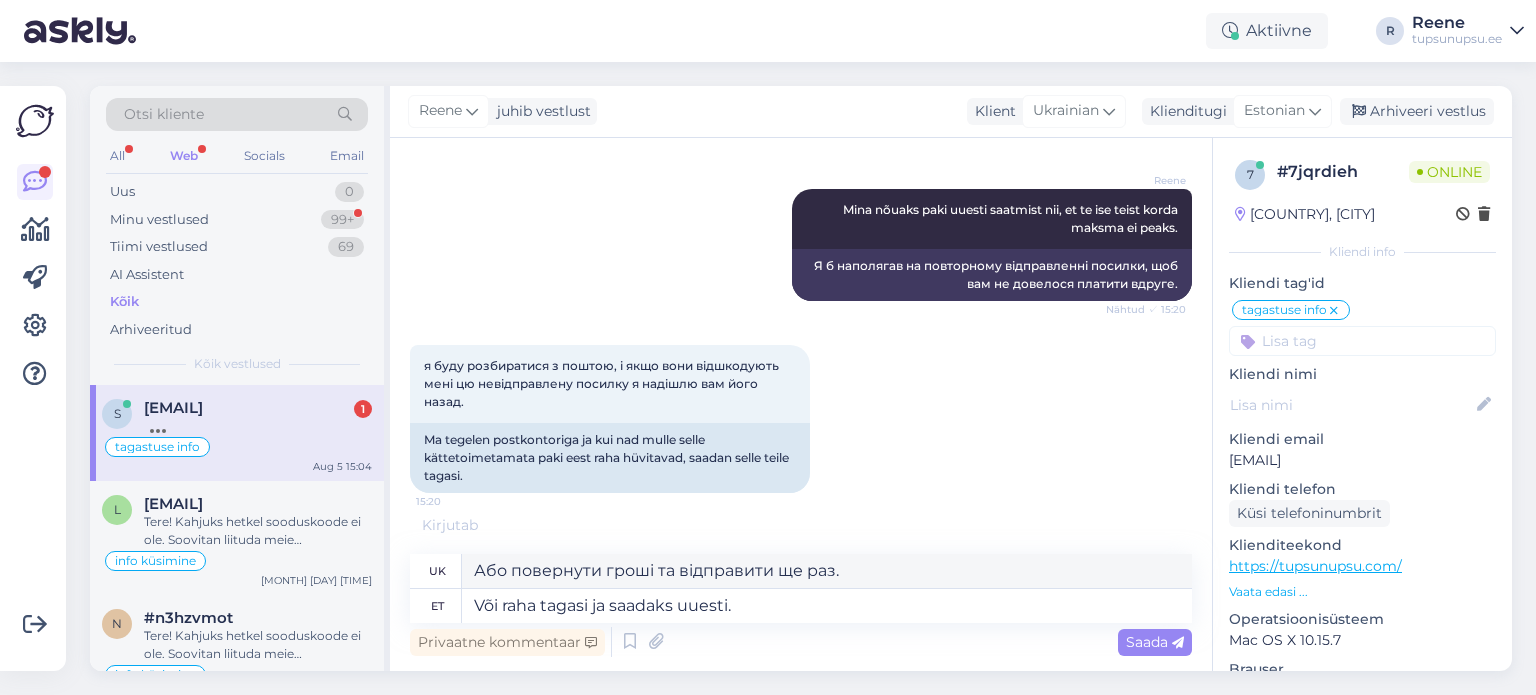 click on "Saada" at bounding box center (1155, 642) 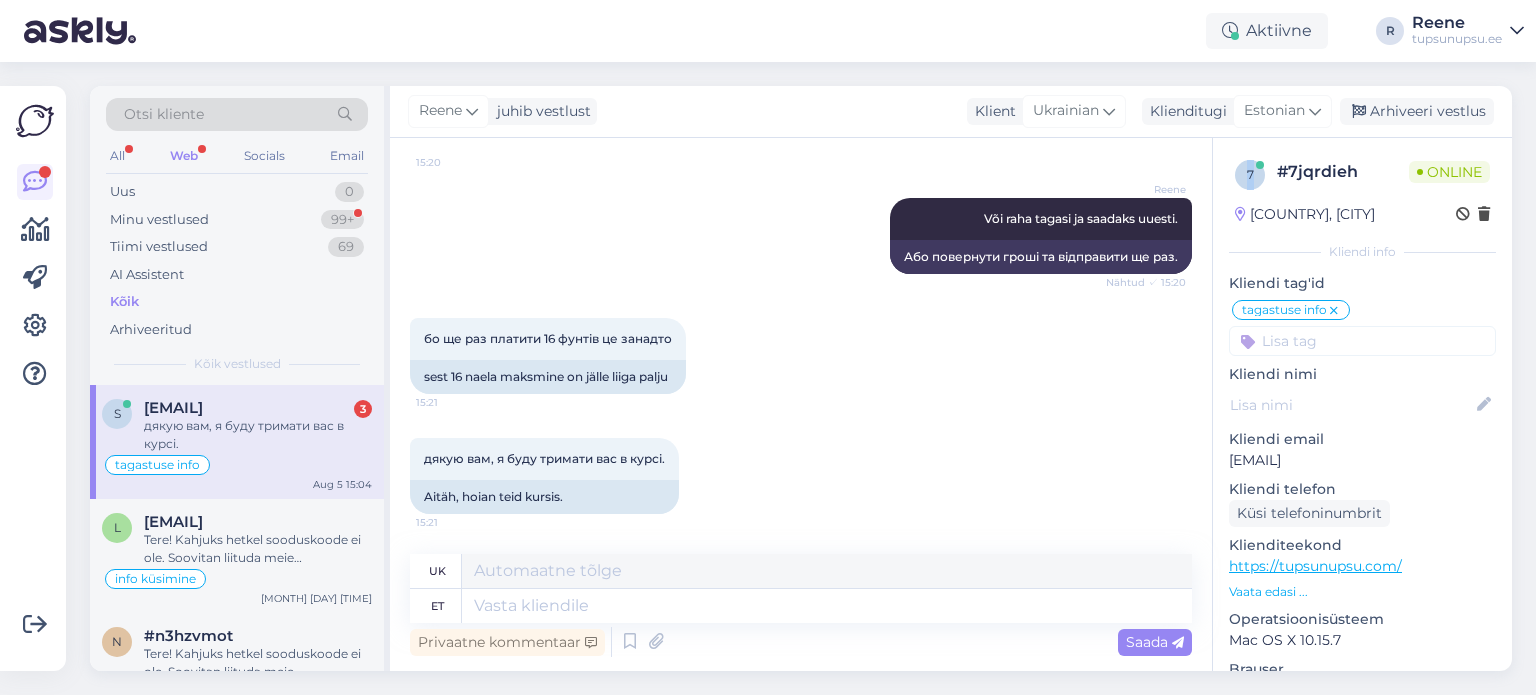 scroll, scrollTop: 7282, scrollLeft: 0, axis: vertical 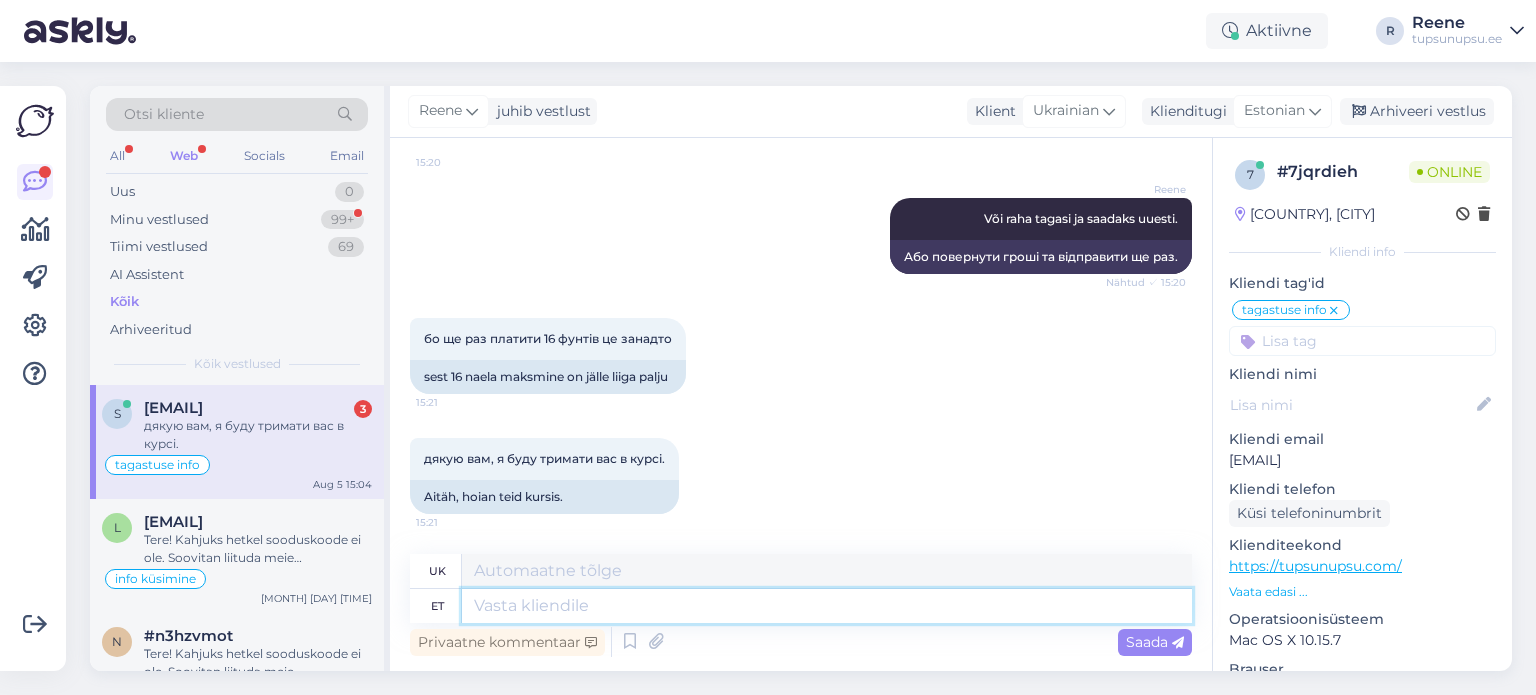 click at bounding box center [827, 606] 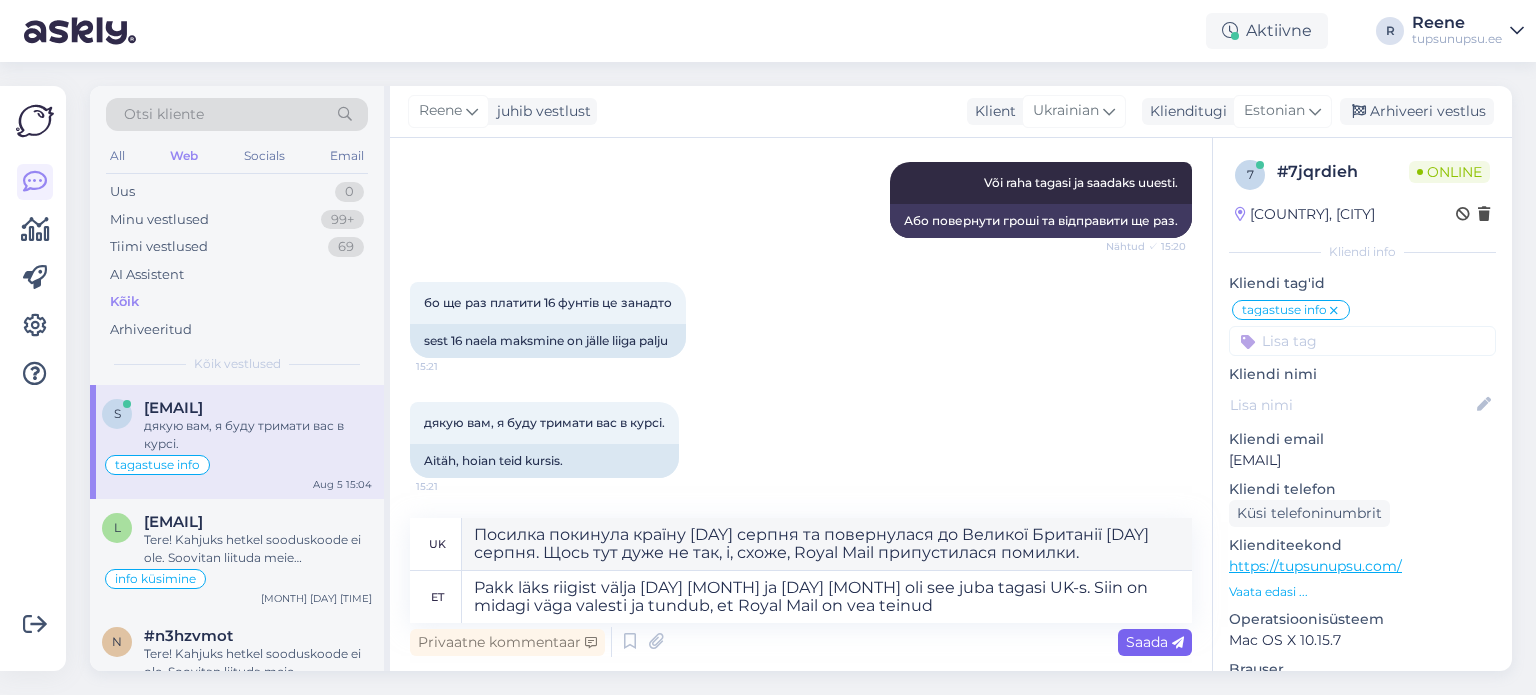 click on "Saada" at bounding box center [1155, 642] 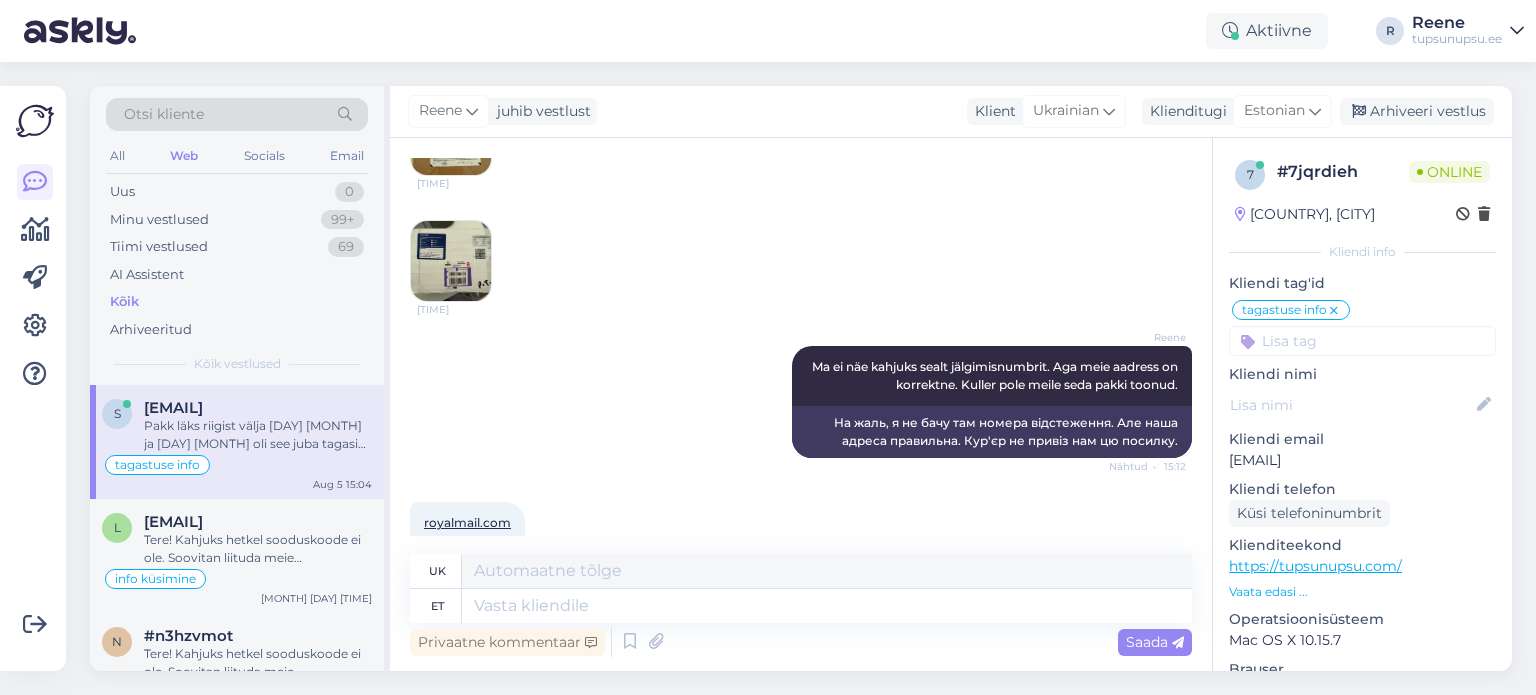 scroll, scrollTop: 4074, scrollLeft: 0, axis: vertical 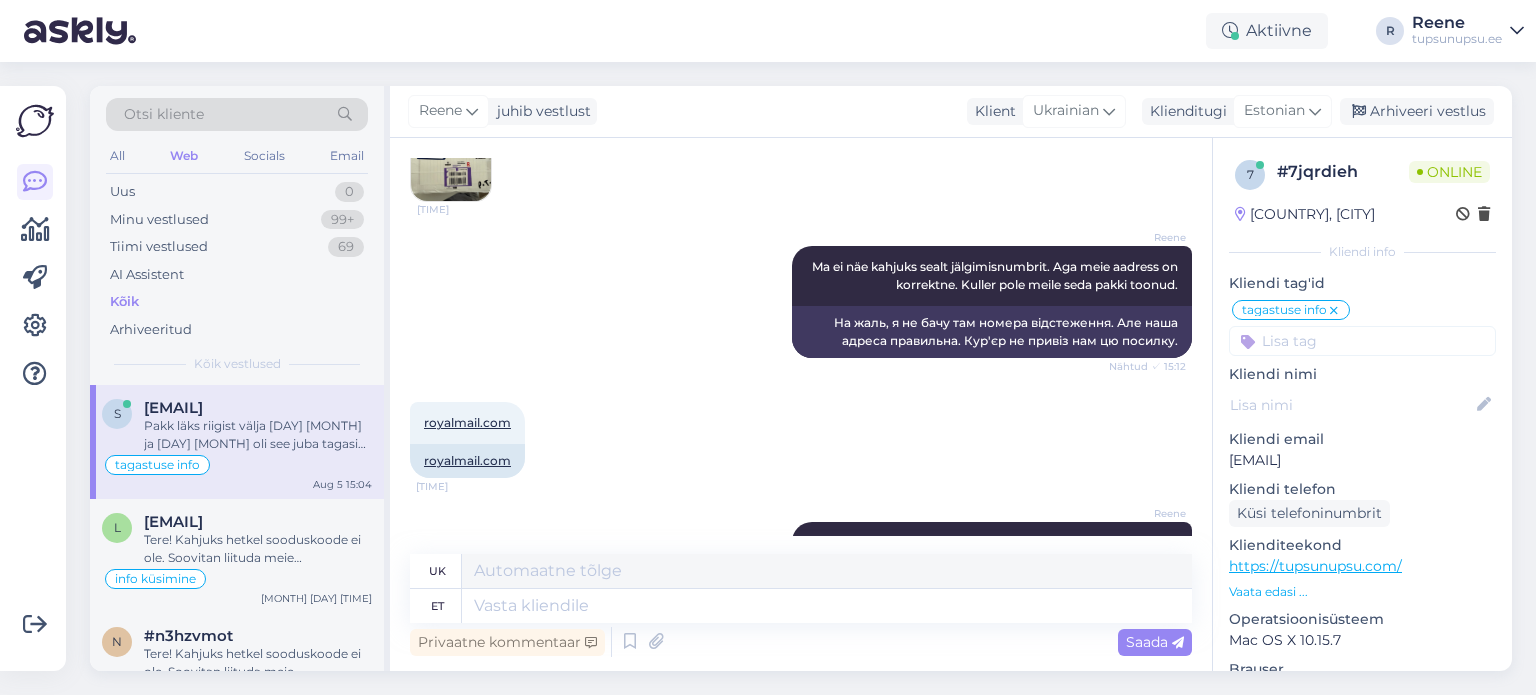 click at bounding box center (451, 35) 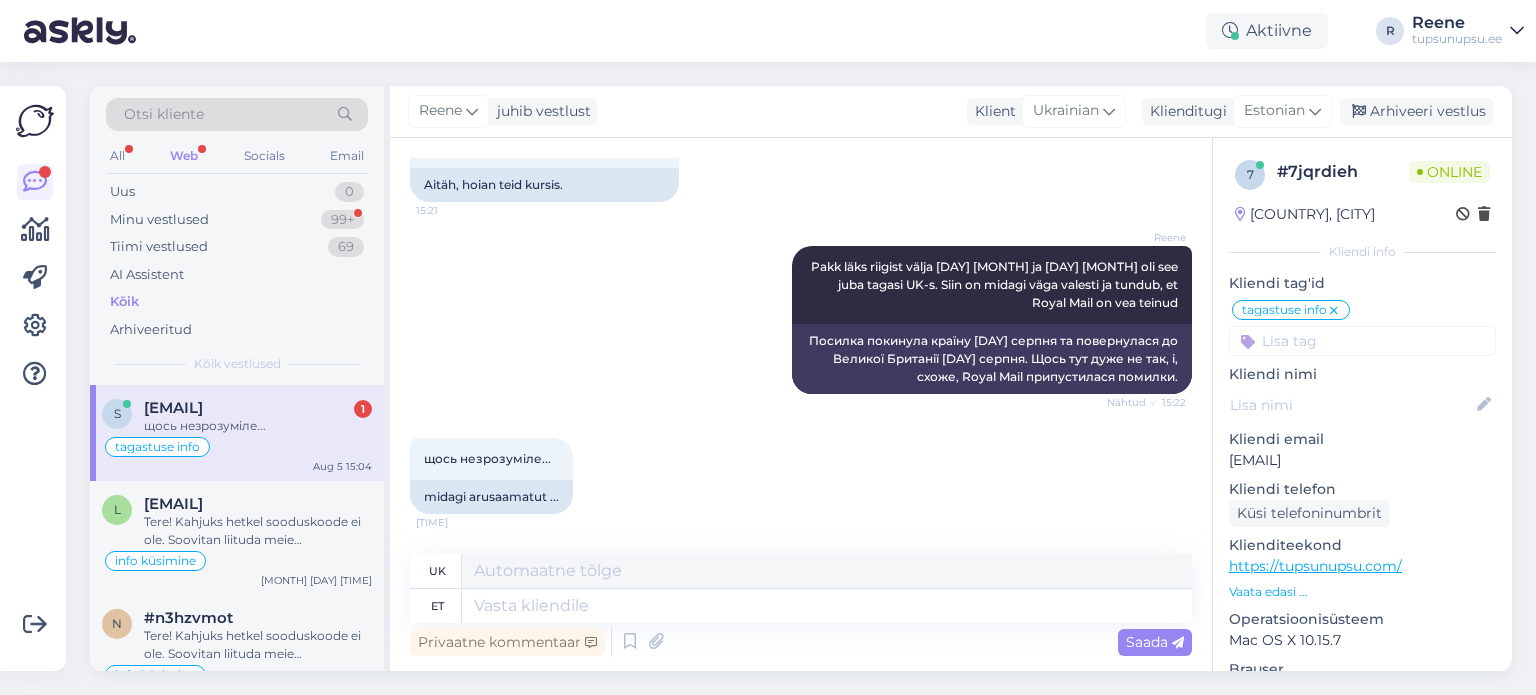 scroll, scrollTop: 7594, scrollLeft: 0, axis: vertical 